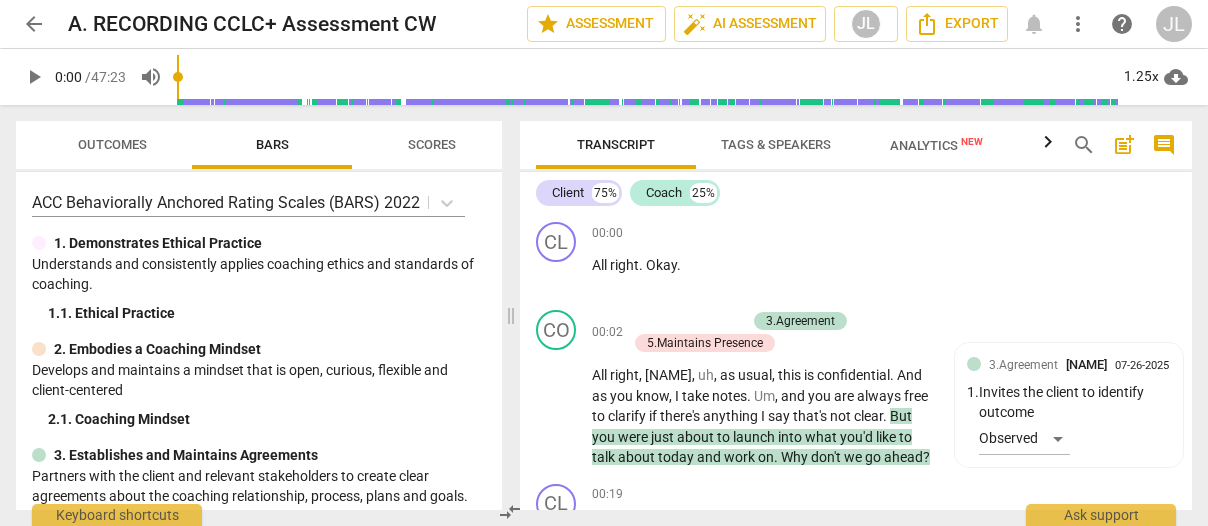 scroll, scrollTop: 0, scrollLeft: 0, axis: both 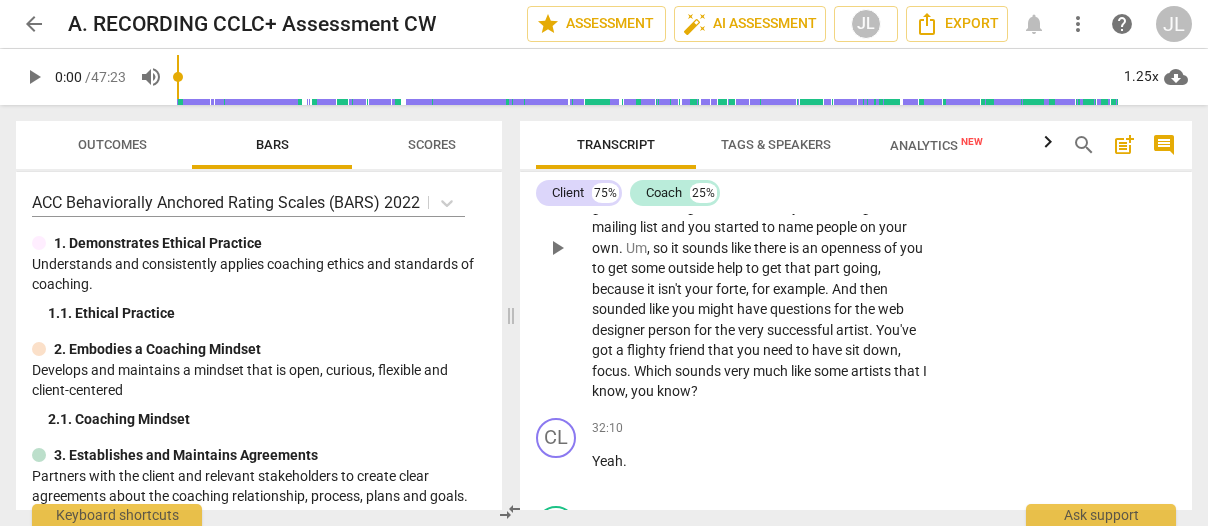 click on "play_arrow" at bounding box center (557, 248) 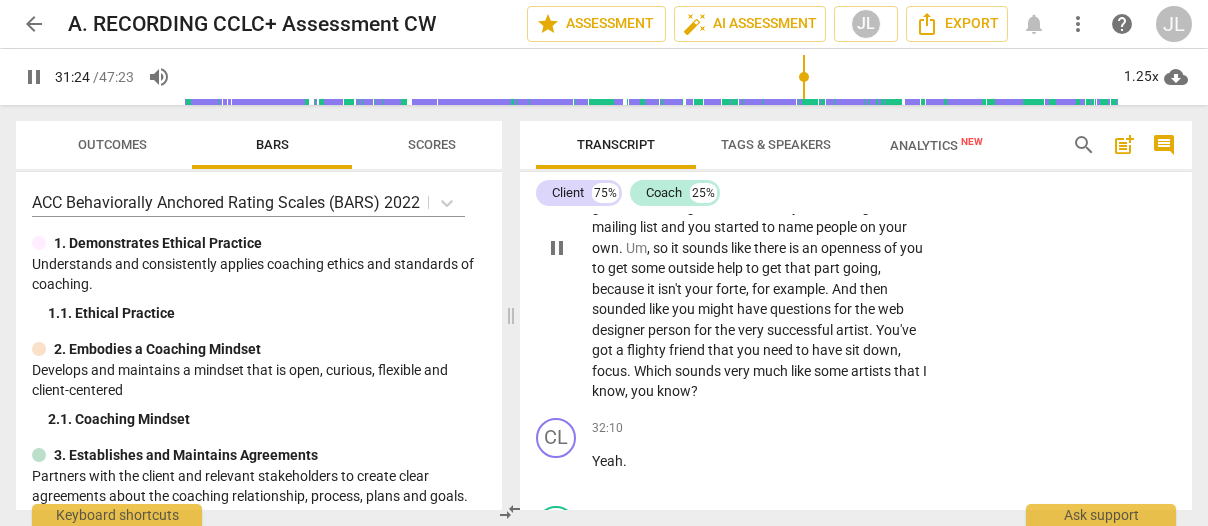 click on "pause" at bounding box center [557, 248] 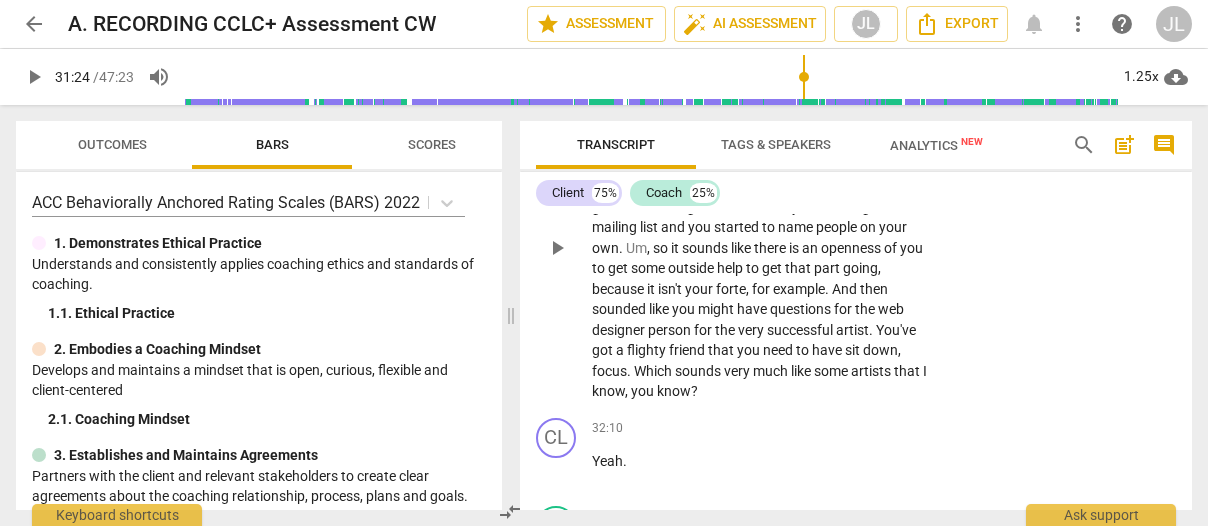 click on "play_arrow" at bounding box center (557, 248) 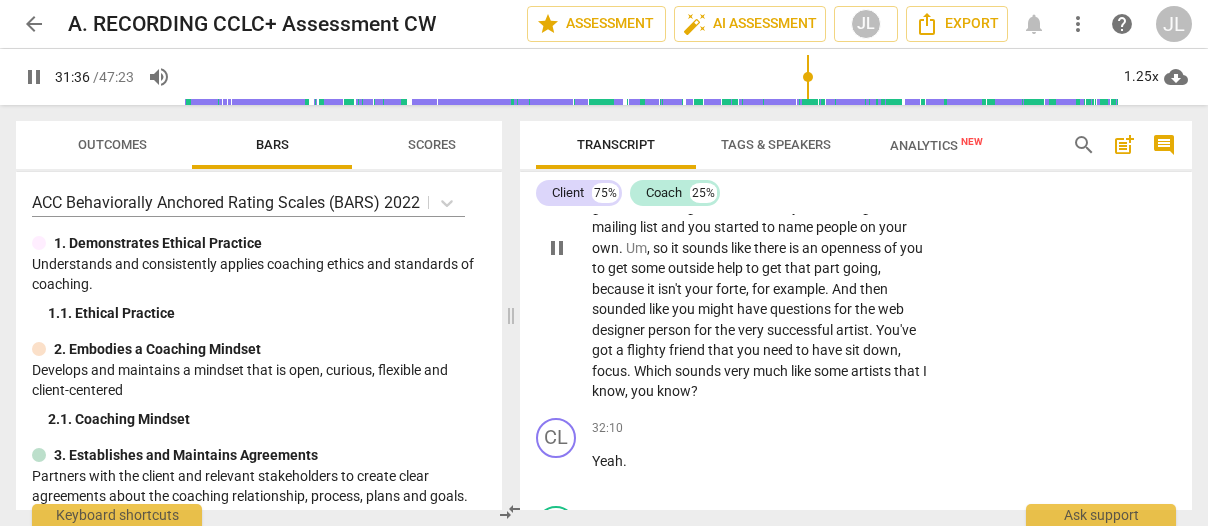 click on "pause" at bounding box center [557, 248] 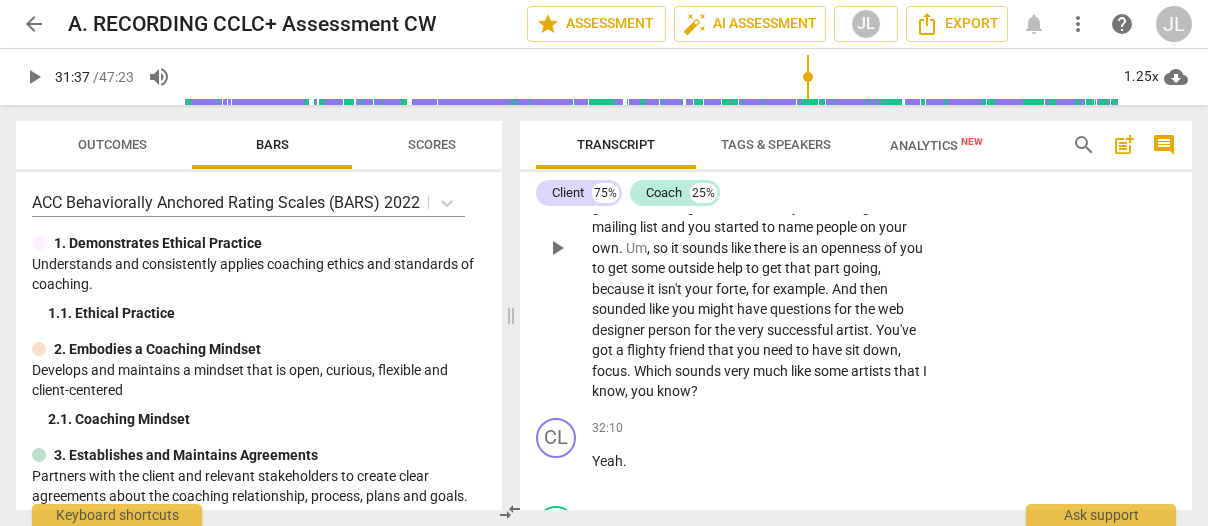type on "1897" 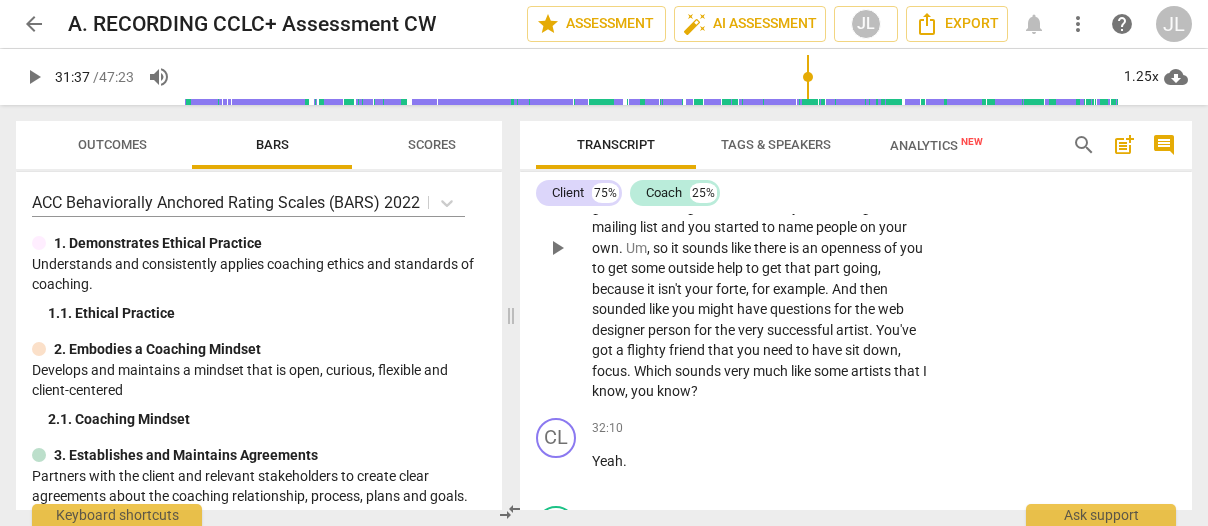 click on "people" at bounding box center [841, 166] 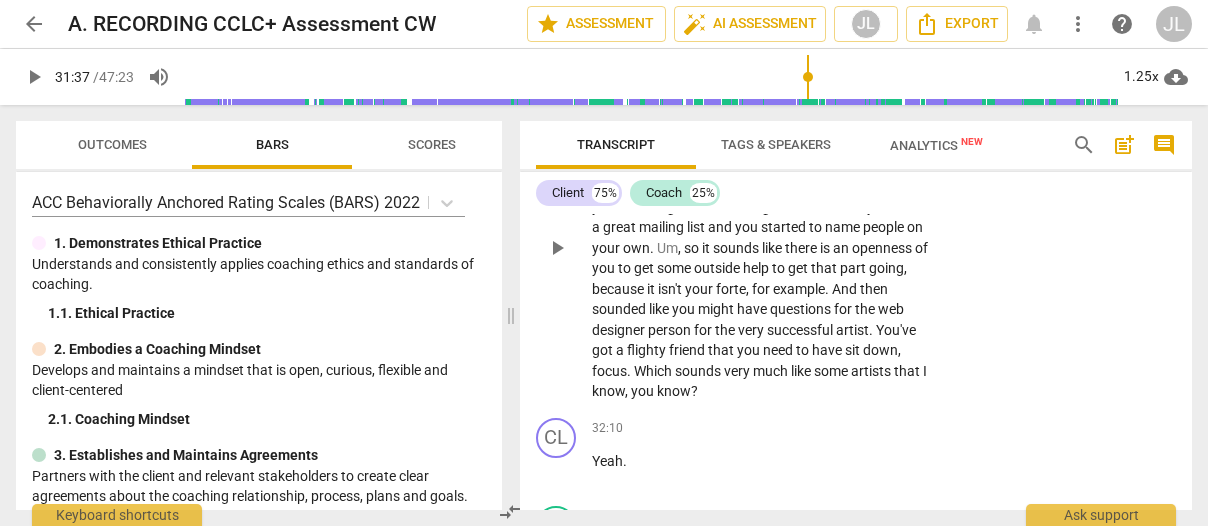 click on "play_arrow" at bounding box center [557, 248] 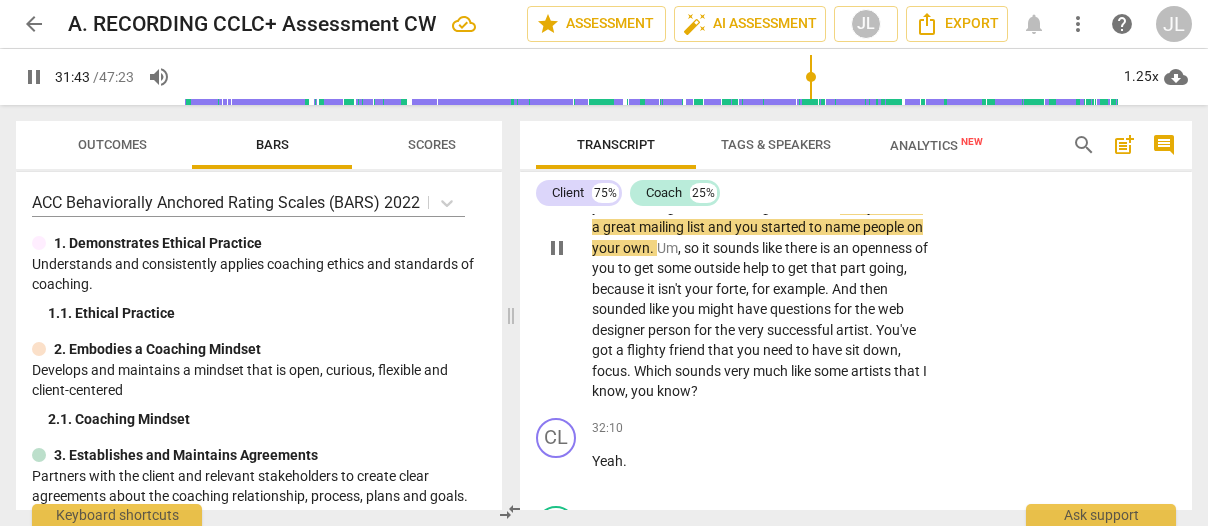 click on "pause" at bounding box center [557, 248] 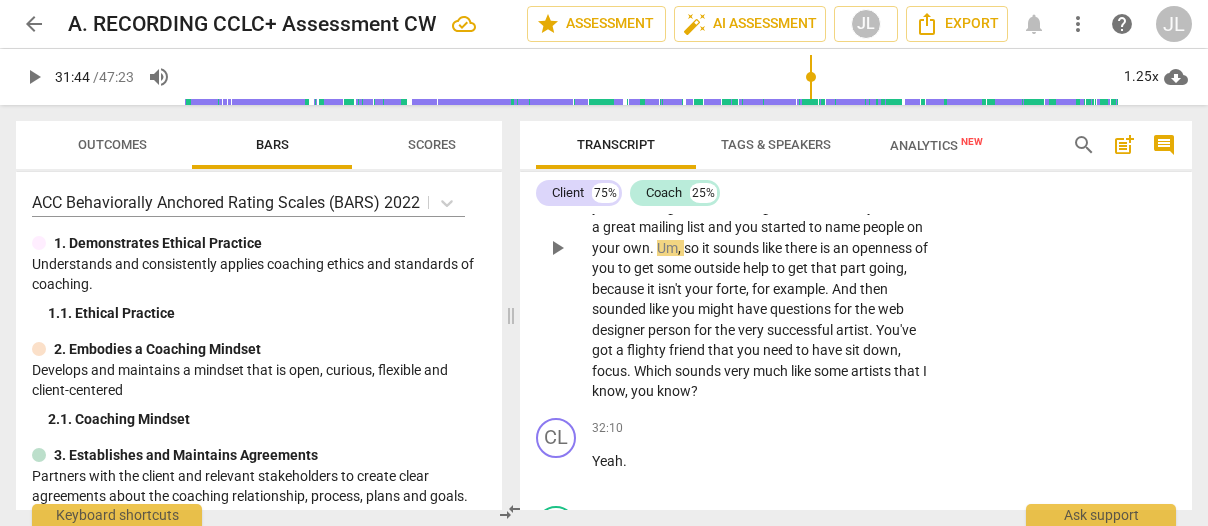 click on "Ultimately" at bounding box center (895, 186) 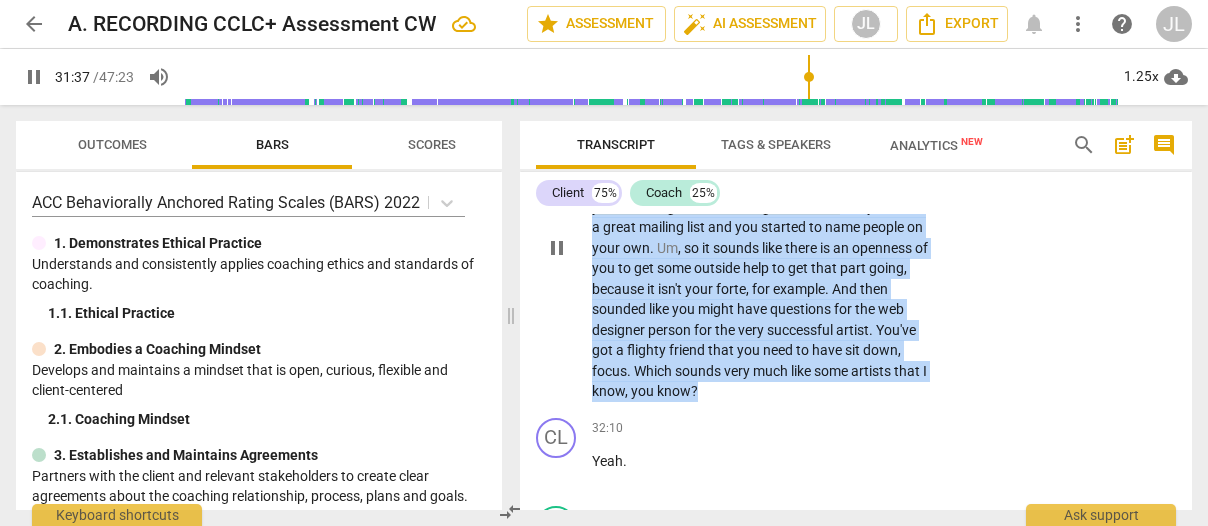 click on "Ultimately" at bounding box center (895, 186) 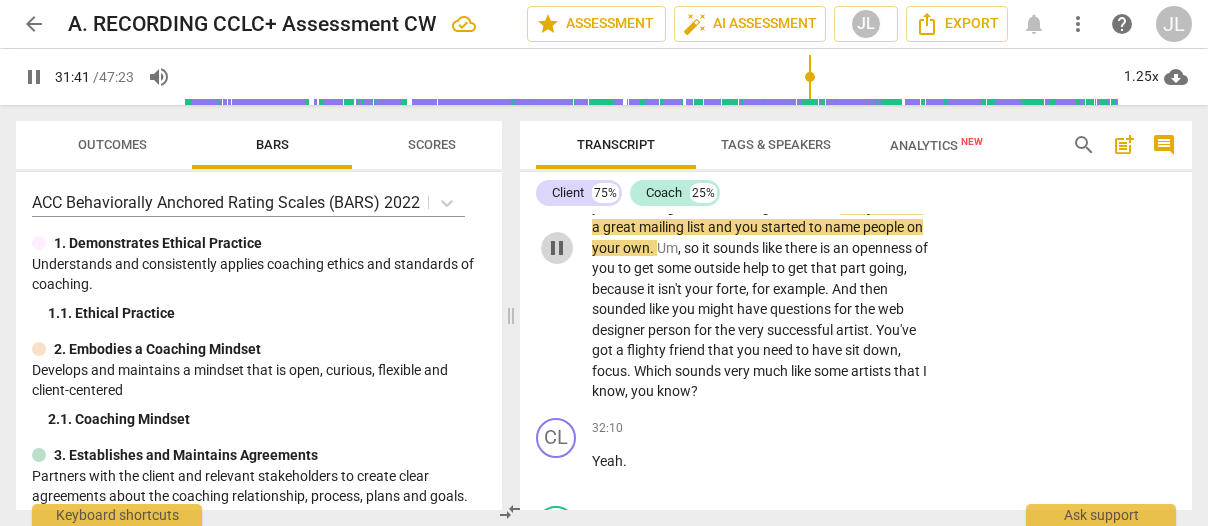 click on "pause" at bounding box center (557, 248) 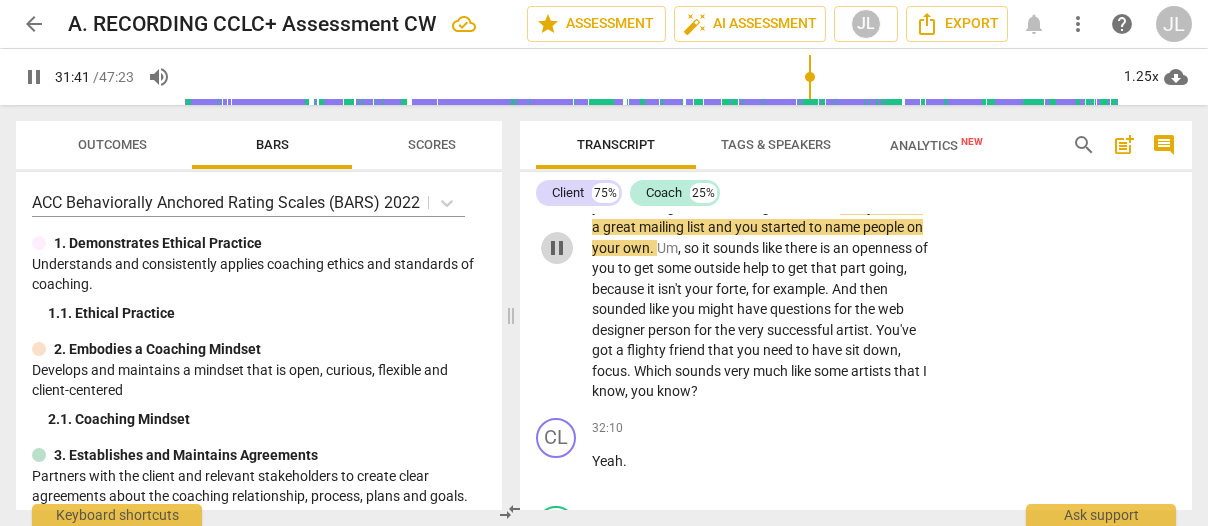 type on "1902" 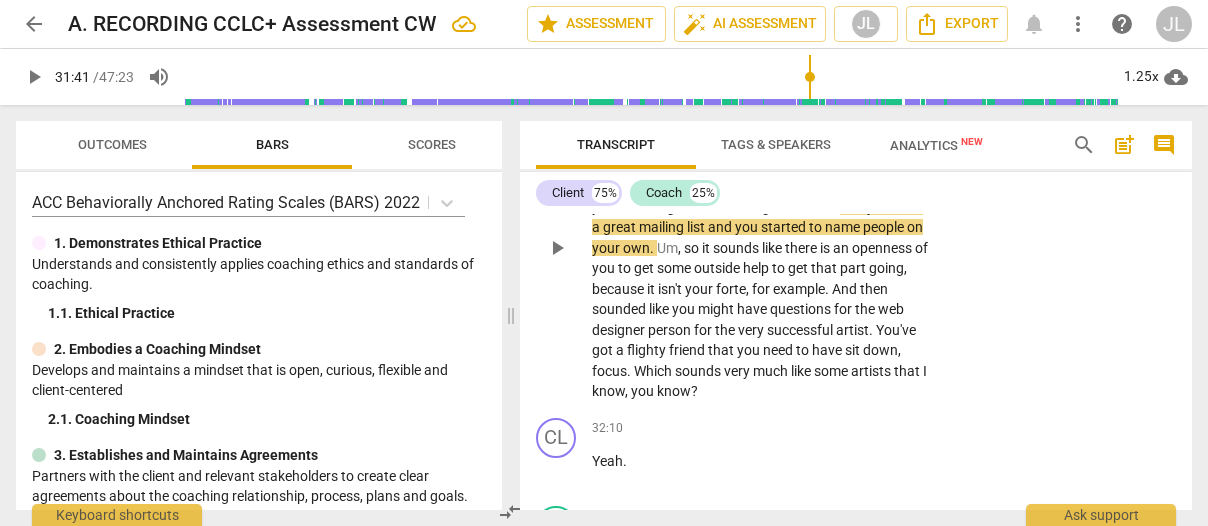 click on "you" at bounding box center [605, 207] 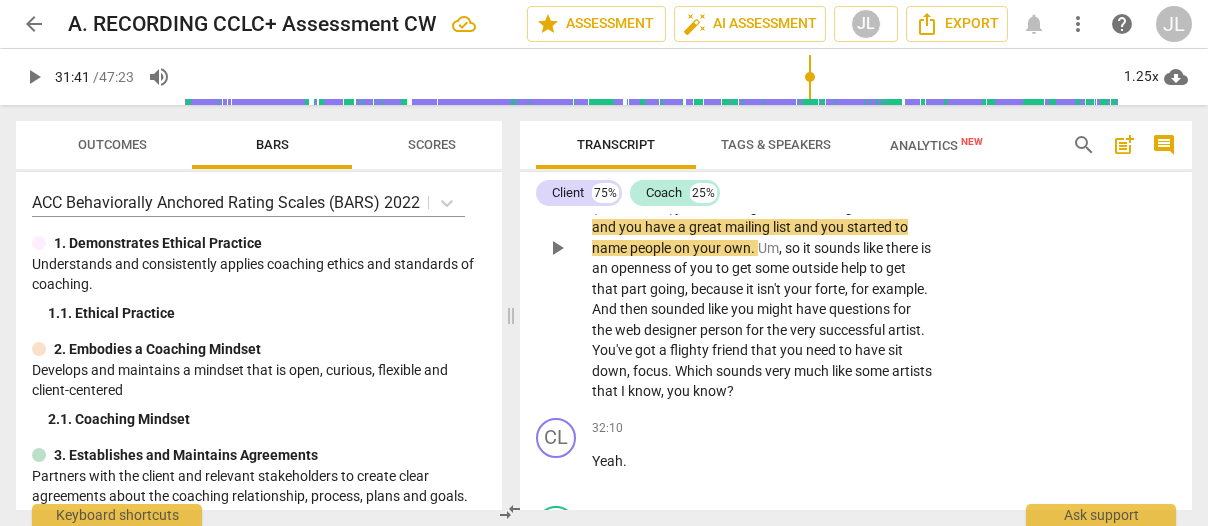 click on "play_arrow" at bounding box center (557, 248) 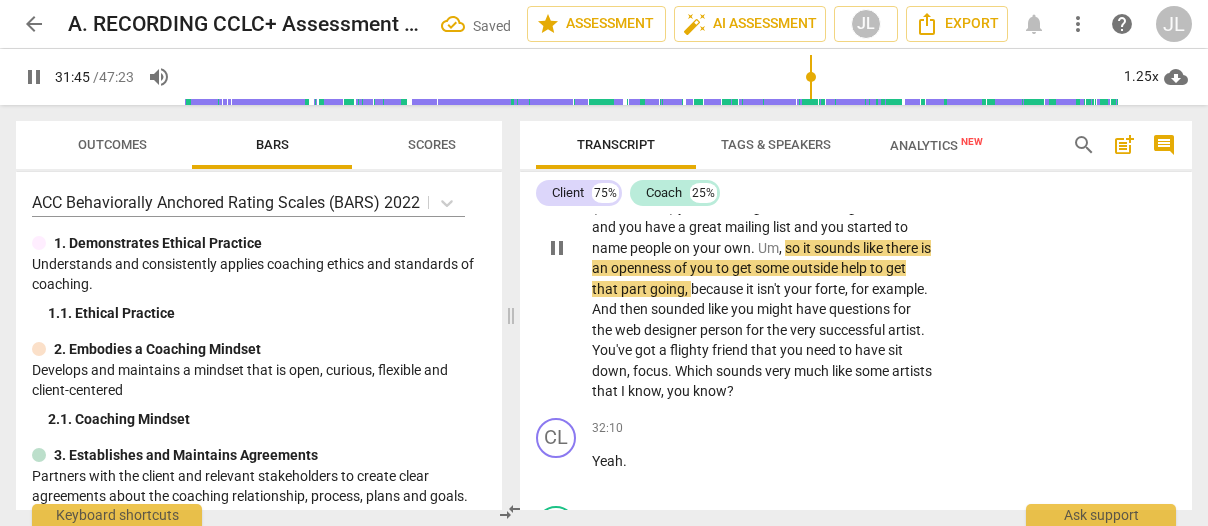 click on "pause" at bounding box center (557, 248) 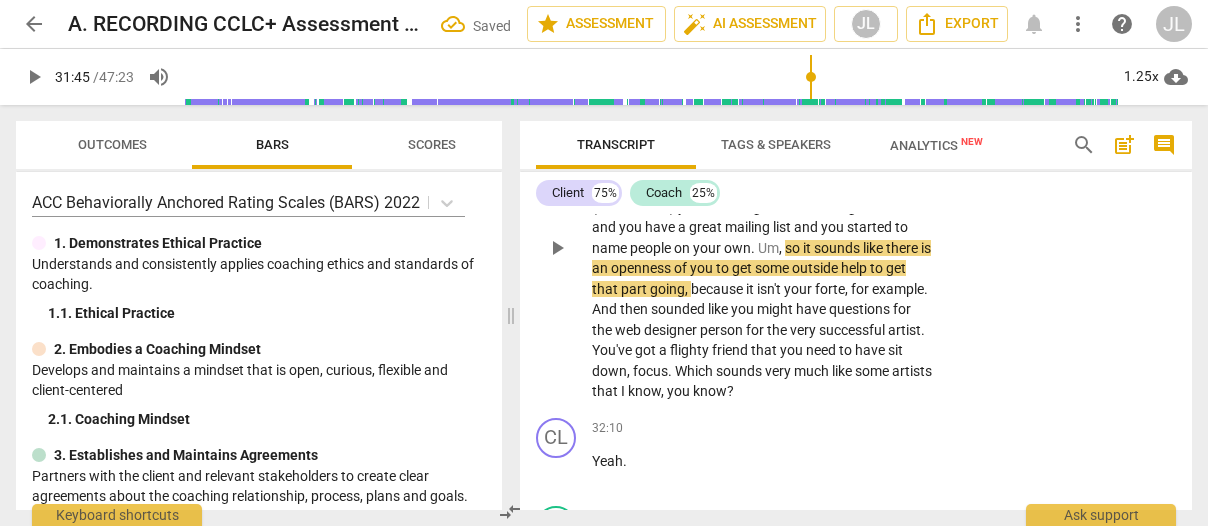 click on "Um" at bounding box center (768, 248) 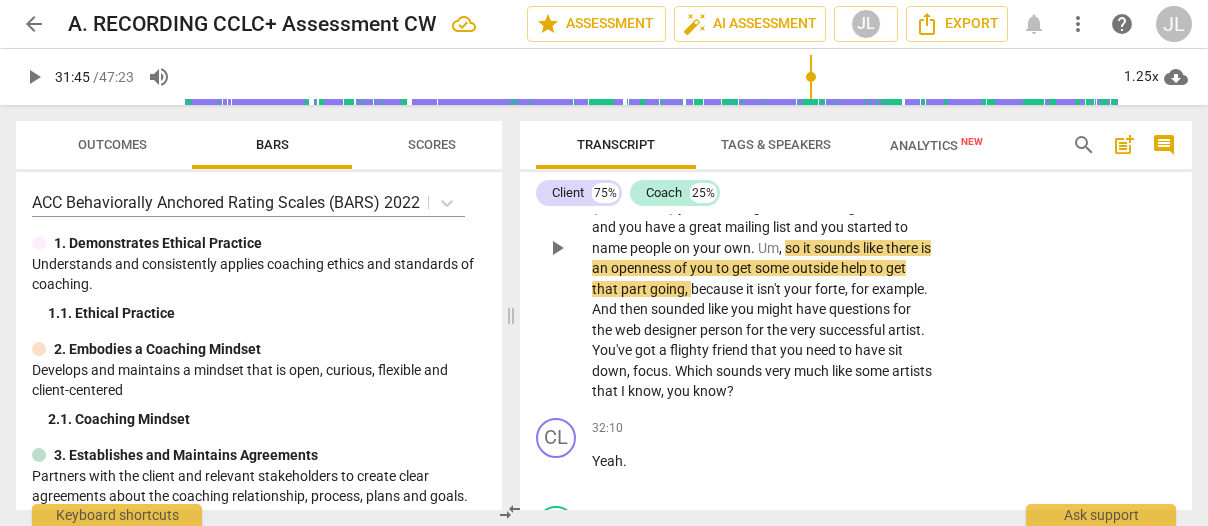 type 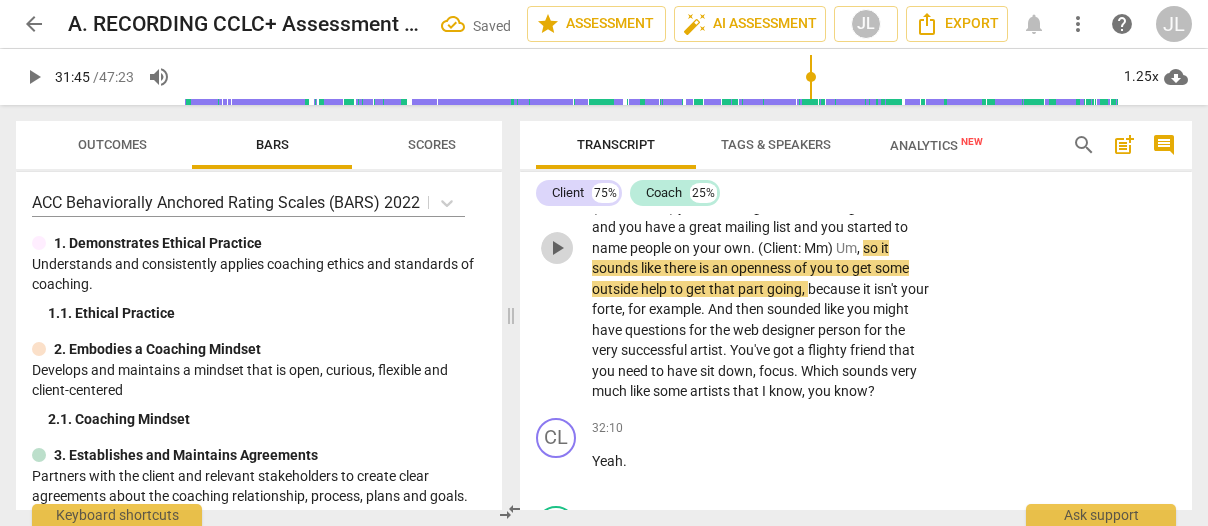 click on "play_arrow" at bounding box center (557, 248) 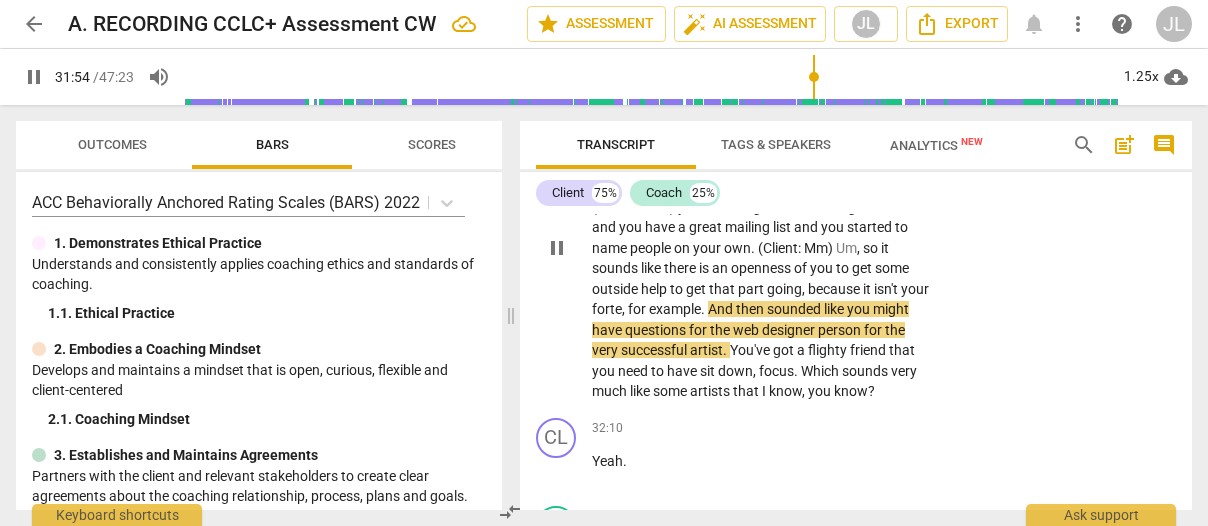 click on "pause" at bounding box center (557, 248) 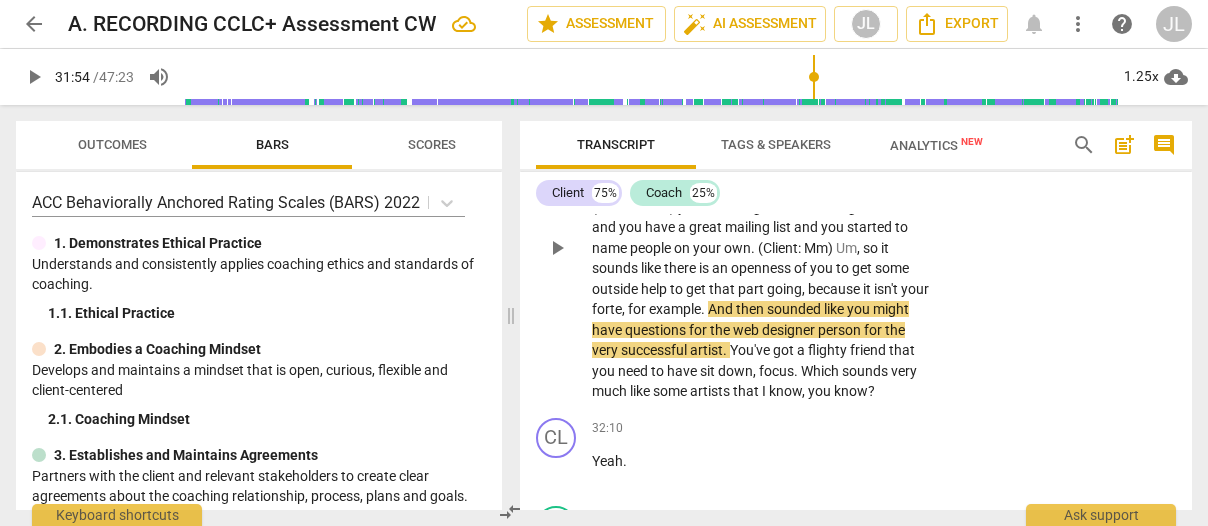 type on "1915" 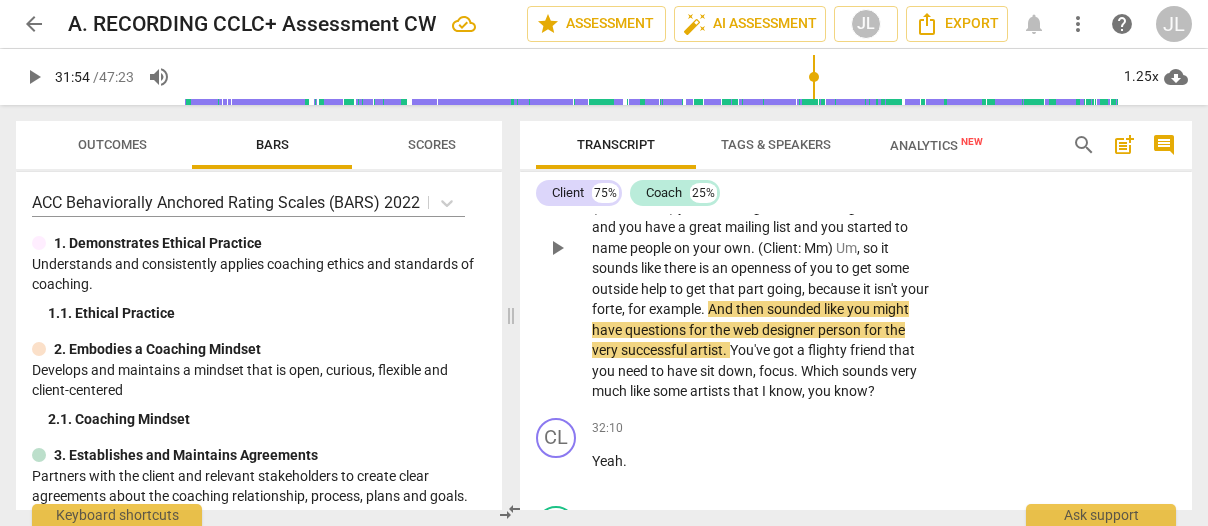 click on "And" at bounding box center (722, 309) 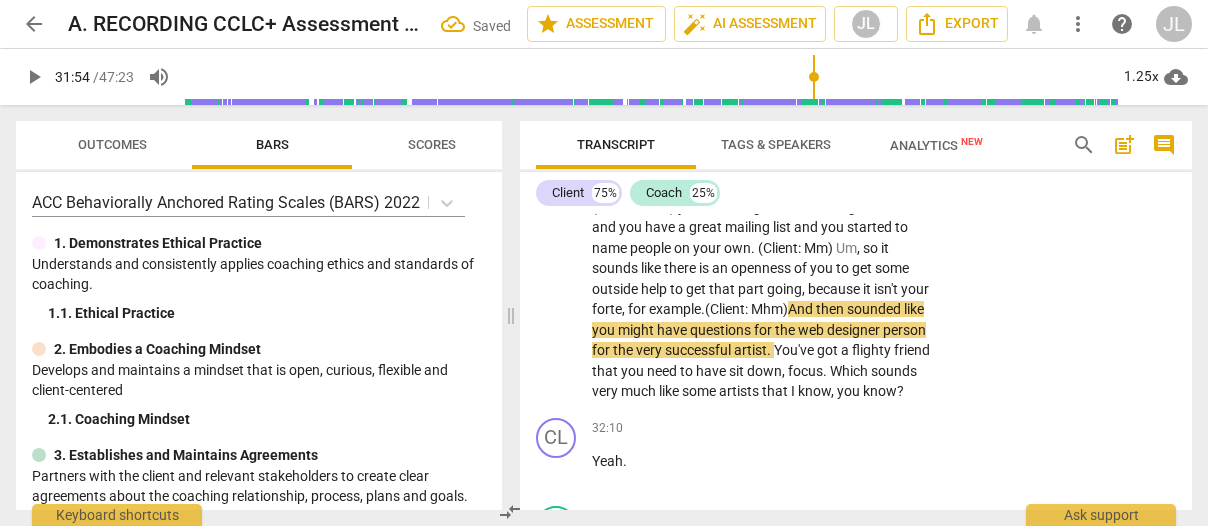 scroll, scrollTop: 14220, scrollLeft: 0, axis: vertical 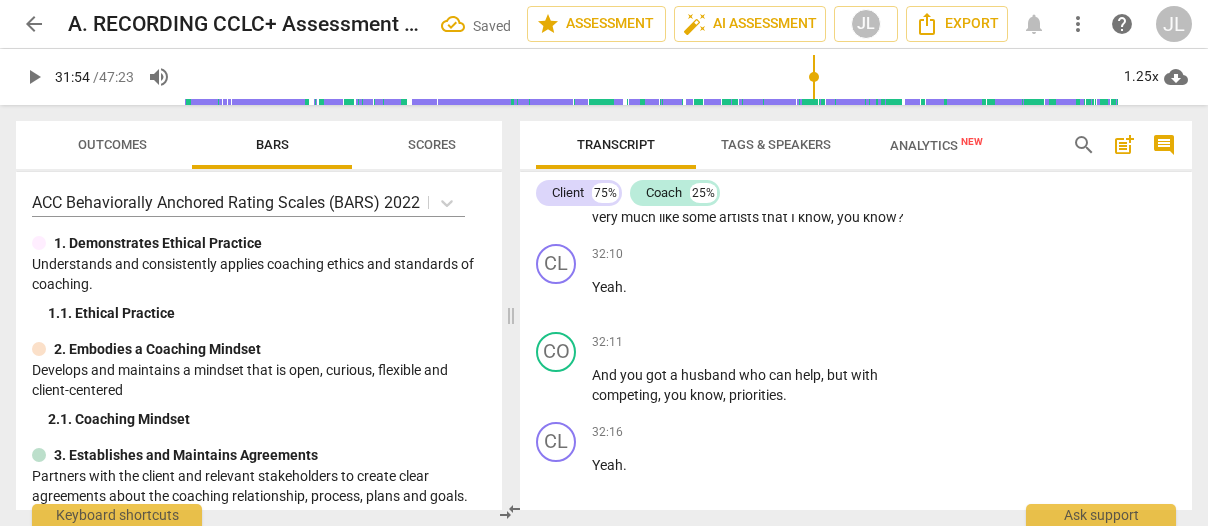 click on "play_arrow" at bounding box center (557, 74) 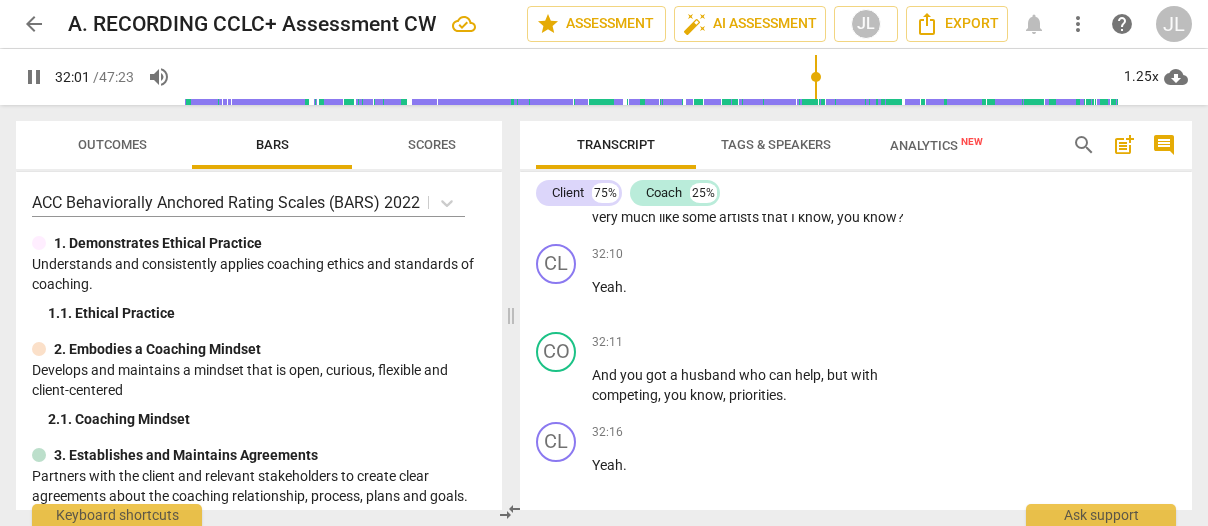 click on "pause" at bounding box center (557, 74) 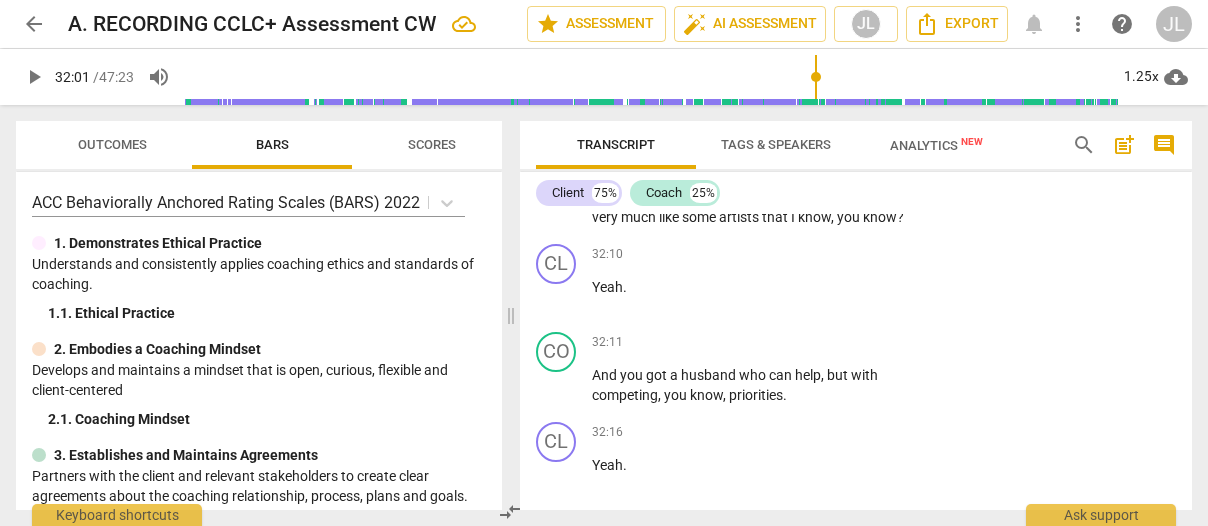 type on "1921" 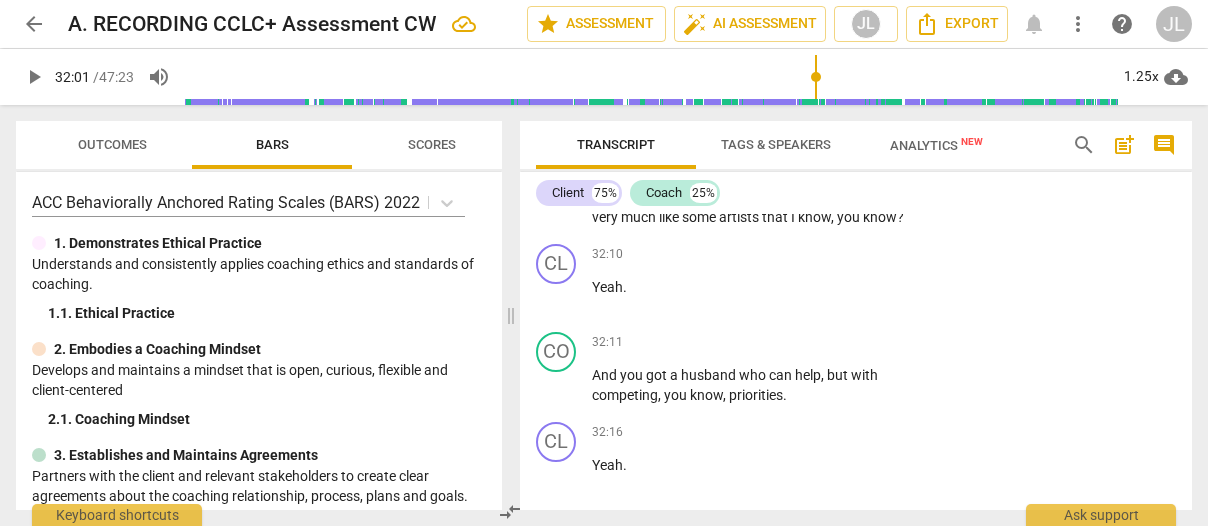 type 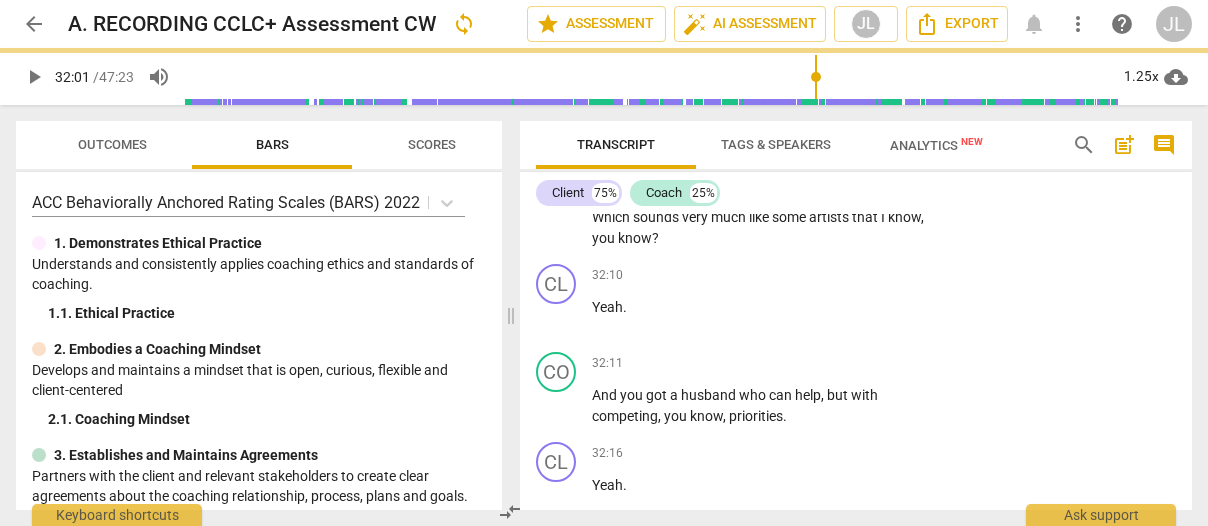 click on "play_arrow" at bounding box center [557, 85] 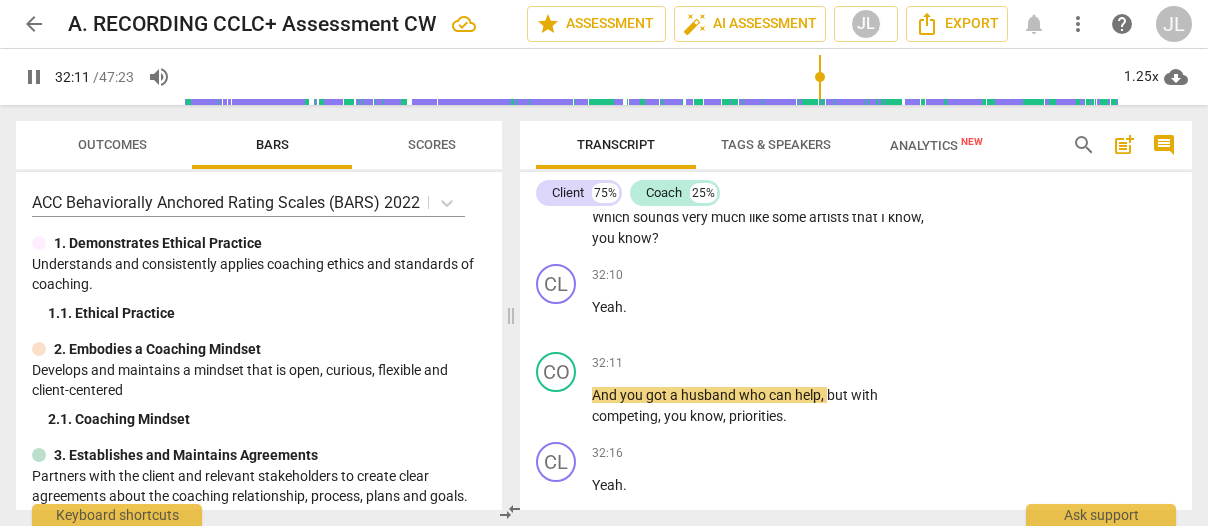scroll, scrollTop: 14560, scrollLeft: 0, axis: vertical 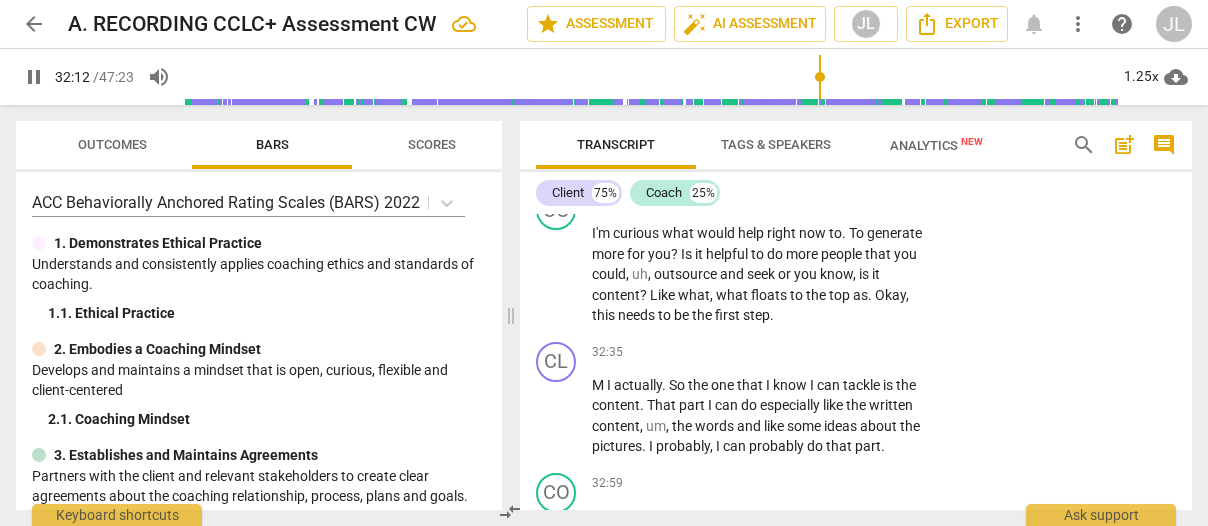 drag, startPoint x: 556, startPoint y: 240, endPoint x: 1118, endPoint y: 350, distance: 572.66394 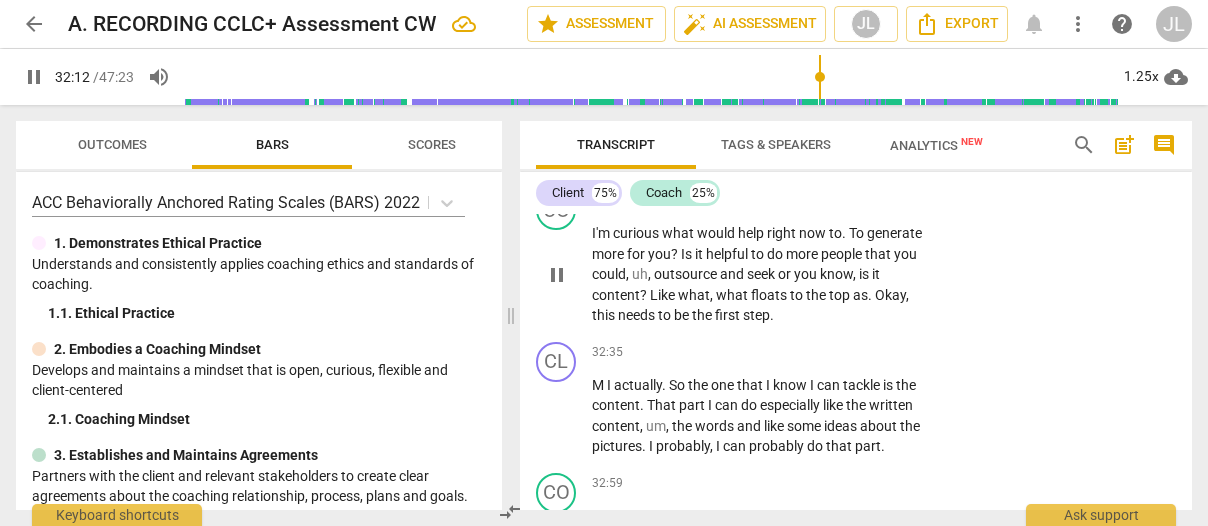 click on "pause" at bounding box center [557, 66] 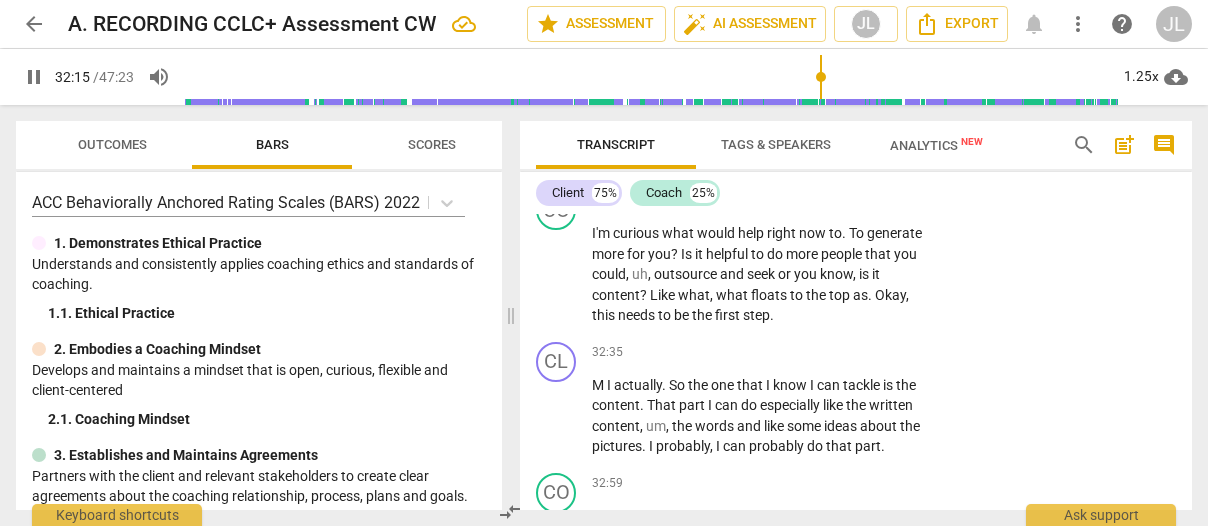 click on "pause" at bounding box center [557, 66] 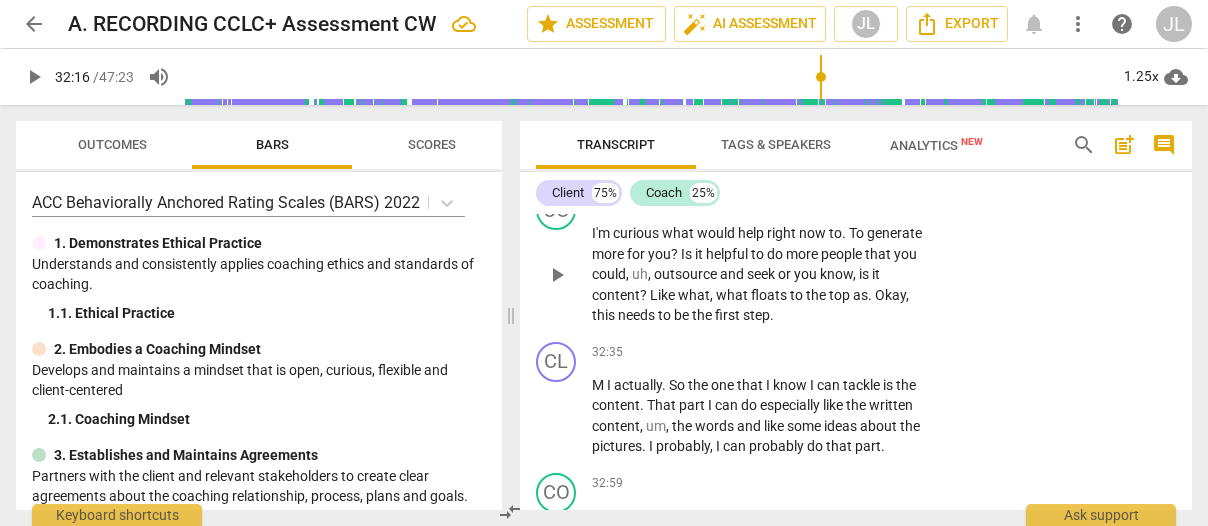 type on "1936" 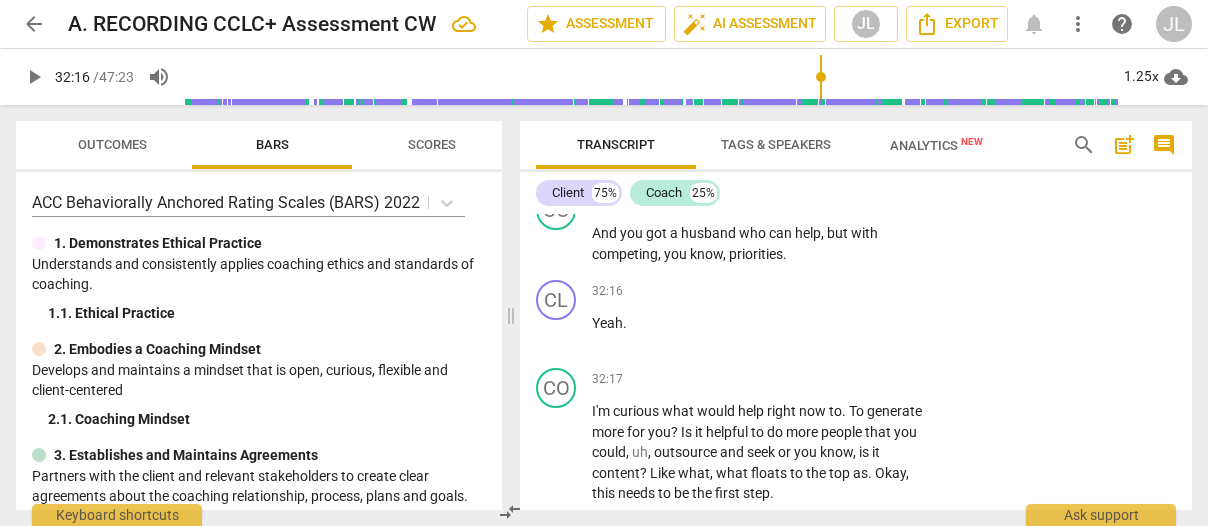scroll, scrollTop: 14220, scrollLeft: 0, axis: vertical 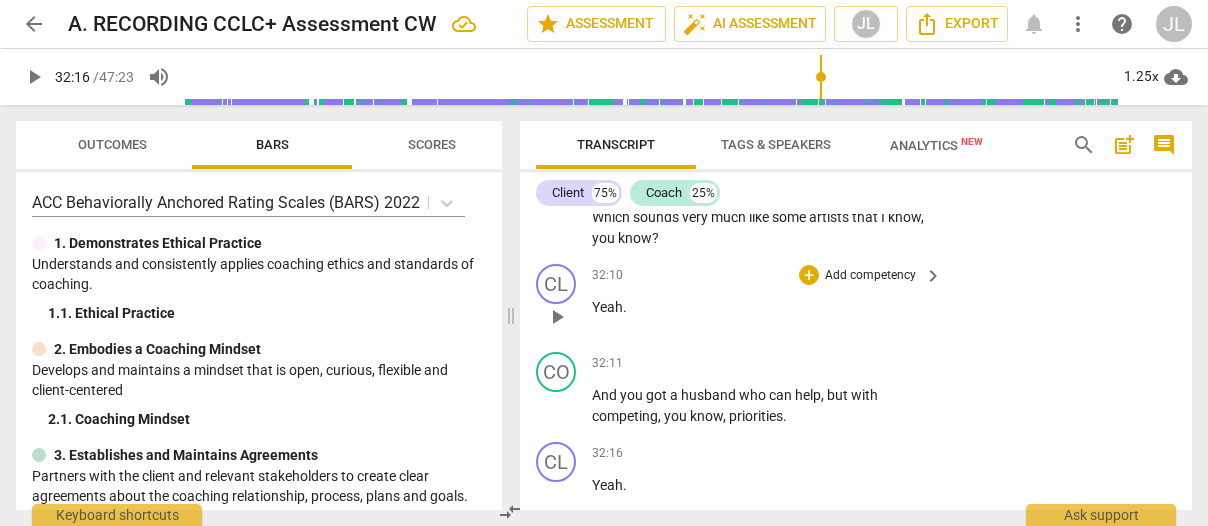 click on "Yeah" at bounding box center (607, 307) 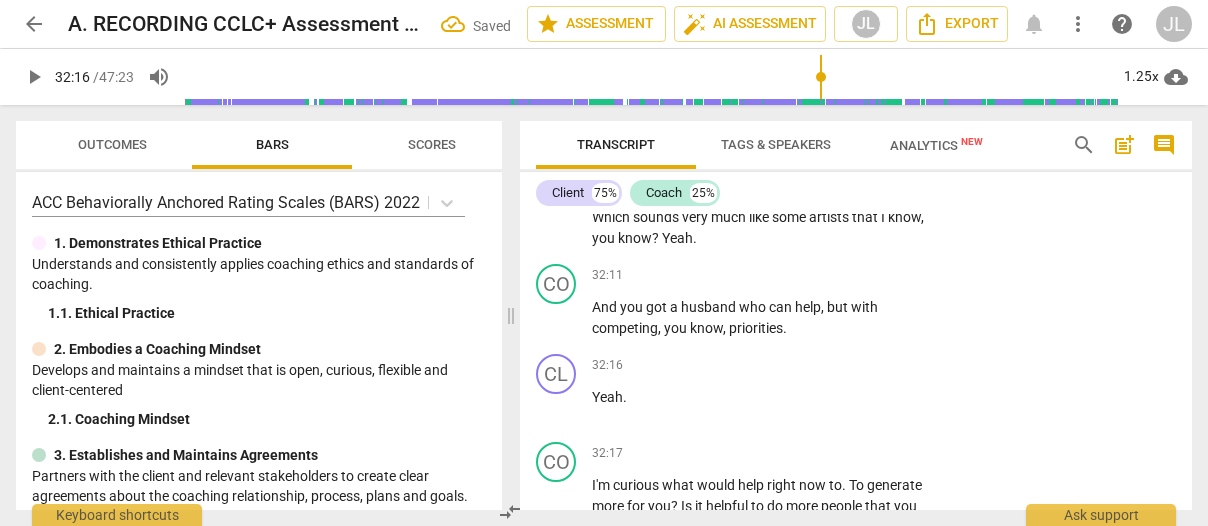 click on "Yeah" at bounding box center (677, 238) 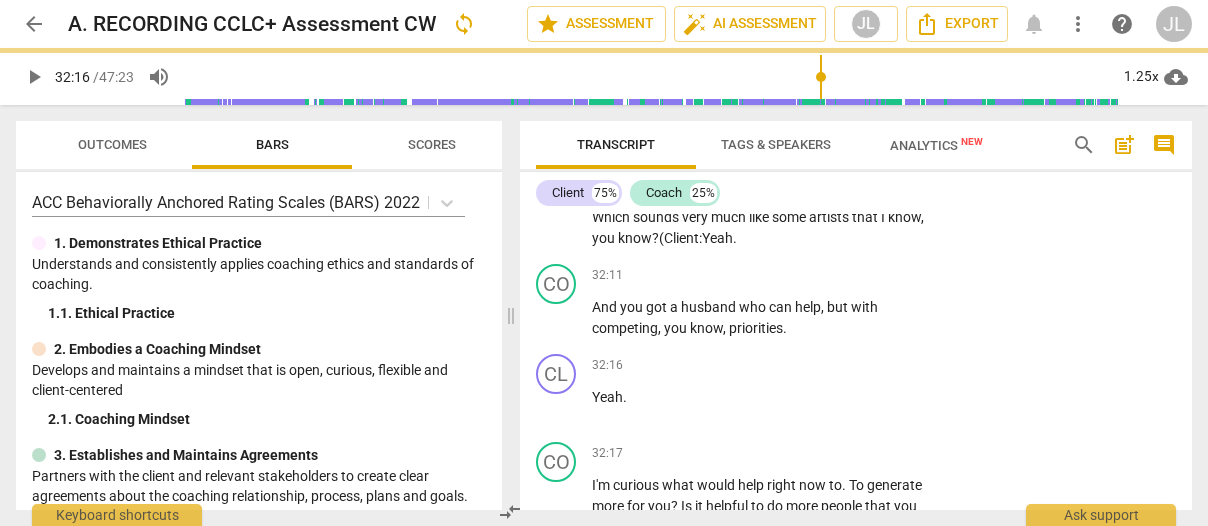 click on "Okay .   Well ,   this   is   great .   It   seems   like ,   you   know ,   correct   me   if   I'm   wrong   as   I'm   trying   to   catch   the   directions   as   you're   filtering   to   finer   and   finer   points ,   you   know ,   to   generate   interest   and   find   interested   people   (Client :   Mhm)   to   get   to   the   things   you   want   to   offer .   Ultimately ,   (Client :   Mhm)   you   need   to   generate   that   right   content ,   and   you   have   a   great   mailing   list   and   you   started   to   name   people   on   your   own .   (Client :   Mm)   Um ,   so   it   sounds   like   there   is   an   openness   of   you   to   get   some   outside   help   to   get   that   part   going ,   because   it   isn't   your   forte ,   for   example .   (Client :   Mhm)   And   then   sounded   like   you   might   have   questions   for   the   web   designer   person   for   the   very   successful   artist .   (Client :   Mhm)   You've   got   a   flighty   friend" at bounding box center [762, 84] 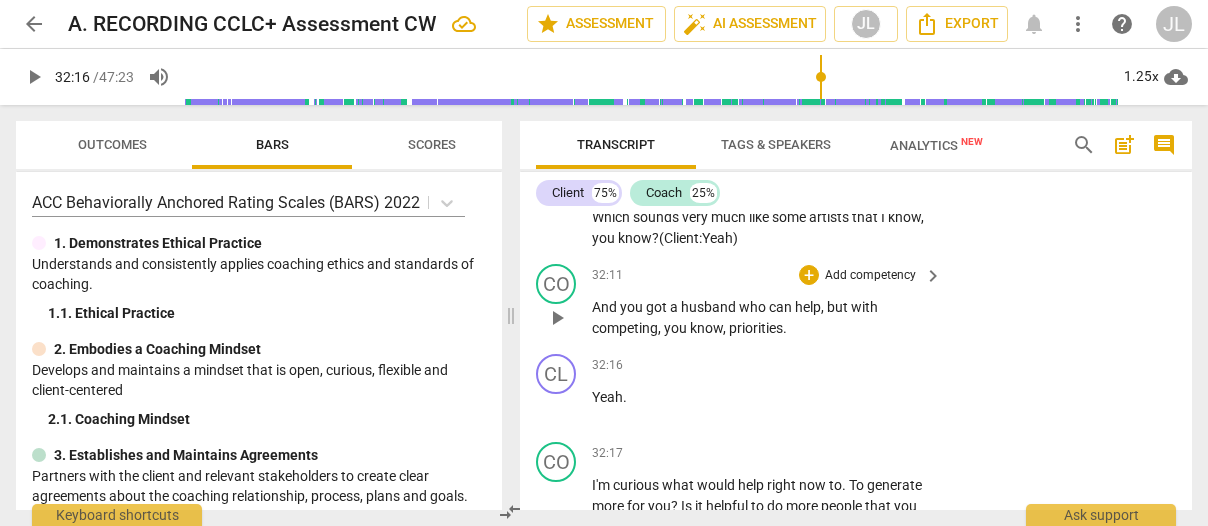 click on "And" at bounding box center (606, 307) 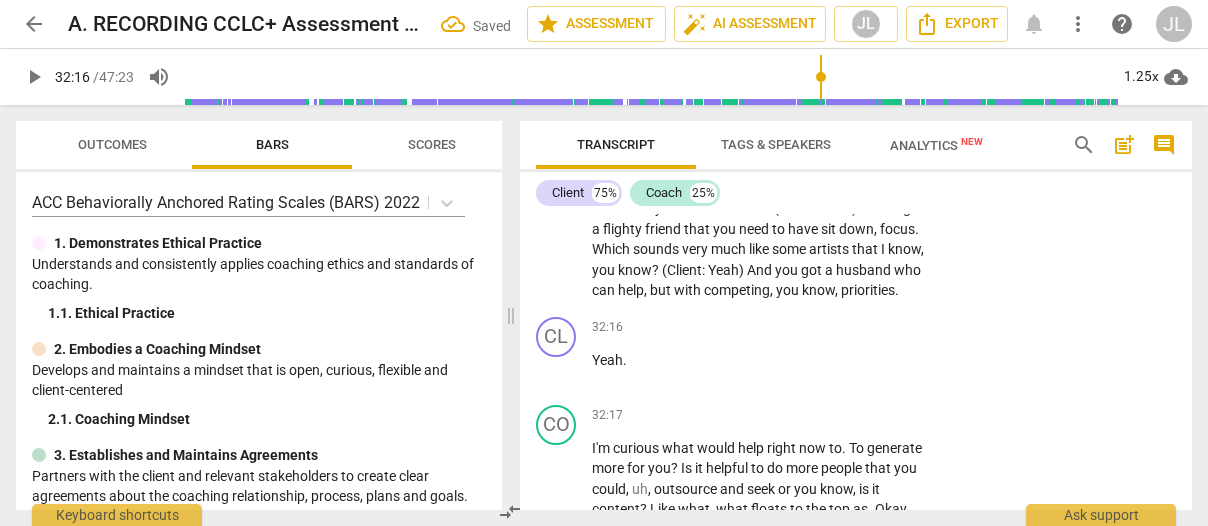 scroll, scrollTop: 14188, scrollLeft: 0, axis: vertical 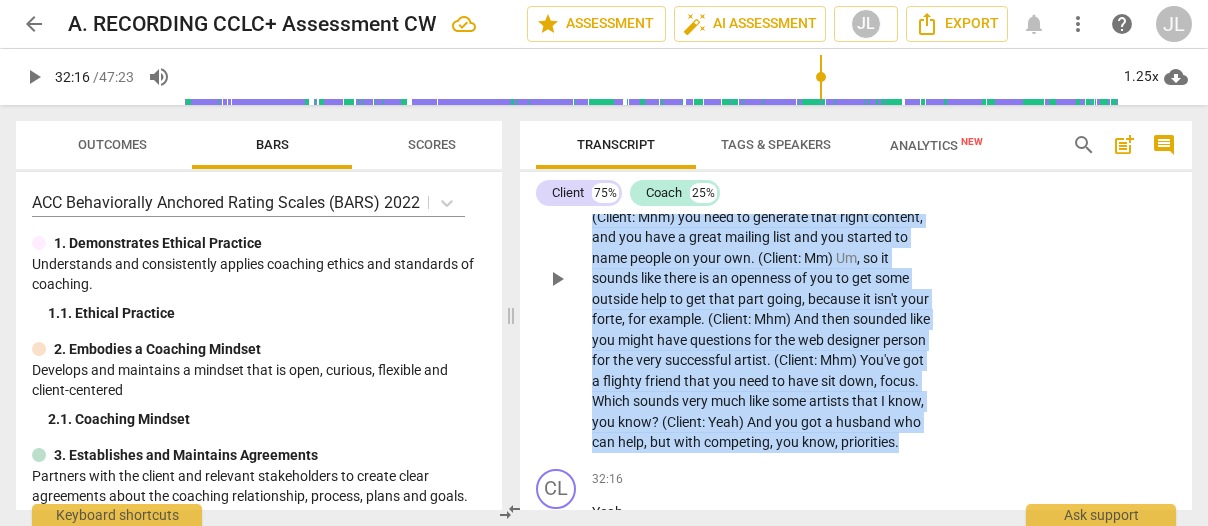 drag, startPoint x: 792, startPoint y: 476, endPoint x: 592, endPoint y: 279, distance: 280.7294 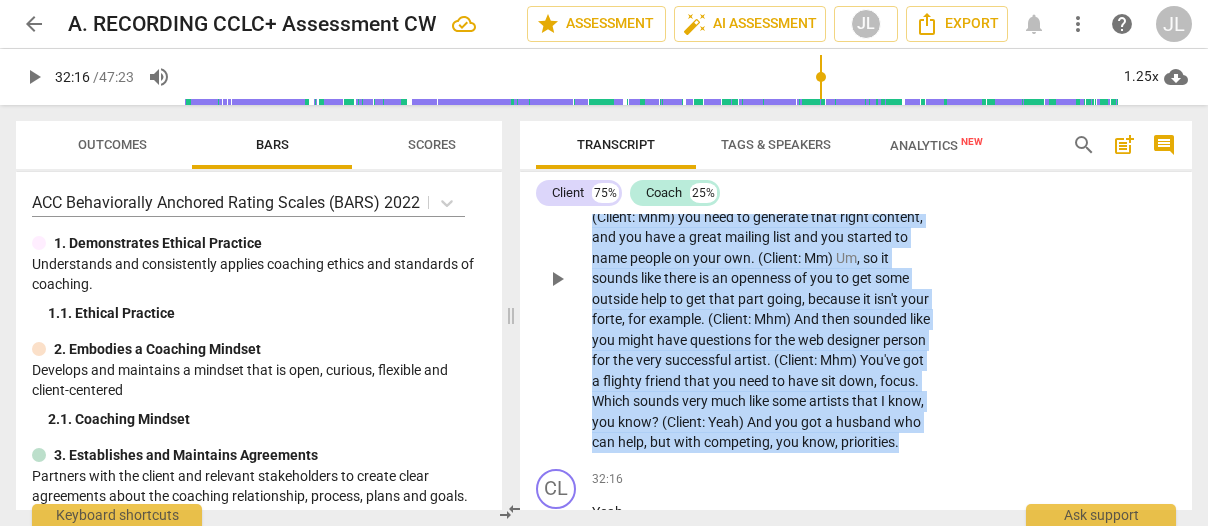 click on "Okay .   Well ,   this   is   great .   It   seems   like ,   you   know ,   correct   me   if   I'm   wrong   as   I'm   trying   to   catch   the   directions   as   you're   filtering   to   finer   and   finer   points ,   you   know ,   to   generate   interest   and   find   interested   people   (Client :   Mhm)   to   get   to   the   things   you   want   to   offer .   Ultimately ,   (Client :   Mhm)   you   need   to   generate   that   right   content ,   and   you   have   a   great   mailing   list   and   you   started   to   name   people   on   your   own .   (Client :   Mm)   Um ,   so   it   sounds   like   there   is   an   openness   of   you   to   get   some   outside   help   to   get   that   part   going ,   because   it   isn't   your   forte ,   for   example .   (Client :   Mhm)   And   then   sounded   like   you   might   have   questions   for   the   web   designer   person   for   the   very   successful   artist .   (Client :   Mhm)   You've   got   a   flighty   friend" at bounding box center [762, 278] 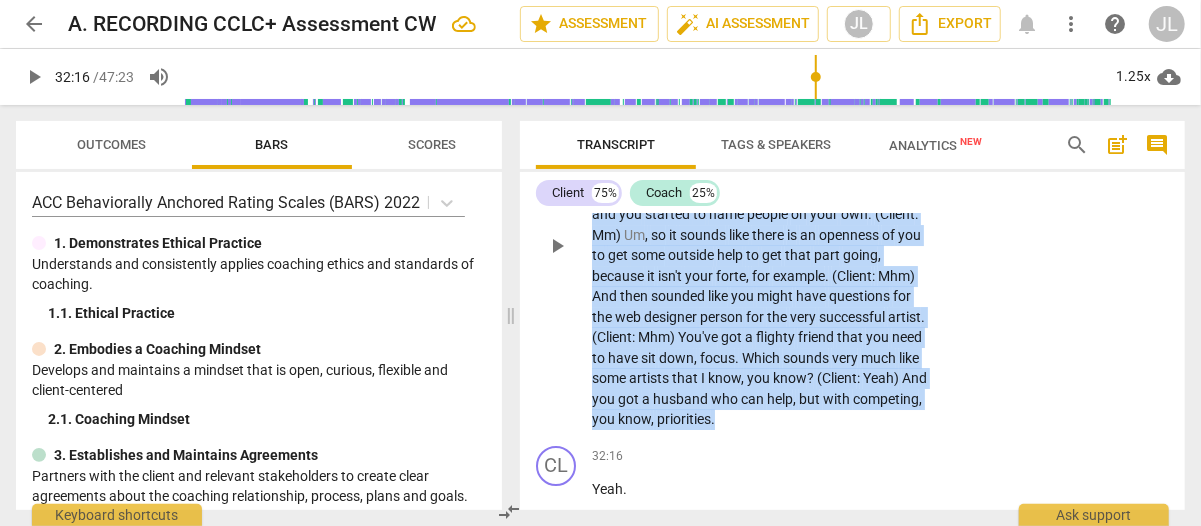 click on "+" at bounding box center [805, 39] 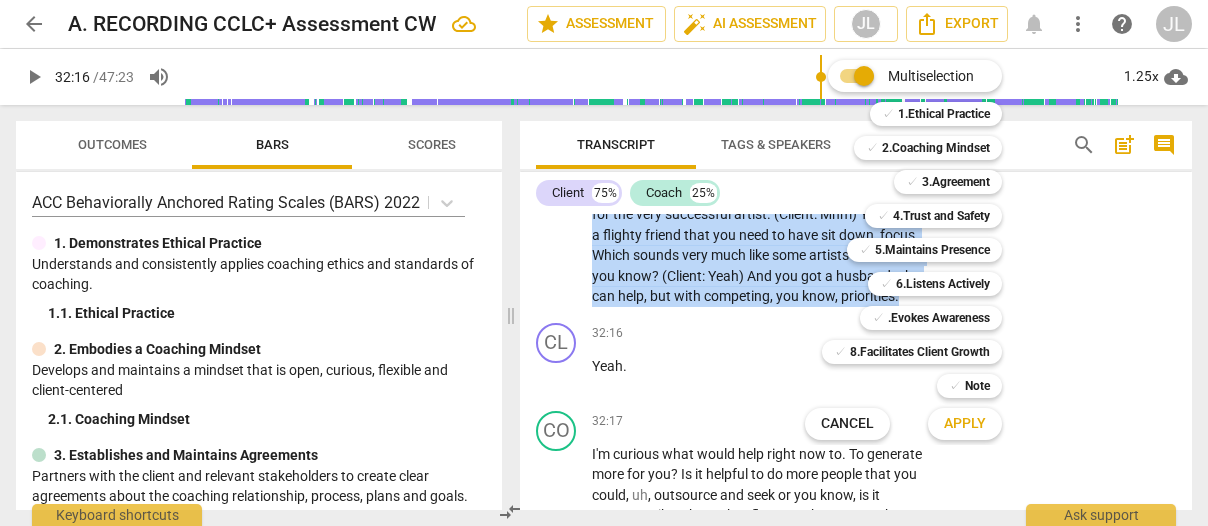 scroll, scrollTop: 14036, scrollLeft: 0, axis: vertical 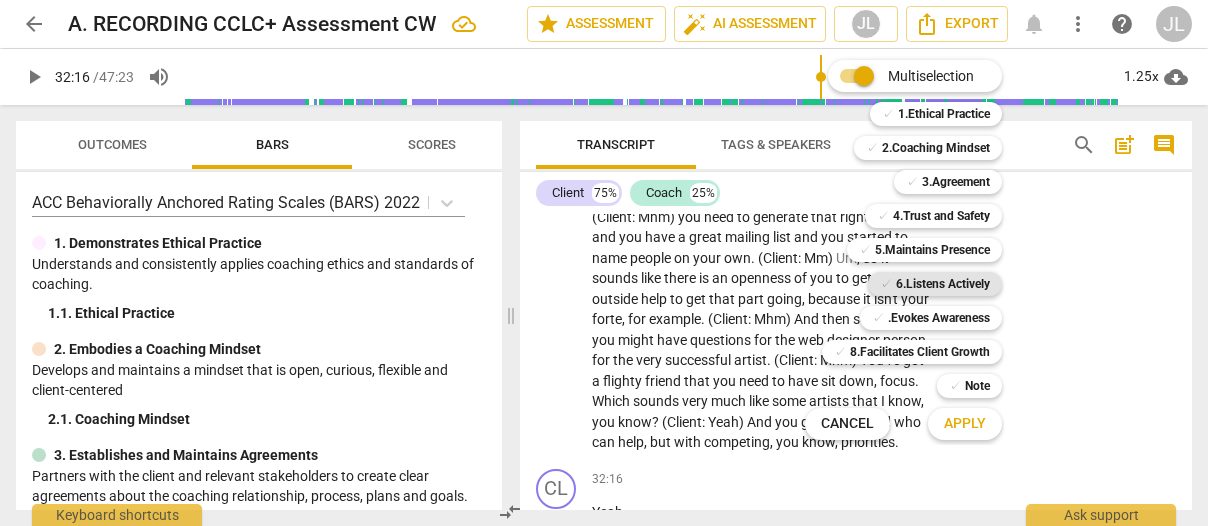 click on "6.Listens Actively" at bounding box center (943, 284) 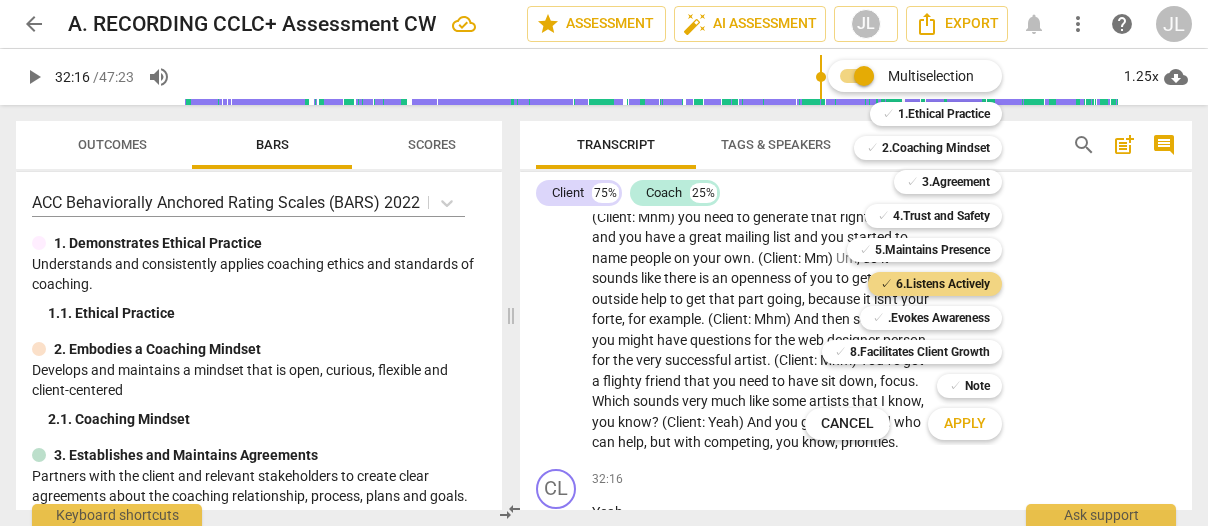 click on "Apply" at bounding box center (965, 424) 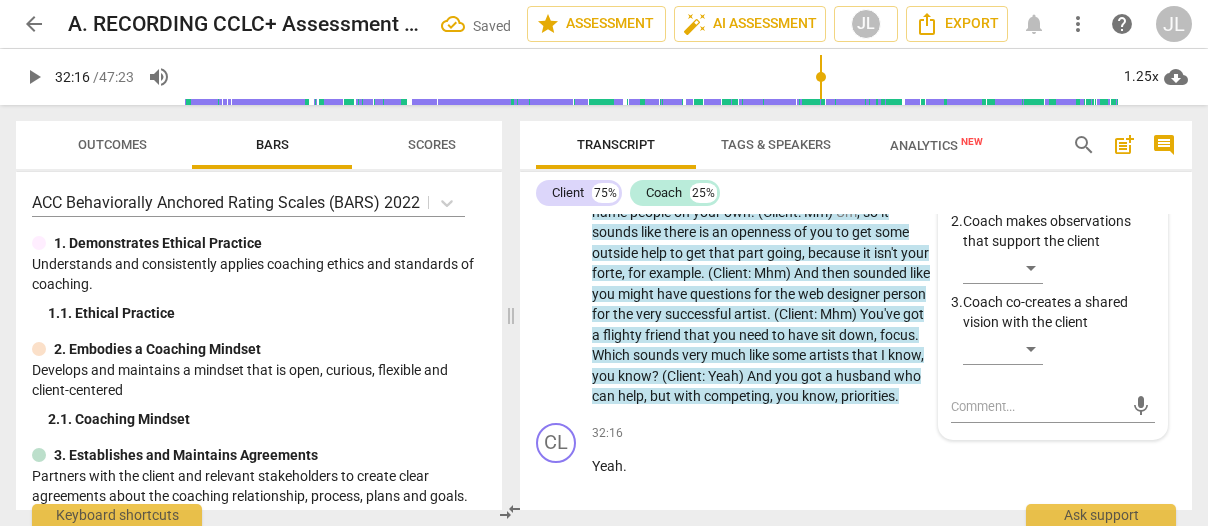 scroll, scrollTop: 14305, scrollLeft: 0, axis: vertical 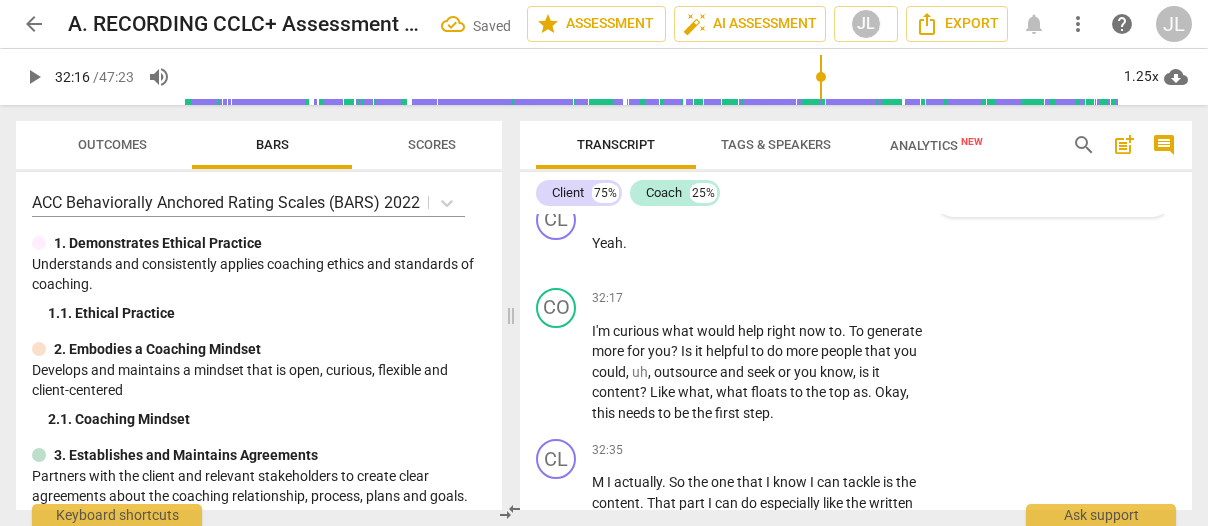 click on "​" at bounding box center (1059, 130) 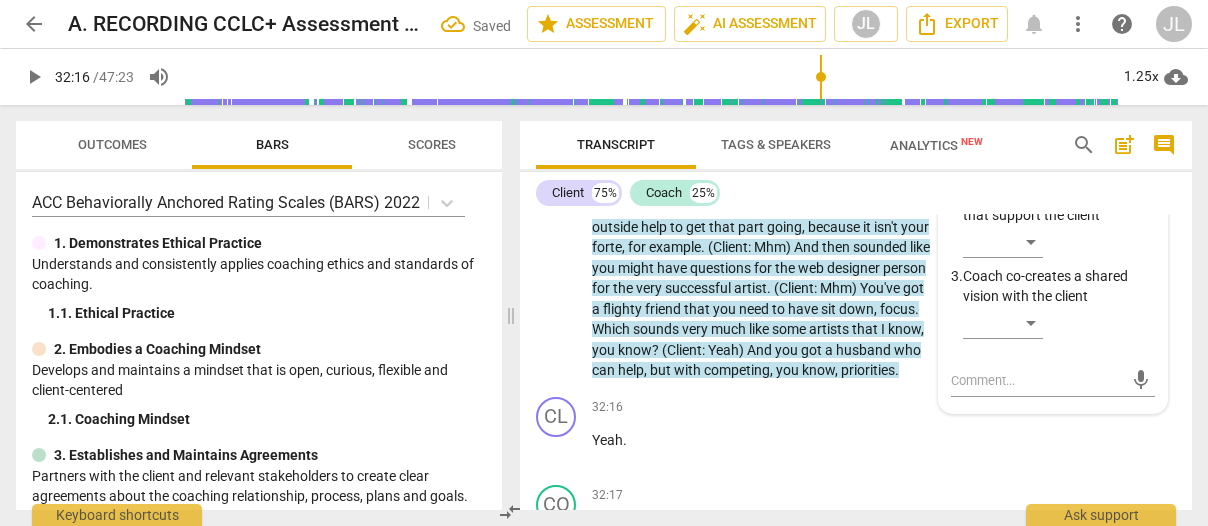 scroll, scrollTop: 14105, scrollLeft: 0, axis: vertical 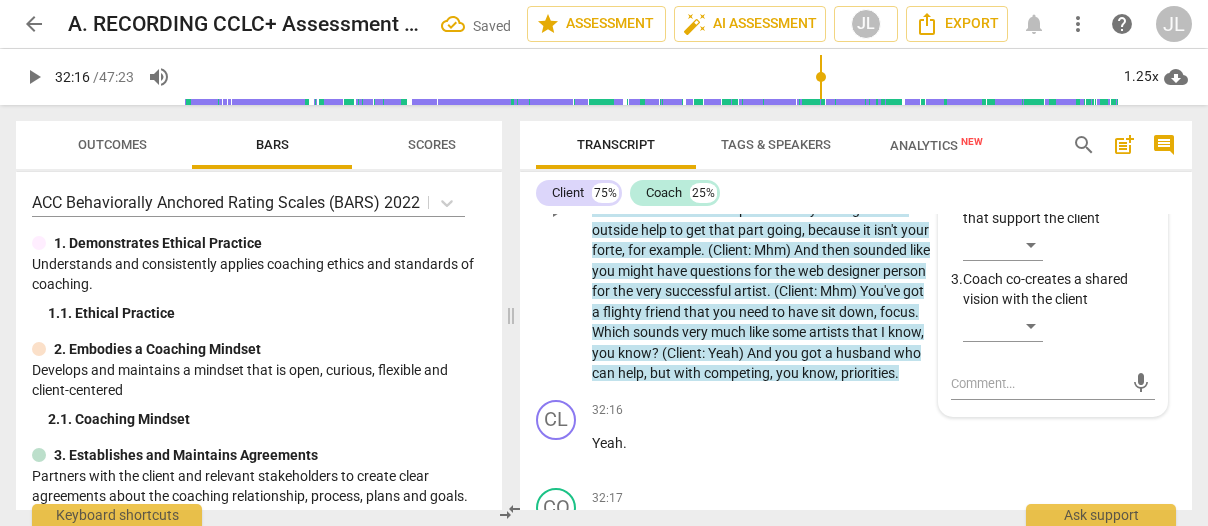 click on "​" at bounding box center (1003, 164) 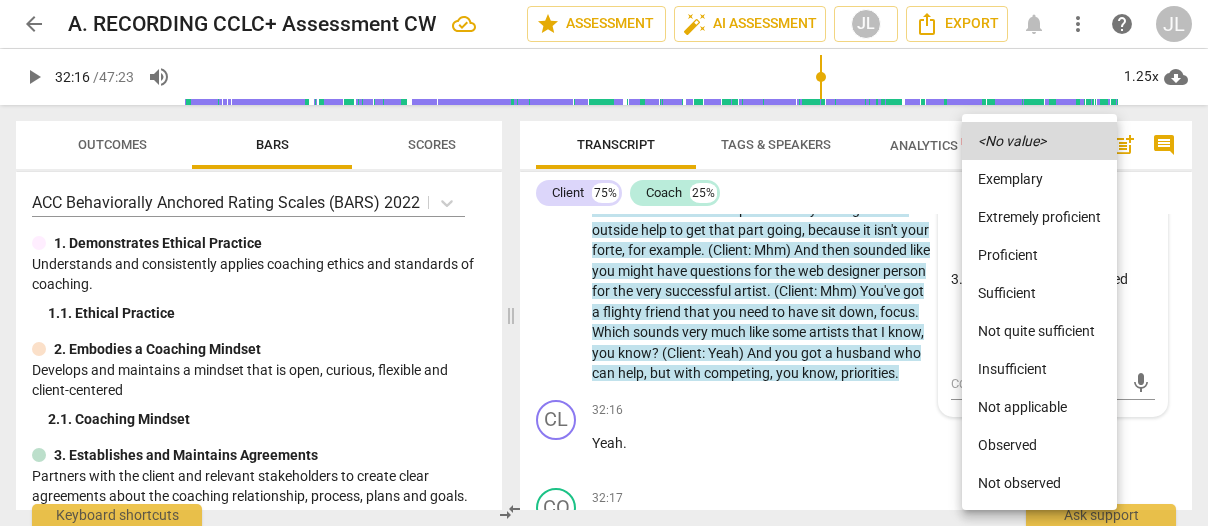 click on "Observed" at bounding box center [1039, 445] 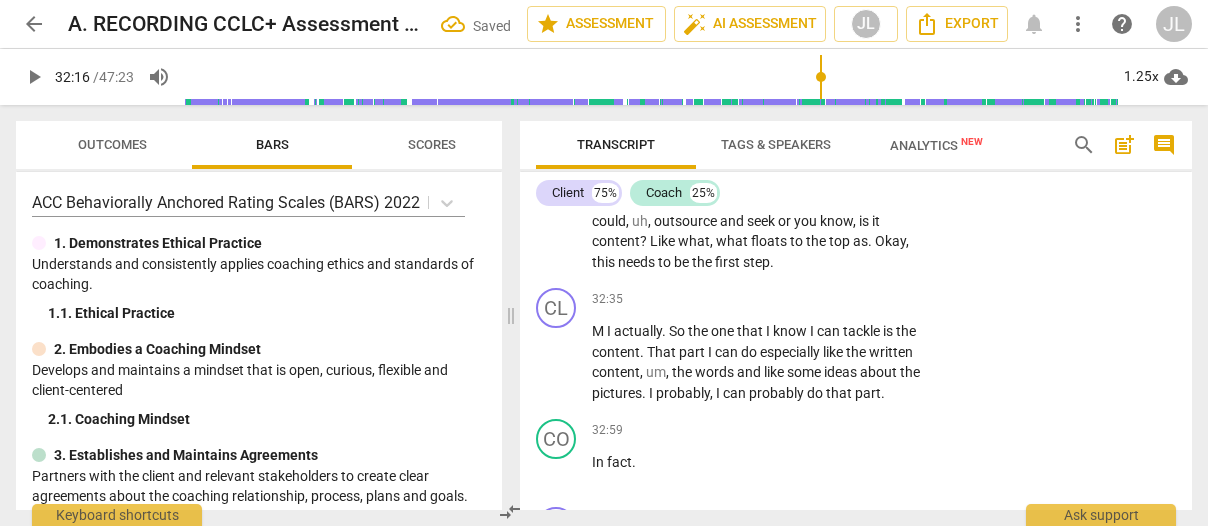 scroll, scrollTop: 14510, scrollLeft: 0, axis: vertical 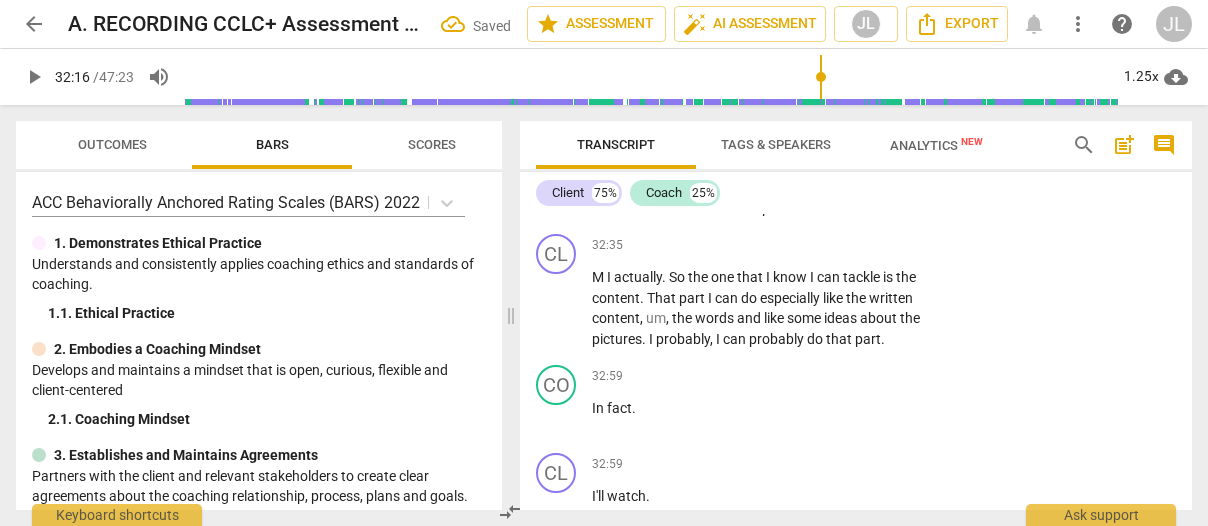 click on "play_arrow" at bounding box center [557, 167] 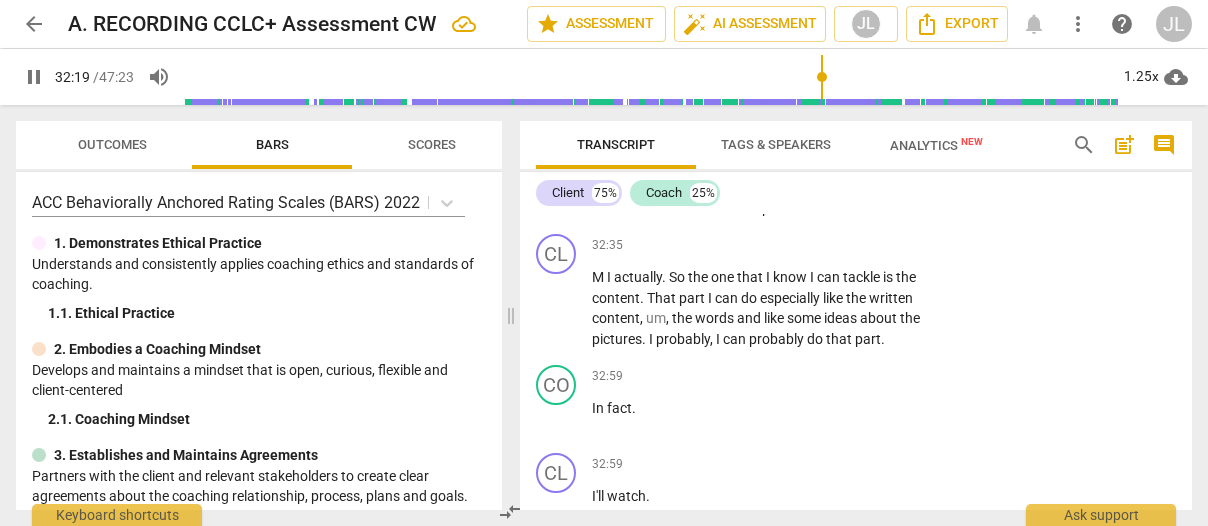 click on "." at bounding box center [845, 126] 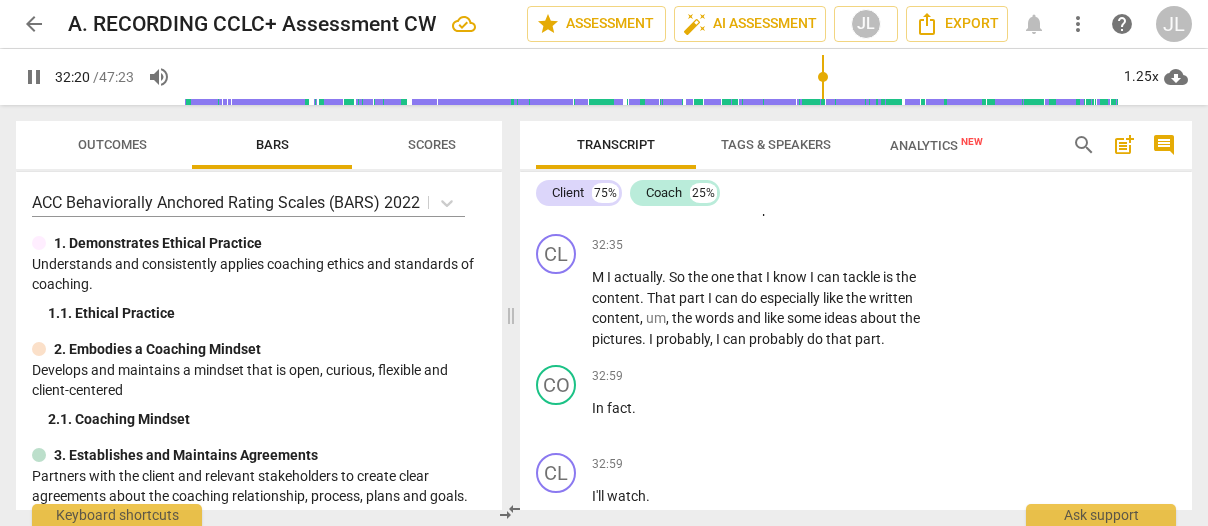 type on "1941" 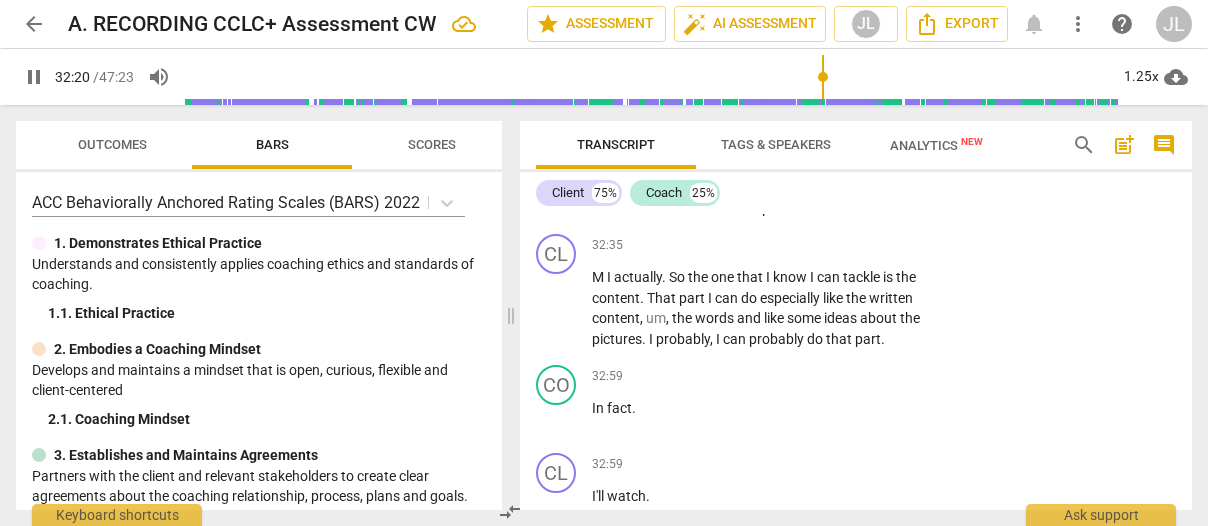 type 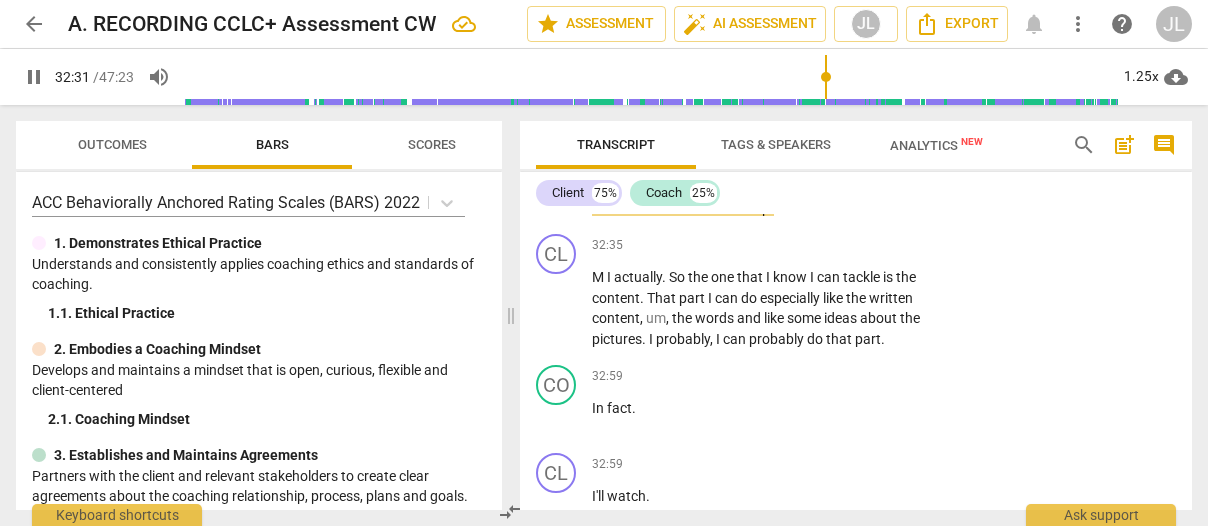 click on "pause" at bounding box center (557, 167) 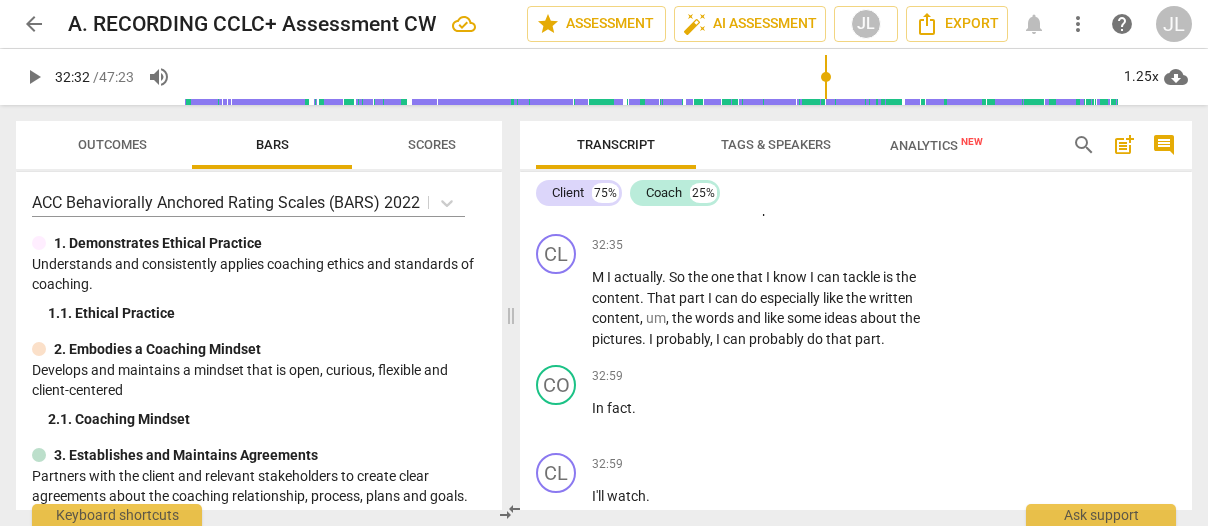 type on "1952" 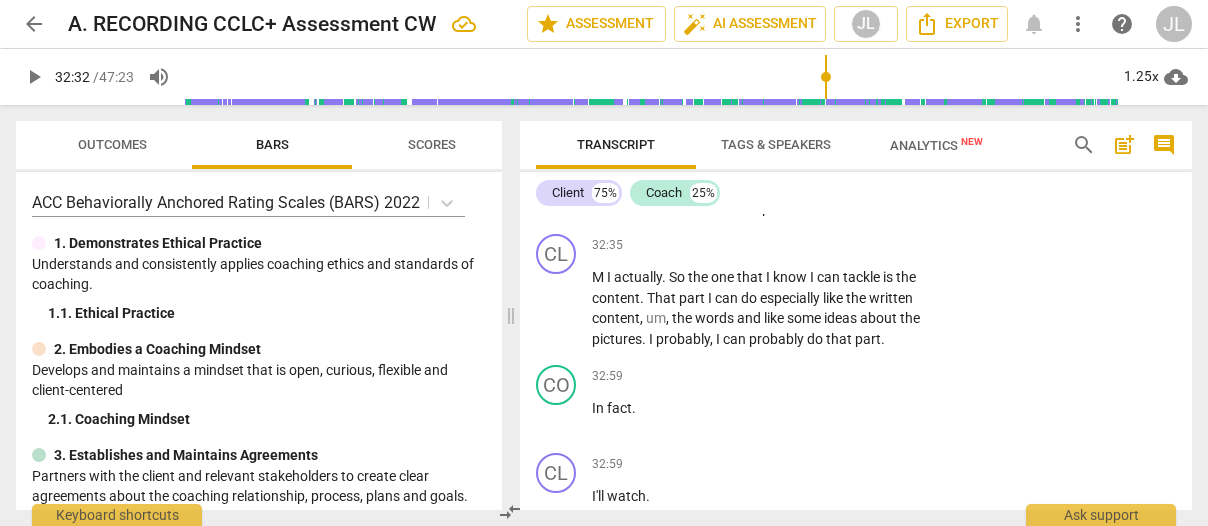 click on "." at bounding box center (871, 187) 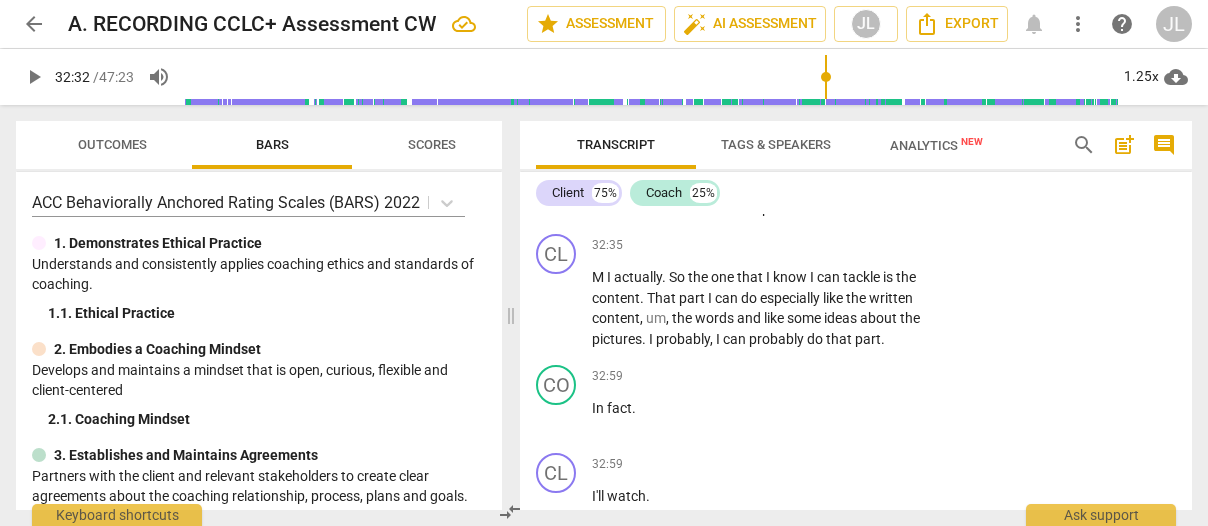 type 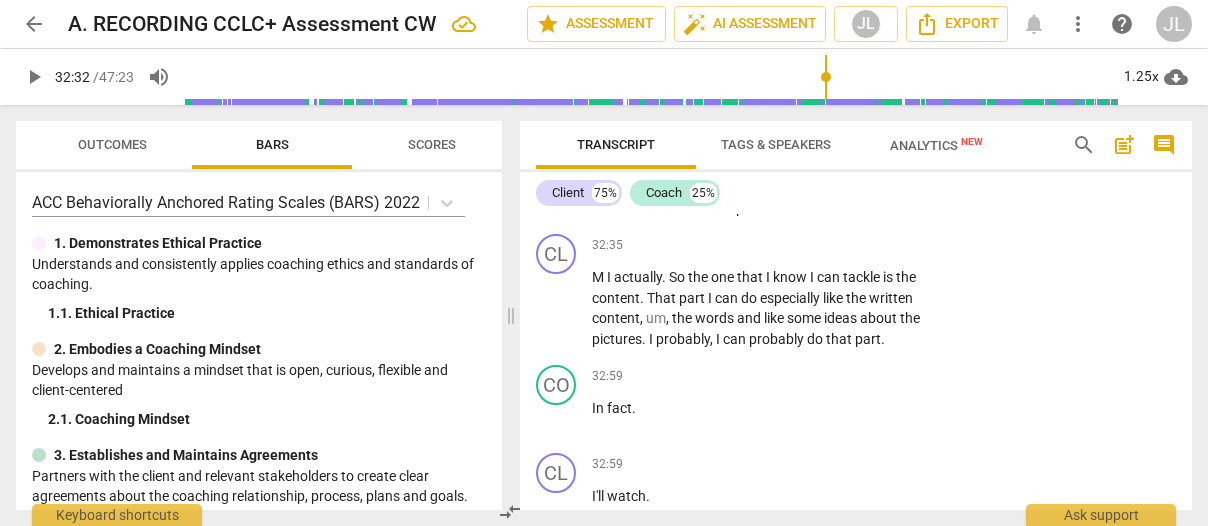 click on "okay" at bounding box center [888, 187] 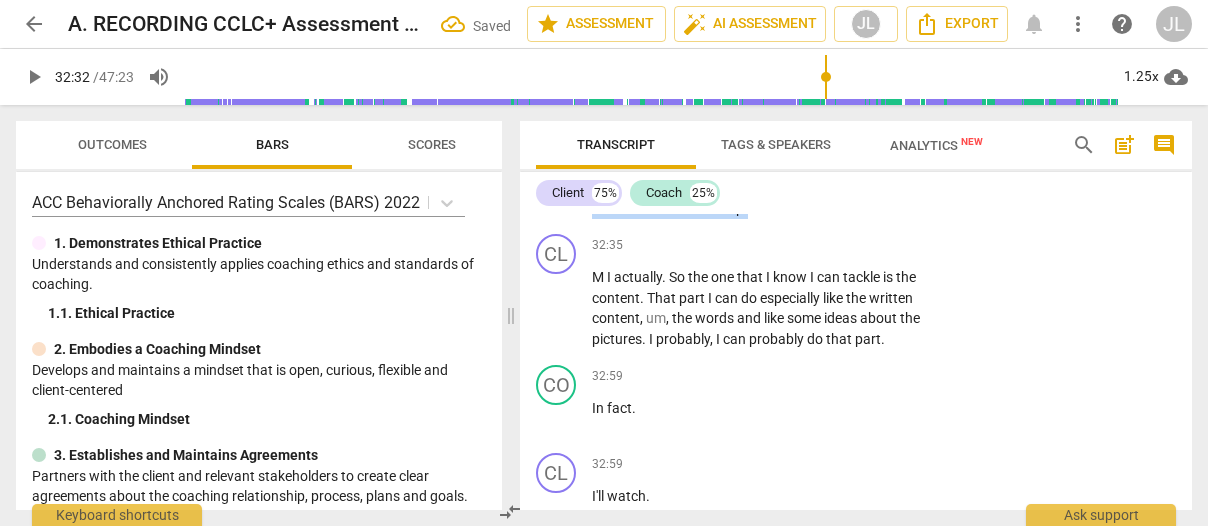 drag, startPoint x: 791, startPoint y: 397, endPoint x: 572, endPoint y: 322, distance: 231.4865 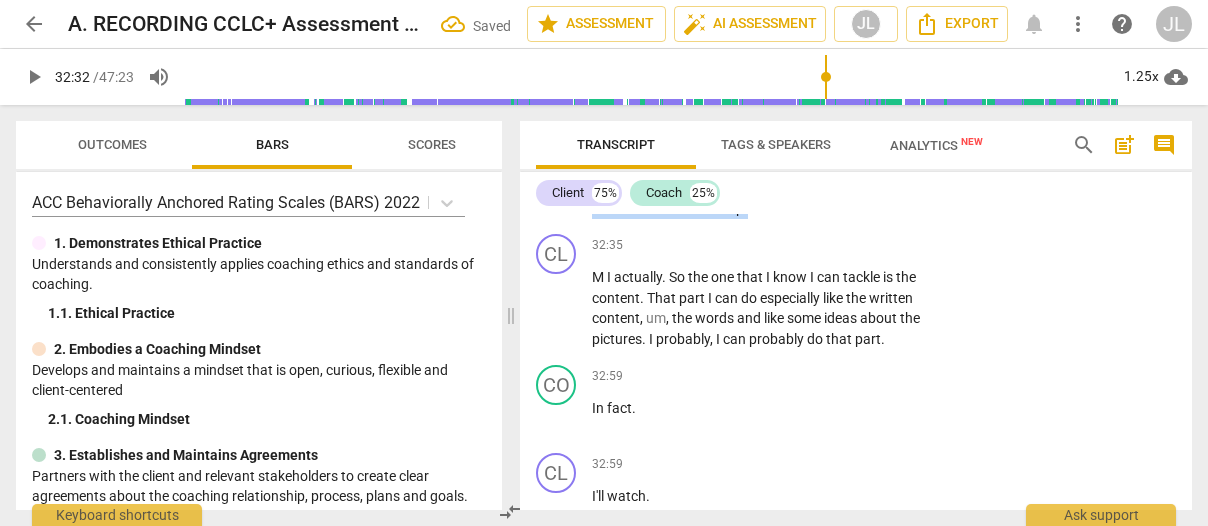 click on "CO play_arrow pause 32:17 + Add competency keyboard_arrow_right I'm   curious   what   would   help   right   now   to ,   to   generate   more   for   you ?   Is   it   helpful   to   do   more   people   that   you   could ,   uh ,   outsource   and   seek   or   you   know ,   is   it   content ?   Like   what ,   what   floats   to   the   top   as,  O kay ,   this   needs   to   be   the   first   step ." at bounding box center (856, 151) 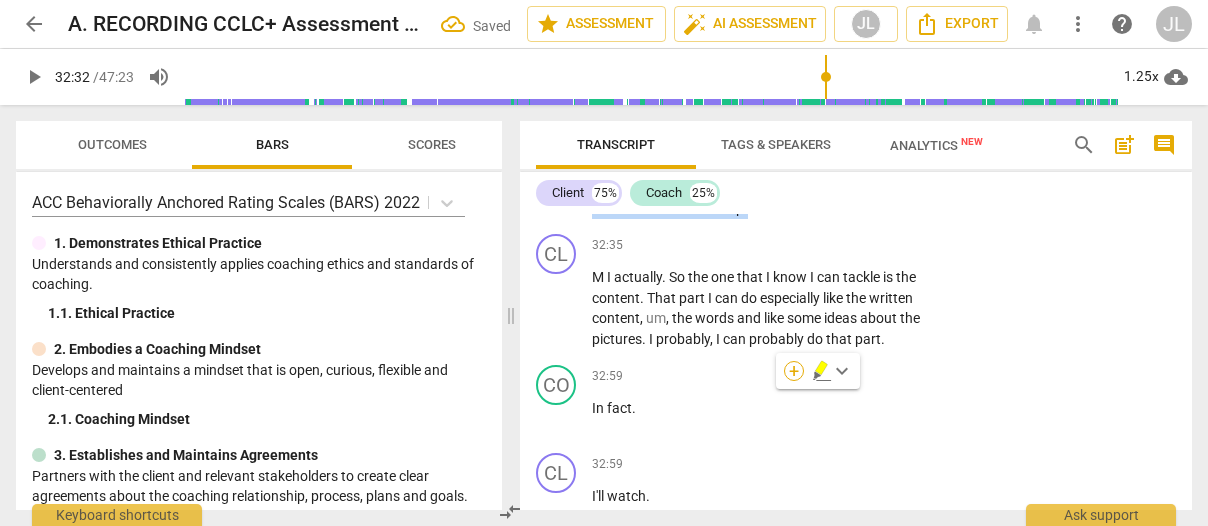 click on "+" at bounding box center (794, 371) 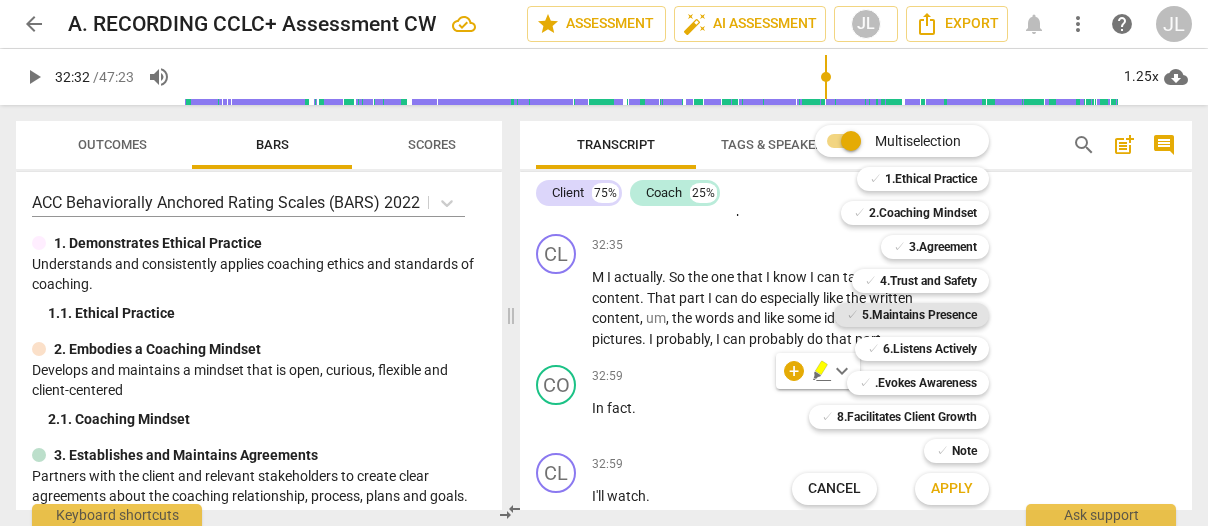 click on "5.Maintains Presence" at bounding box center (919, 315) 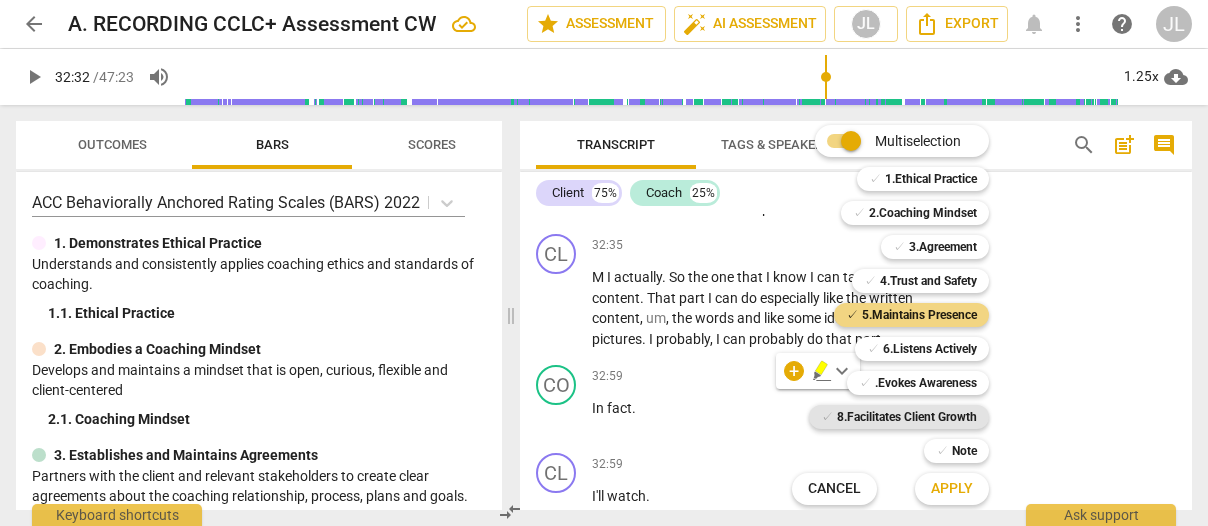 click on "8.Facilitates Client Growth" at bounding box center (907, 417) 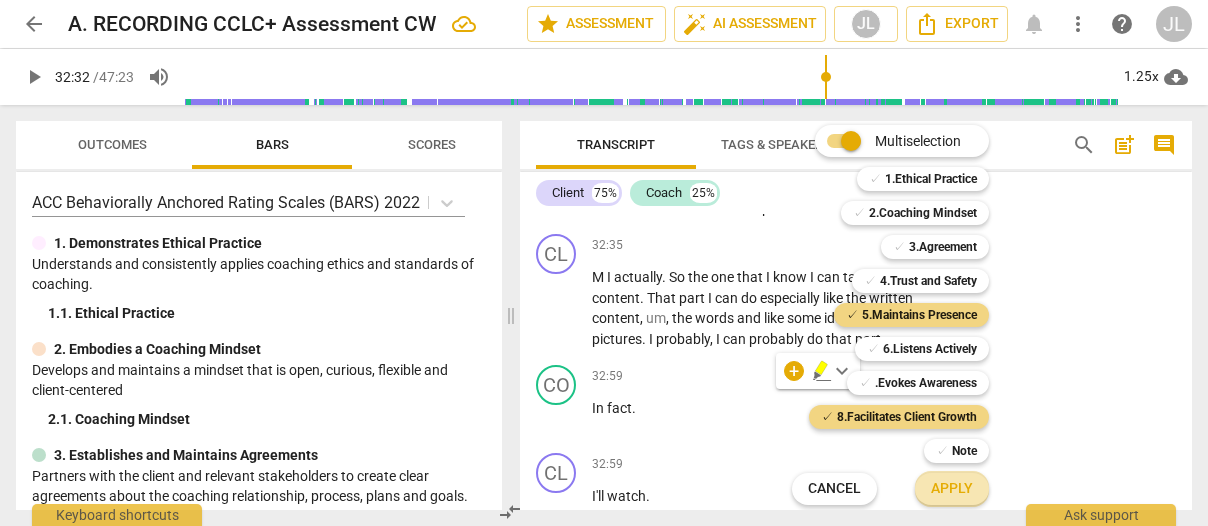 click on "Apply" at bounding box center [952, 489] 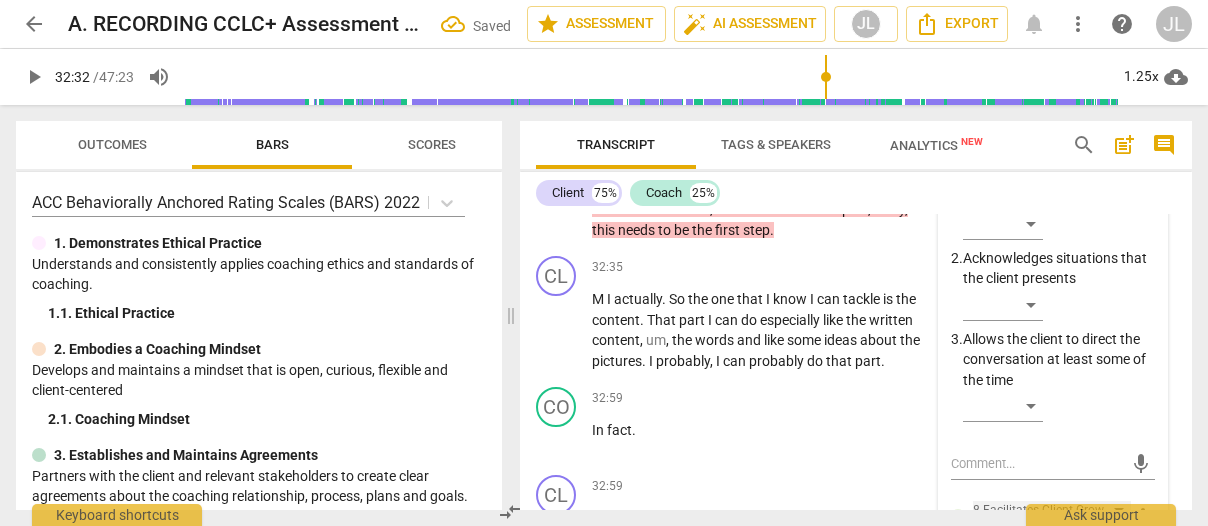scroll, scrollTop: 14800, scrollLeft: 0, axis: vertical 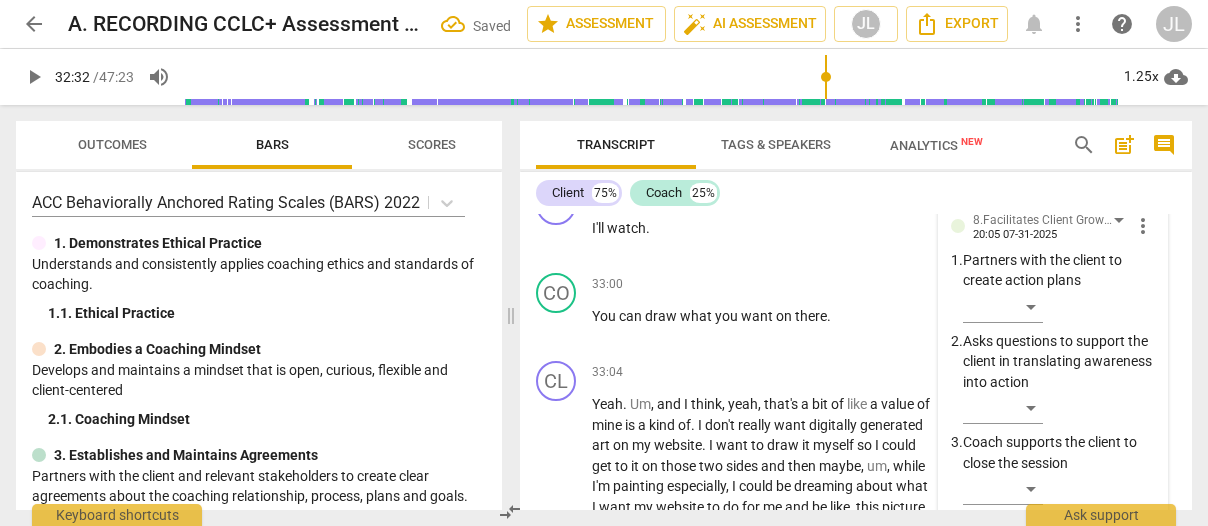 click on "​" at bounding box center (1059, 120) 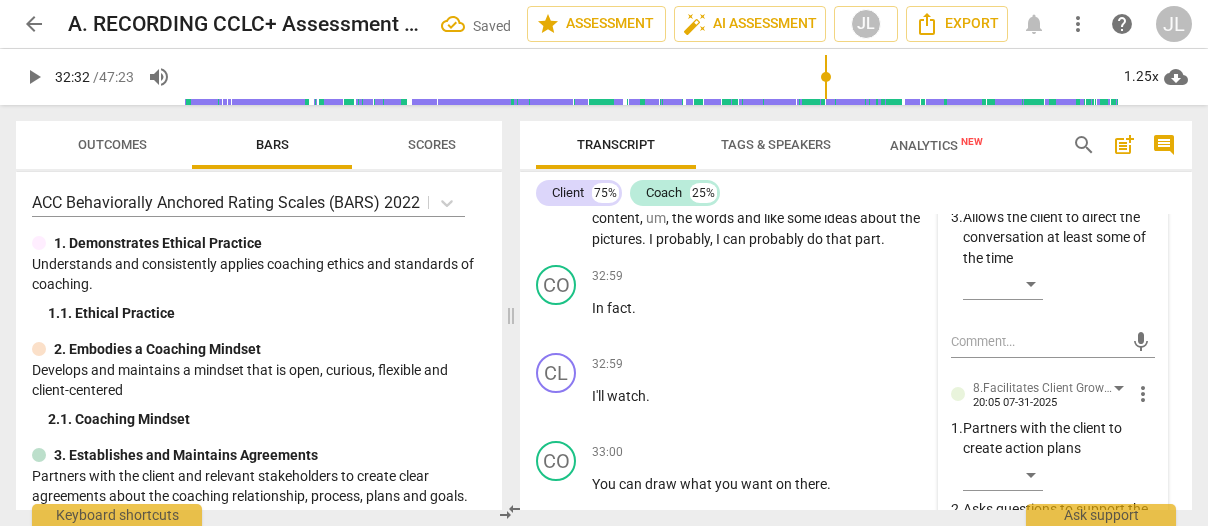 scroll, scrollTop: 14600, scrollLeft: 0, axis: vertical 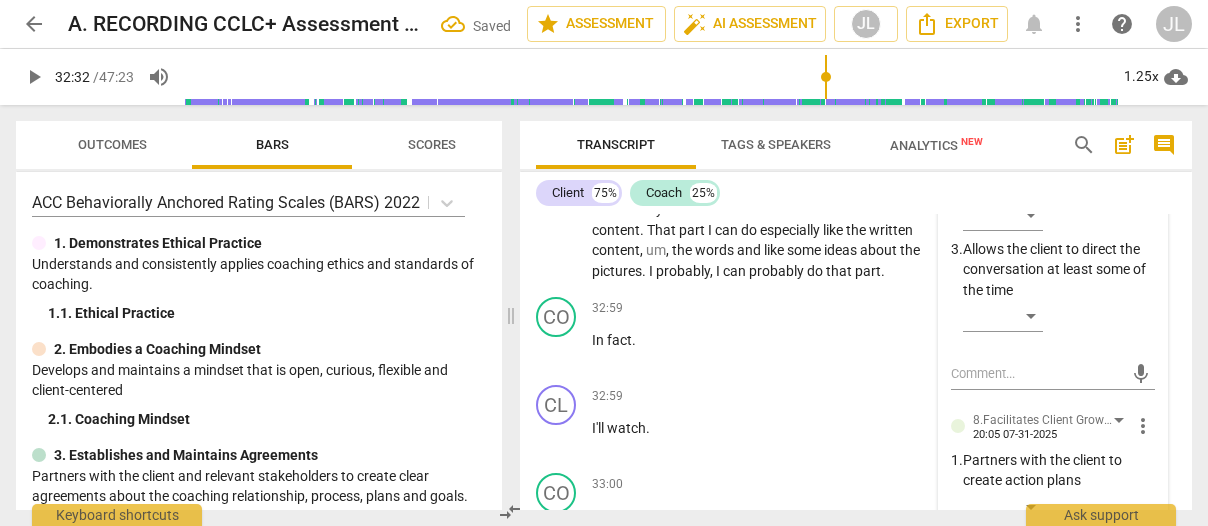 click on "Acknowledges situations that the client presents" at bounding box center (1059, 178) 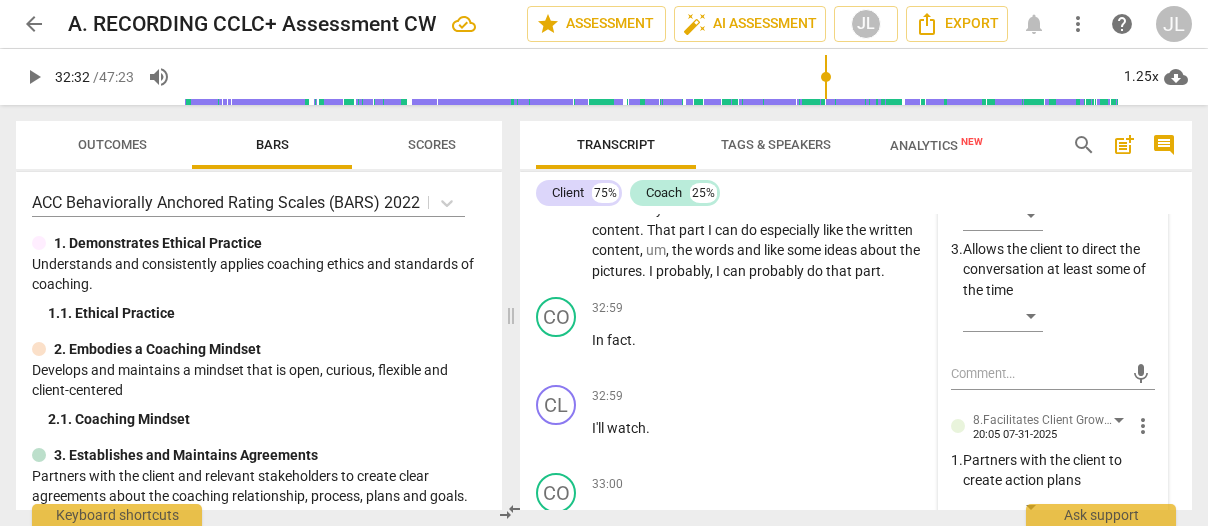 click on "​" at bounding box center [1003, 134] 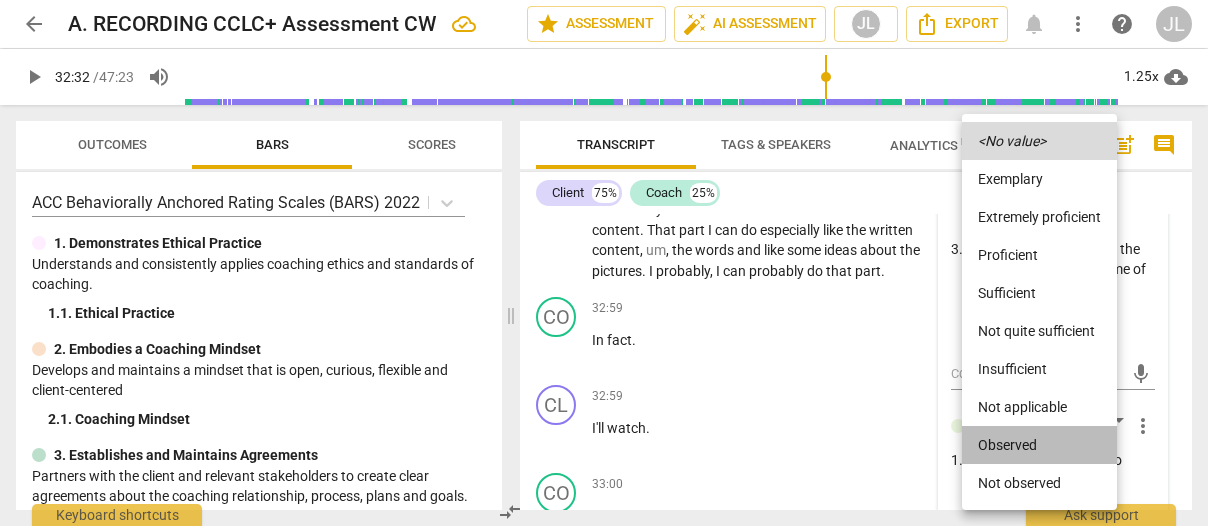click on "Observed" at bounding box center [1039, 445] 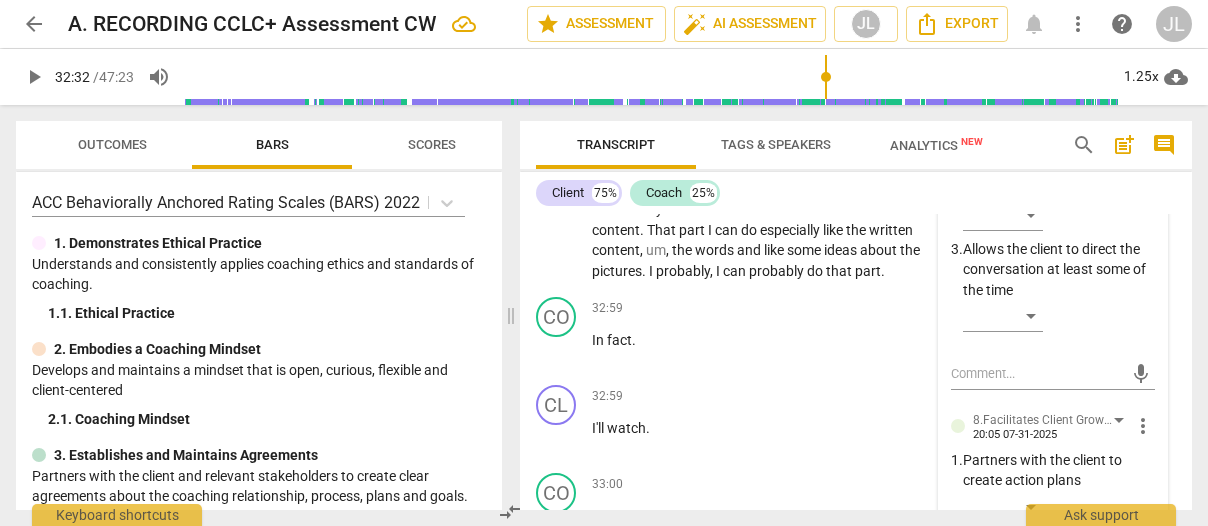 click on "Allows the client to direct the conversation at least some of the time" at bounding box center [1059, 270] 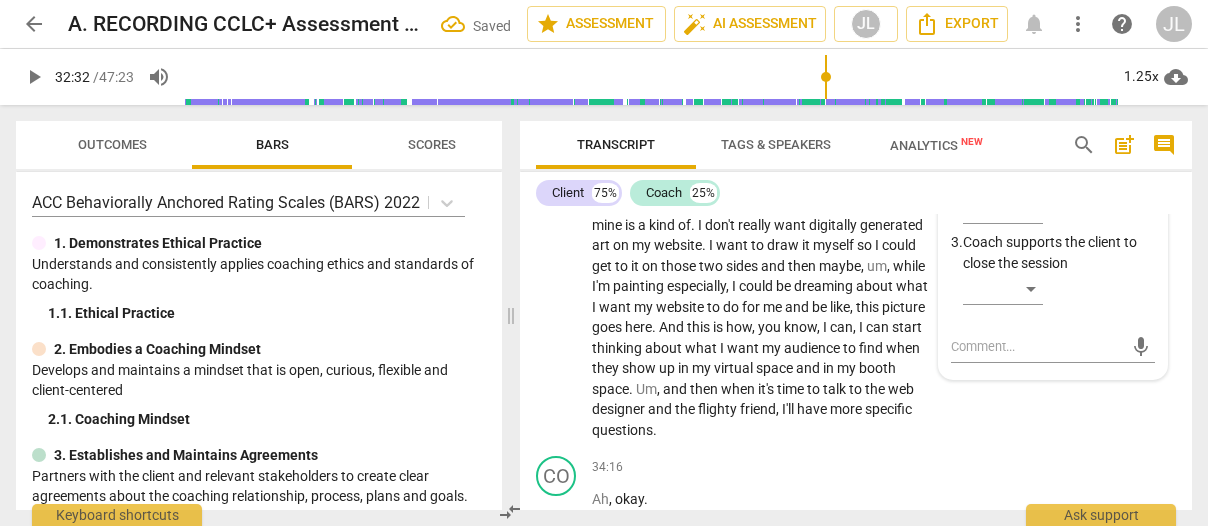 scroll, scrollTop: 15040, scrollLeft: 0, axis: vertical 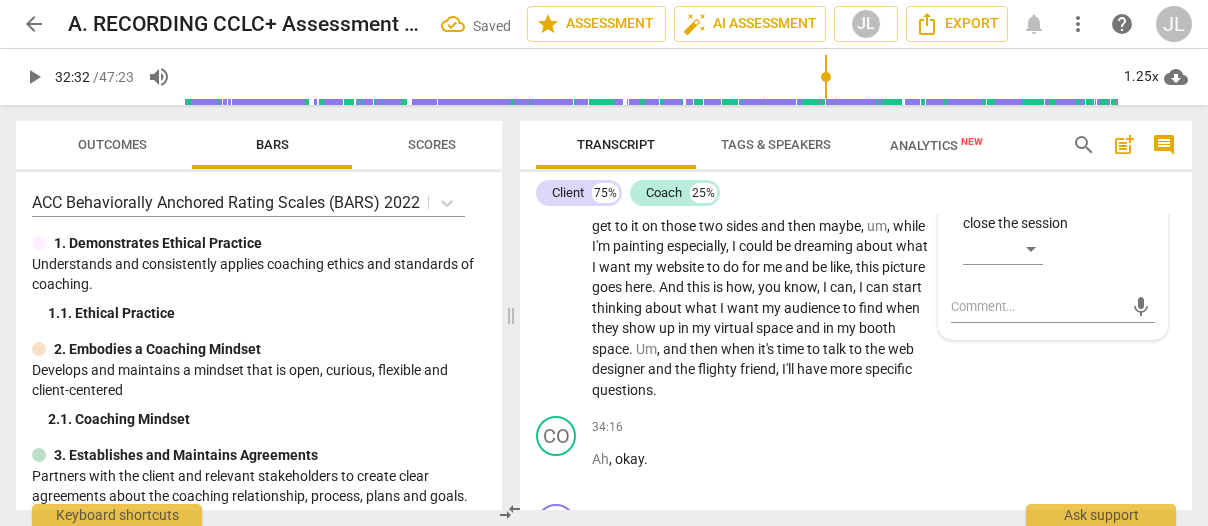 click on "​" at bounding box center (1003, 67) 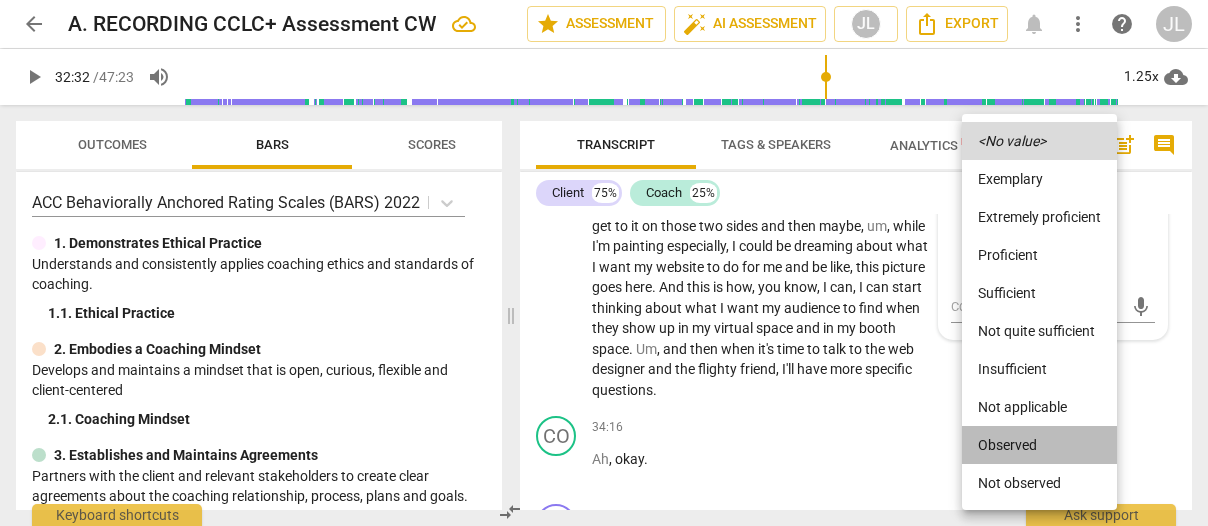 click on "Observed" at bounding box center (1039, 445) 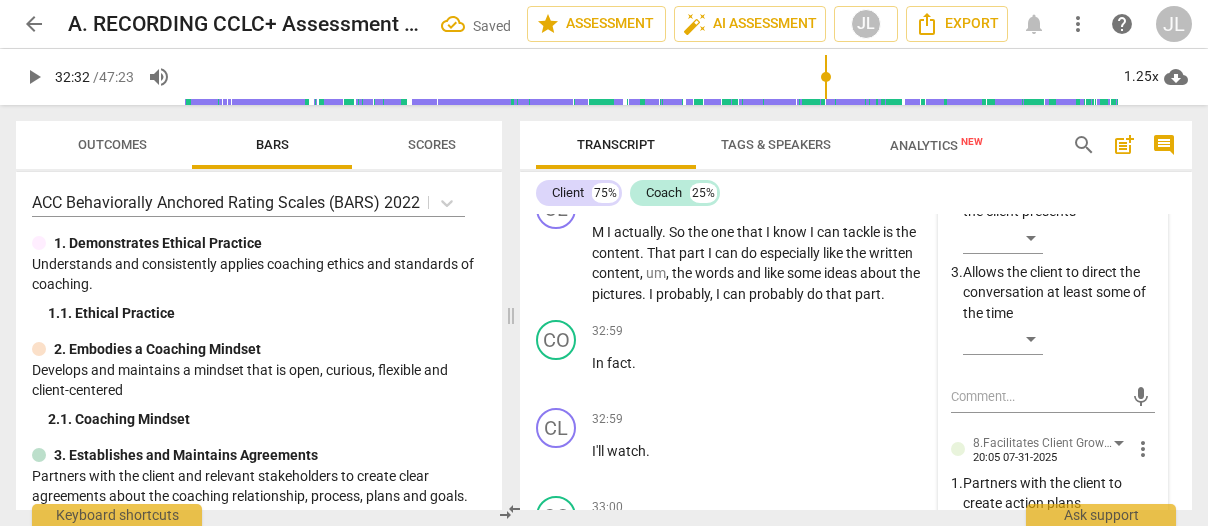 scroll, scrollTop: 14684, scrollLeft: 0, axis: vertical 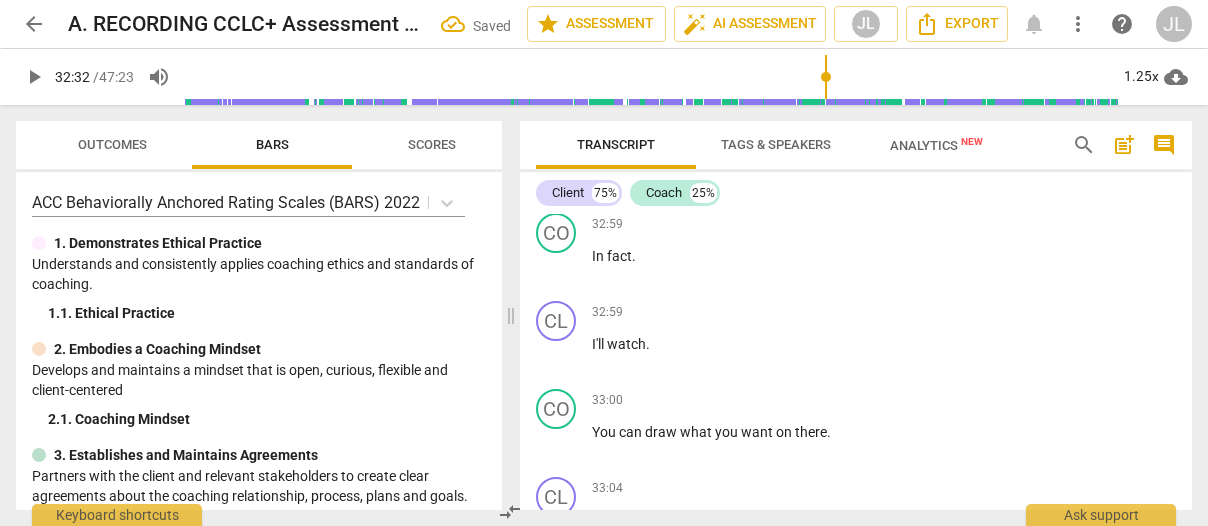 click on "play_arrow" at bounding box center (557, 157) 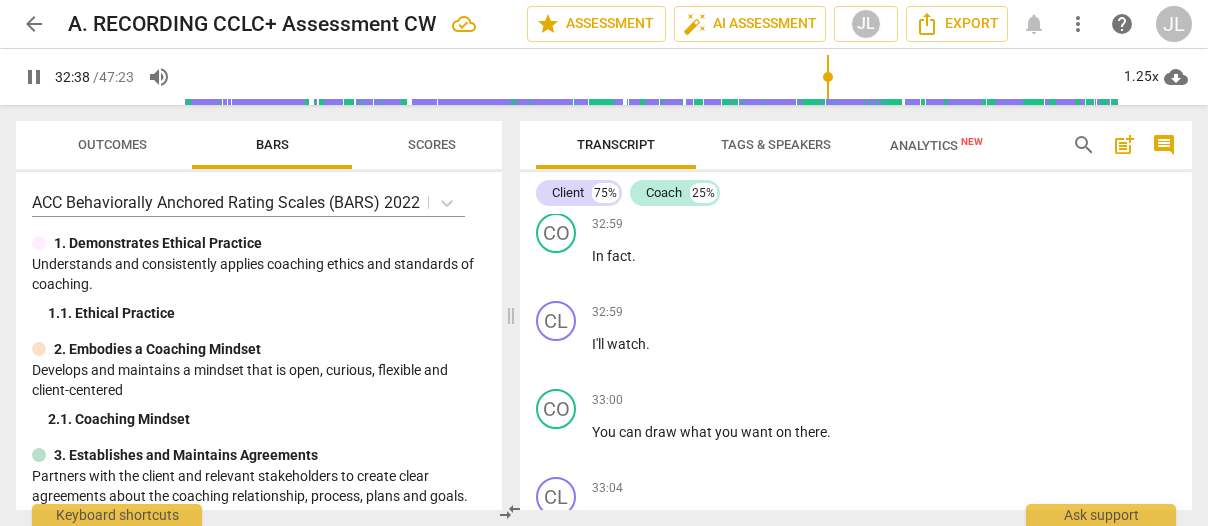 click on "pause" at bounding box center [557, 157] 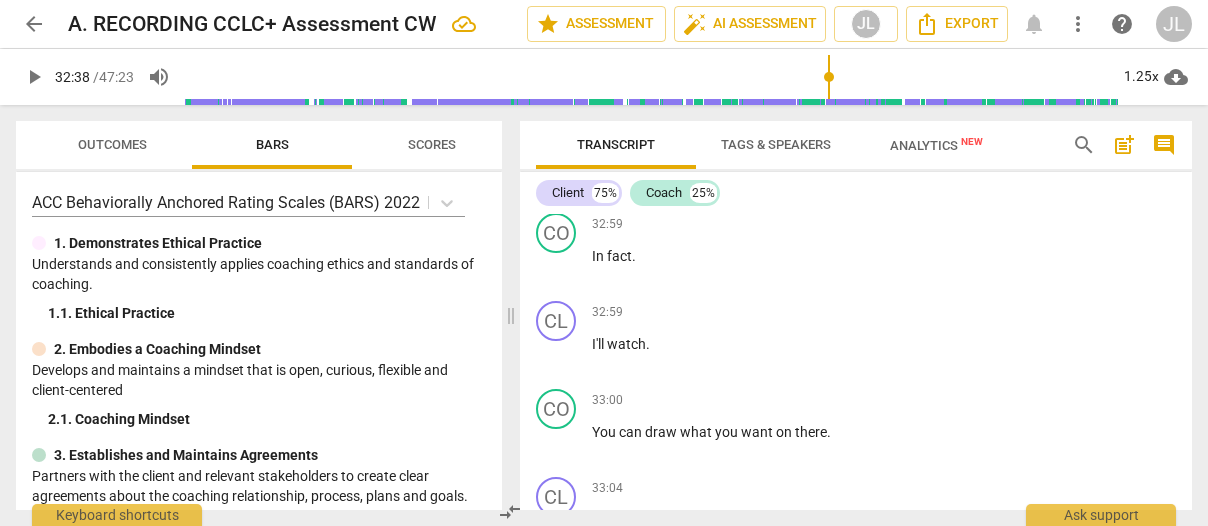 type on "1959" 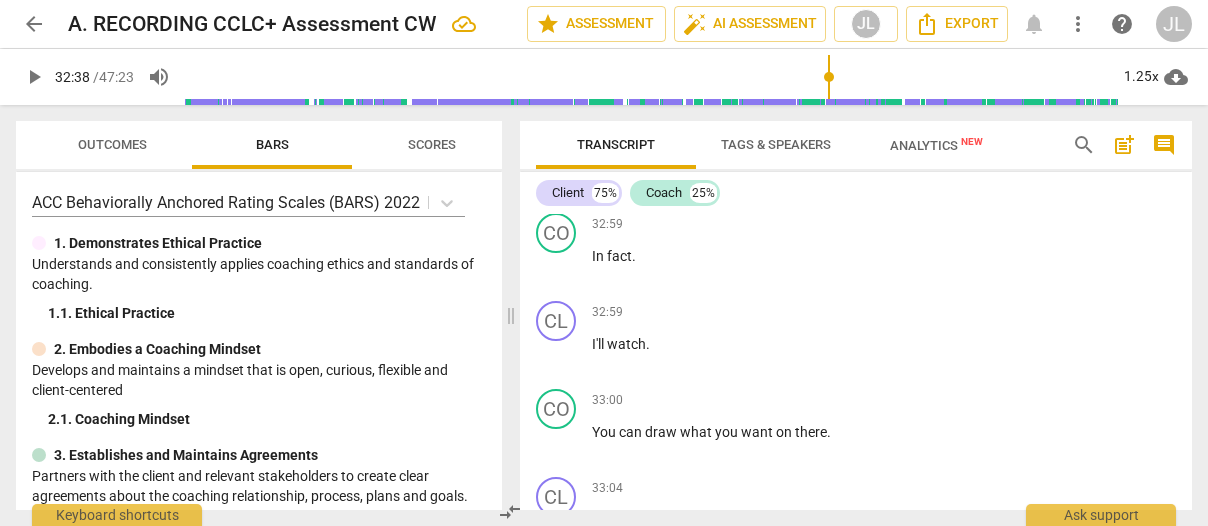 click on "M" at bounding box center (599, 125) 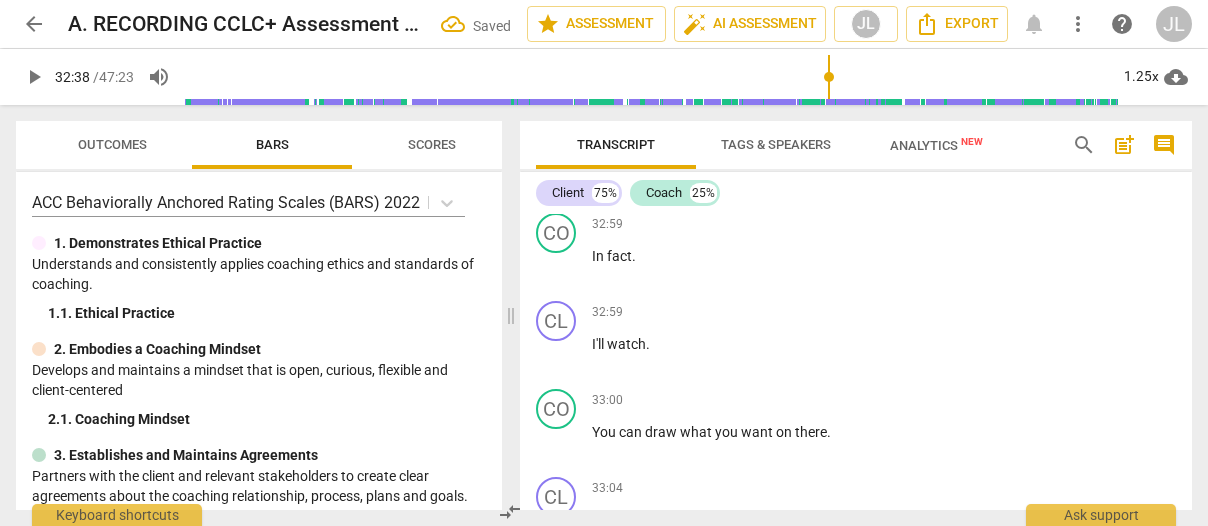 click on "." at bounding box center [673, 125] 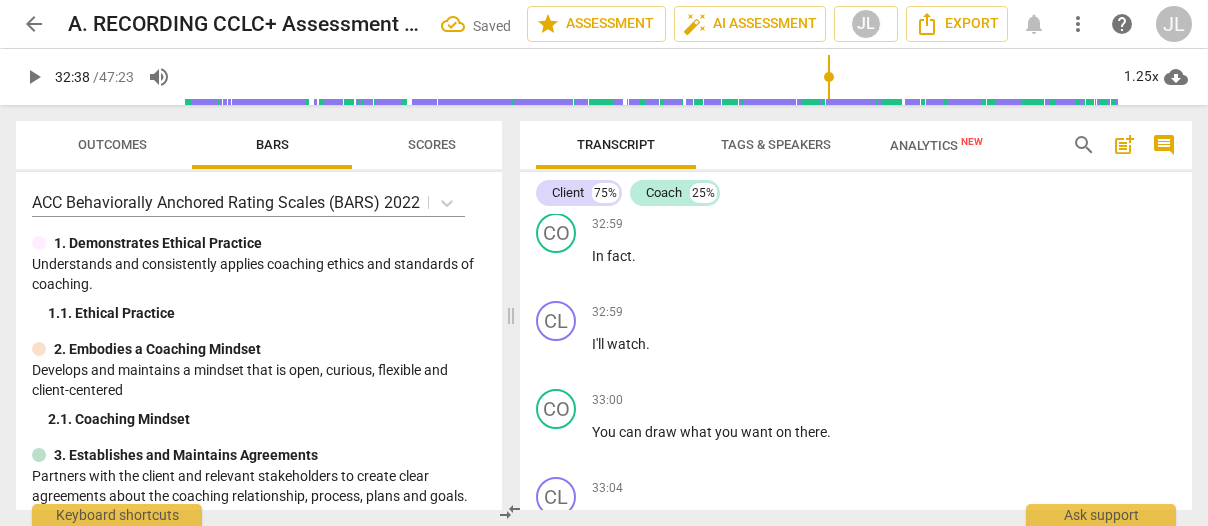 click on "play_arrow" at bounding box center [557, 157] 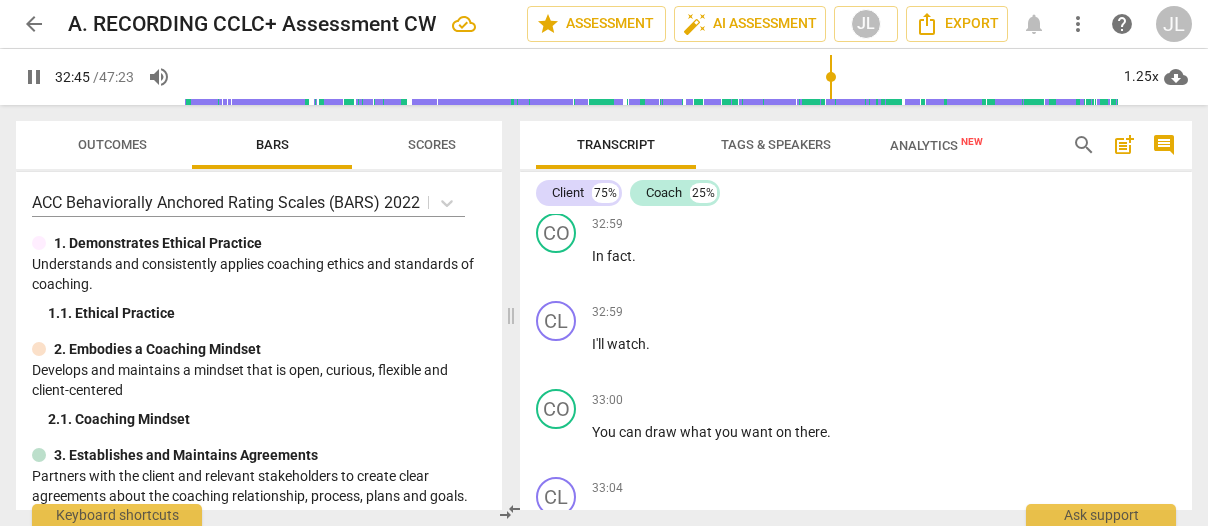 click on "pause" at bounding box center (557, 157) 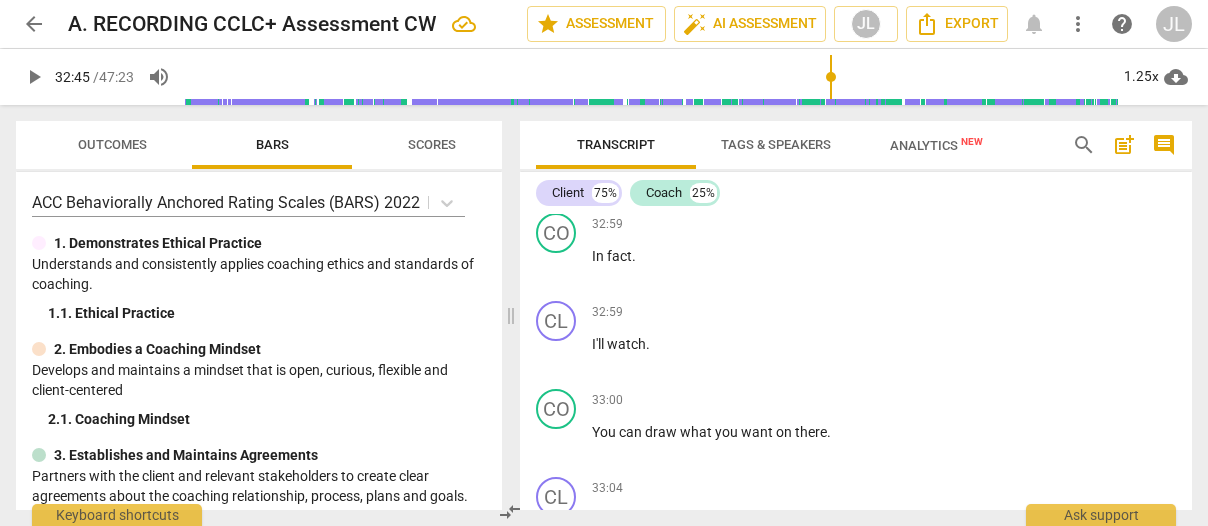 click on "That" at bounding box center (663, 146) 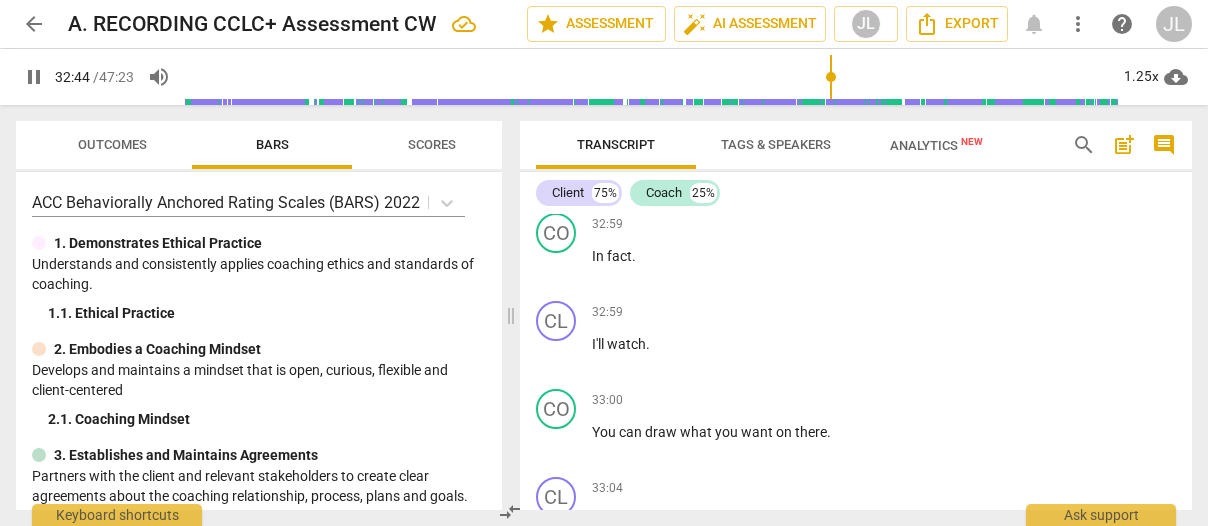 click on "pause" at bounding box center (557, 157) 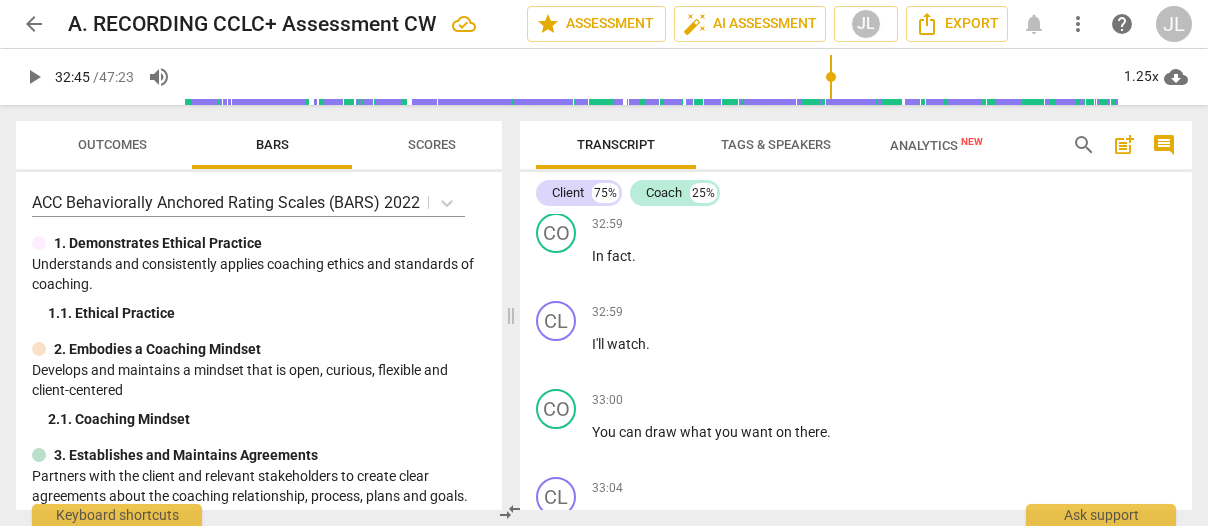 type on "1965" 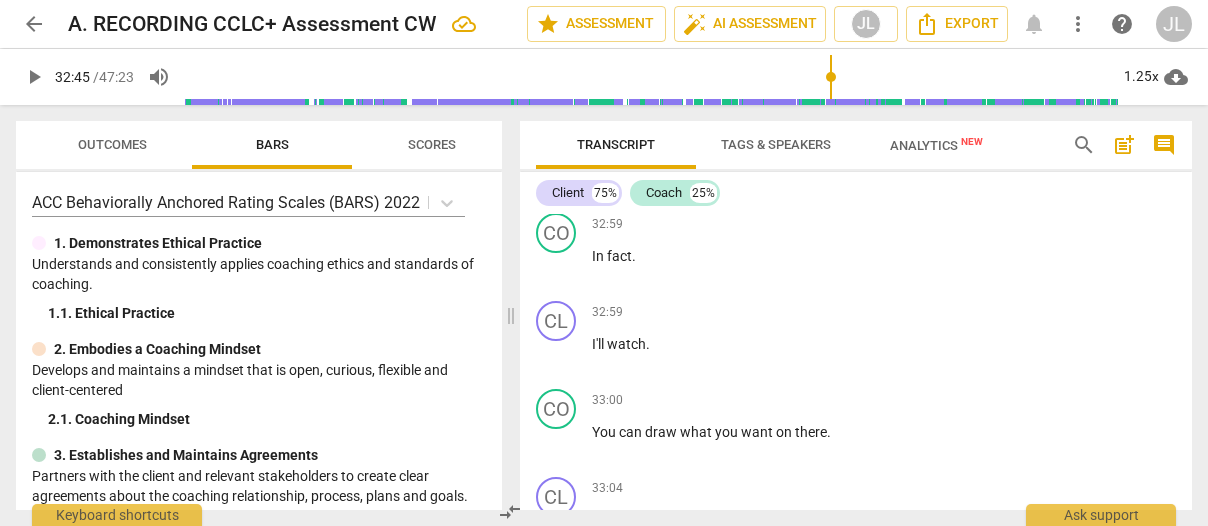 click on "That" at bounding box center [663, 146] 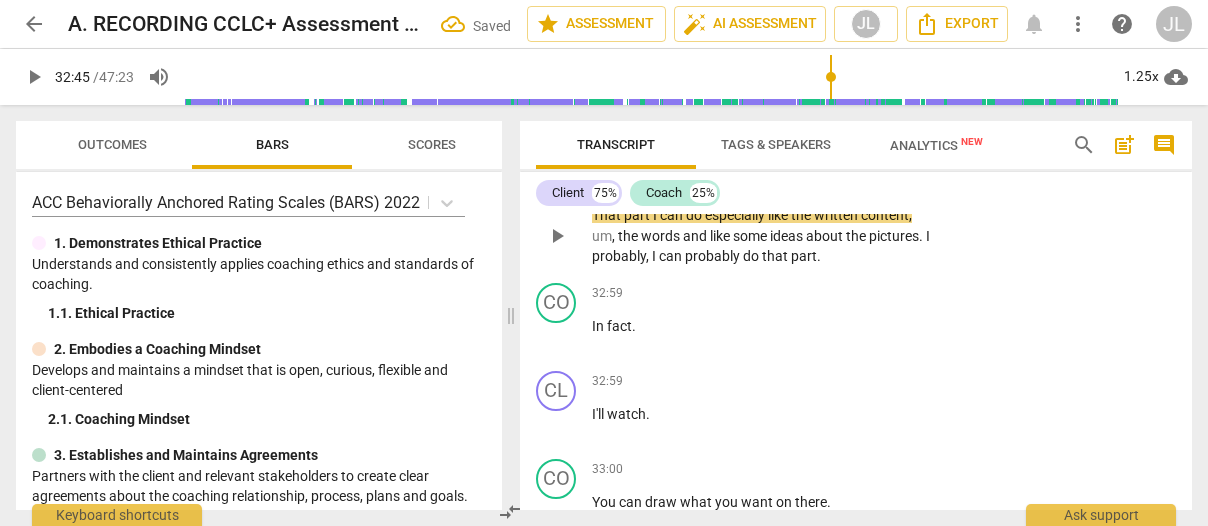 click on "That" at bounding box center [608, 215] 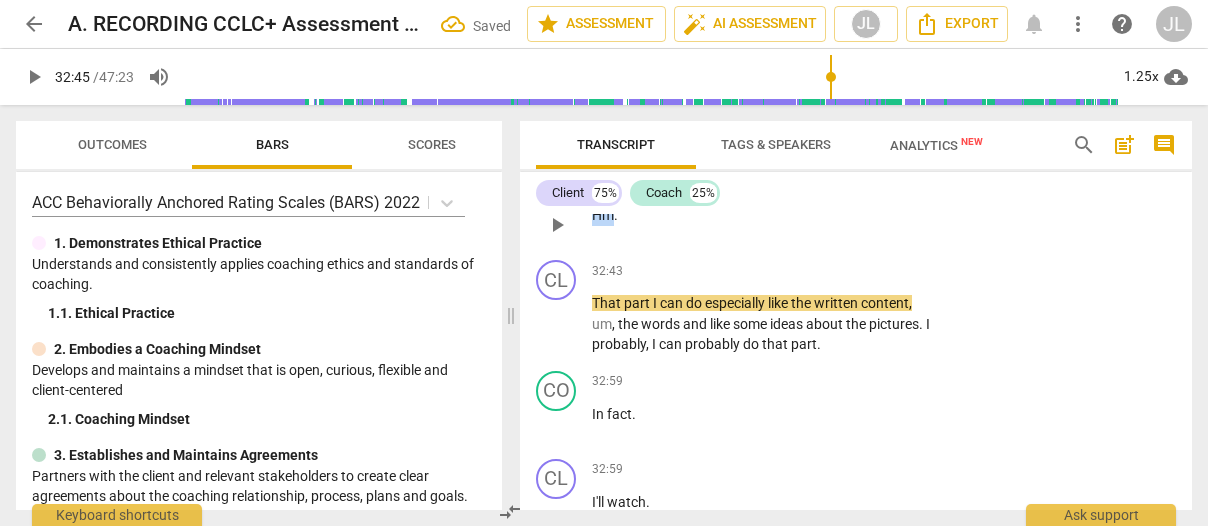 drag, startPoint x: 614, startPoint y: 404, endPoint x: 590, endPoint y: 406, distance: 24.083189 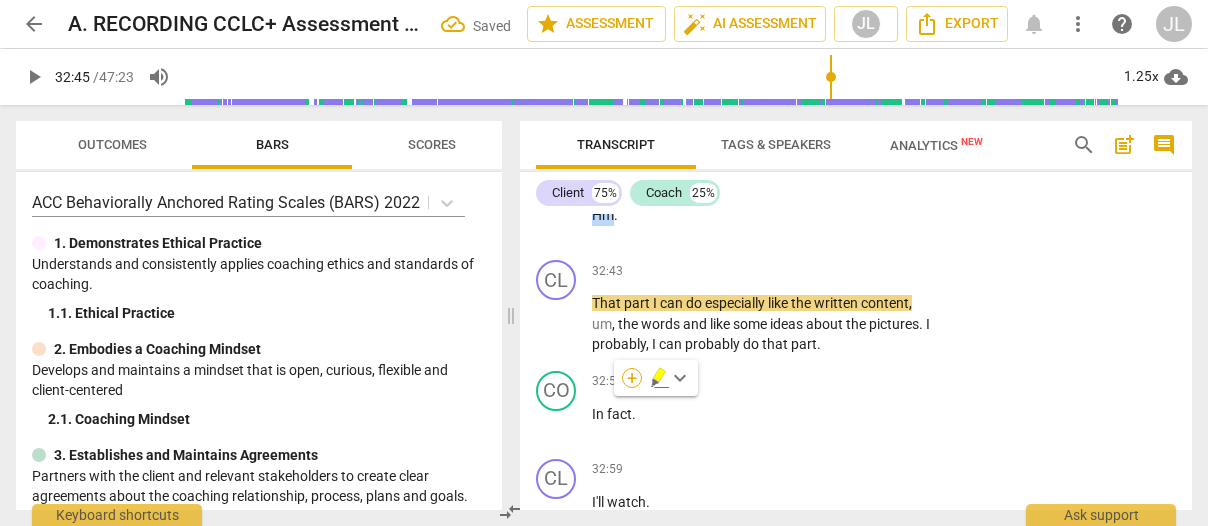 click on "+" at bounding box center [632, 378] 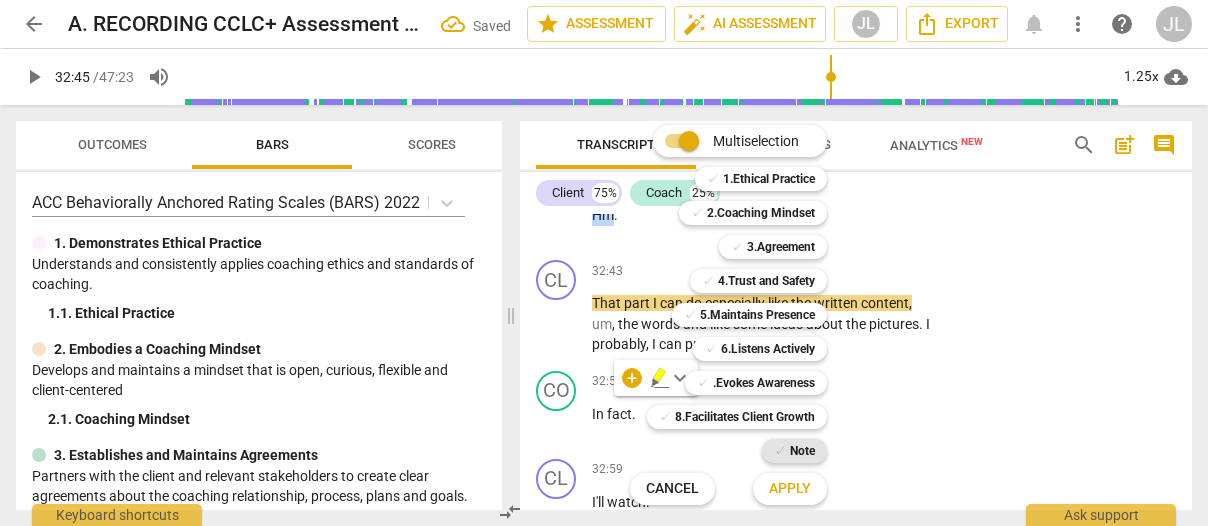 click on "✓ Note" at bounding box center (794, 451) 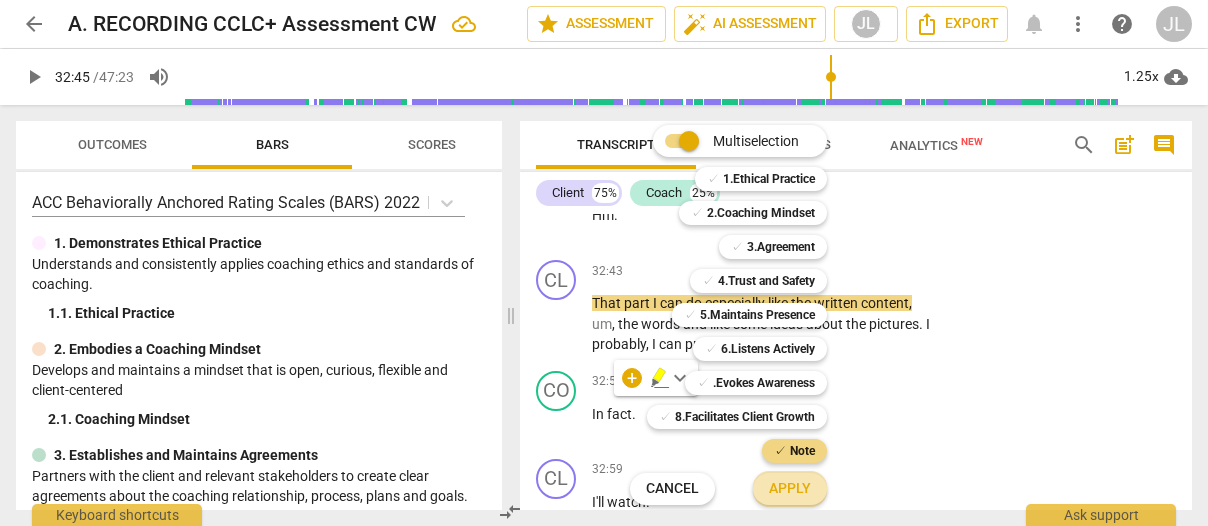 click on "Apply" at bounding box center [790, 489] 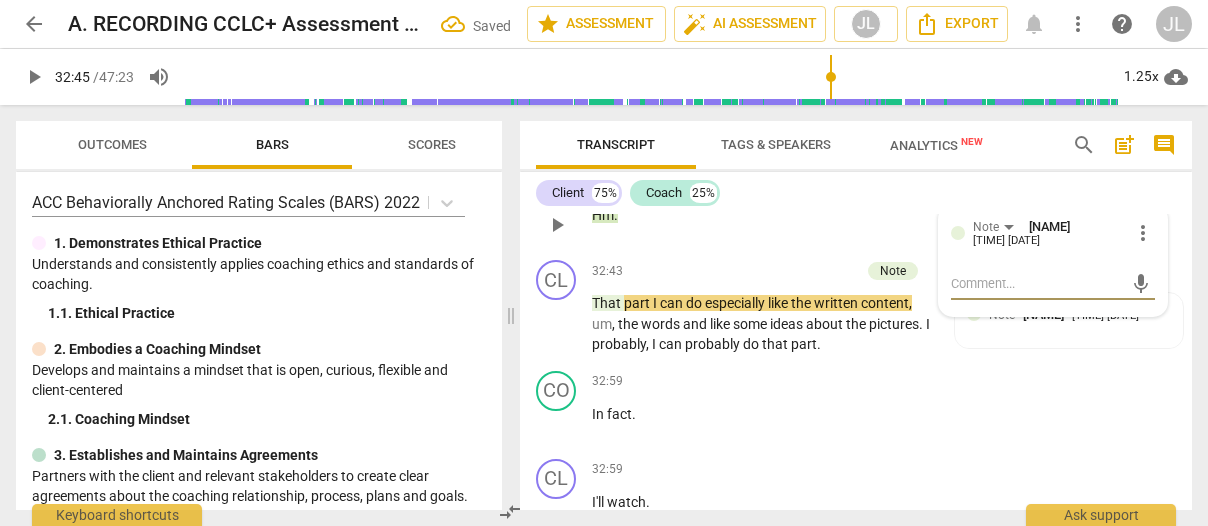 type on "v" 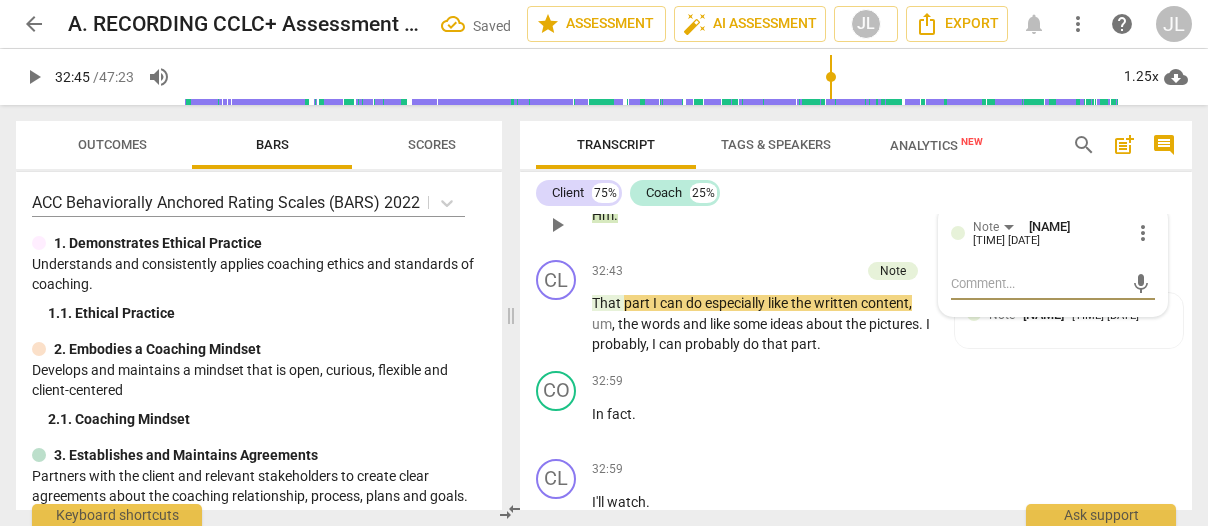 type on "v" 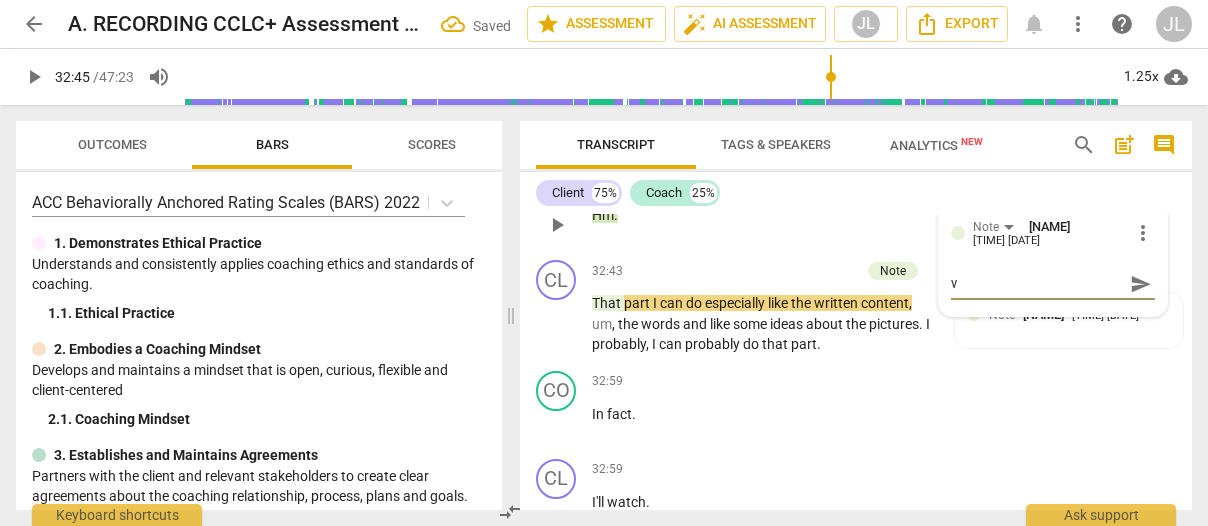 type on "vo" 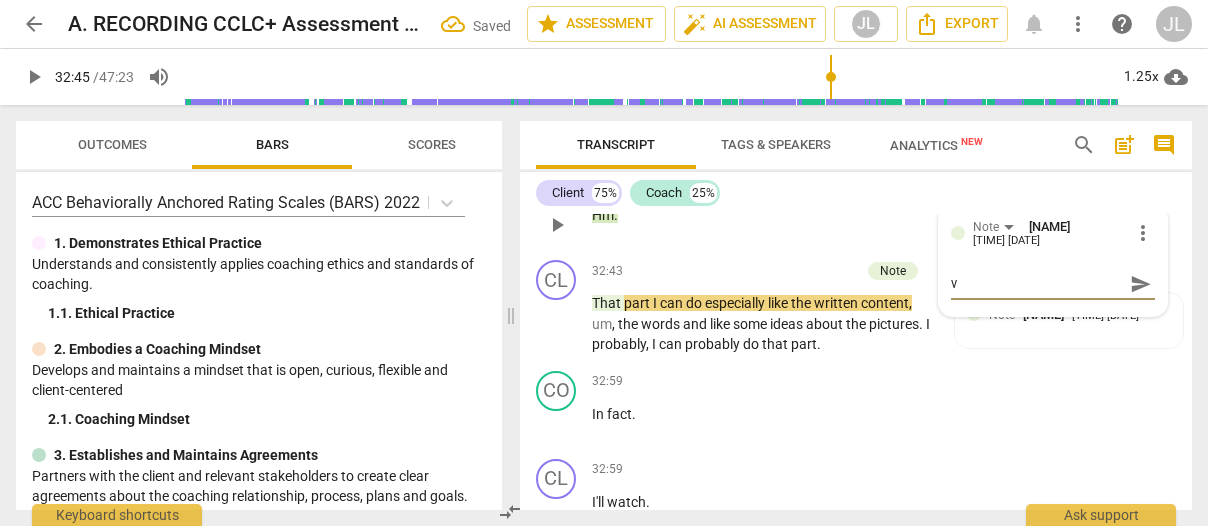 type on "vo" 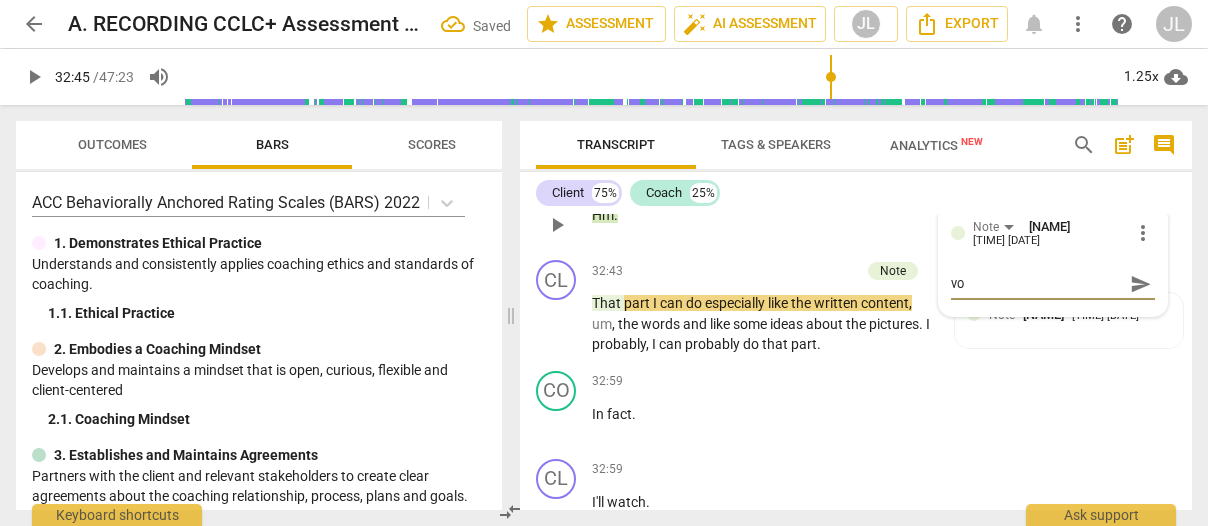 type on "voc" 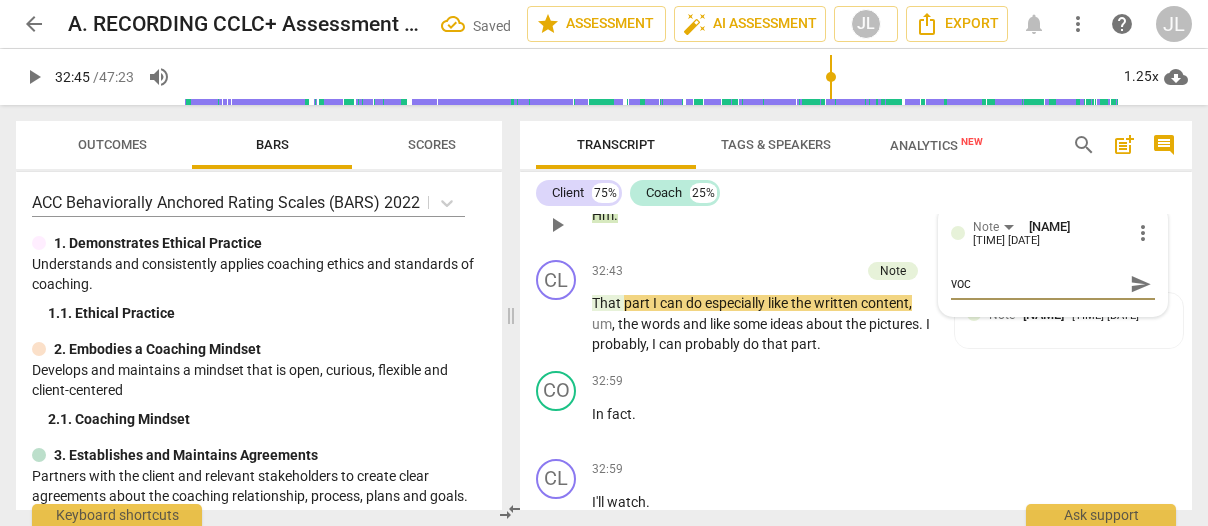 type on "voca" 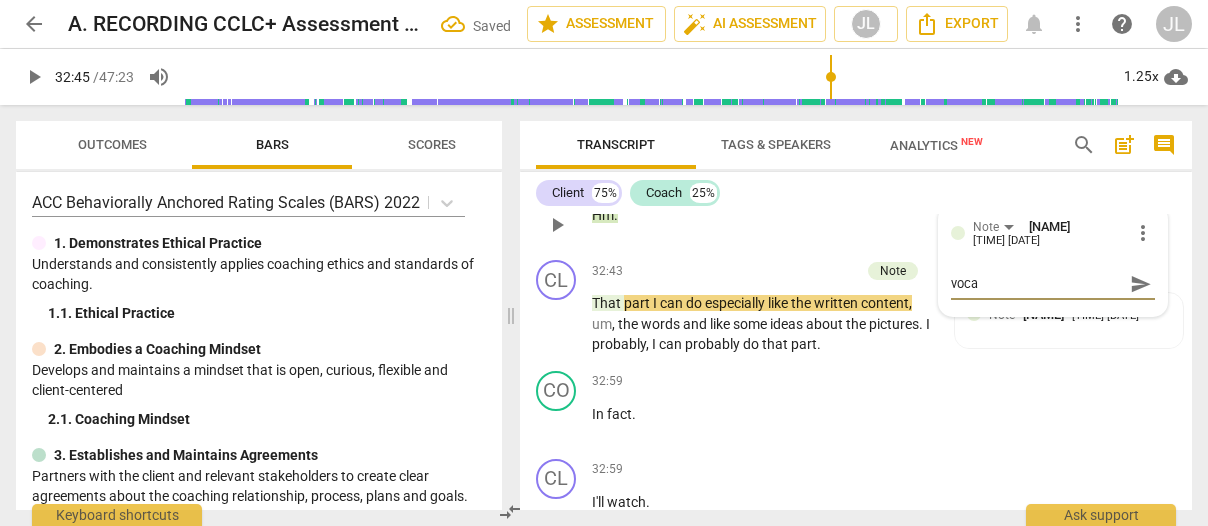 type on "vocal" 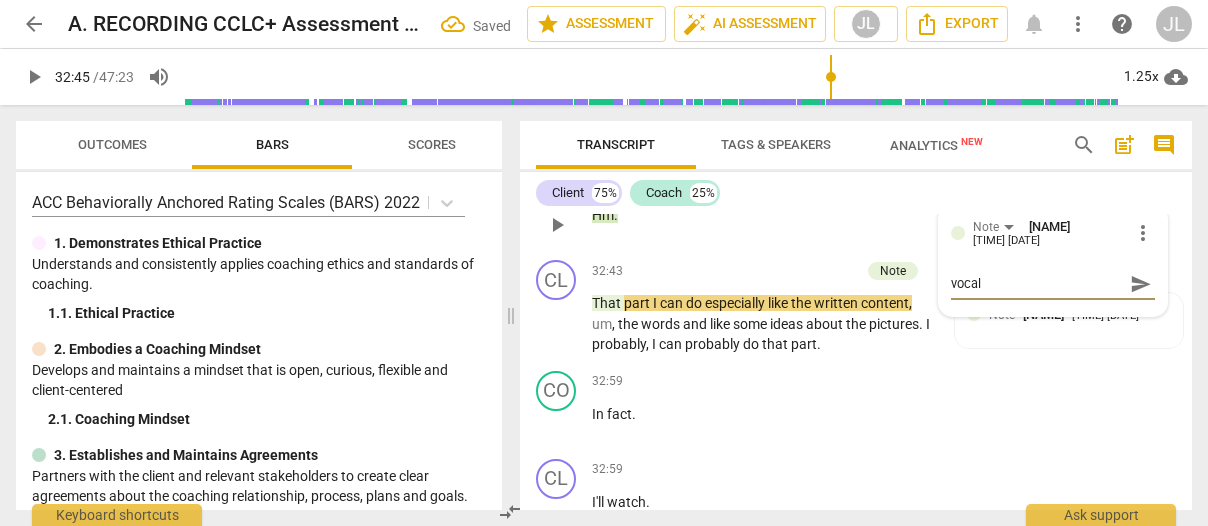 type on "vocali" 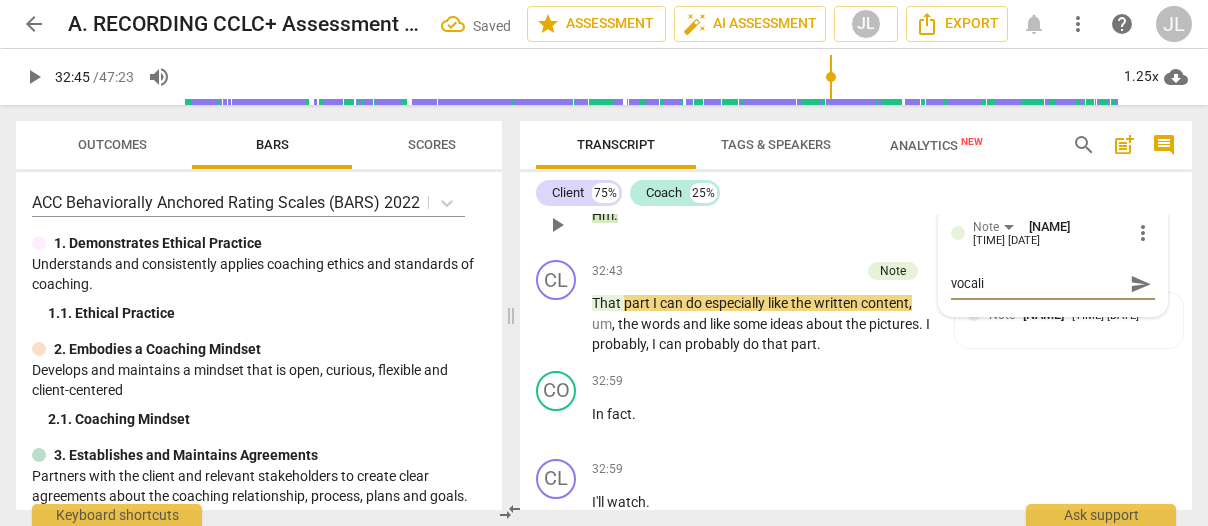 type on "vocaliz" 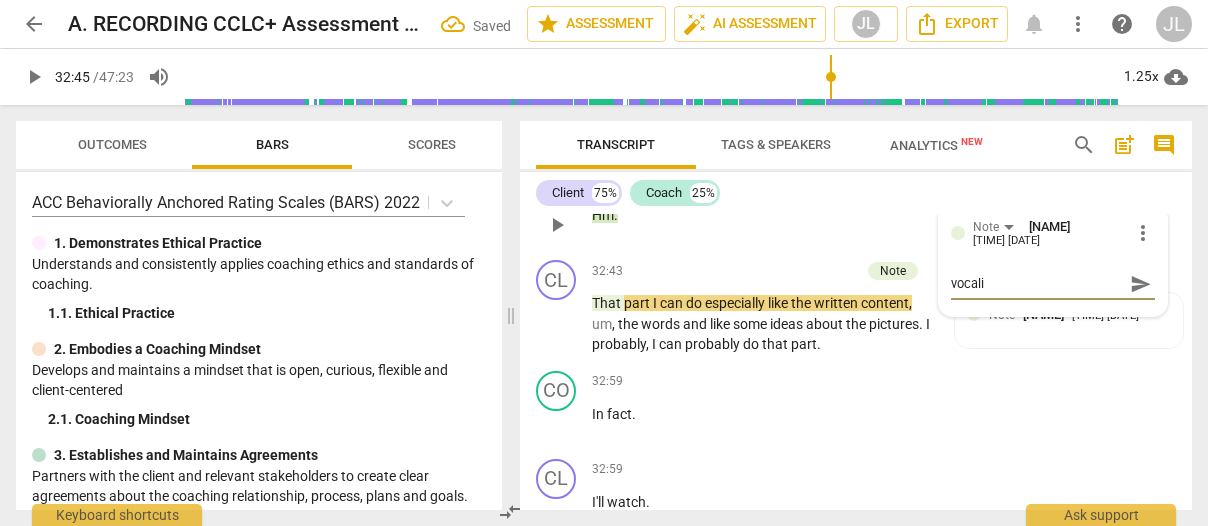 type on "vocaliz" 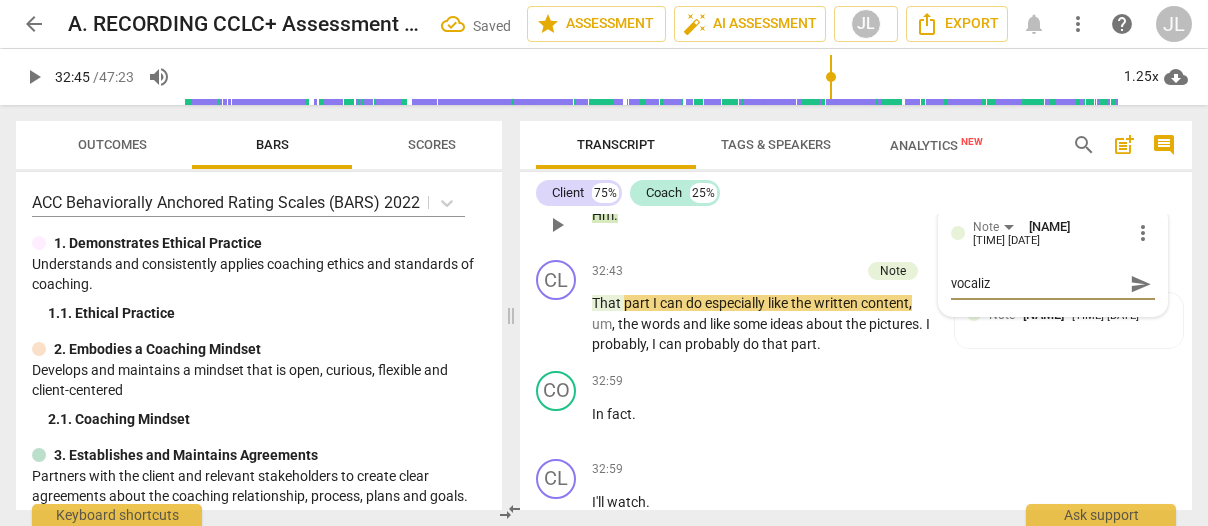 type on "vocaliza" 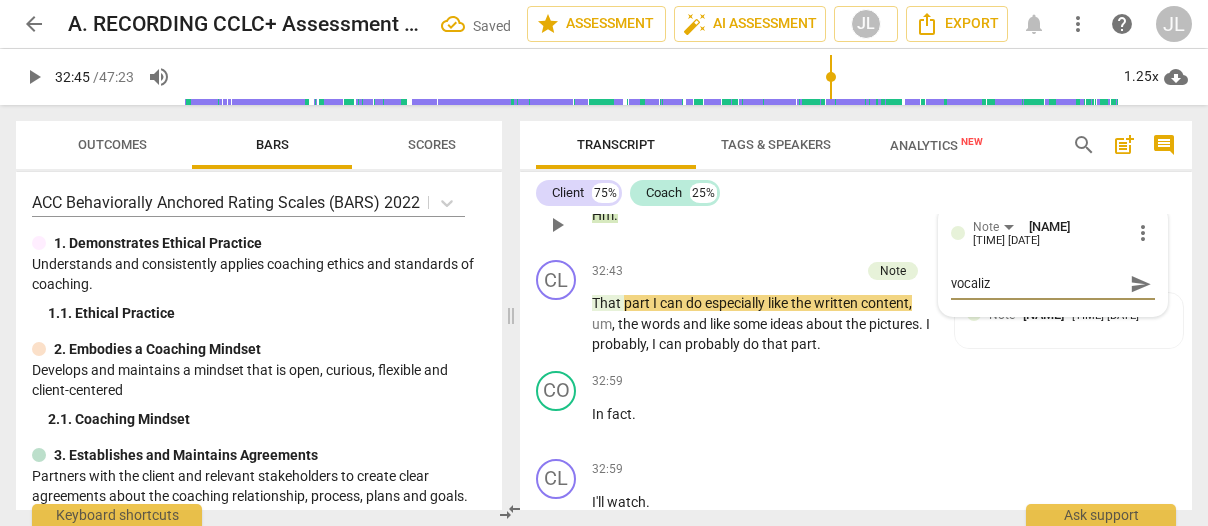 type on "vocaliza" 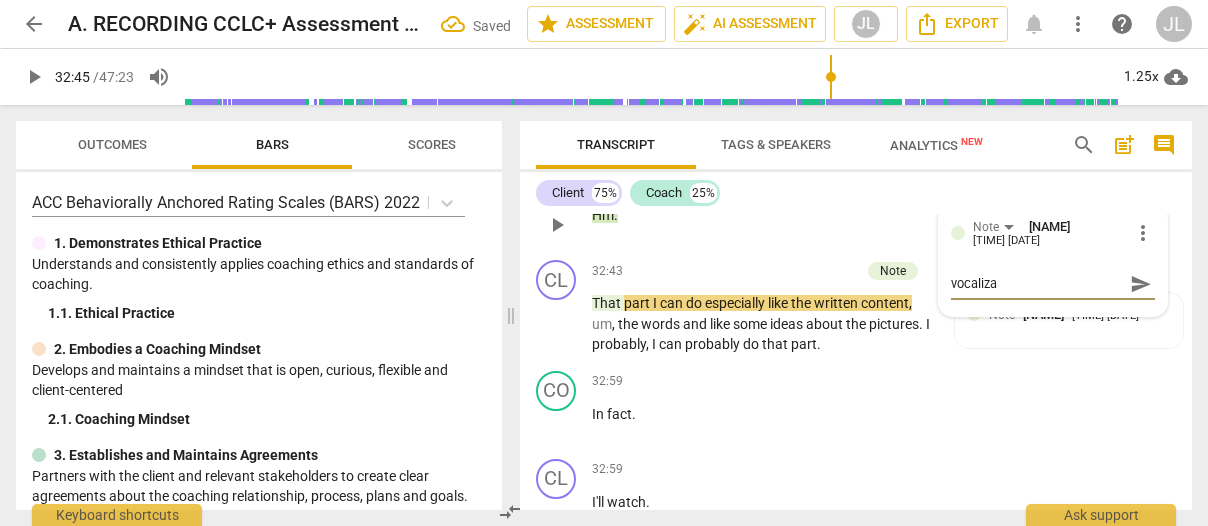 type on "vocalizat" 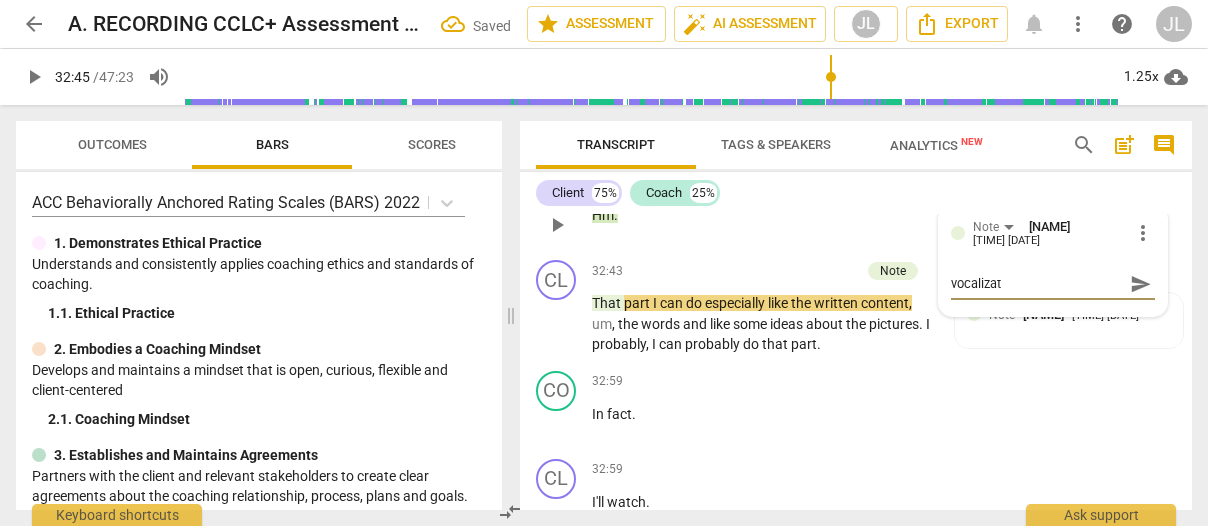 type on "vocalizati" 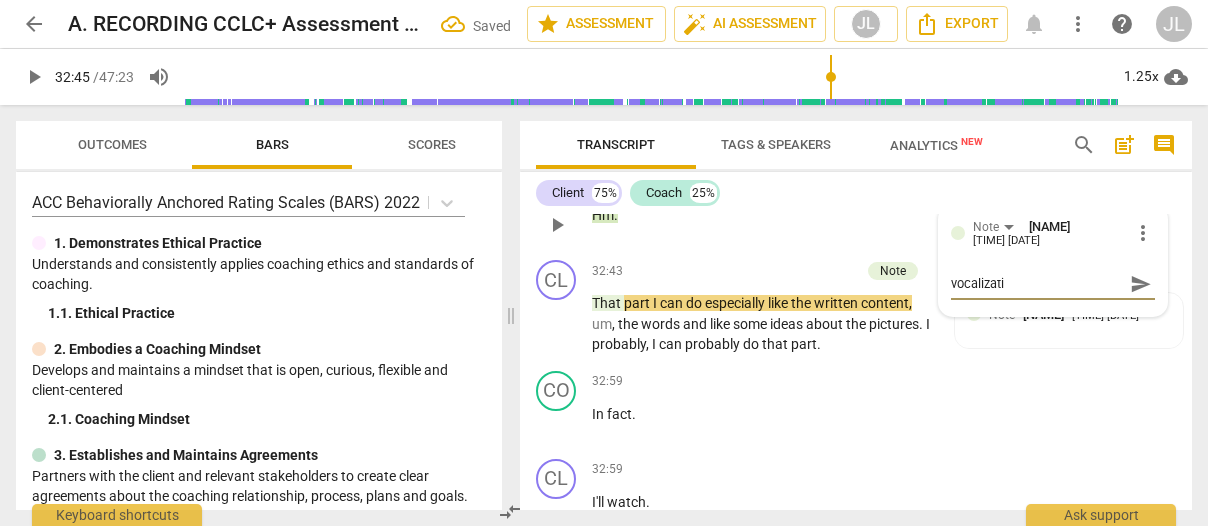 type on "vocalizatio" 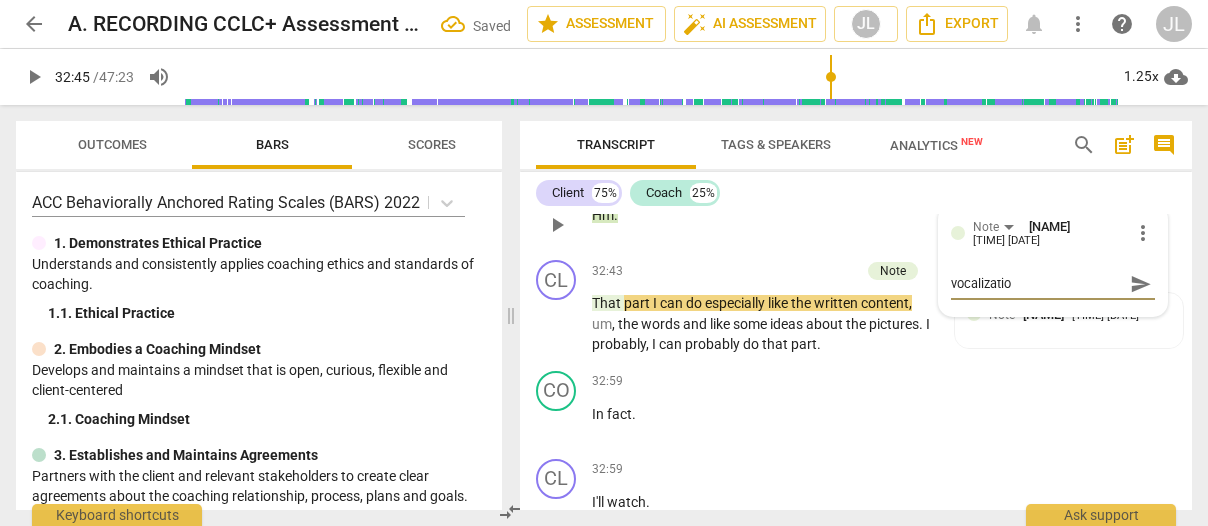 type on "vocalization" 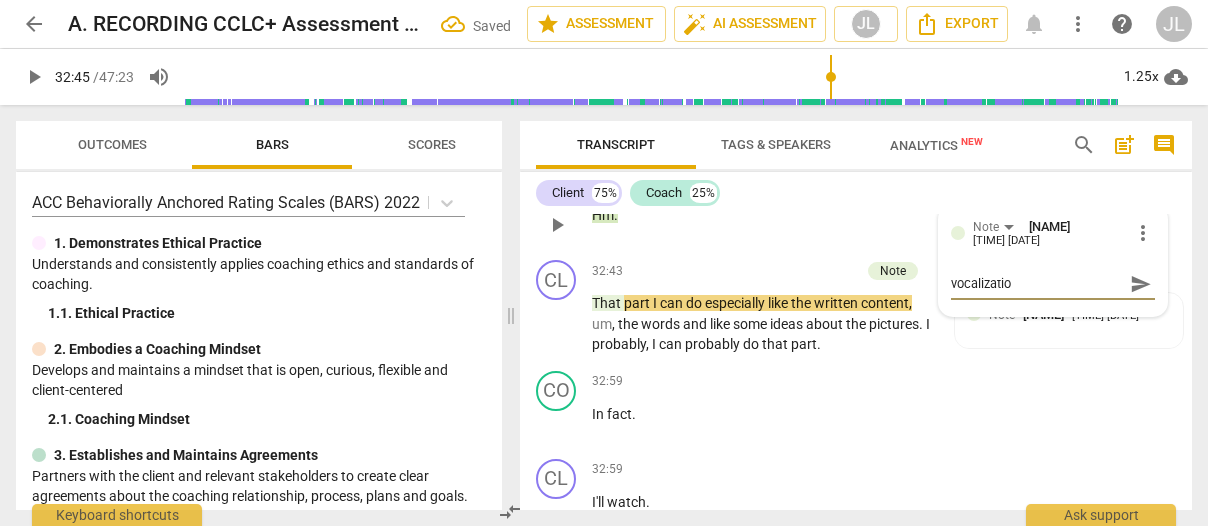 type on "vocalization" 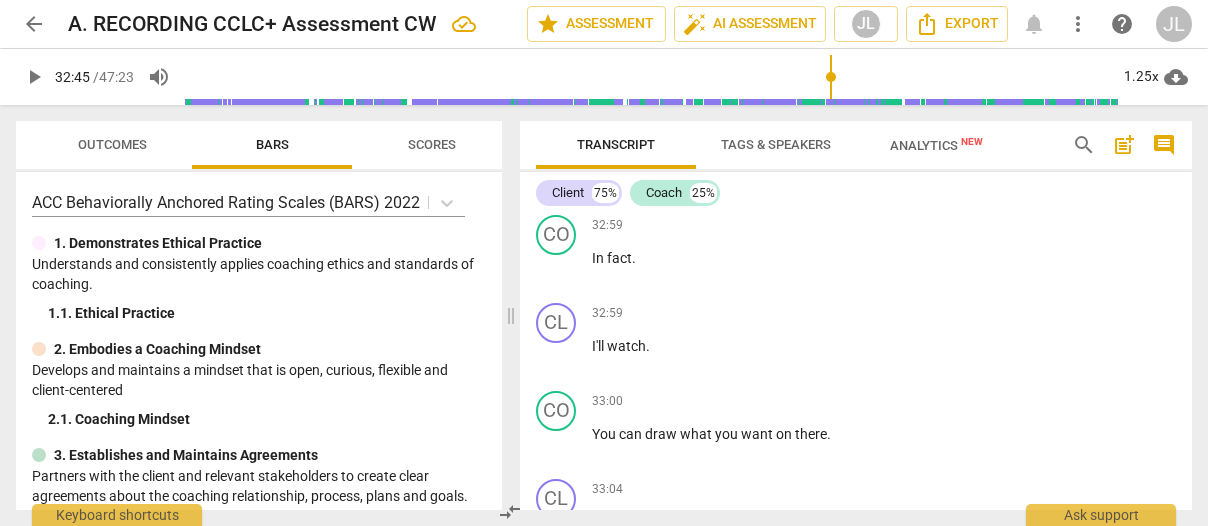 scroll, scrollTop: 14895, scrollLeft: 0, axis: vertical 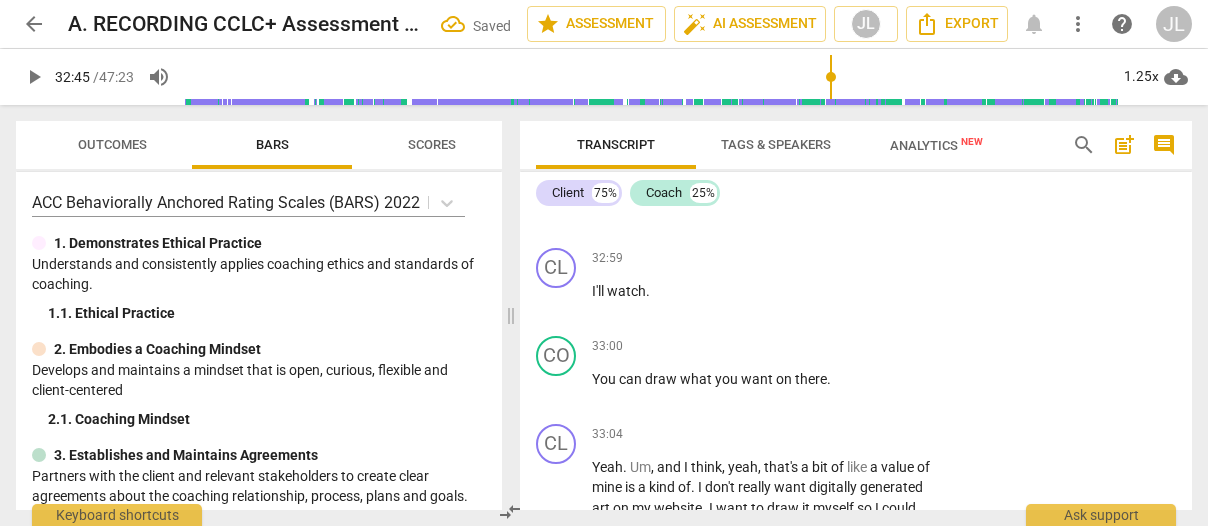 click on "play_arrow" at bounding box center (557, 113) 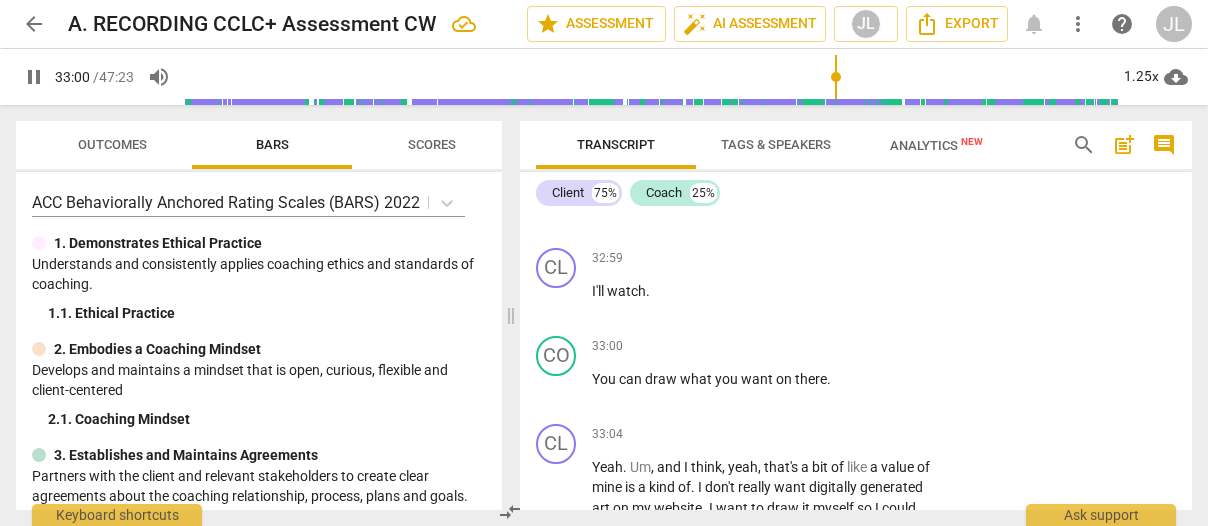 scroll, scrollTop: 15240, scrollLeft: 0, axis: vertical 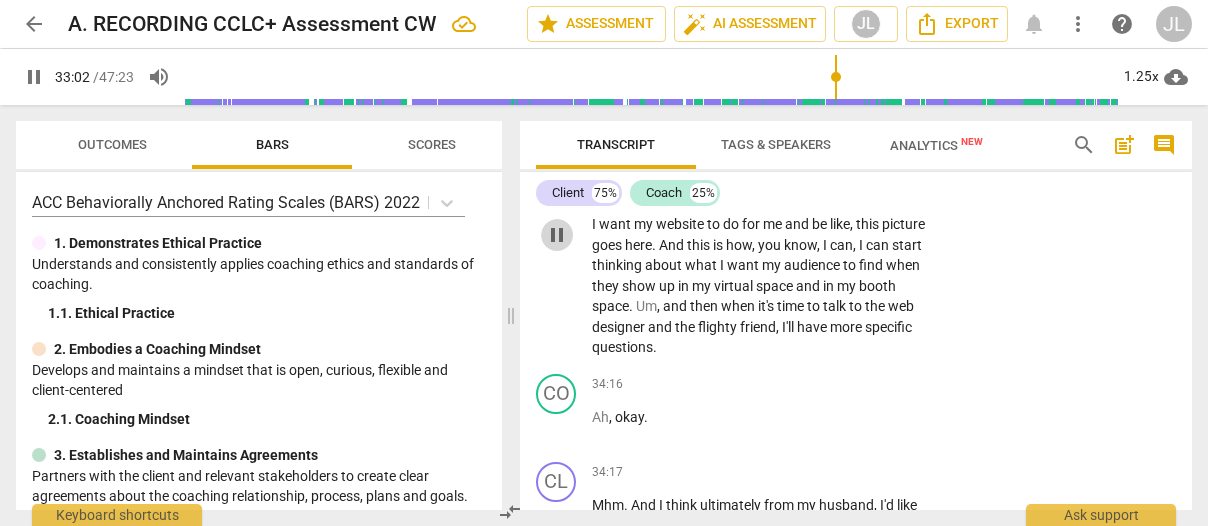 click on "pause" at bounding box center [557, 235] 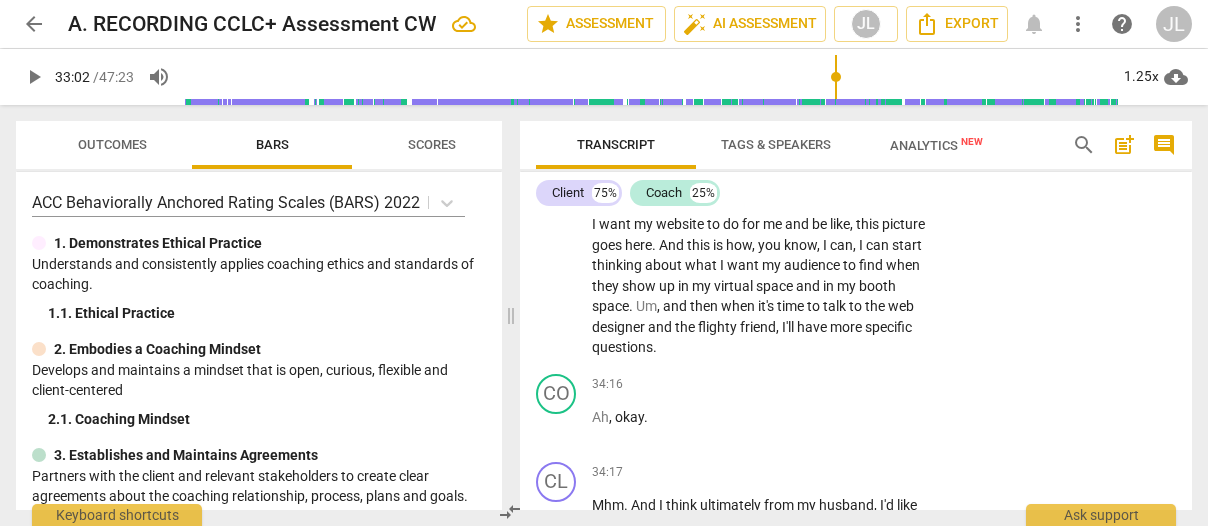 click on "Transcript Tags & Speakers Analytics   New search post_add comment Client 75% Coach 25% CL play_arrow pause 00:00 + Add competency keyboard_arrow_right All   right .   Okay . CO play_arrow pause 00:02 + Add competency 3.Agreement 5.Maintains Presence keyboard_arrow_right All   right ,   Lisa ,   uh ,   as   usual ,   this   is   confidential .   And   as   you   know ,   I   take   notes .   Um ,   and   you   are   always   free   to   clarify   if   there's   anything   I   say   that's   not   clear .   But   you   were   just   about   to   launch   into   what   you'd   like   to   talk   about   today   and   work   on .   Why   don't   we   go   ahead ? 3.Agreement Janice L Fitzgerald 17:29 07-26-2025 1.  Invites the client to identify outcome Observed 5.Maintains Presence Janice L Fitzgerald 17:29 07-26-2025 1.  Coach is curious throughout the session Observed CL play_arrow pause 00:19 + Add competency keyboard_arrow_right Yeah .   So ,   um ,   I   think   I   might   have   told   you   in   our" at bounding box center [860, 315] 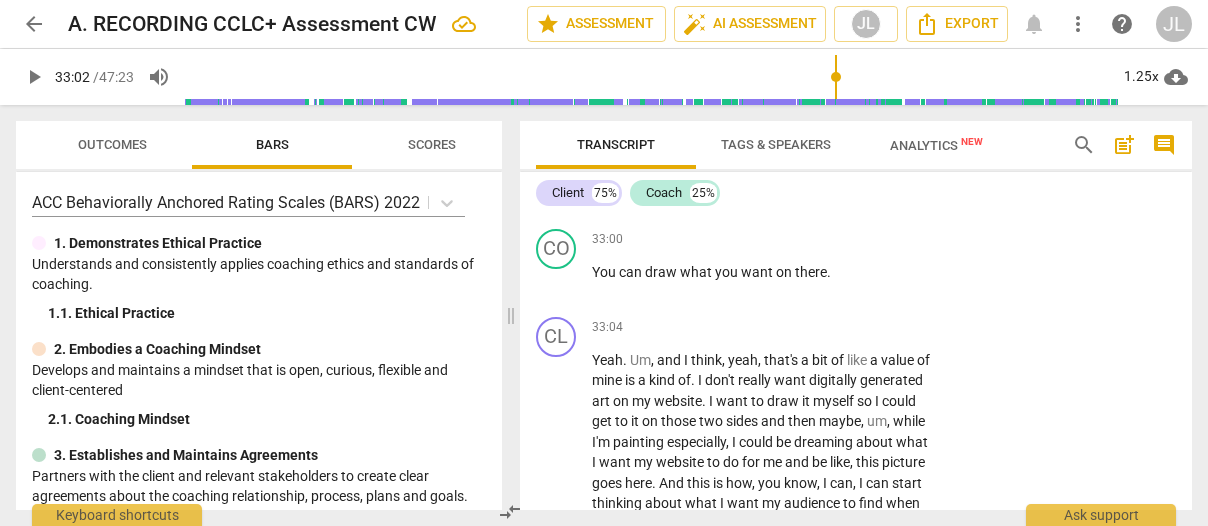 scroll, scrollTop: 14894, scrollLeft: 0, axis: vertical 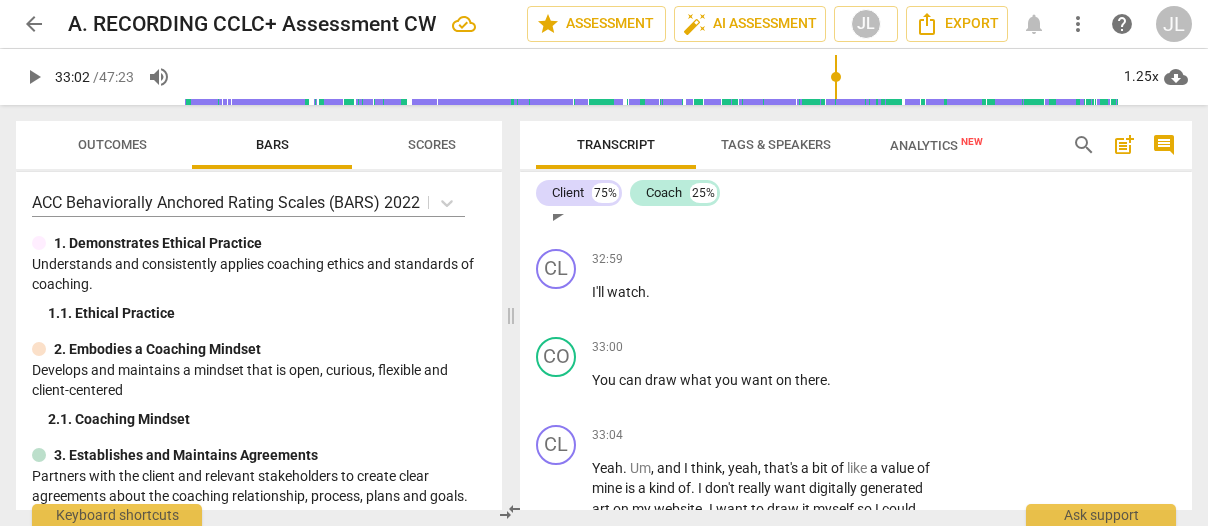 click on "play_arrow" at bounding box center [557, 214] 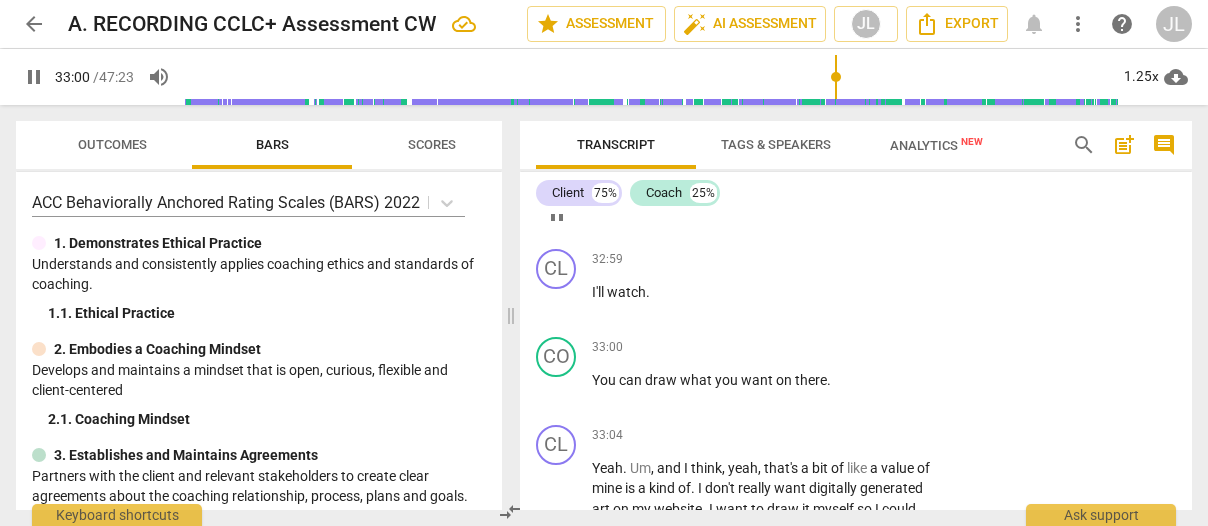 click on "pause" at bounding box center (557, 214) 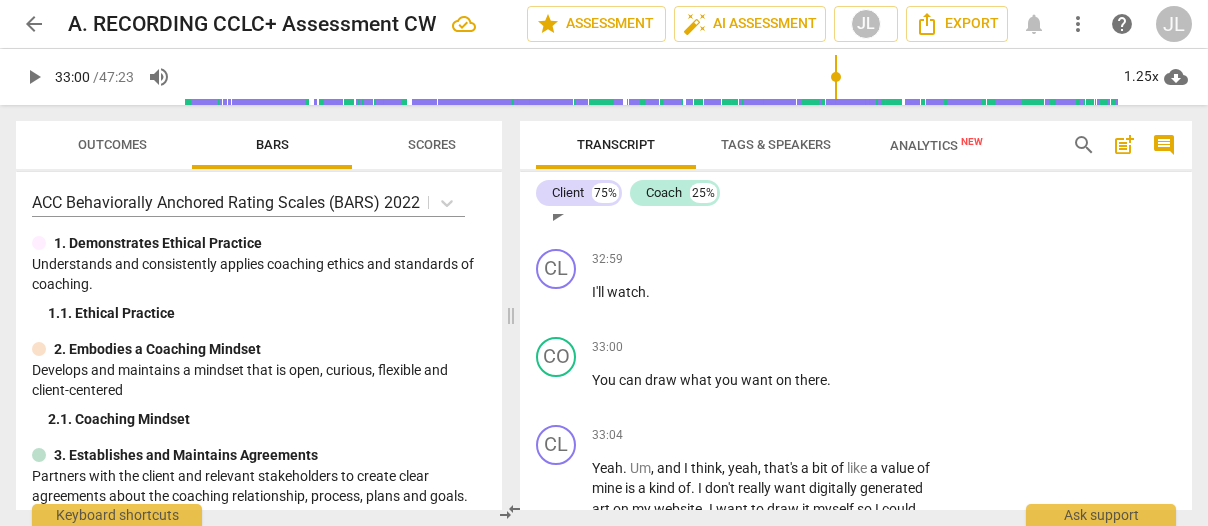 click on "In" at bounding box center [599, 204] 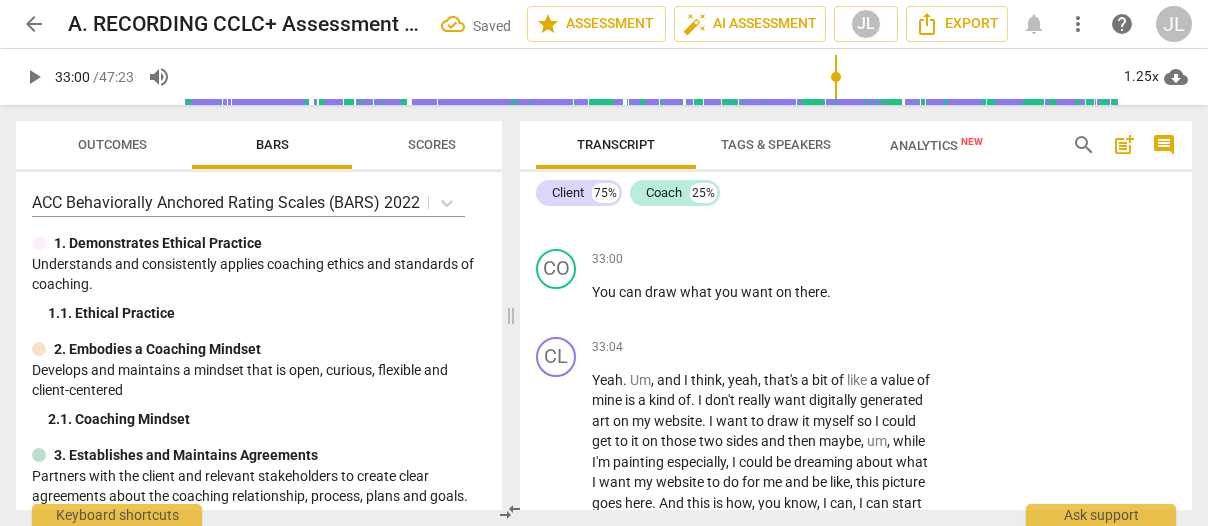 click on "That   part   I   can   do   especially   like   the   written   content ,   um ,   the   words   and   like   some   ideas   about   the   pictures .   I   probably ,   I   can   probably   do   that   part .   In   fact ." at bounding box center (762, 114) 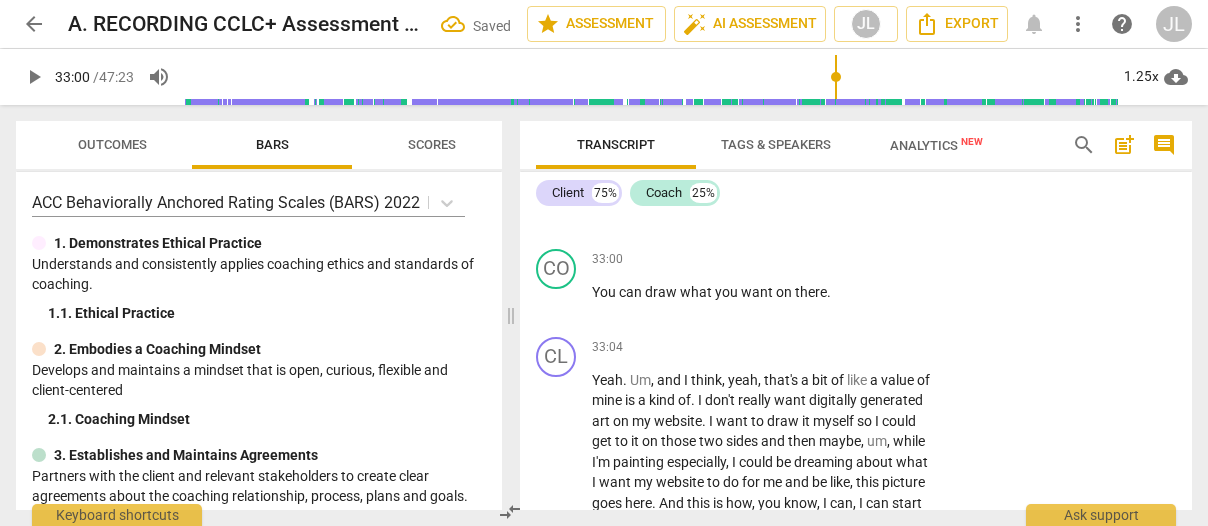 type 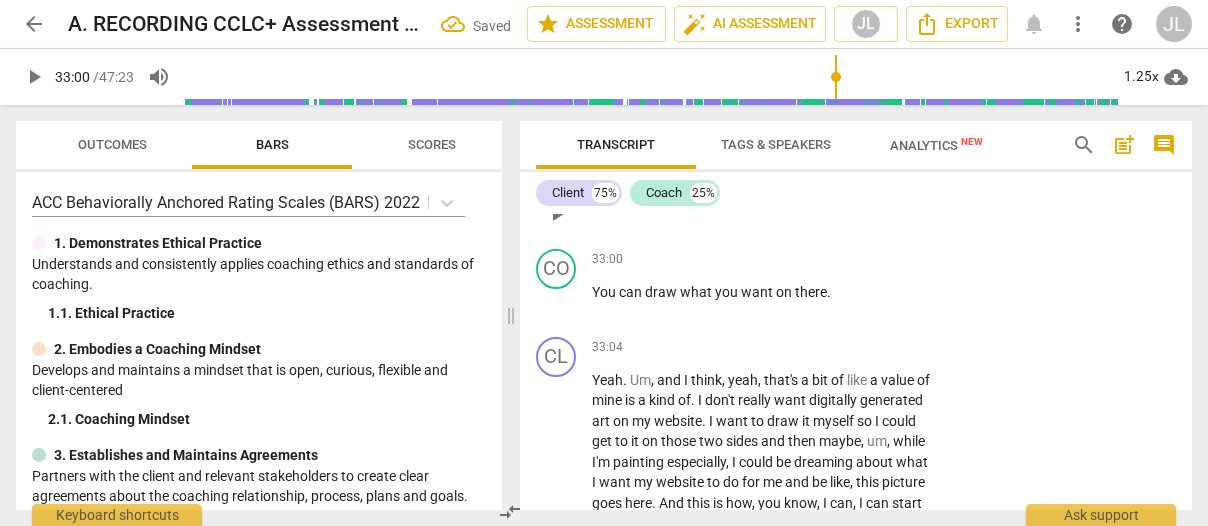 click on "I'll" at bounding box center [599, 204] 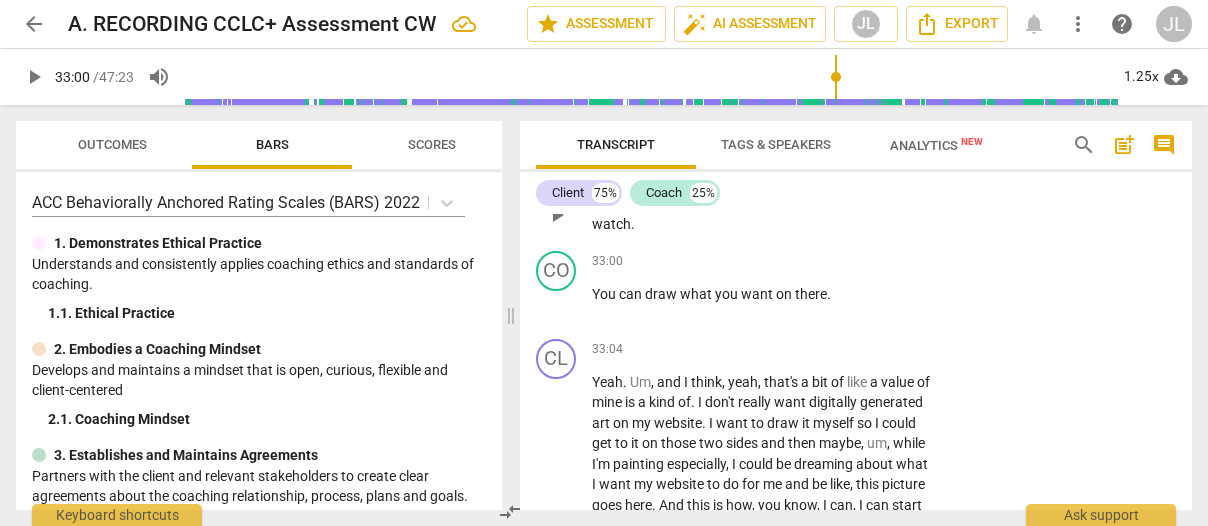 click on "CL" at bounding box center (556, 181) 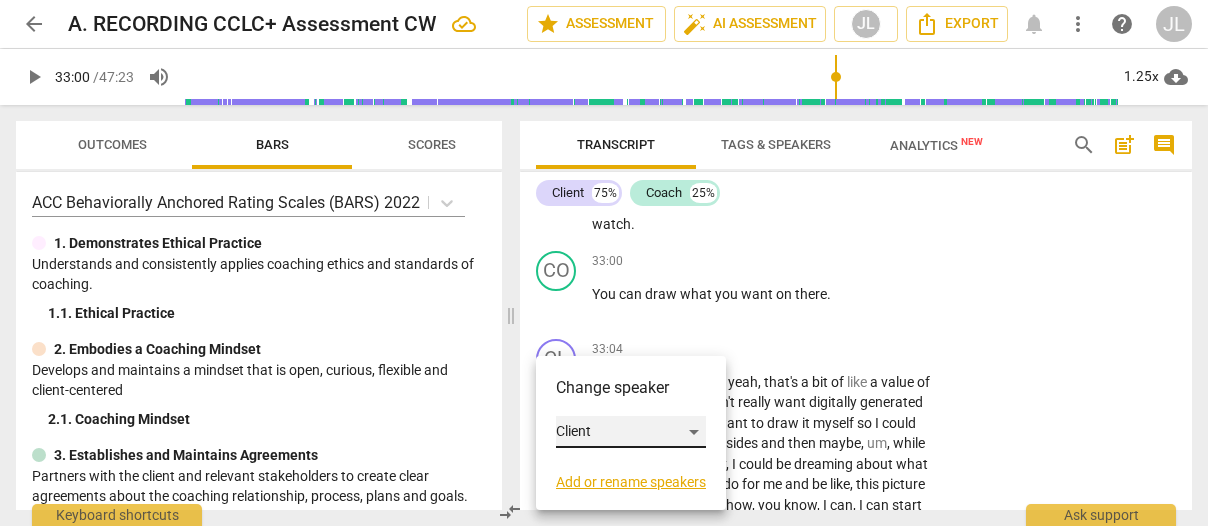 click on "Client" at bounding box center [631, 432] 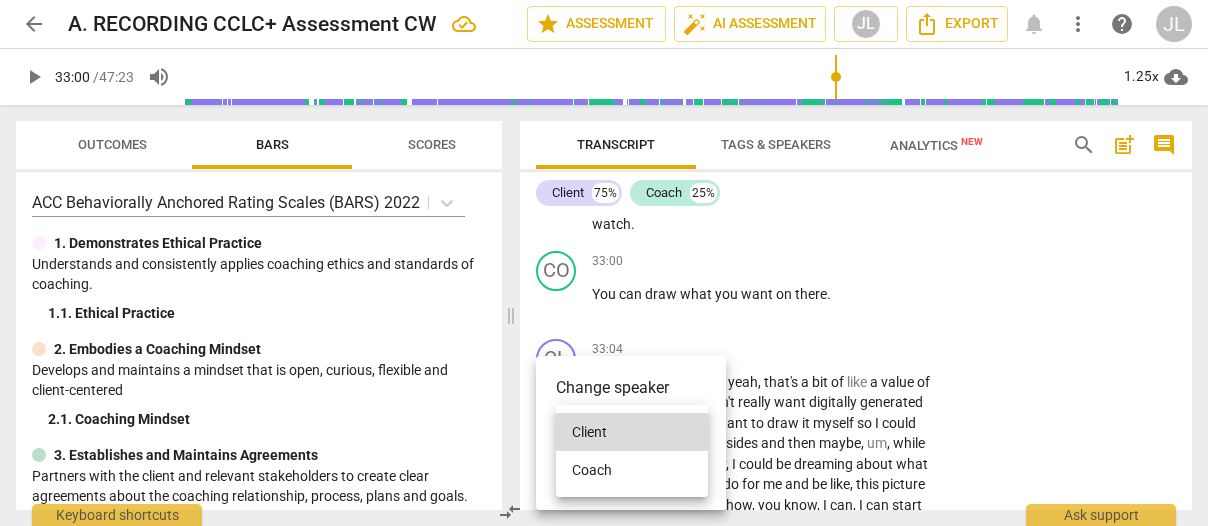 click on "Coach" at bounding box center (632, 470) 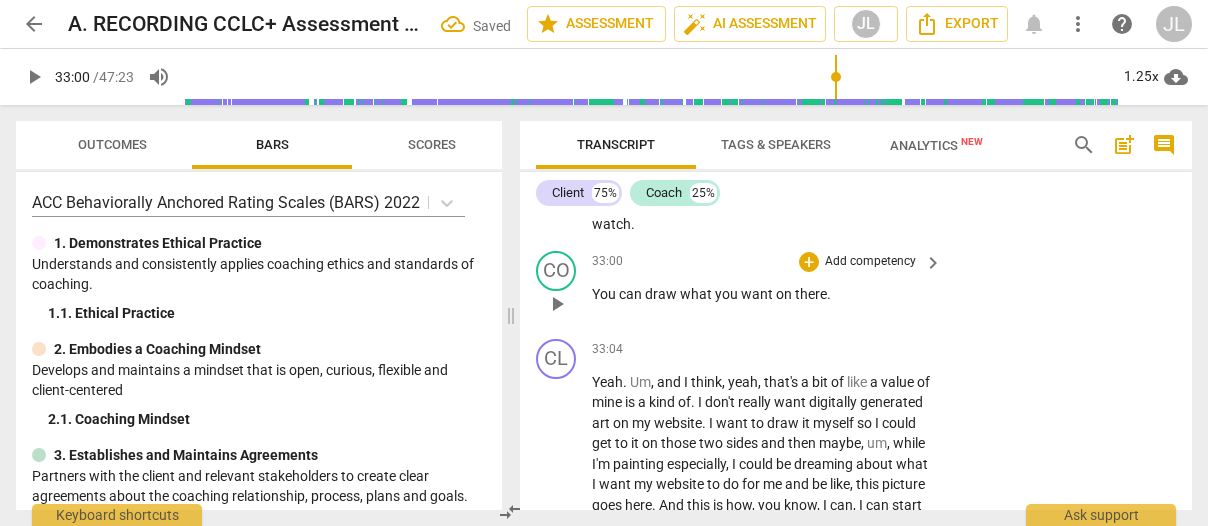 click on "You" at bounding box center (605, 294) 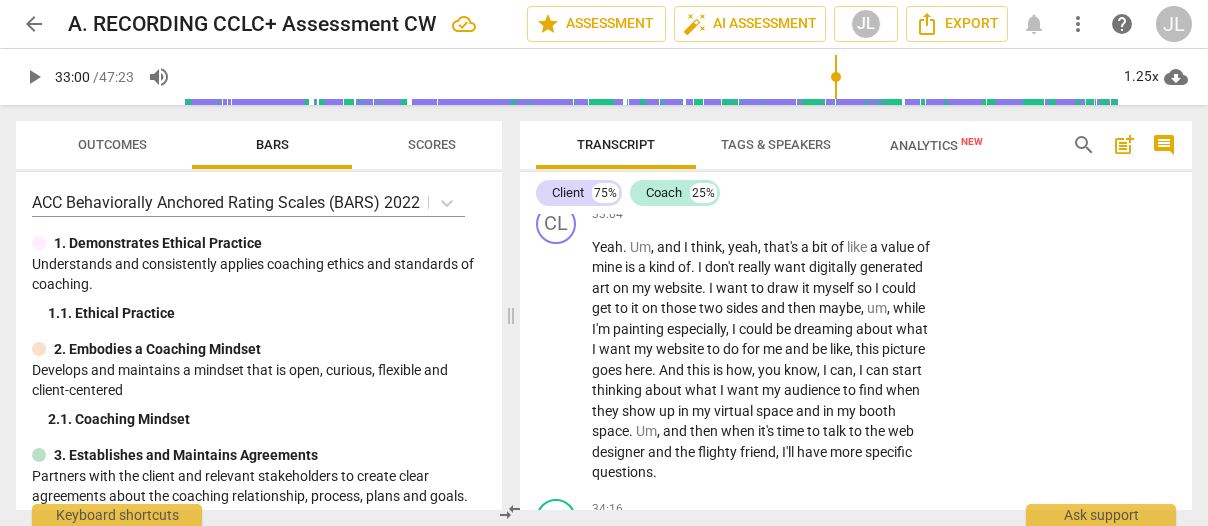 scroll, scrollTop: 14995, scrollLeft: 0, axis: vertical 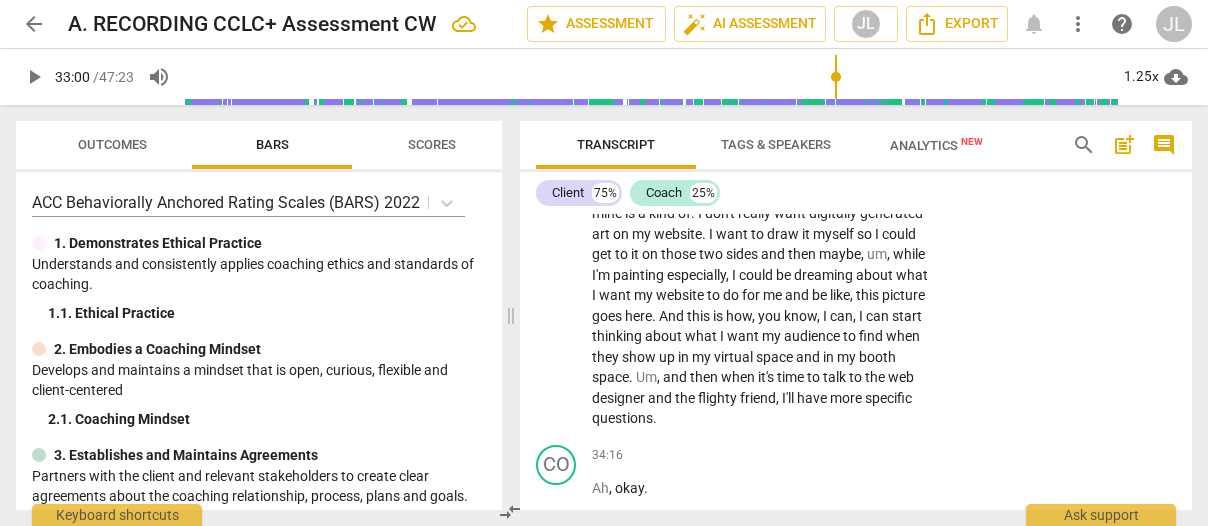 drag, startPoint x: 918, startPoint y: 291, endPoint x: 588, endPoint y: 289, distance: 330.00607 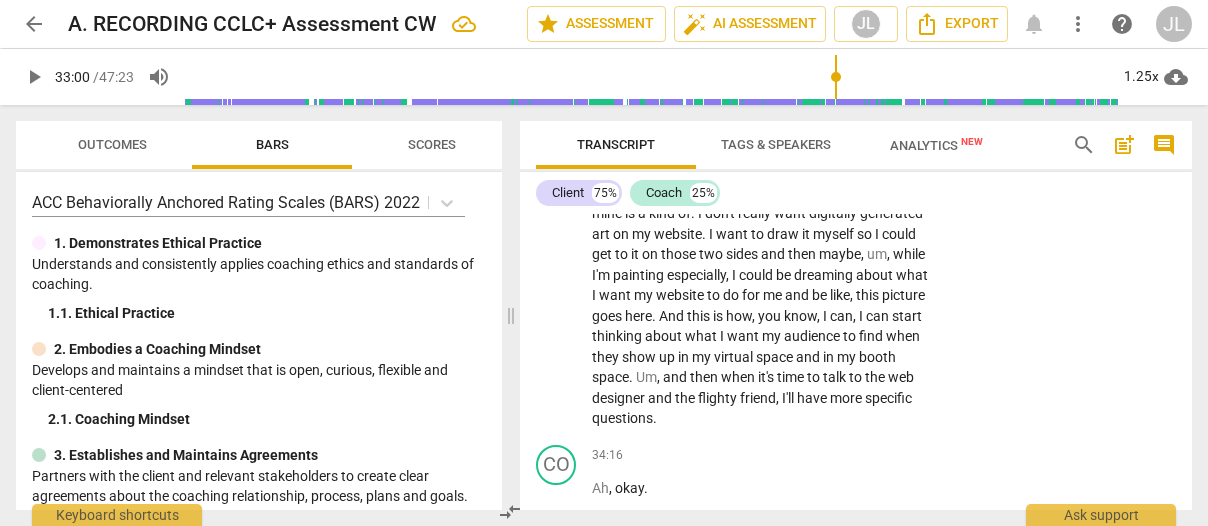 click on "CO play_arrow pause 32:59 + Add competency keyboard_arrow_right (unintelligible   cross-talk ;   coach   talking   over   client)   I'll   watch .   You   can   draw   what   you   want   on   there ." at bounding box center [856, 97] 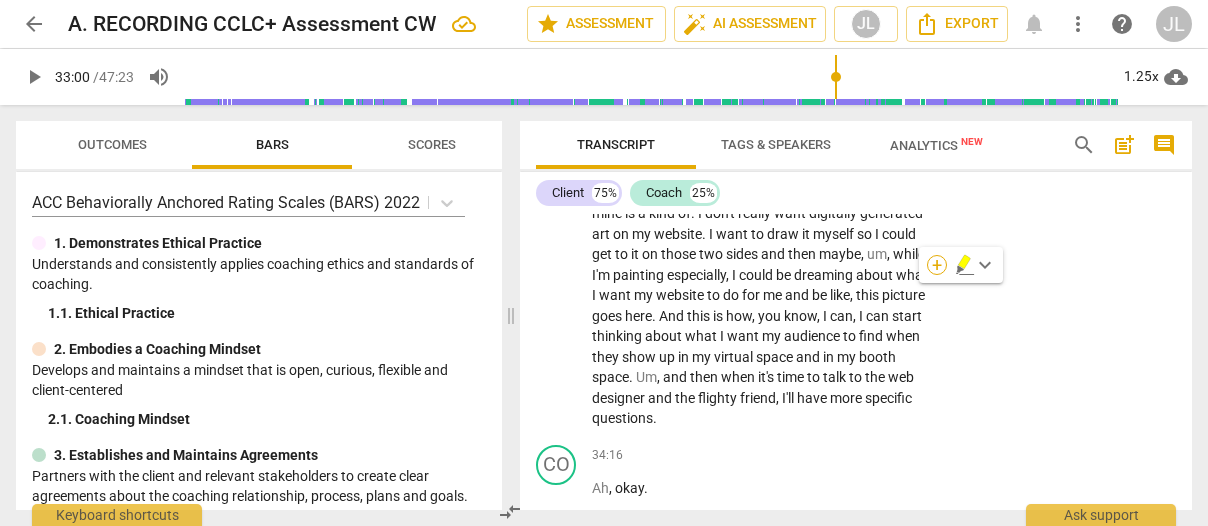 click on "+" at bounding box center [937, 265] 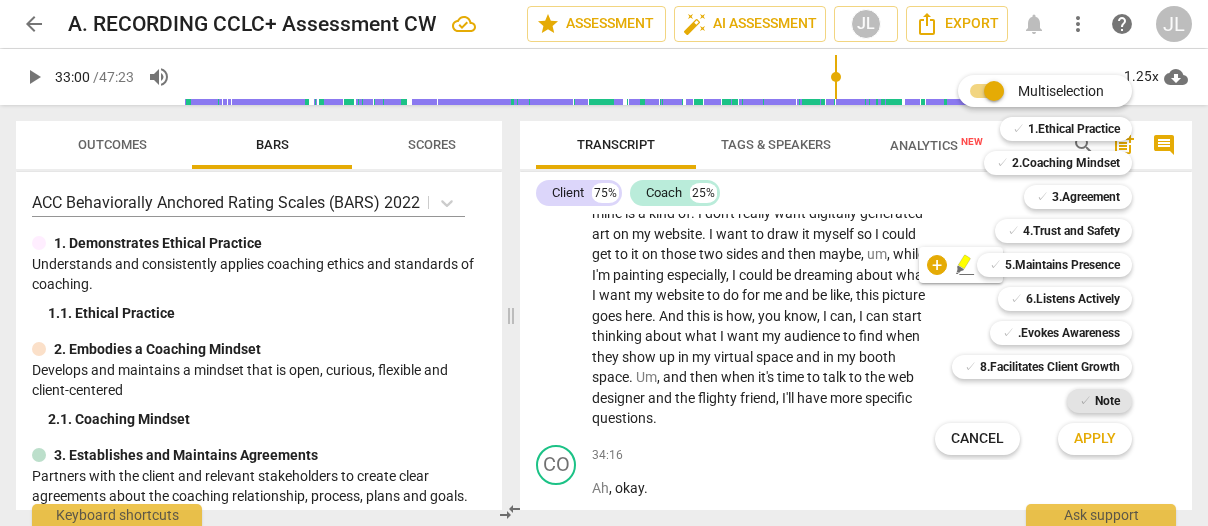 click on "Note" at bounding box center (1107, 401) 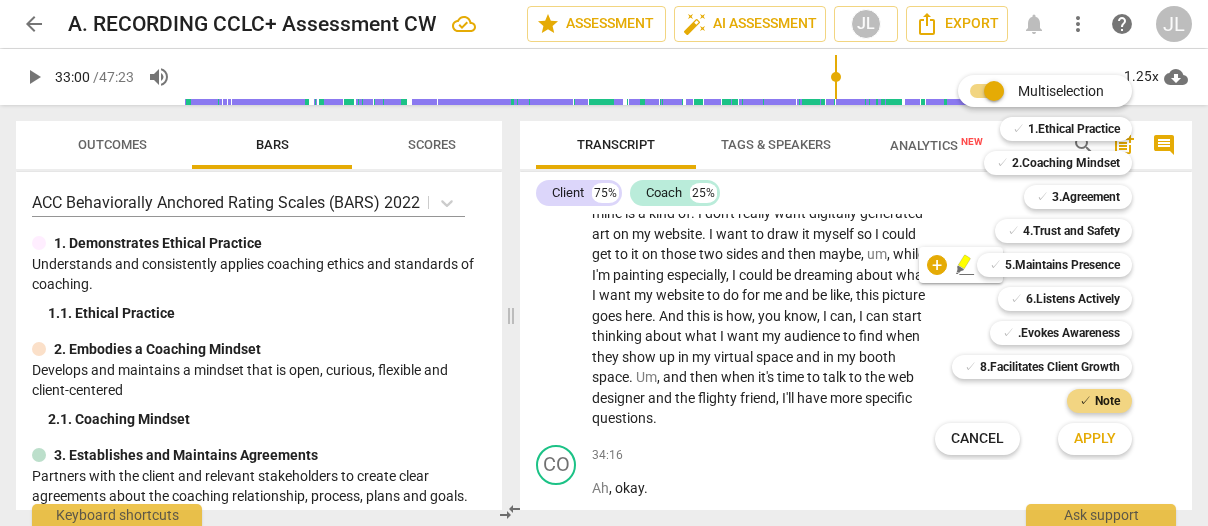 click on "Apply" at bounding box center [1095, 439] 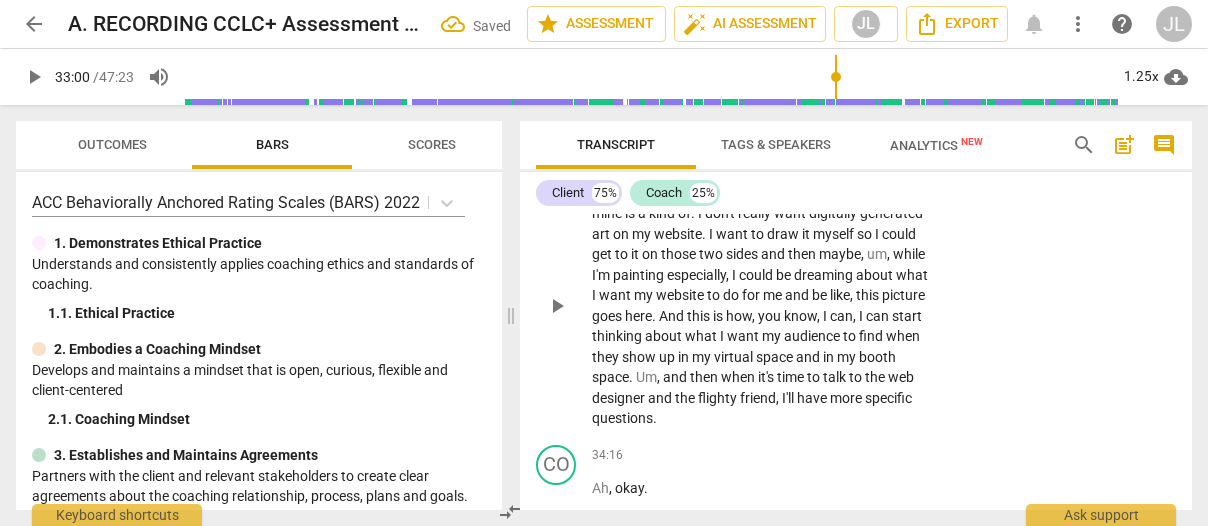 type on "c" 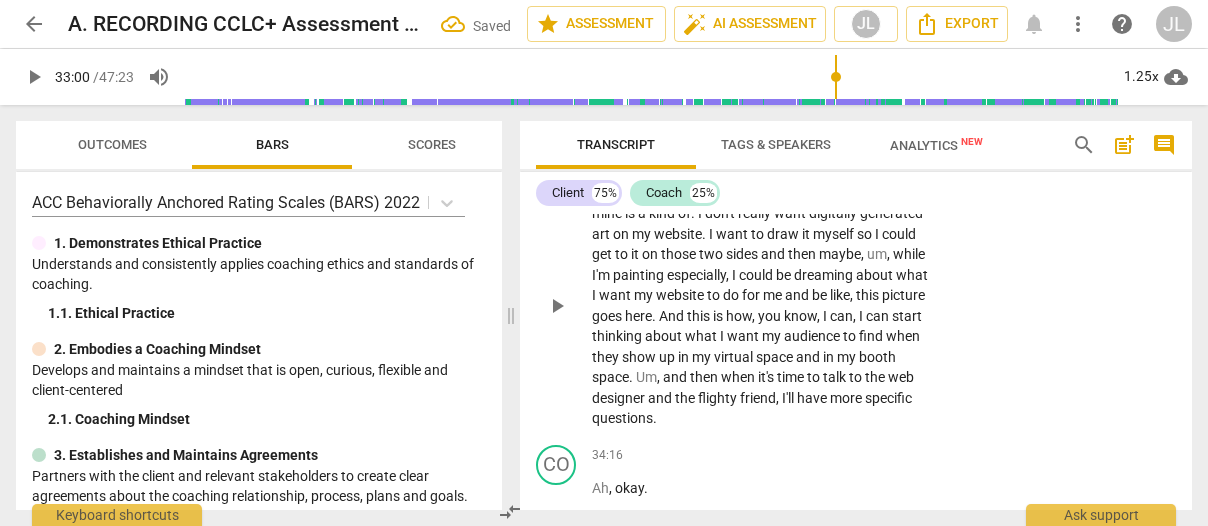 type on "co" 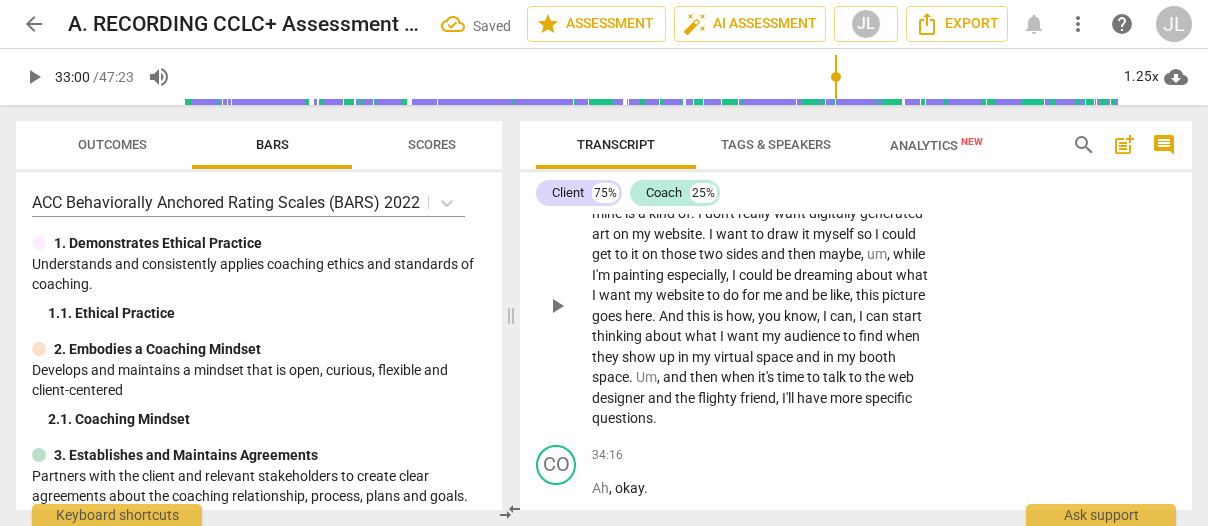 type on "coa" 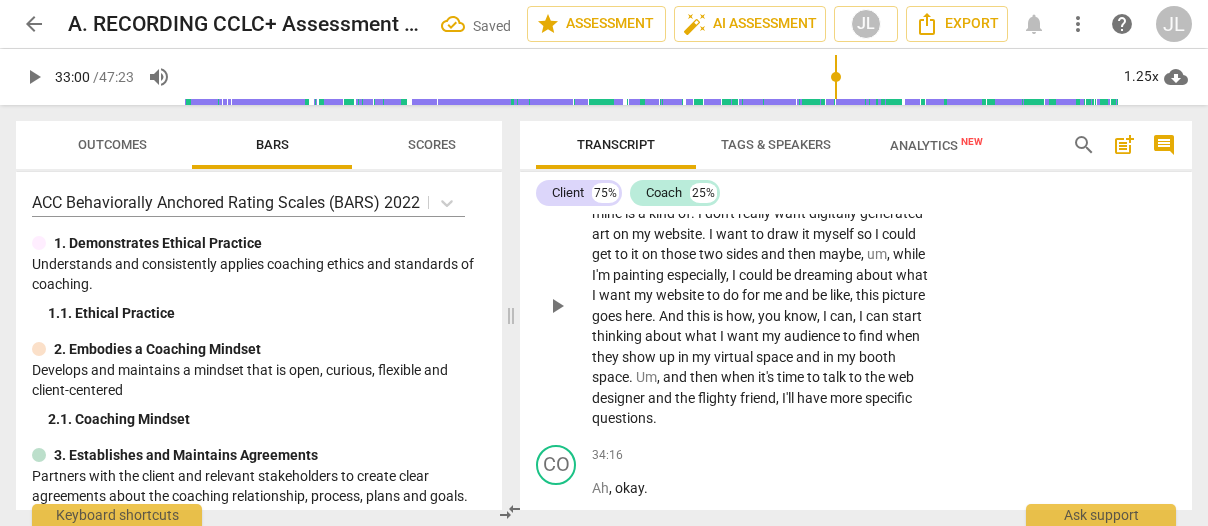 type on "coac" 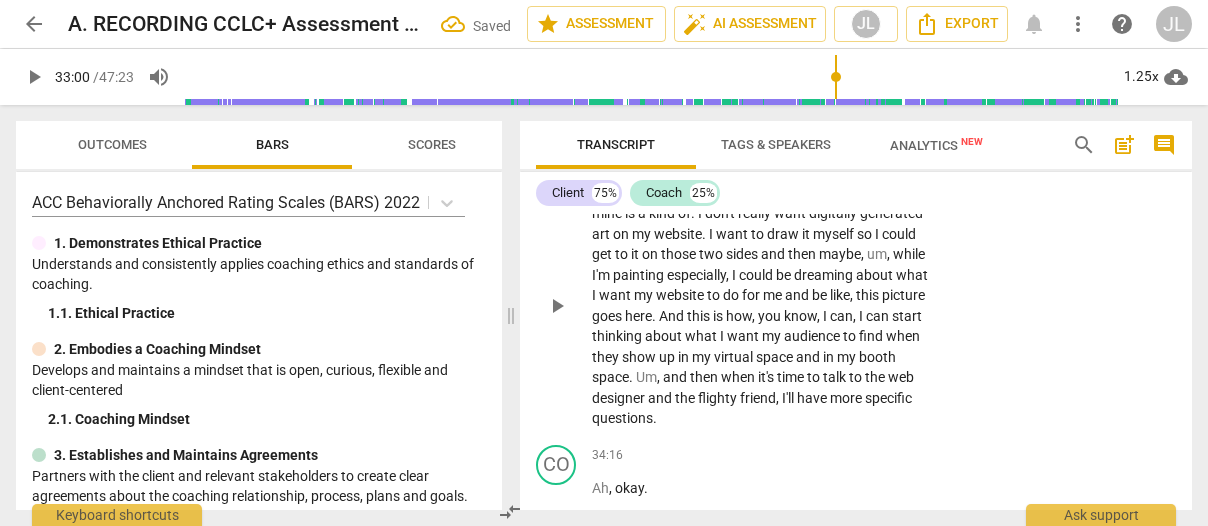 type on "coach" 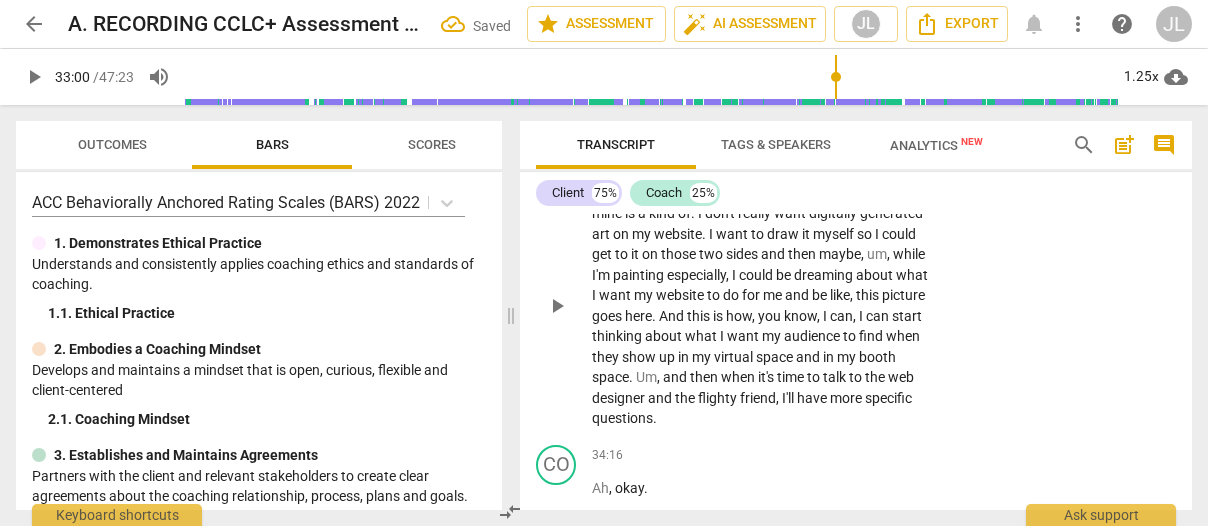 type on "coach t" 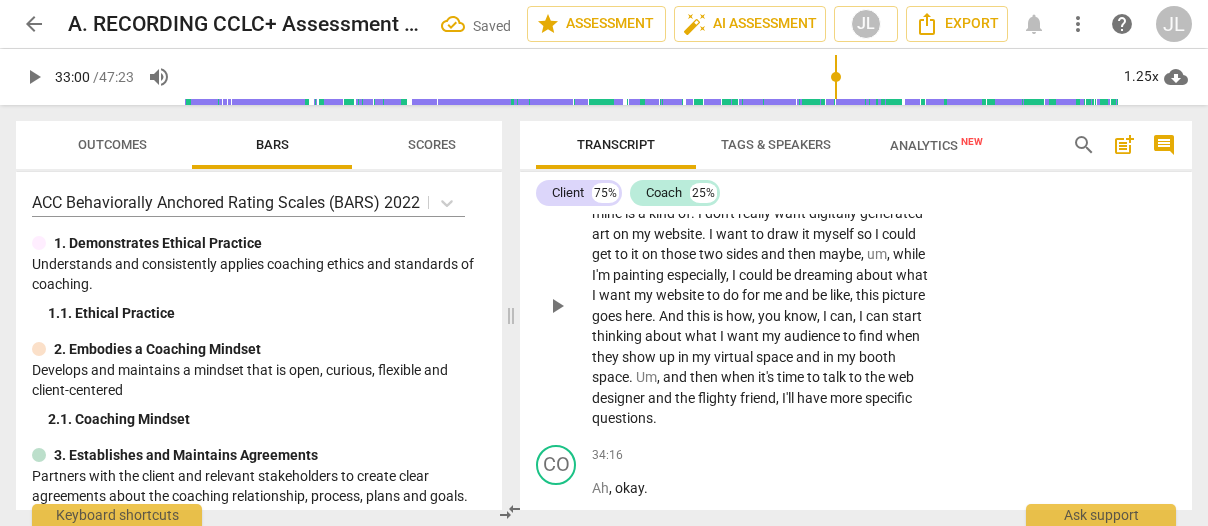 type on "coach talks ove" 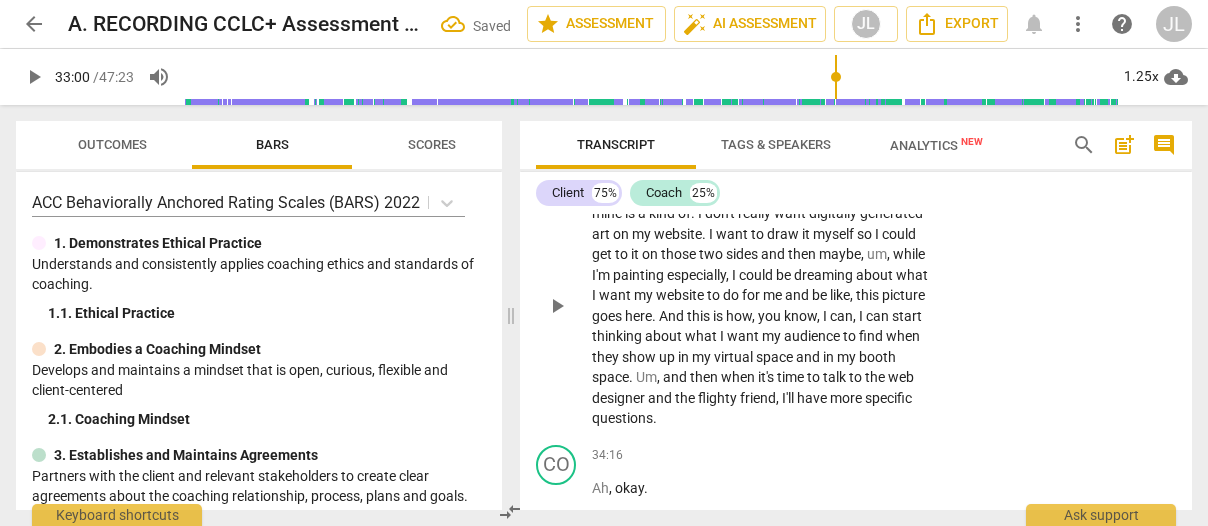 type on "coach talks over" 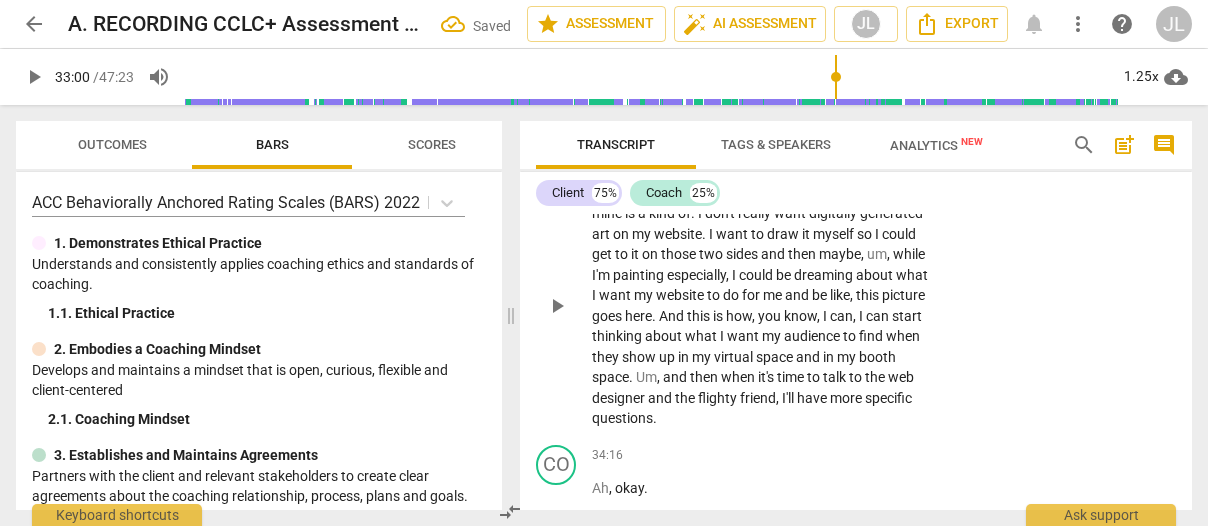 type on "coach talks over" 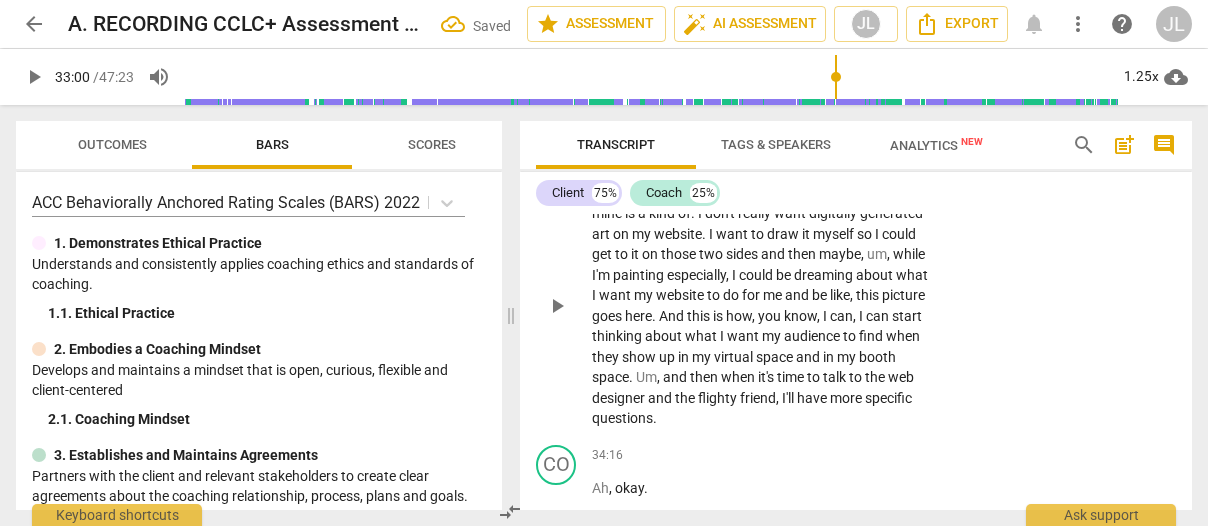 type on "coach talks over" 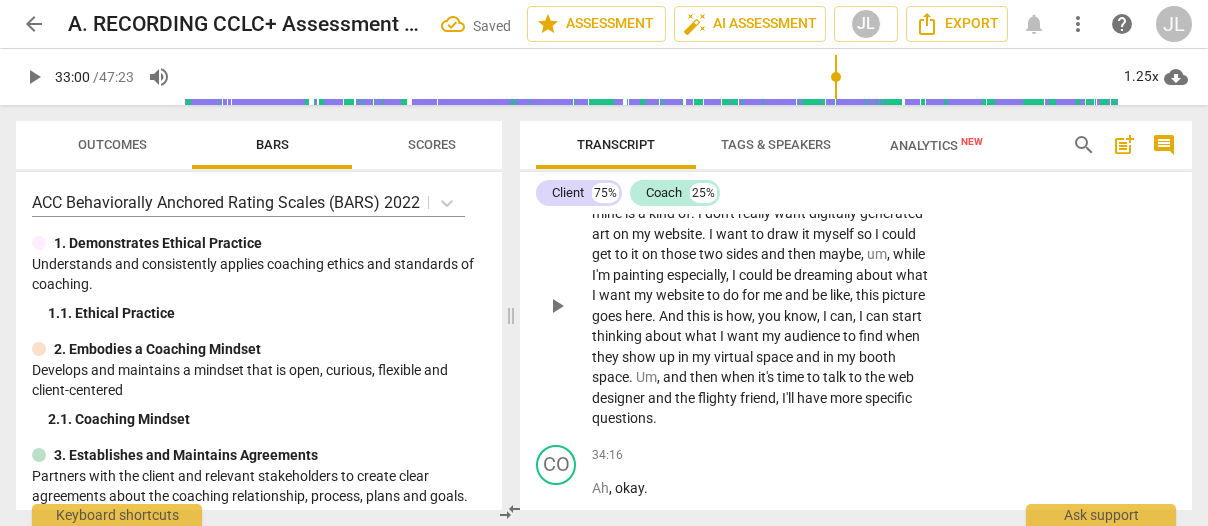 type on "coach talks over c" 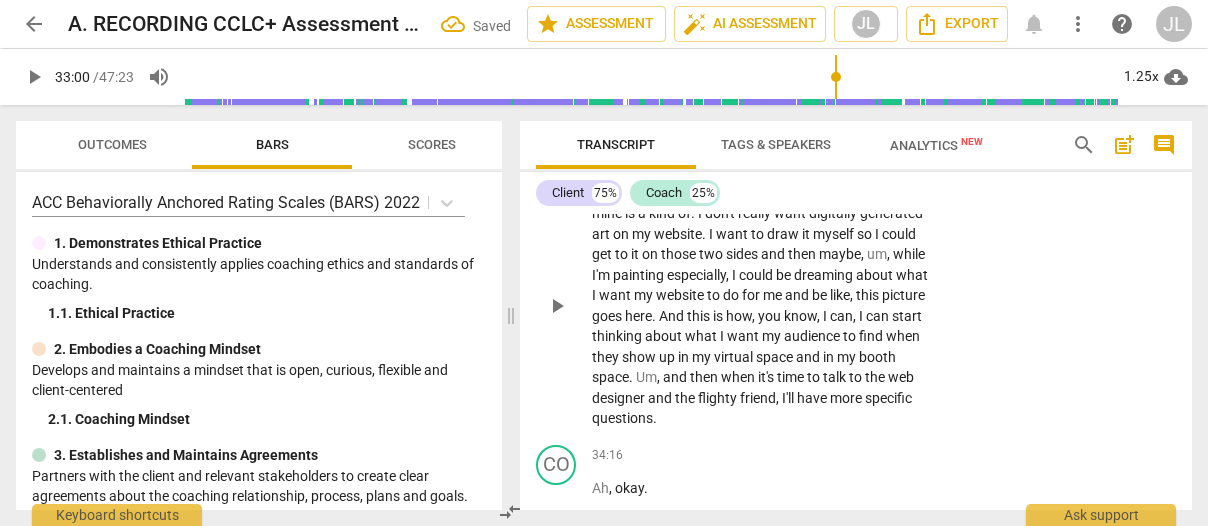 type on "coach talks over c" 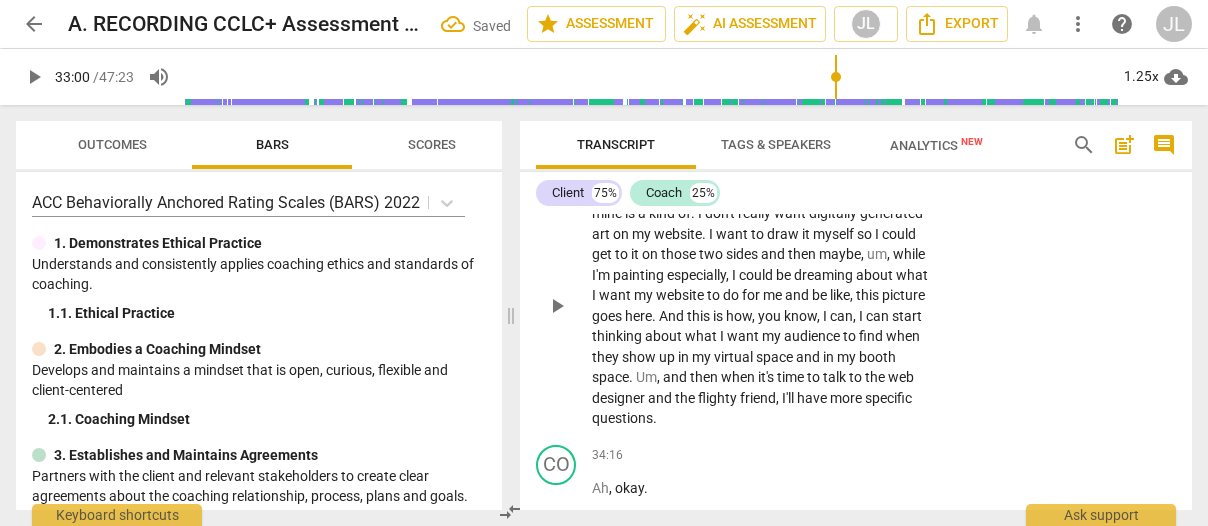 type on "coach talks over clien" 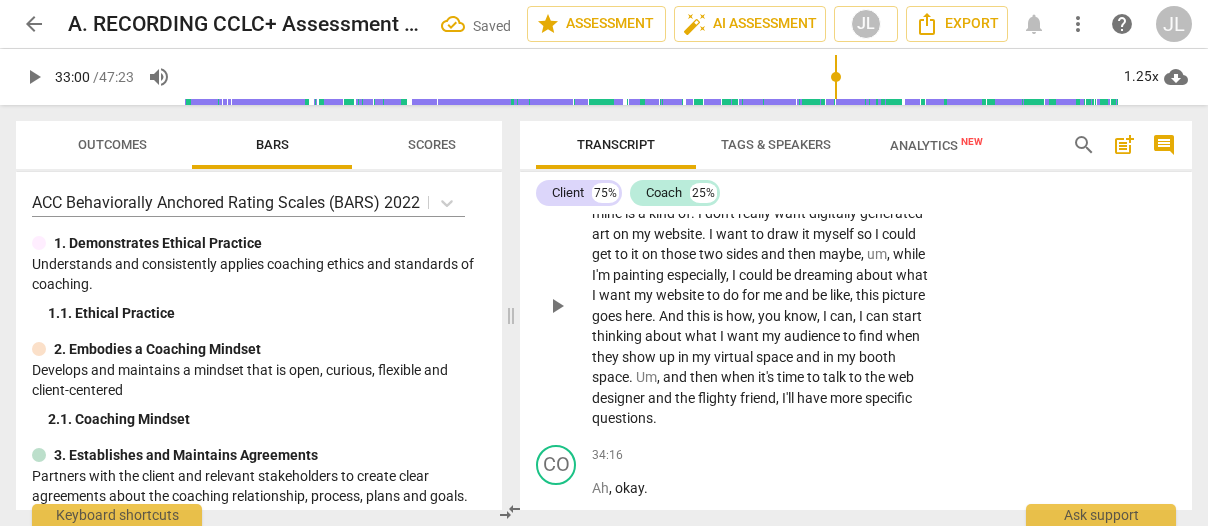 type on "coach talks over clien" 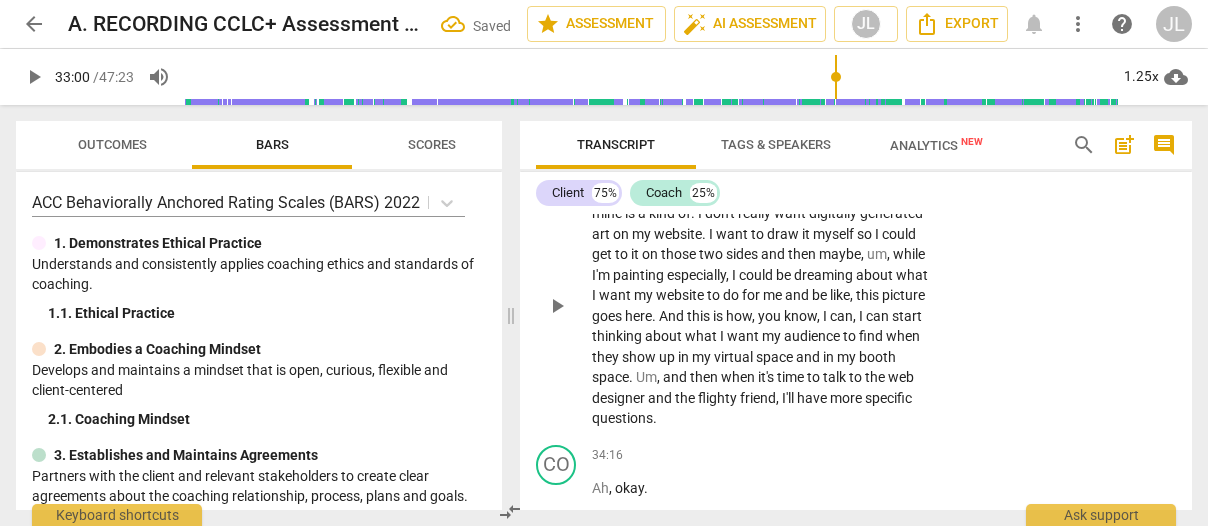 type on "coach talks over client" 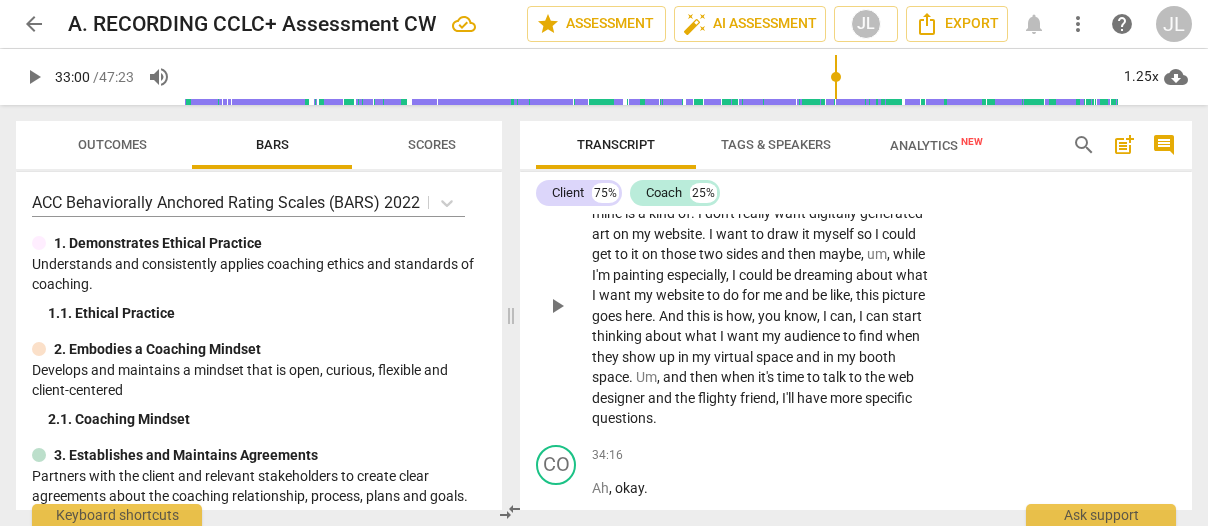 type on "coach talks over client" 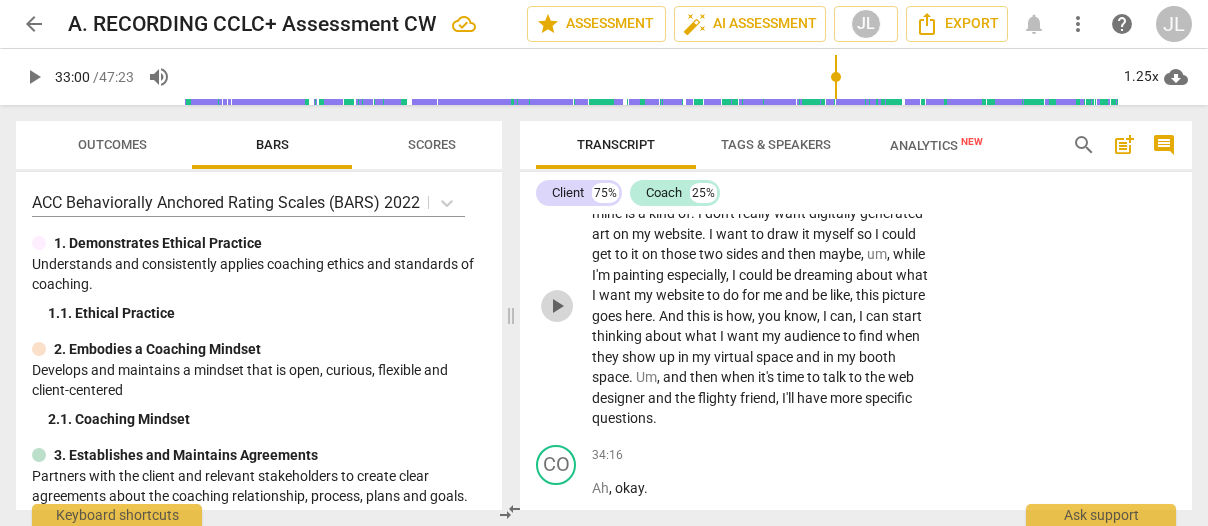 click on "play_arrow" at bounding box center [557, 306] 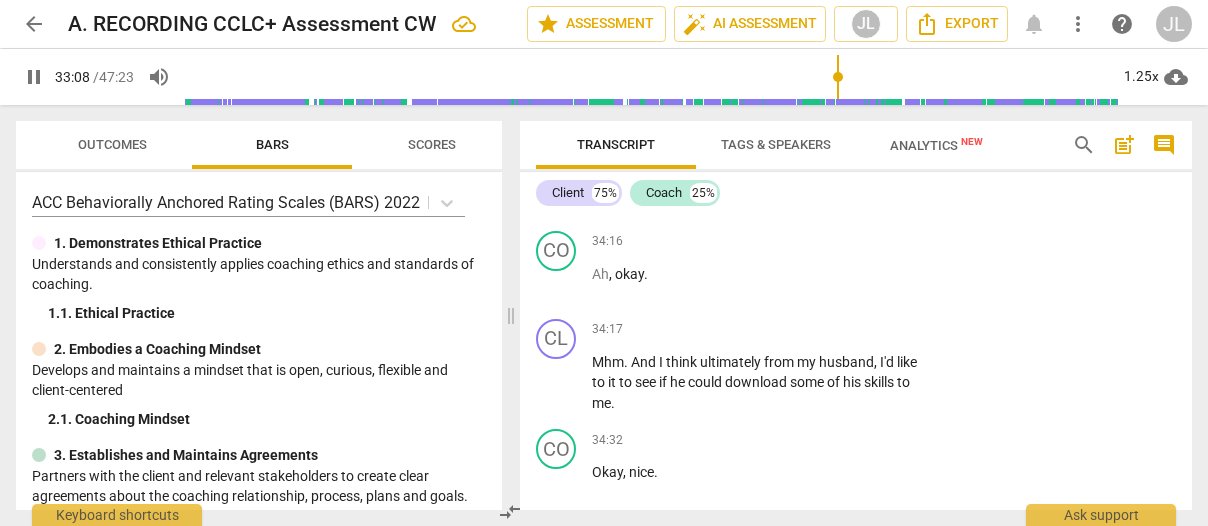 scroll, scrollTop: 15156, scrollLeft: 0, axis: vertical 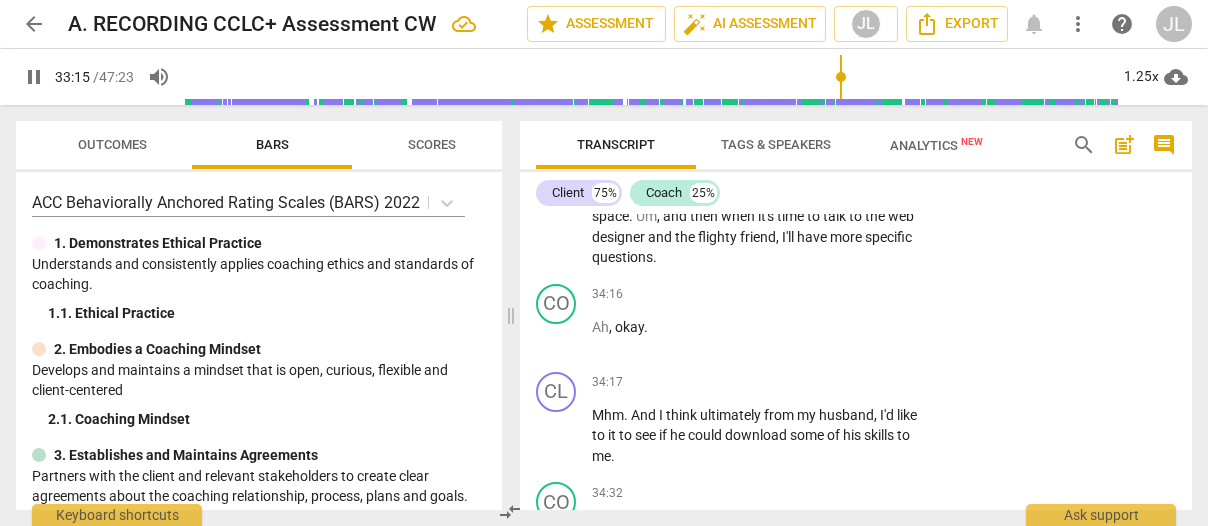 click on "." at bounding box center (694, 52) 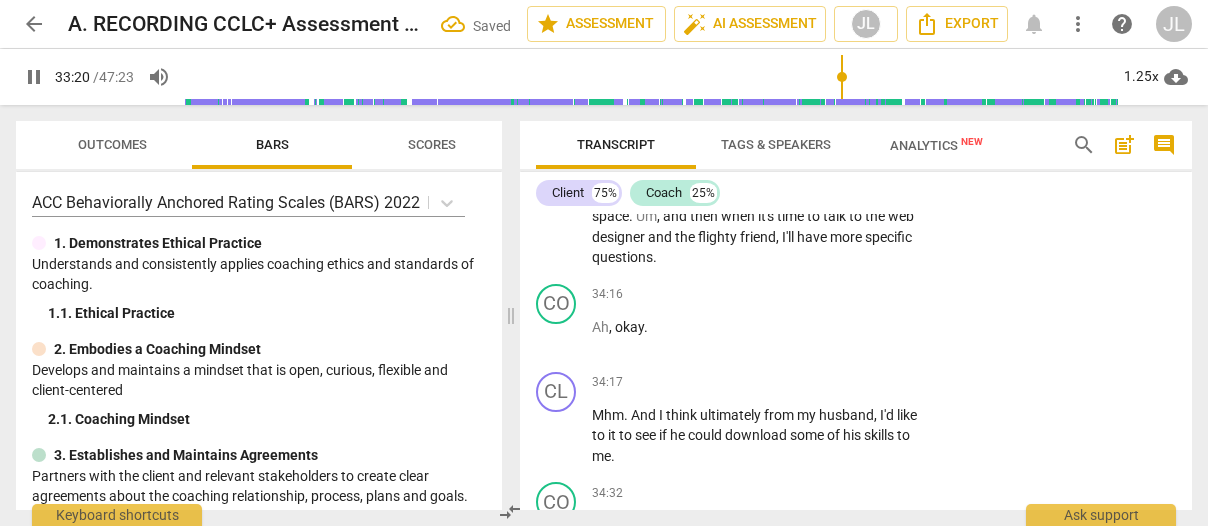 click at bounding box center [692, 52] 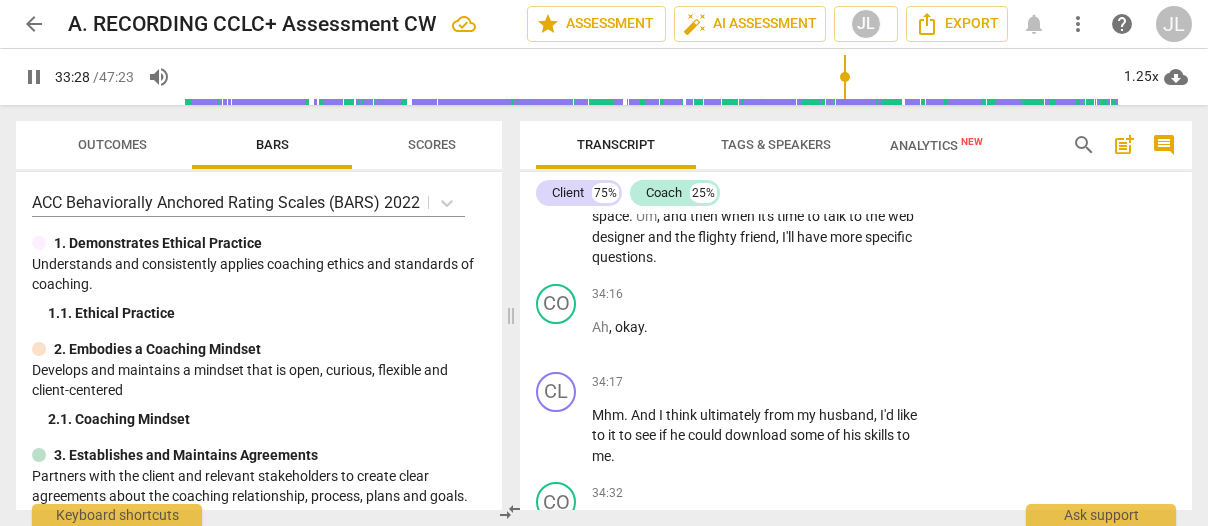 click on "pause" at bounding box center (557, 145) 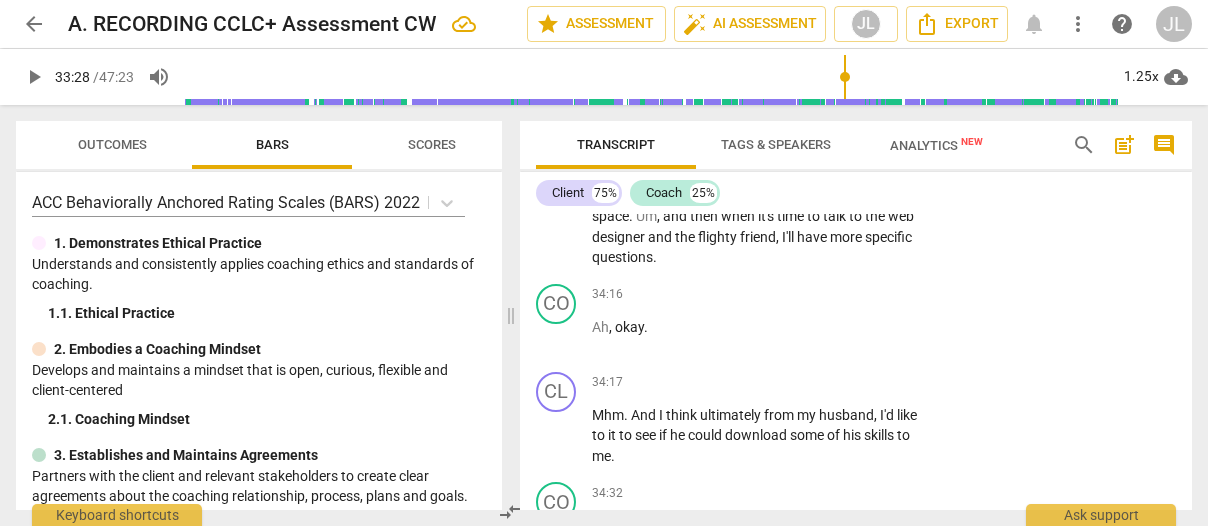 type on "2009" 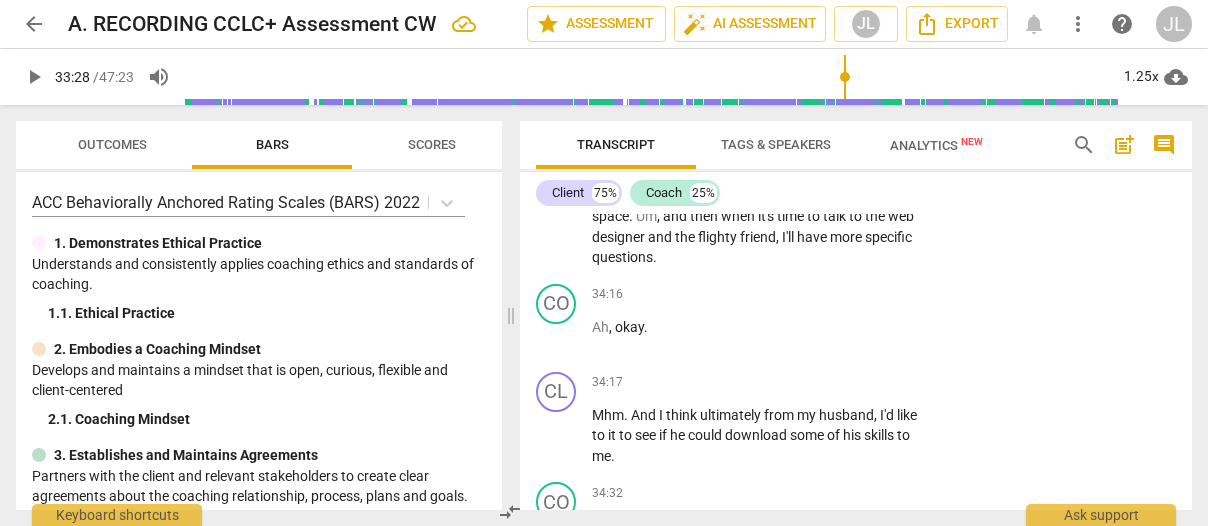 click on "myself" at bounding box center (835, 73) 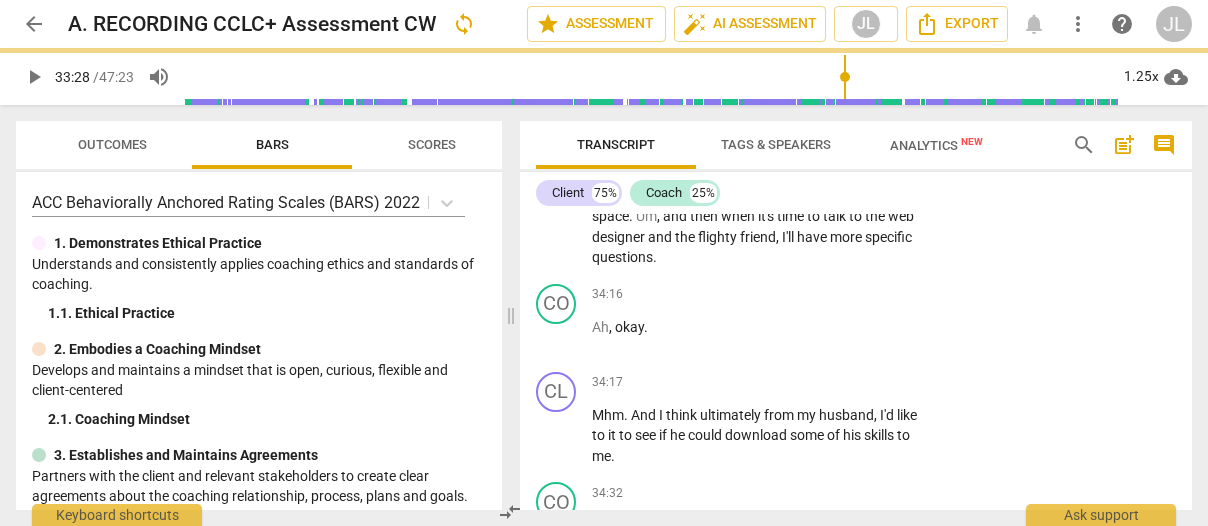 click on "play_arrow" at bounding box center [557, 145] 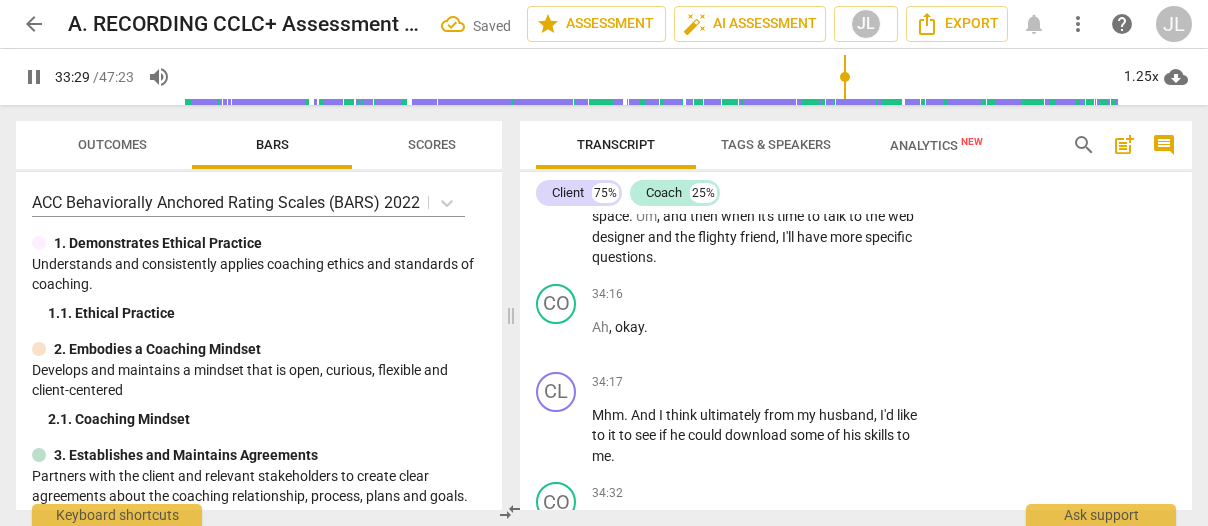 click on "So" at bounding box center (870, 73) 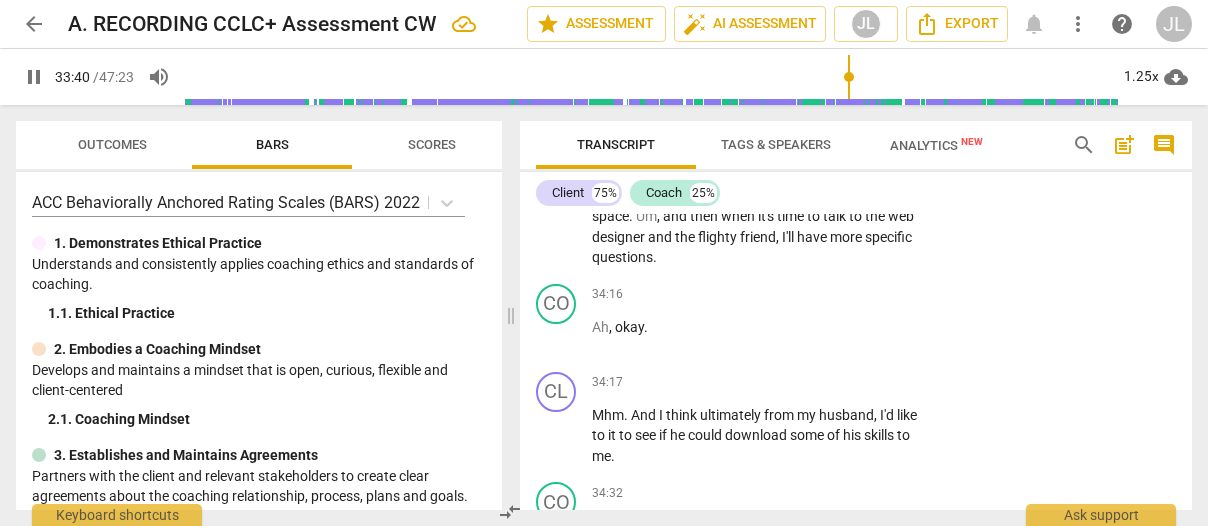 click on "pause" at bounding box center (557, 145) 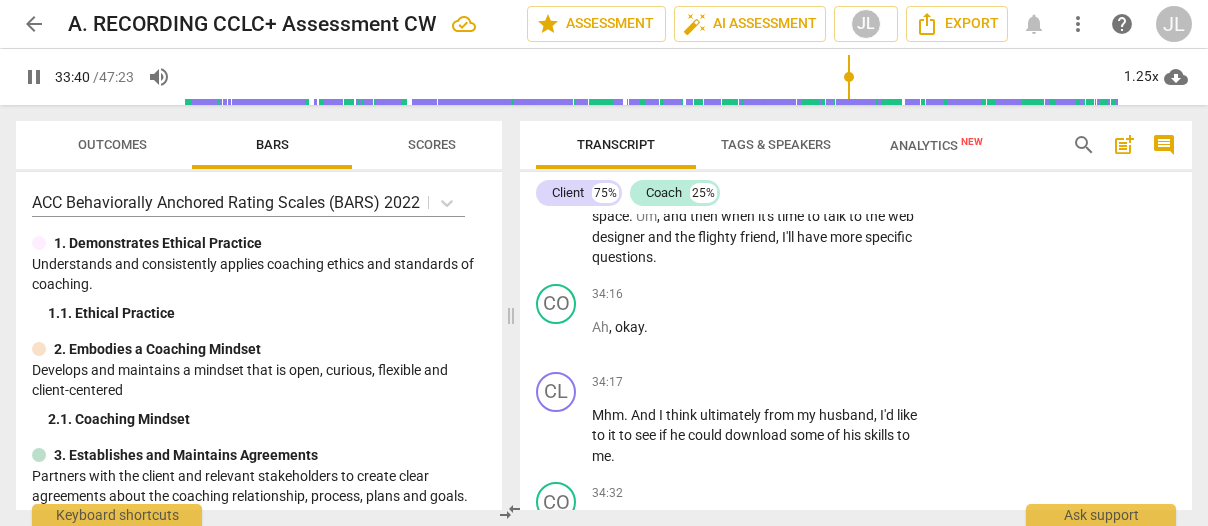type on "2021" 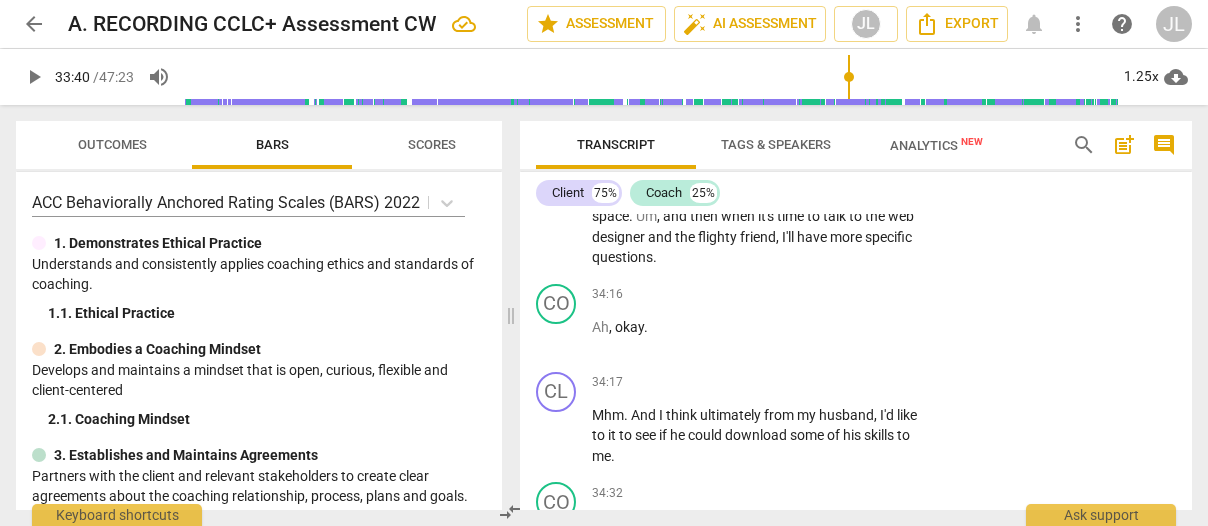 click on "and" at bounding box center [798, 134] 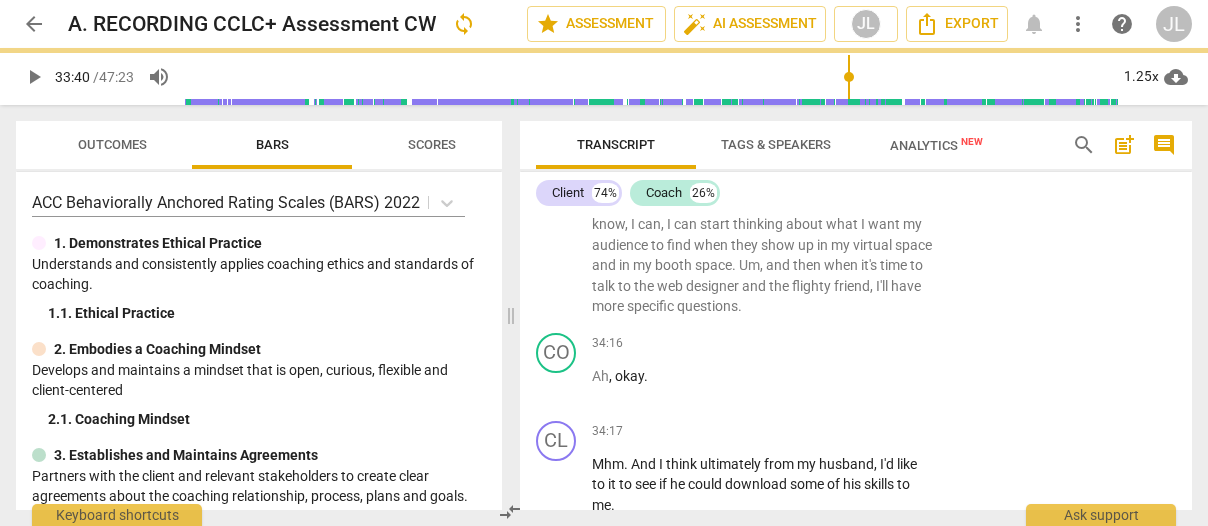 scroll, scrollTop: 15204, scrollLeft: 0, axis: vertical 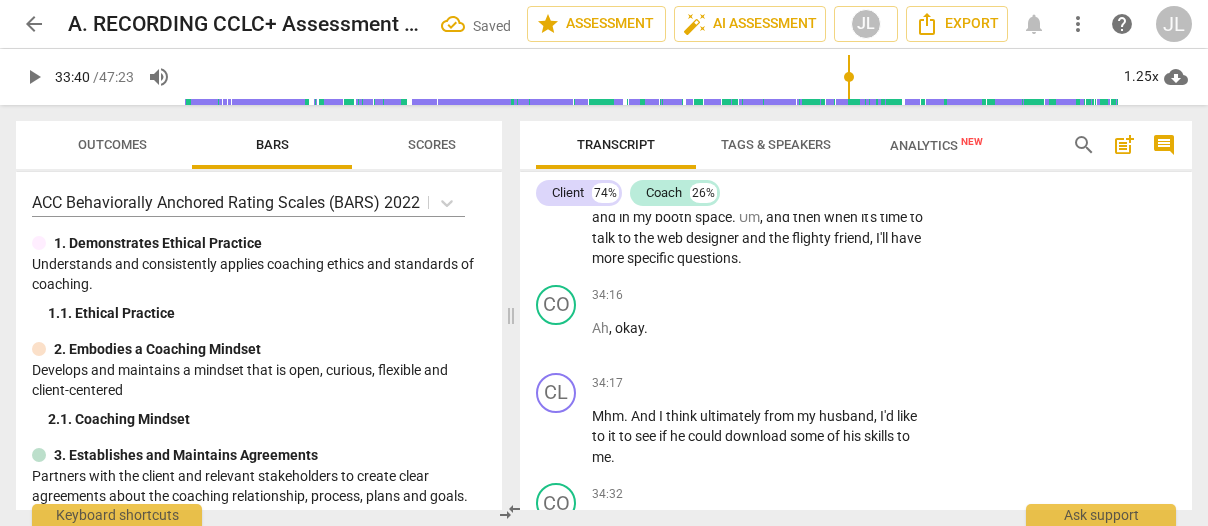 click on "Yeah .   Um ,   and   I   think ,   yeah ,   that's   a   bit   of   like   a   value   of   mine   is   a   kind   of ,   I   don't   really   want   digitally   generated   art   on   my   website .   I   want   to   draw   it   myself .   So   I   could   get   to   it   on   those   two   sides   and   then   maybe ,   um ,   while   I'm   painting   especially ,   I   could   be   dreaming   about   what   I   want   my   website   to   do   for   me ." at bounding box center (762, 35) 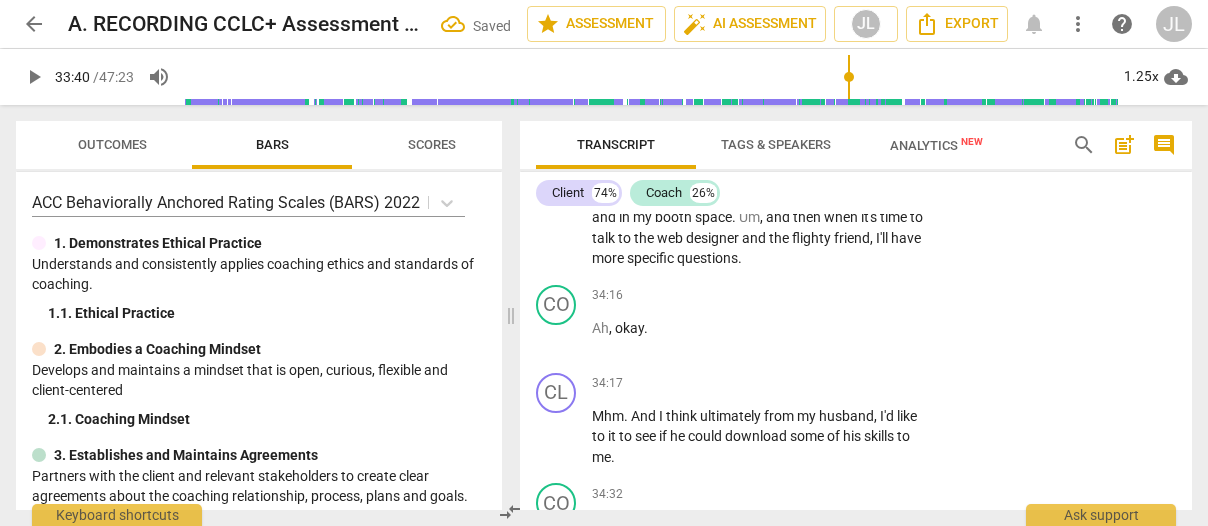 type 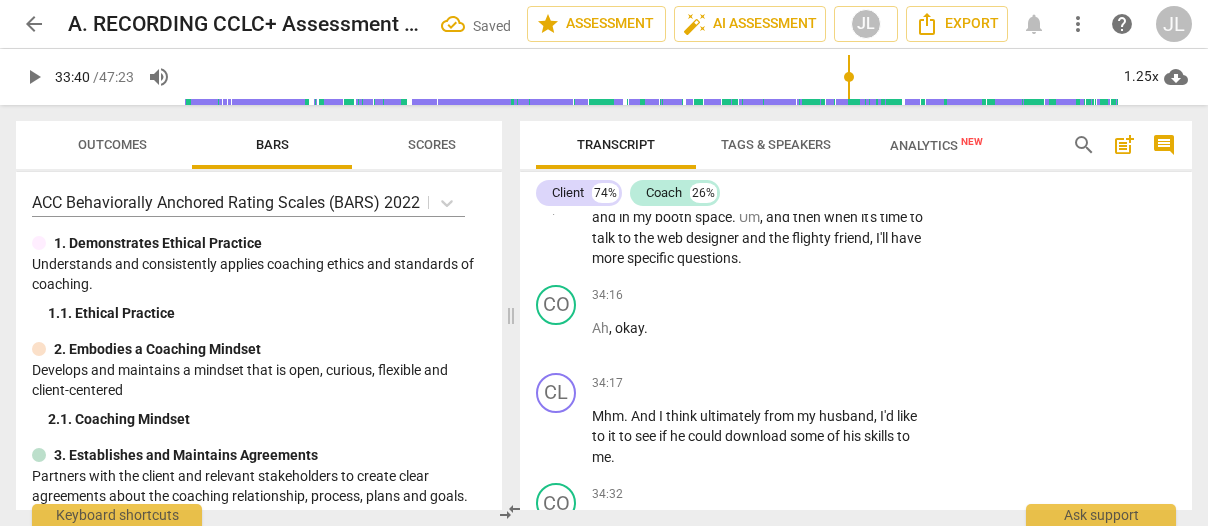 click on "And" at bounding box center (606, 156) 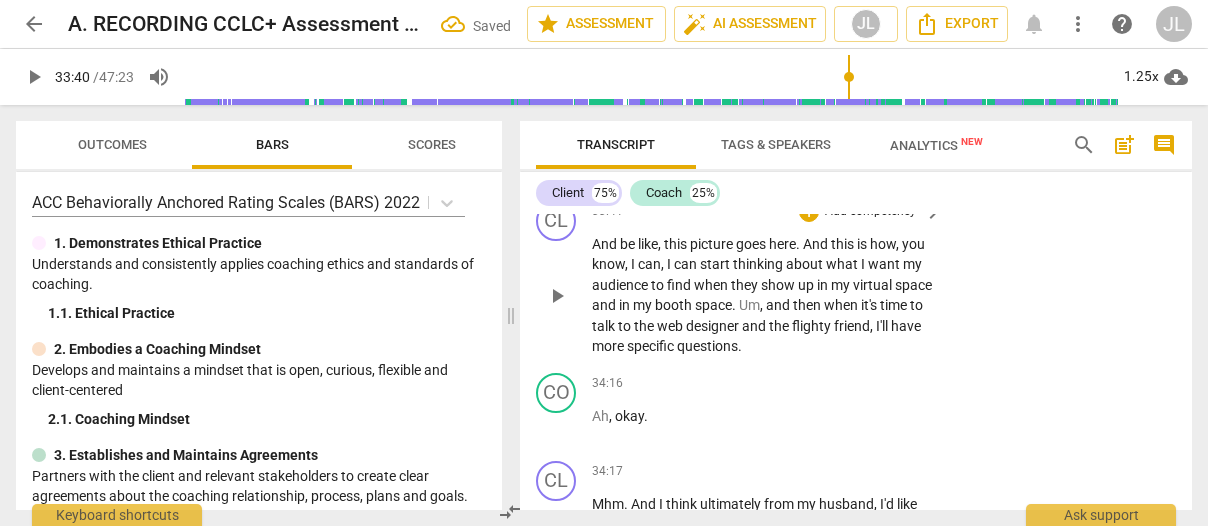 click on "And" at bounding box center [606, 244] 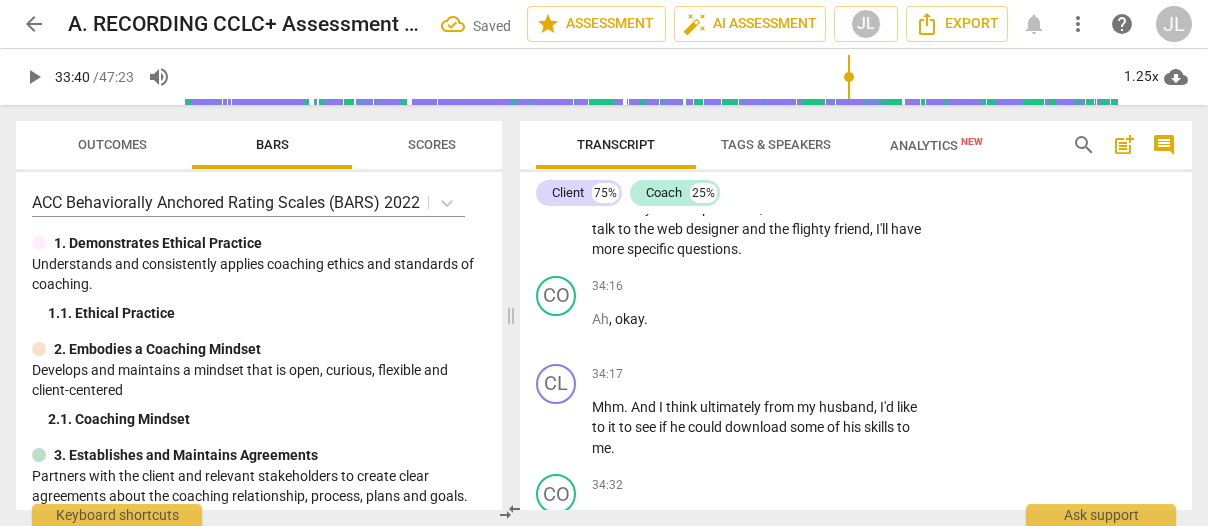 scroll, scrollTop: 15355, scrollLeft: 0, axis: vertical 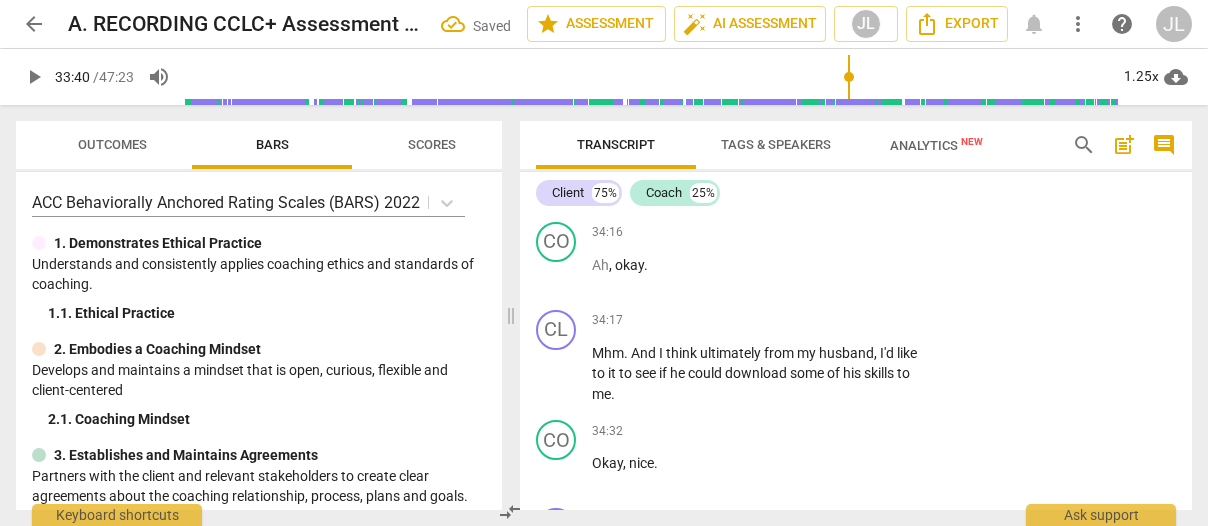 click on "play_arrow" at bounding box center (557, 145) 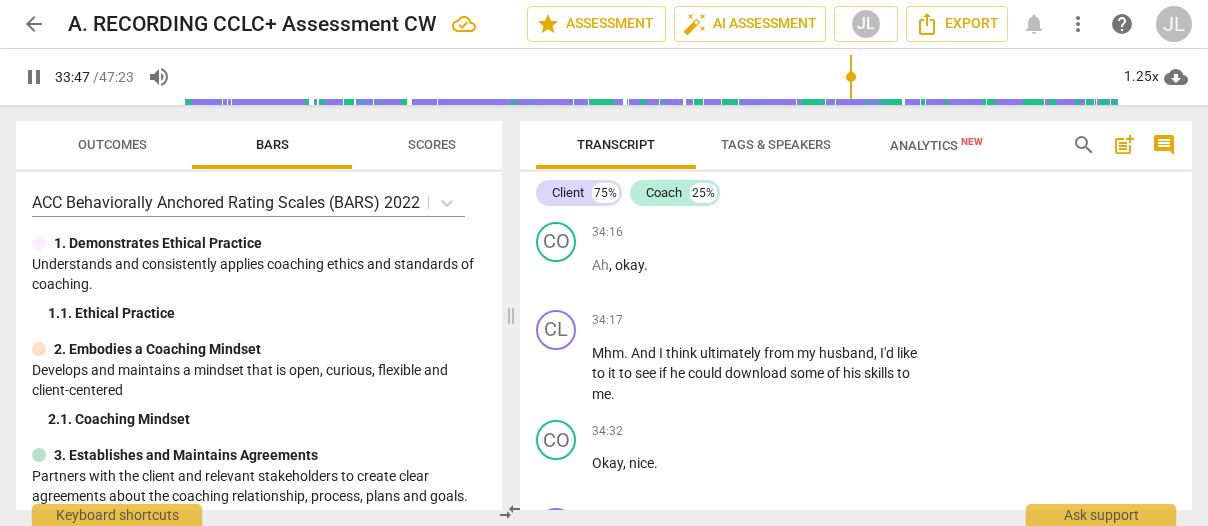 click on "pause" at bounding box center [557, 145] 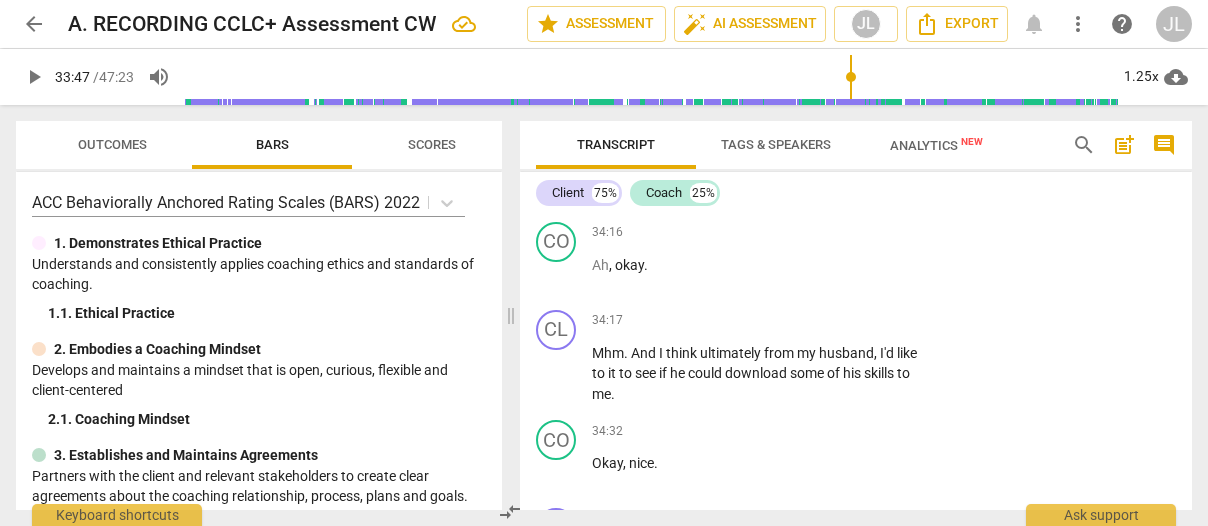type on "2028" 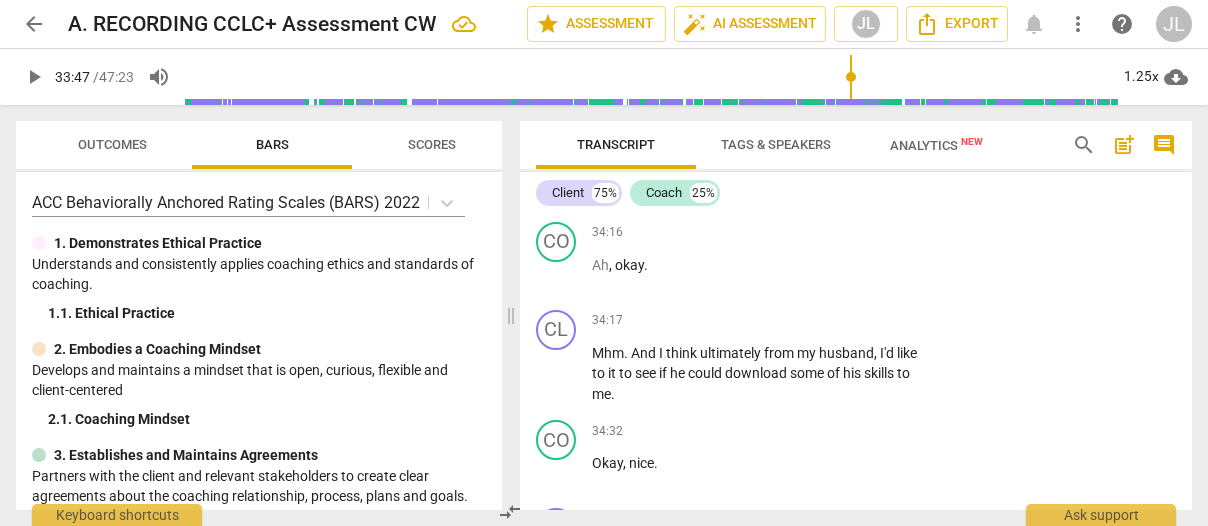 click on "I" at bounding box center (670, 113) 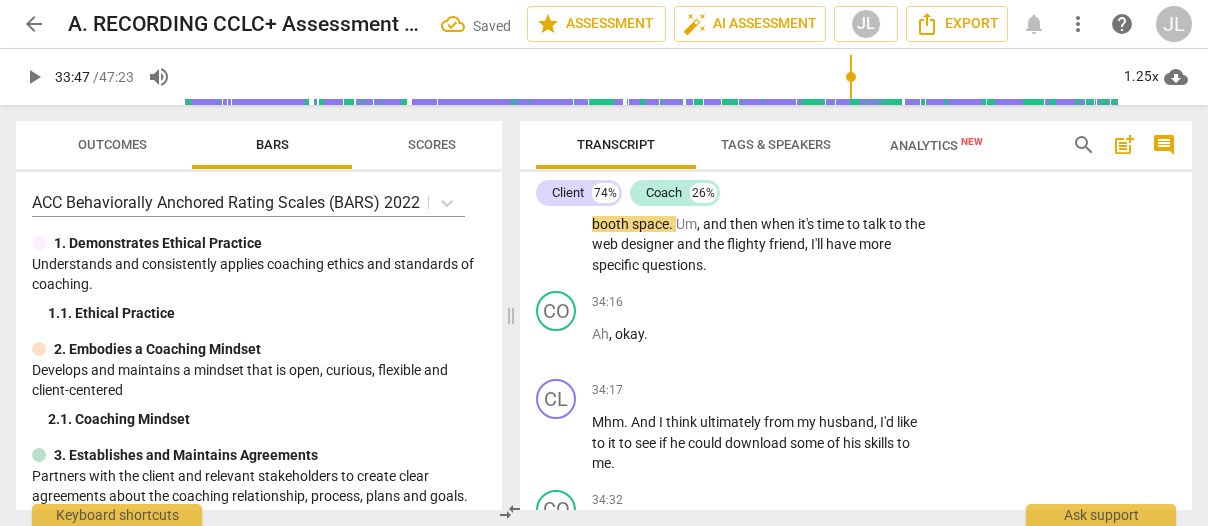 click on "and   be   like ,   this   picture   goes   here .   And   this   is   how ,   you   know ,   I   can ." at bounding box center [762, 103] 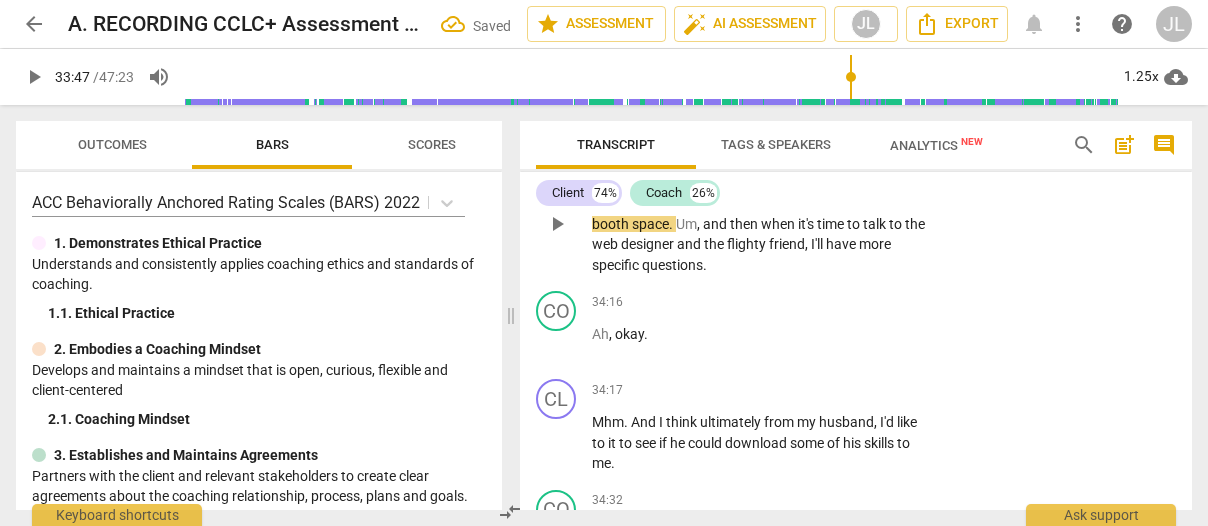 click on "I" at bounding box center (595, 183) 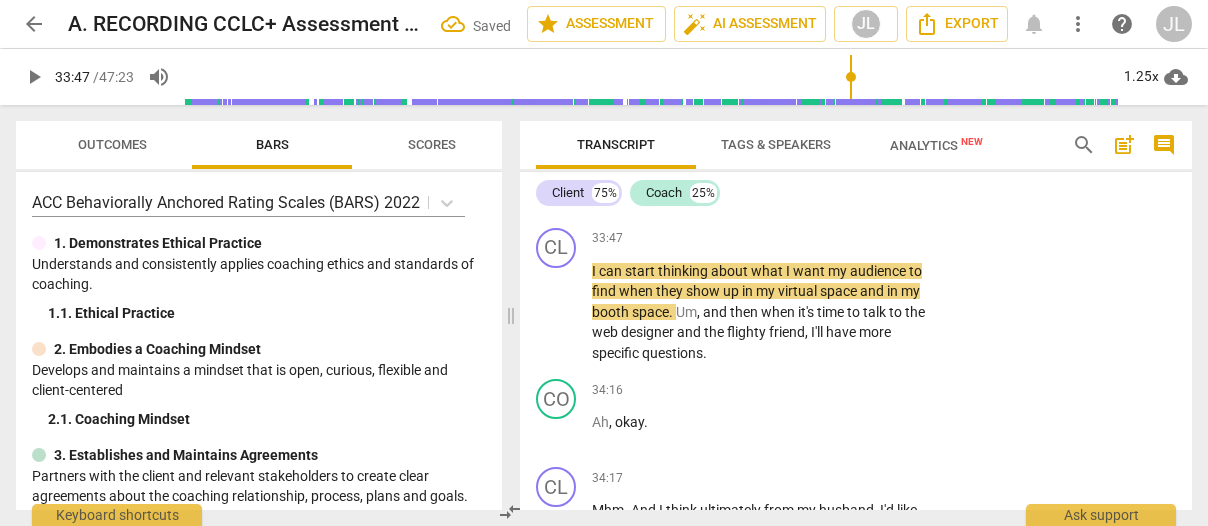 drag, startPoint x: 618, startPoint y: 373, endPoint x: 595, endPoint y: 371, distance: 23.086792 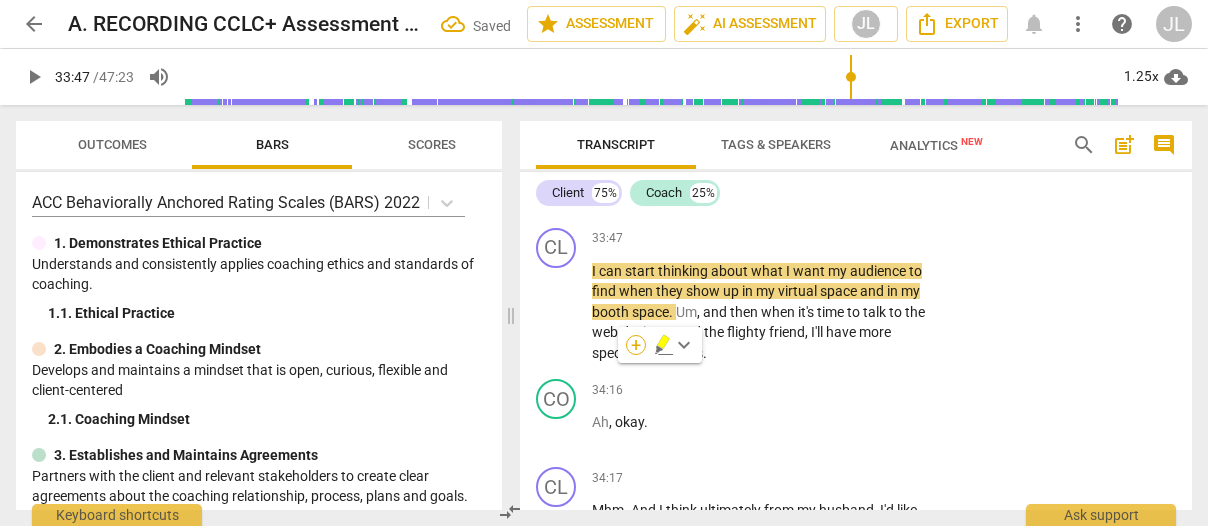click on "+" at bounding box center (636, 345) 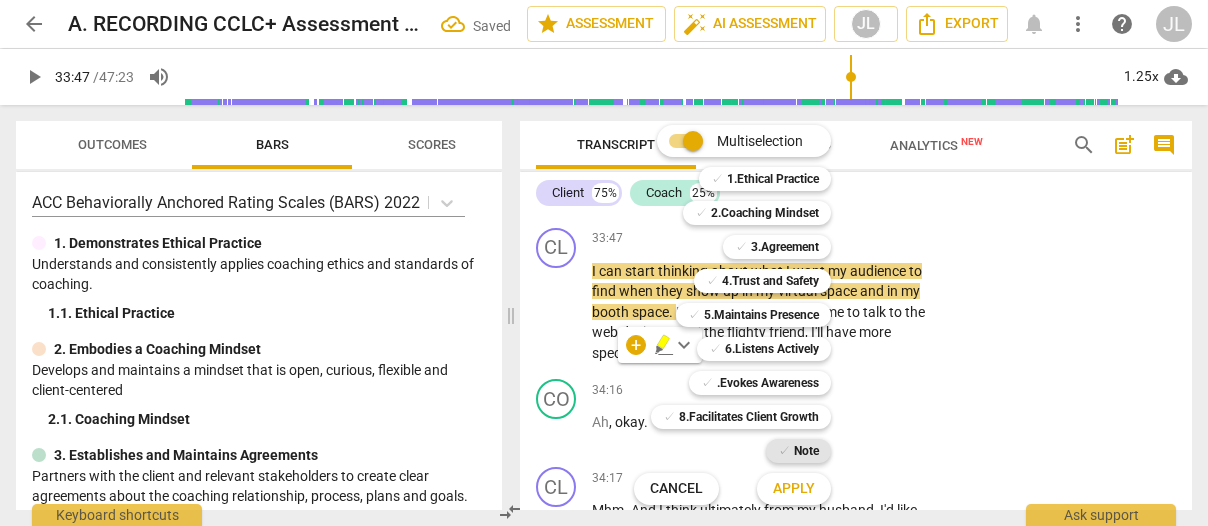 click on "Note" at bounding box center [806, 451] 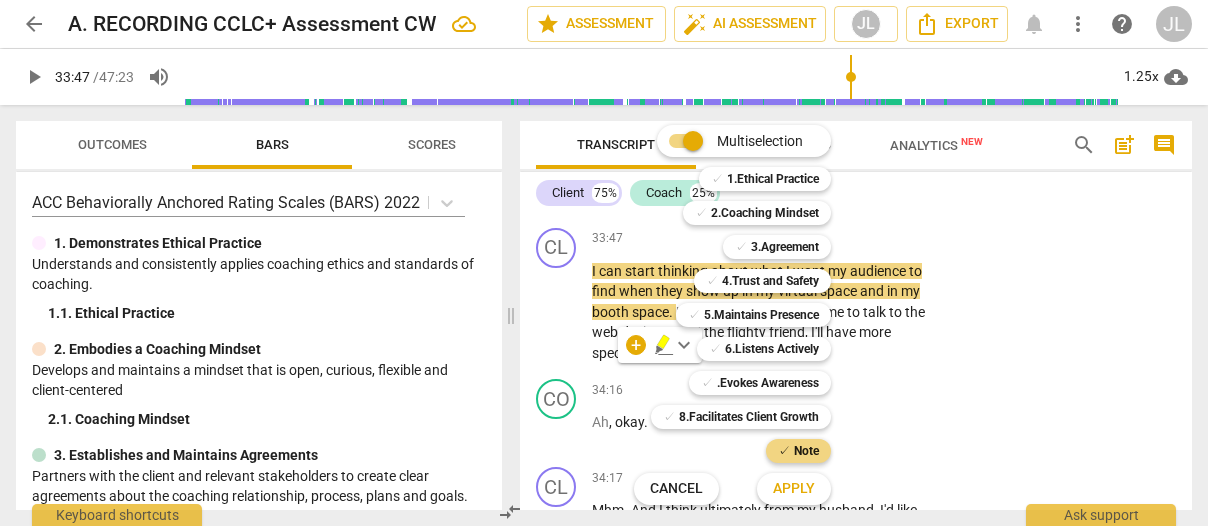 click on "Apply" at bounding box center [794, 489] 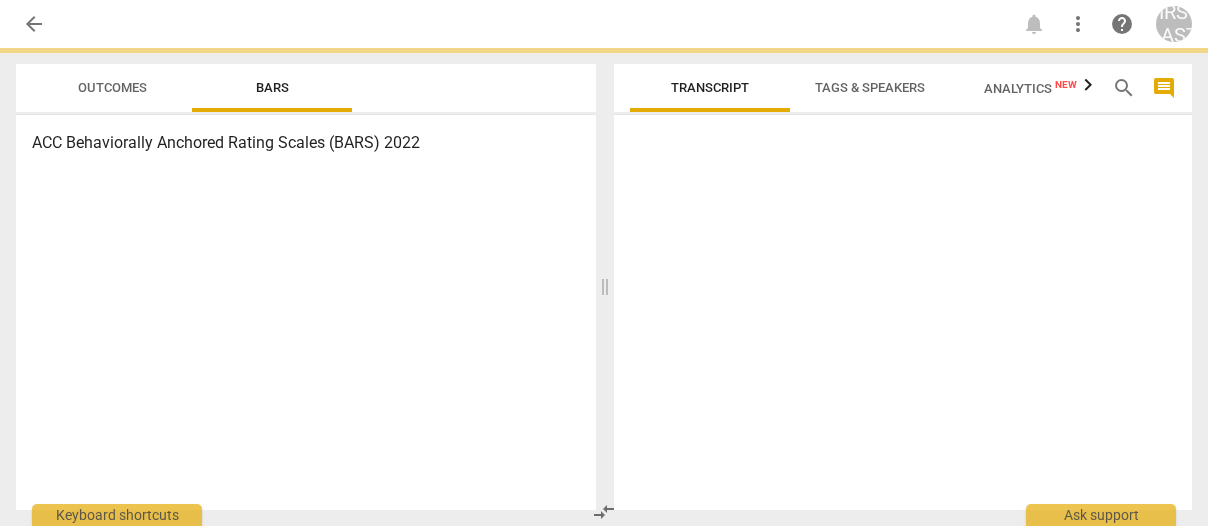 scroll, scrollTop: 0, scrollLeft: 0, axis: both 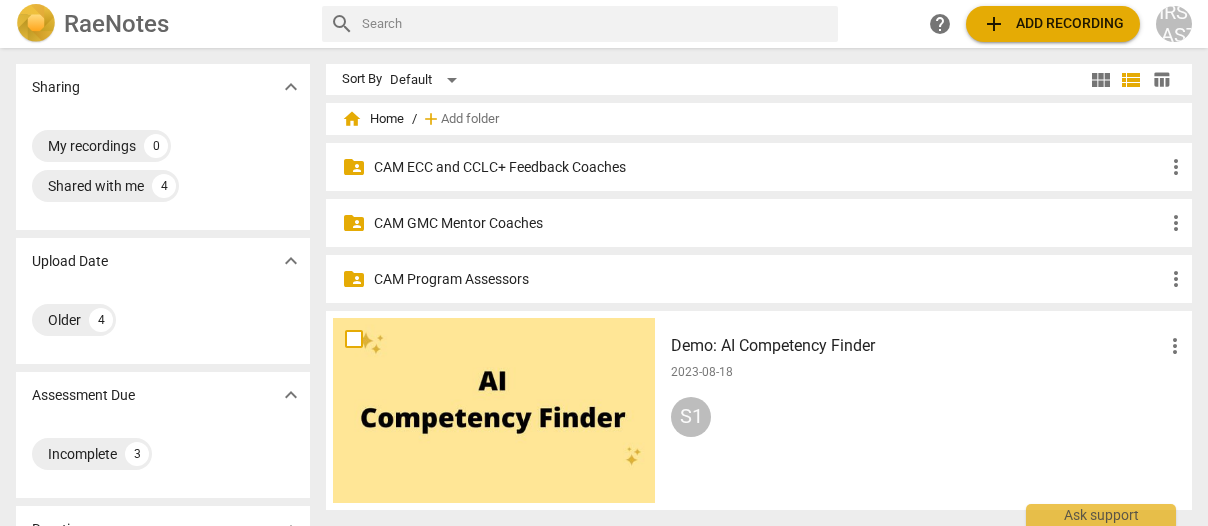 click on "CAM Program Assessors" at bounding box center (769, 279) 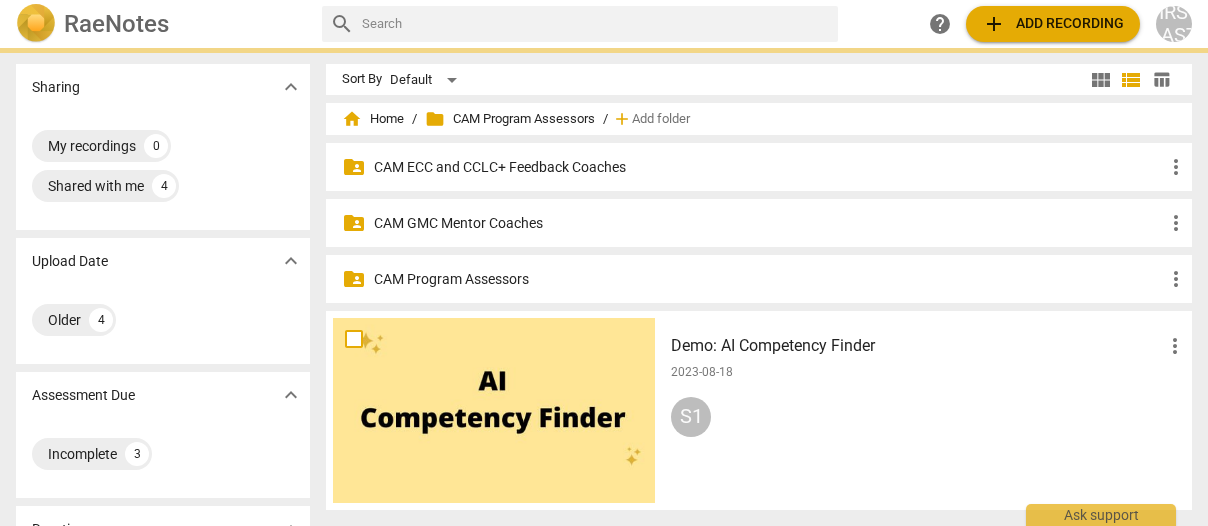 click on "CAM Program Assessors" at bounding box center (769, 279) 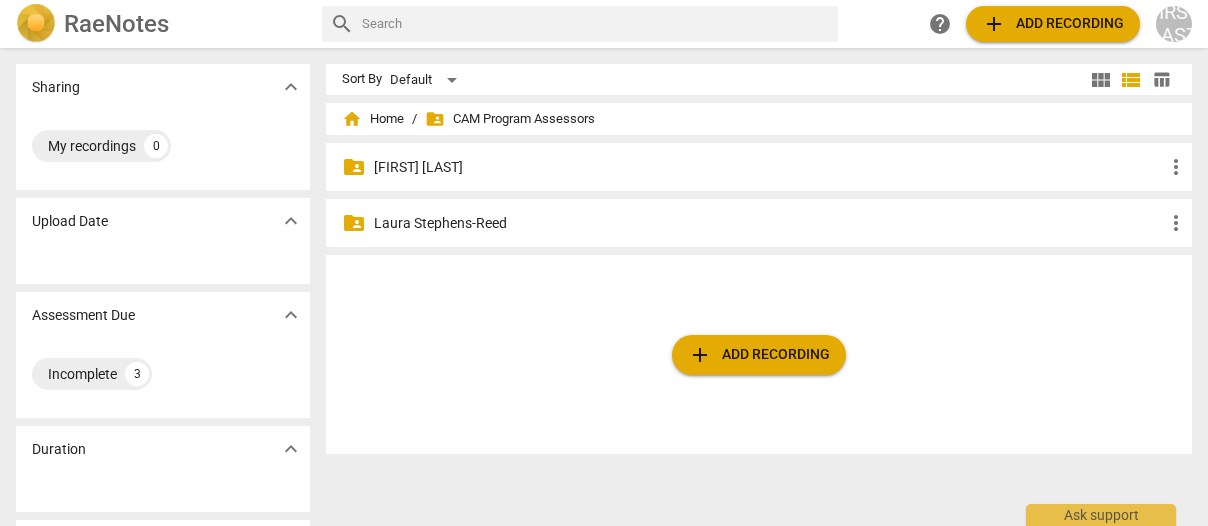click on "[FIRST] [LAST]" at bounding box center [769, 167] 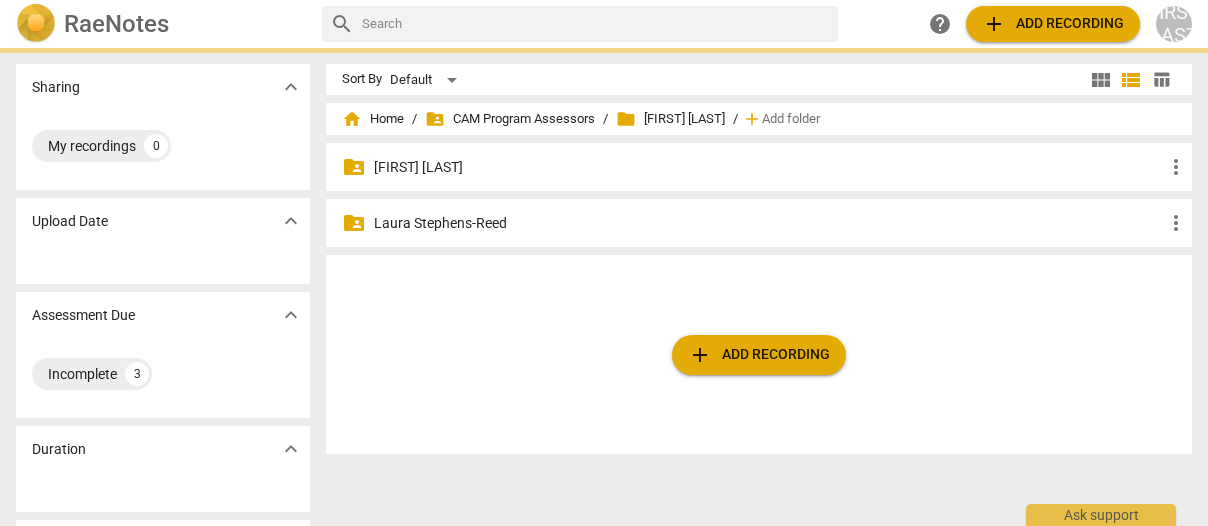 click on "[FIRST] [LAST]" at bounding box center (769, 167) 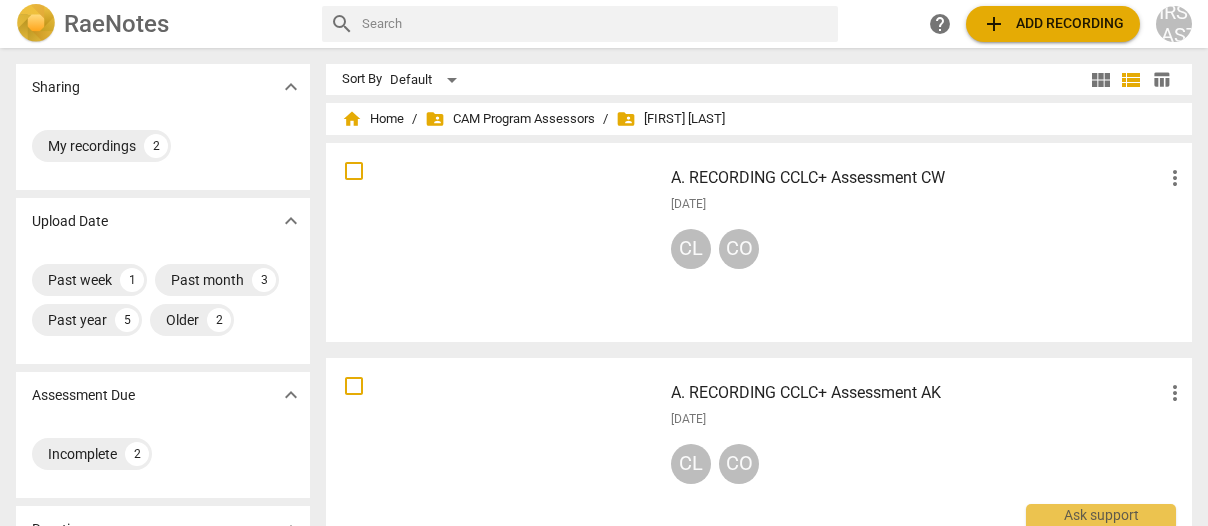 click at bounding box center [494, 242] 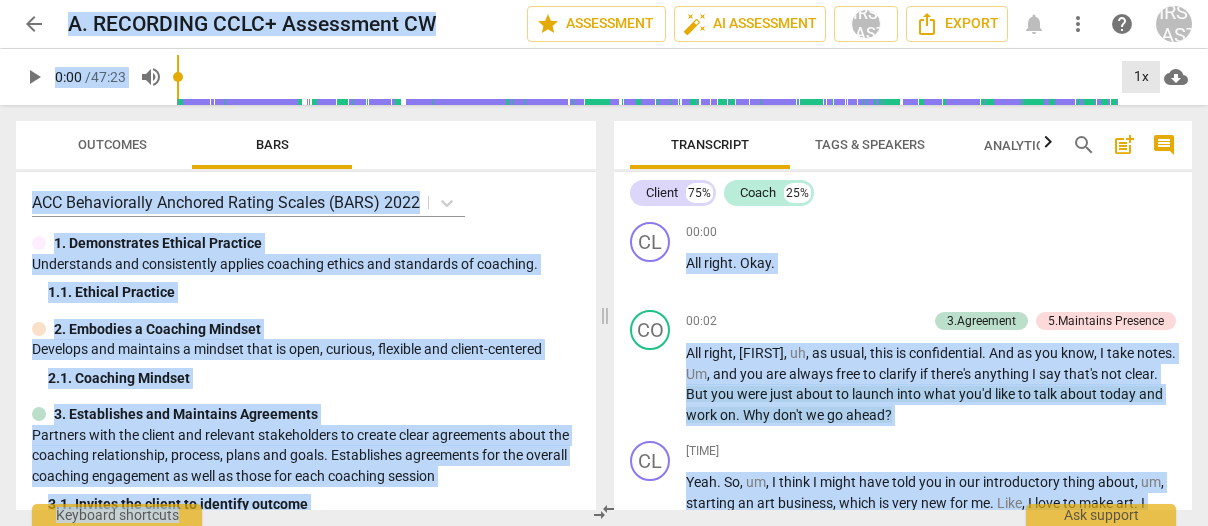 click on "1x" at bounding box center [1141, 77] 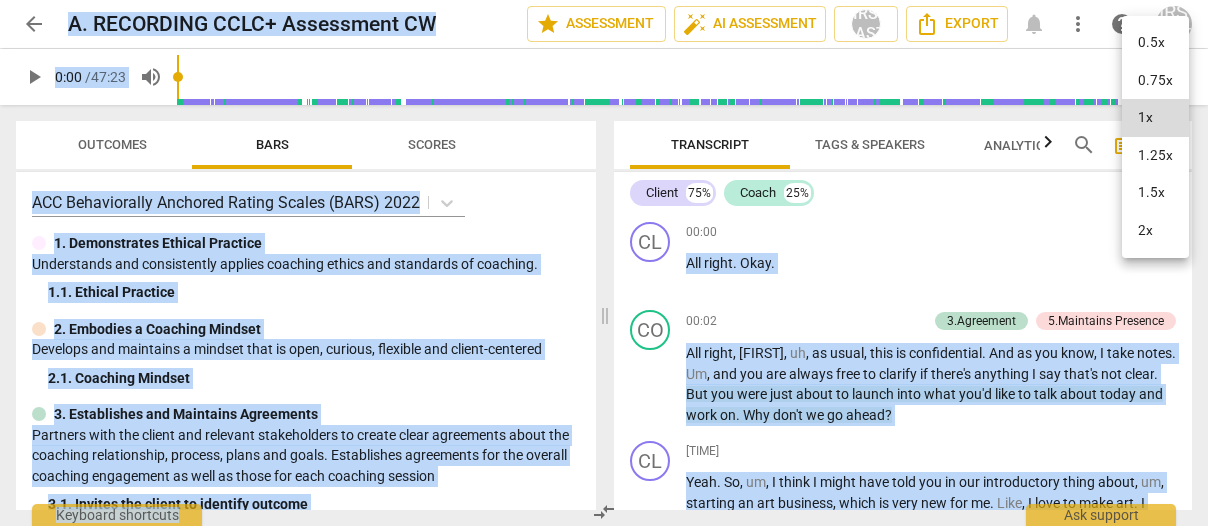 click on "1.25x" at bounding box center (1155, 156) 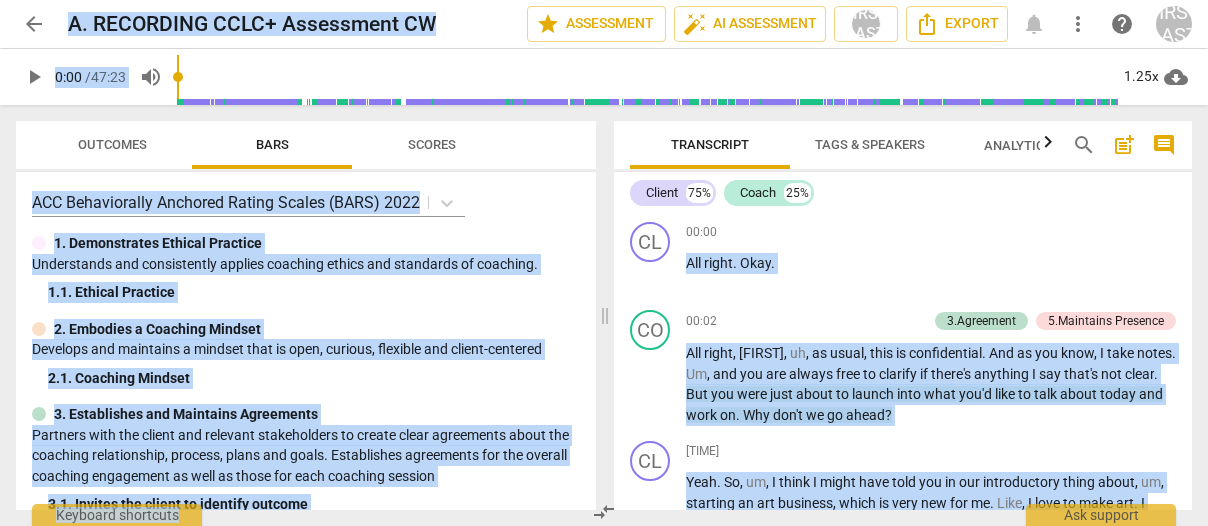 click on "comment" at bounding box center [1164, 145] 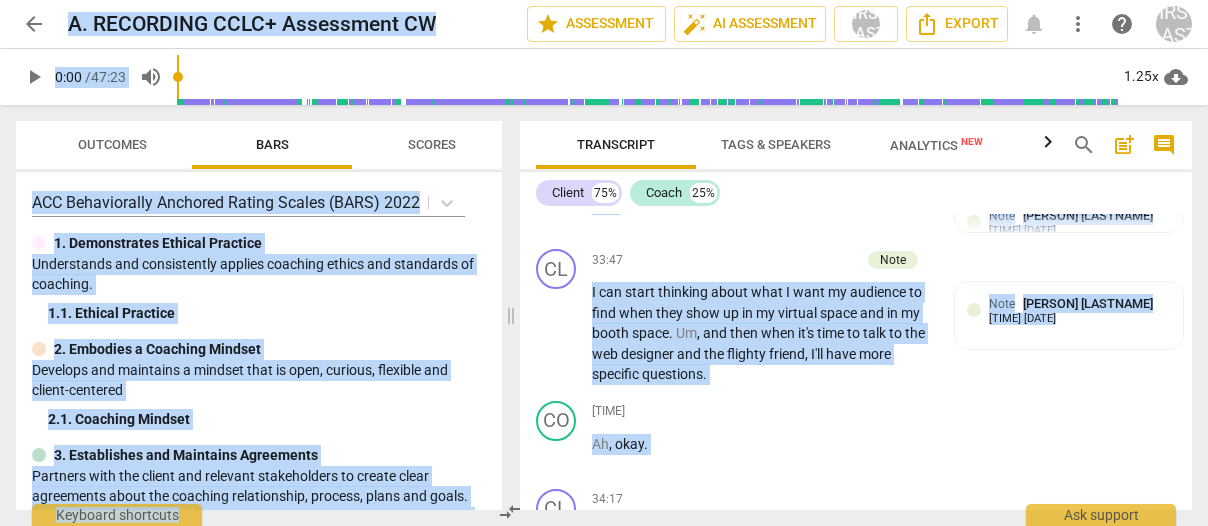 scroll, scrollTop: 15299, scrollLeft: 0, axis: vertical 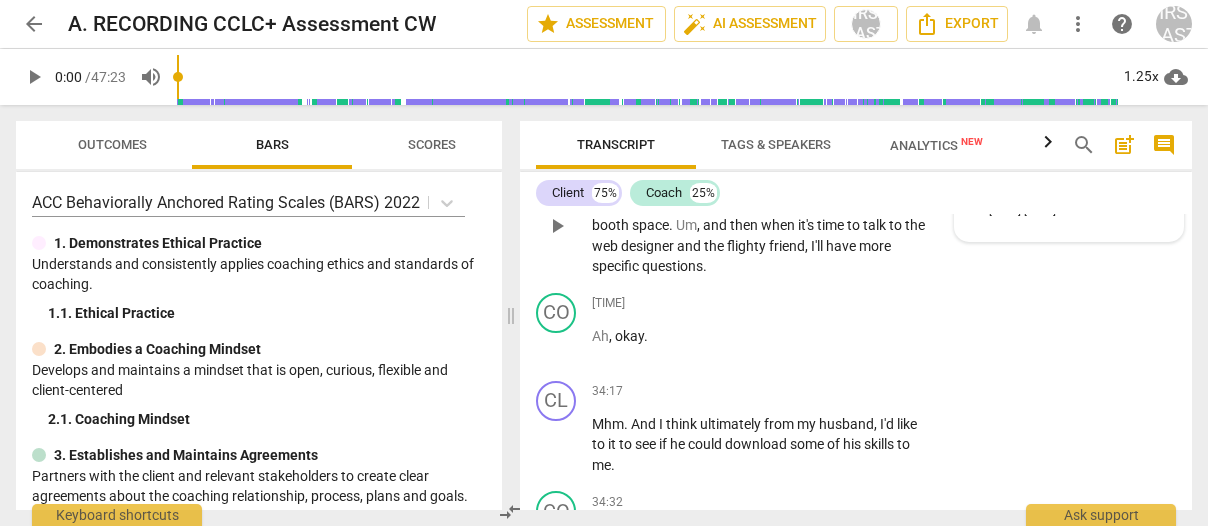 click on "[PERSON] [LASTNAME]" at bounding box center (1088, 195) 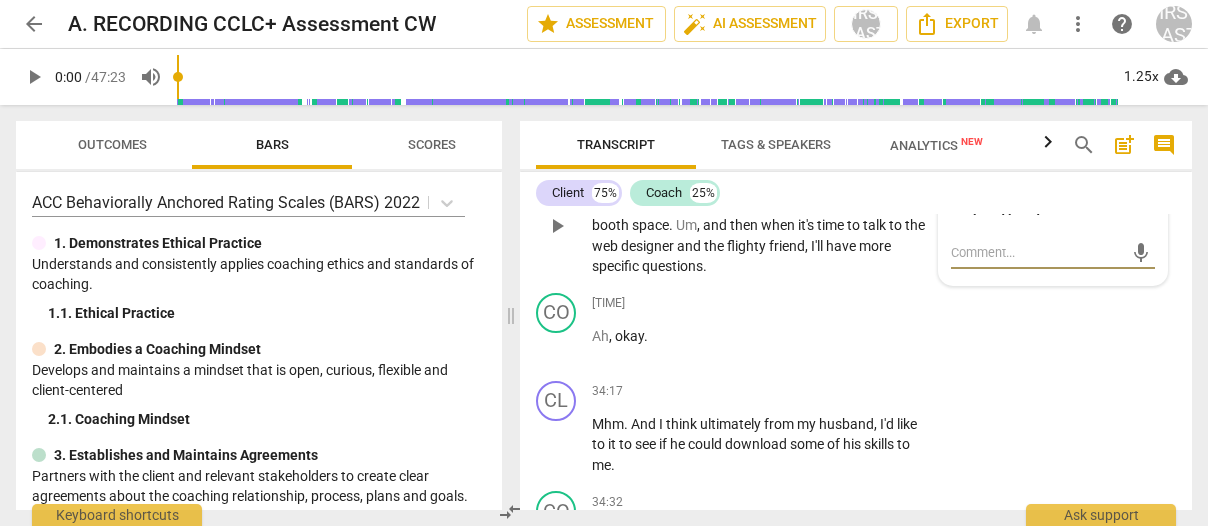 click on "more_vert" at bounding box center (1143, 202) 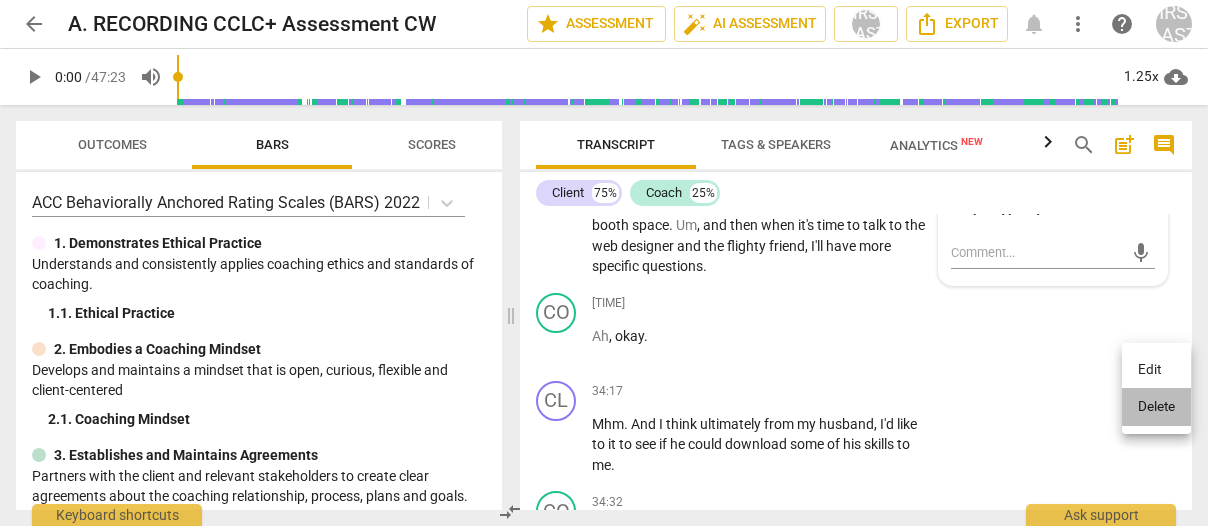 click on "Delete" at bounding box center [1156, 407] 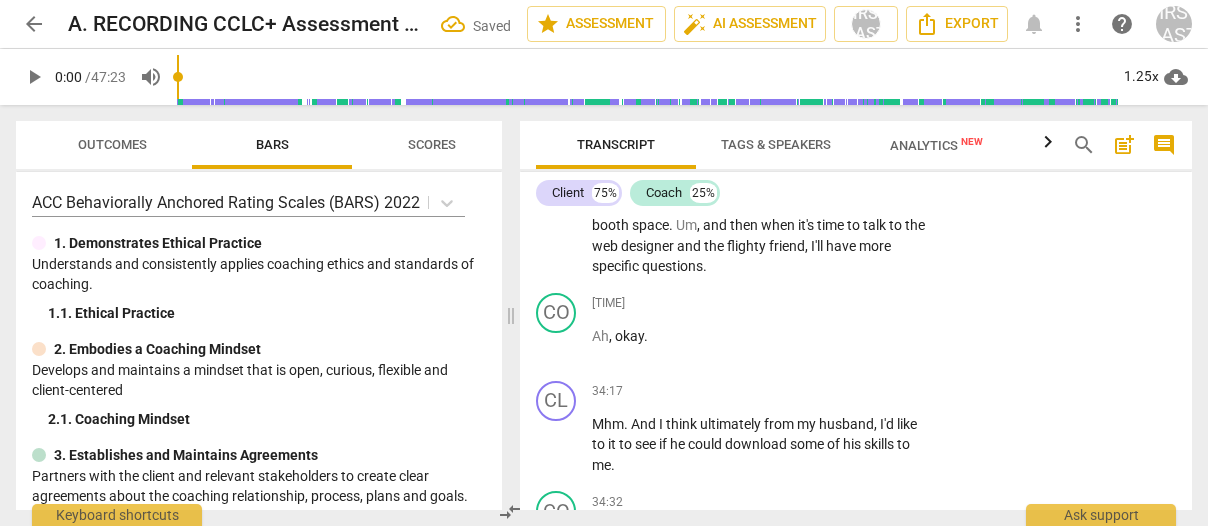 drag, startPoint x: 626, startPoint y: 263, endPoint x: 590, endPoint y: 265, distance: 36.05551 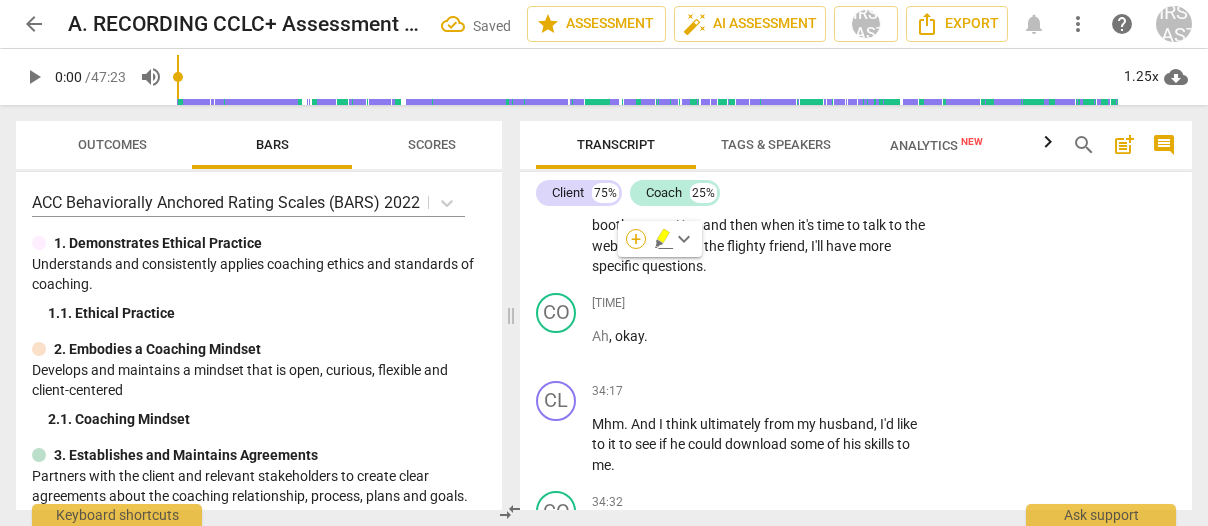 click on "+" at bounding box center (636, 239) 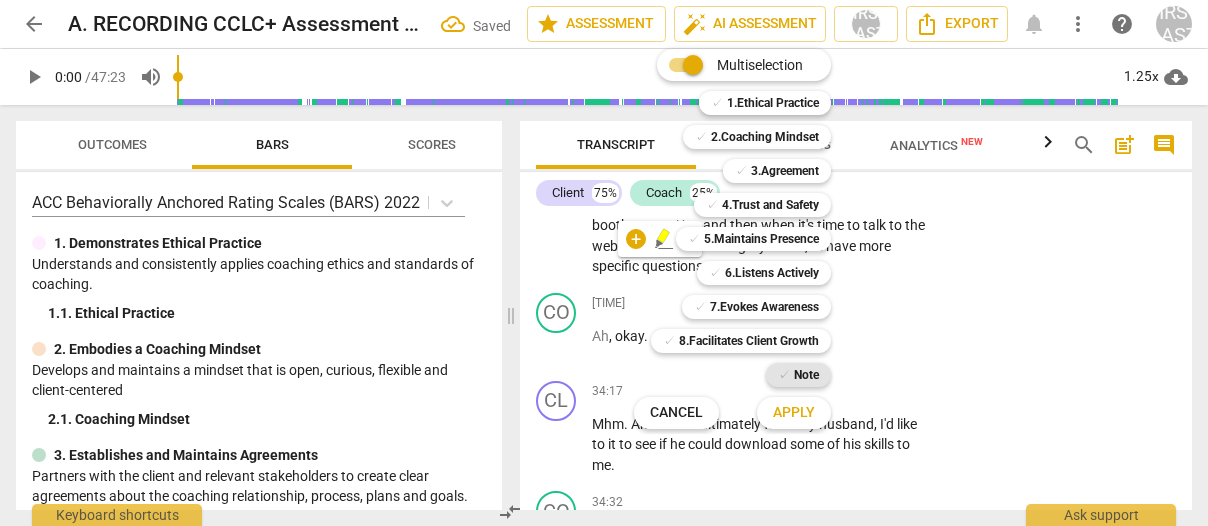 click on "✓" at bounding box center (784, 375) 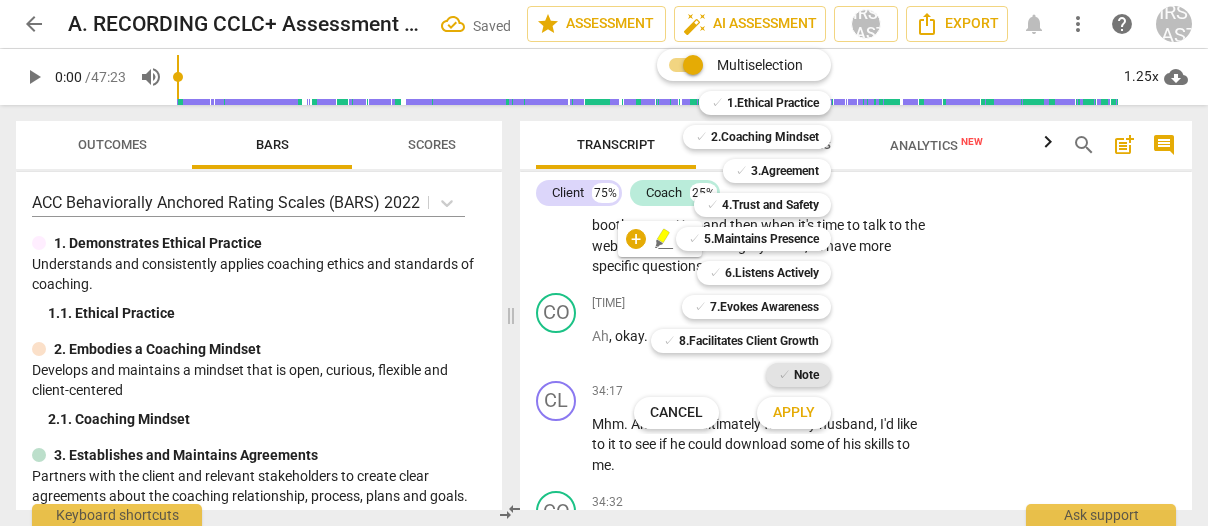 click on "✓" at bounding box center (784, 375) 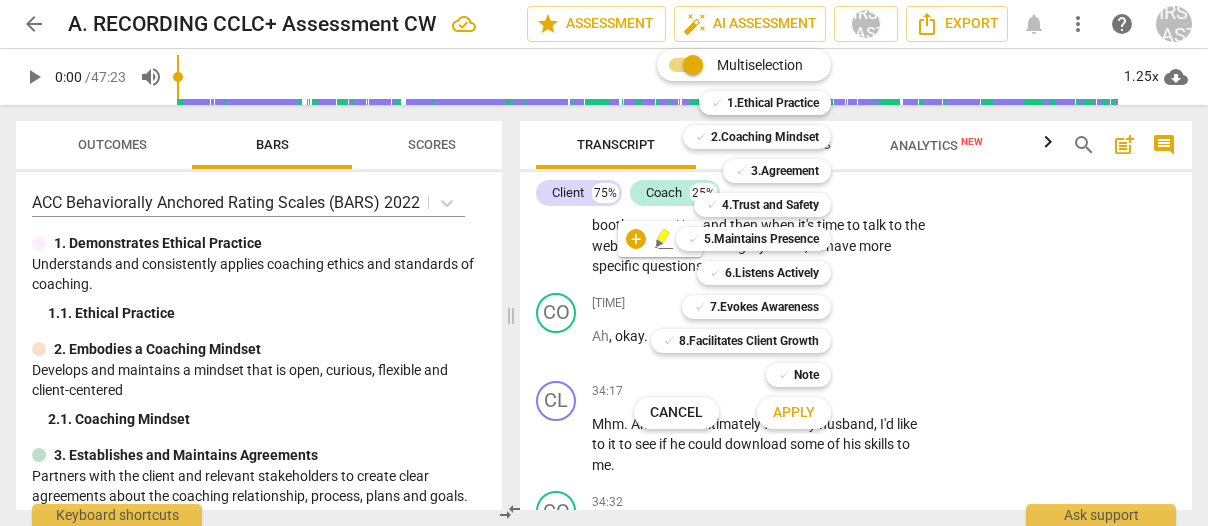 click on "Apply" at bounding box center (794, 413) 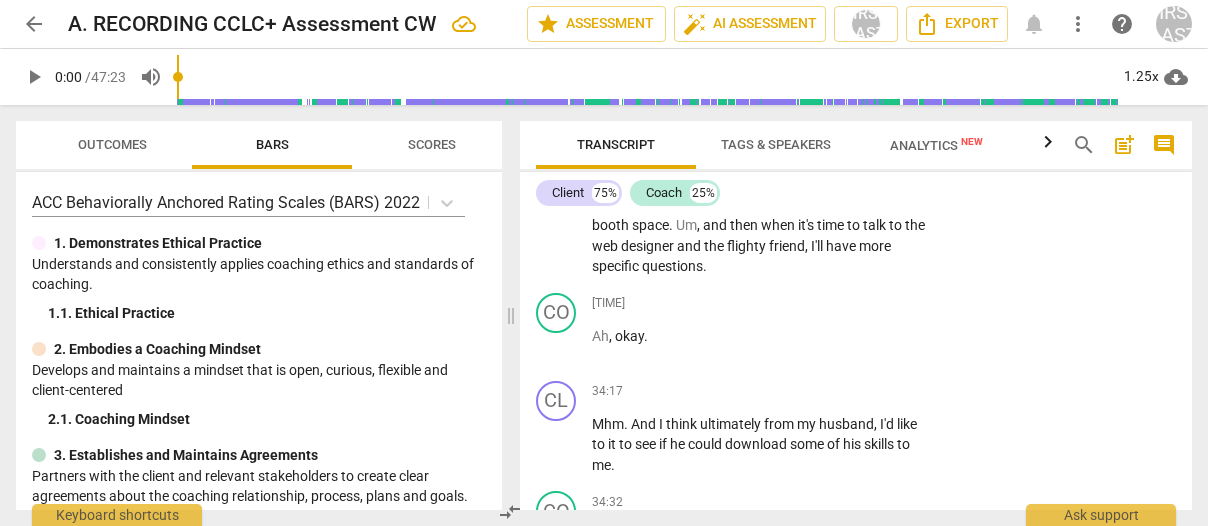 click on "+" at bounding box center (809, 64) 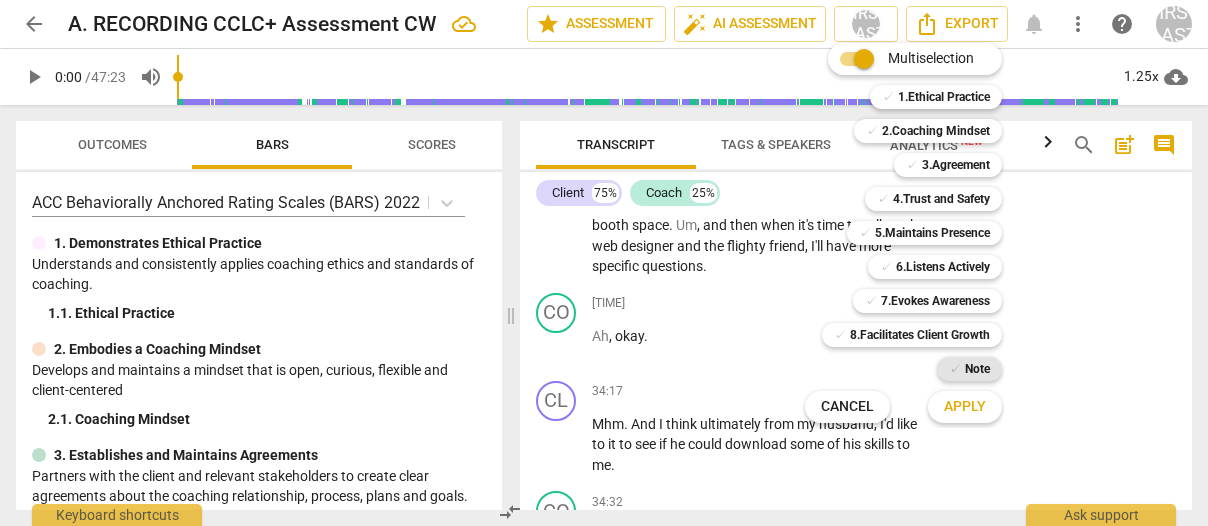 click on "Note" at bounding box center (977, 369) 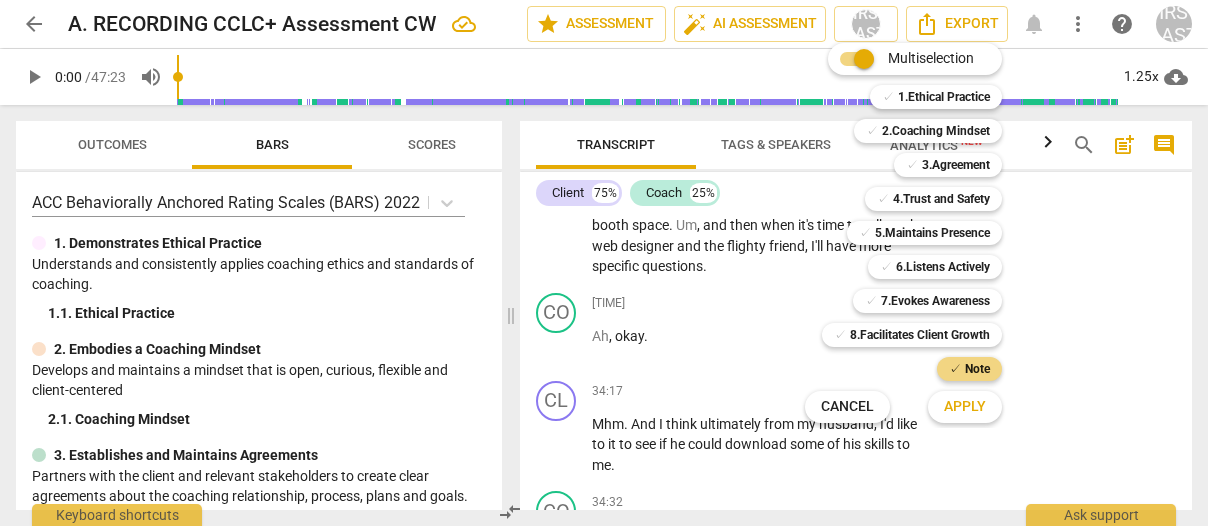 click on "Apply" at bounding box center [965, 407] 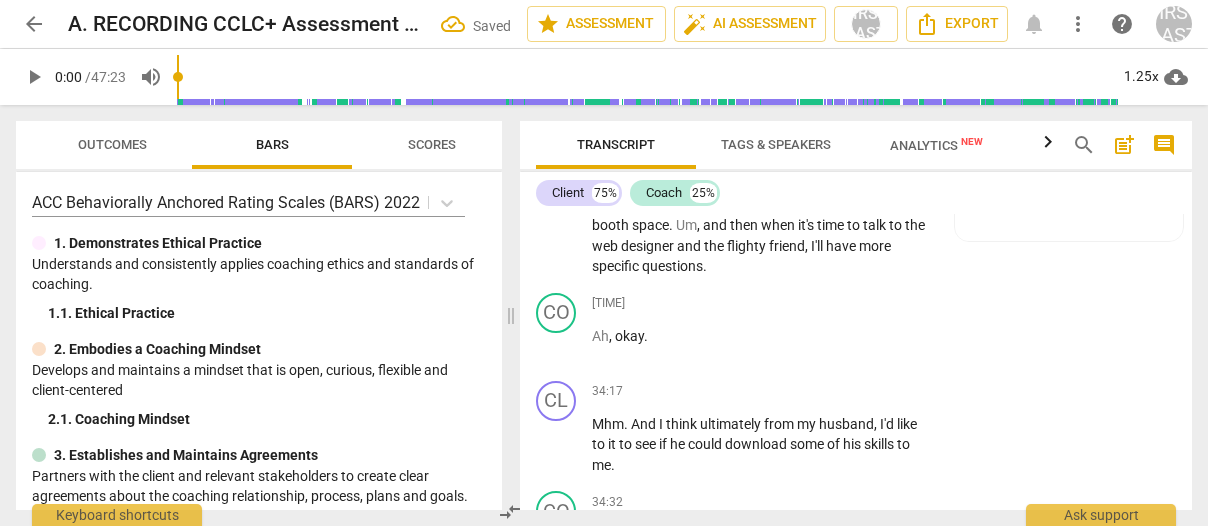type on "v" 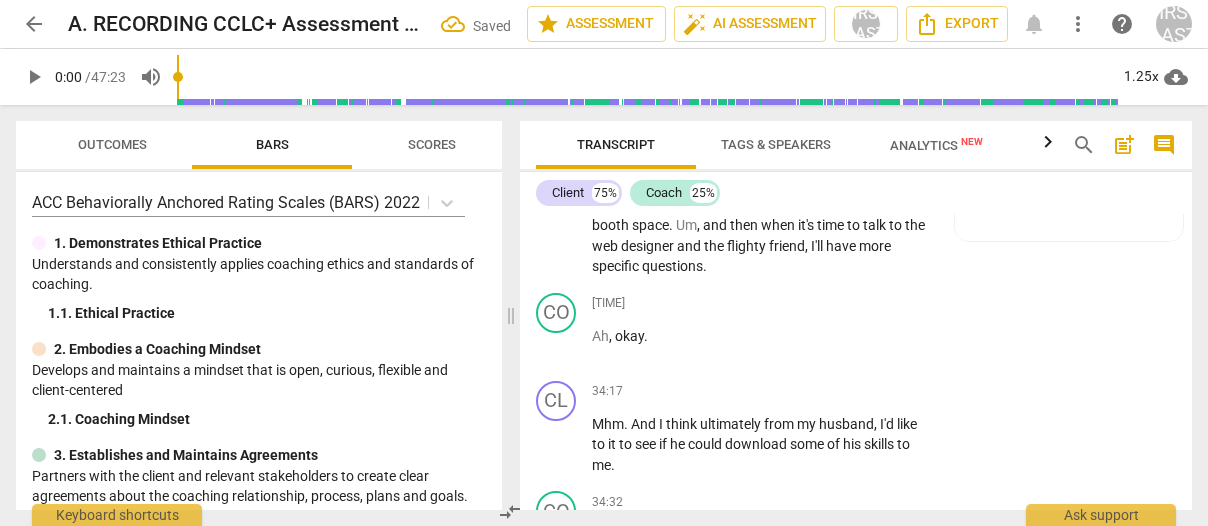 type on "v" 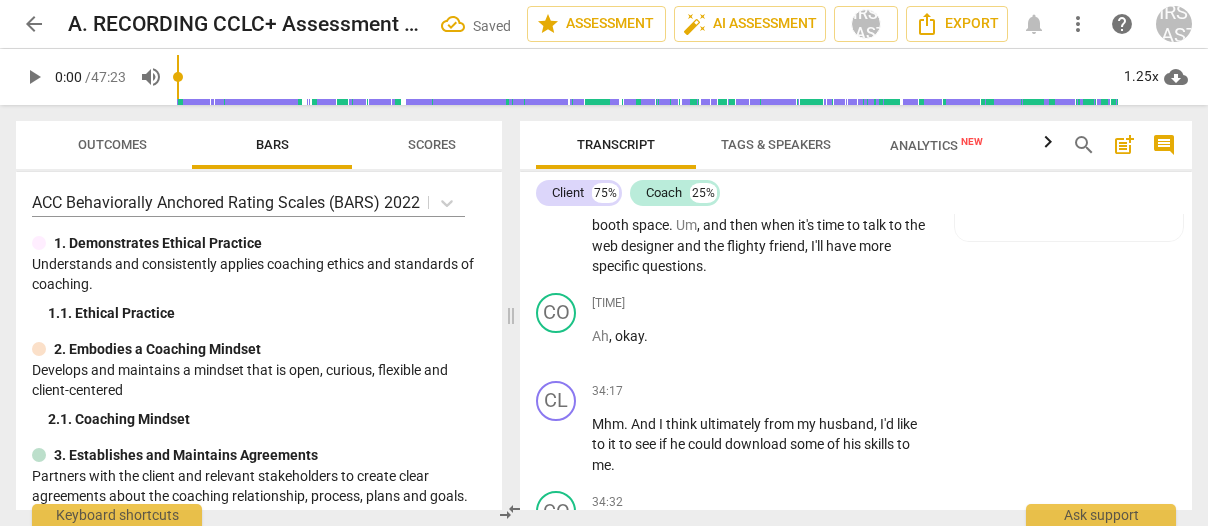 type on "voc" 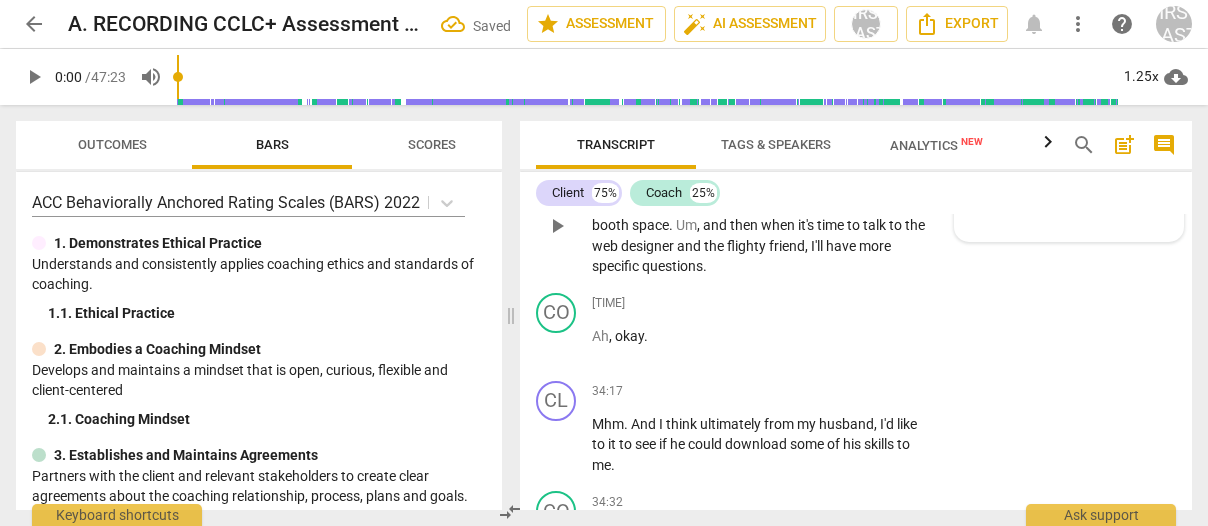 click on "Note Janice L Fitzgerald 20:10 07-31-2025" at bounding box center (1069, 207) 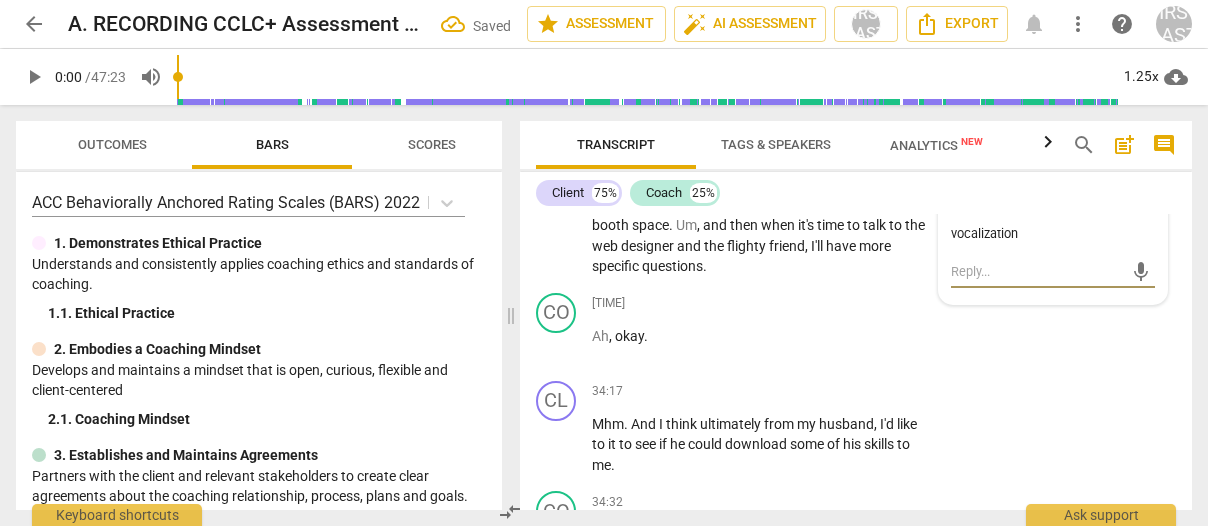 click on "CO play_arrow pause 33:46 + Add competency Note keyboard_arrow_right Hm . Note [FIRST] [LAST] 20:10 07-31-2025 vocalization" at bounding box center [856, 89] 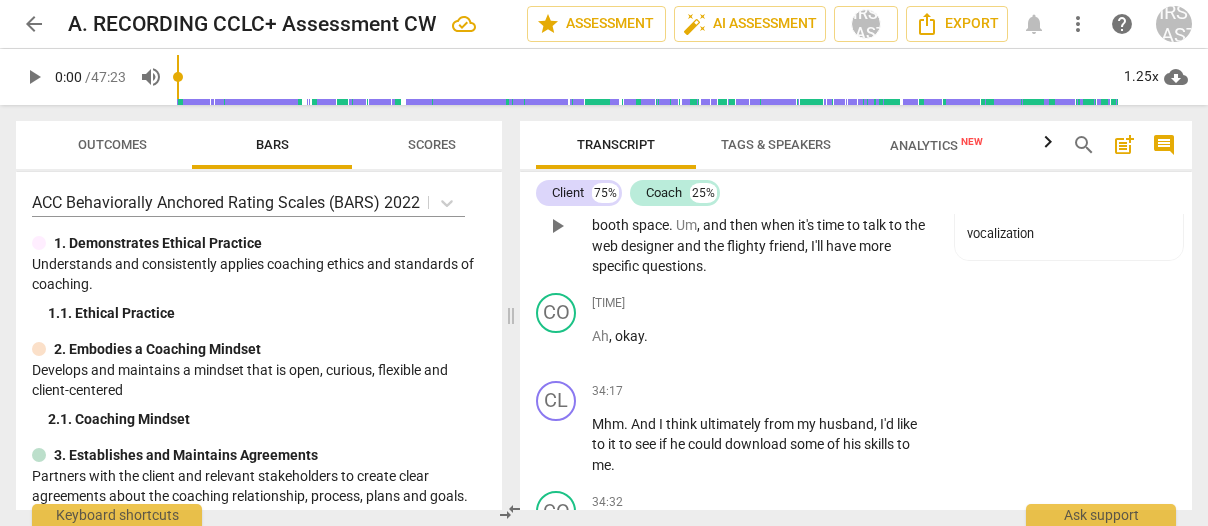 click on "CL play_arrow pause 33:47 + Add competency Note keyboard_arrow_right I   can   start   thinking   about   what   I   want   my   audience   to   find   when   they   show   up   in   my   virtual   space   and   in   my   booth   space .   Um ,   and   then   when   it's   time   to   talk   to   the   web   designer   and   the   flighty   friend ,   I'll   have   more   specific   questions . Note [FIRST] [LAST] 20:10 07-31-2025 vocalization" at bounding box center (856, 209) 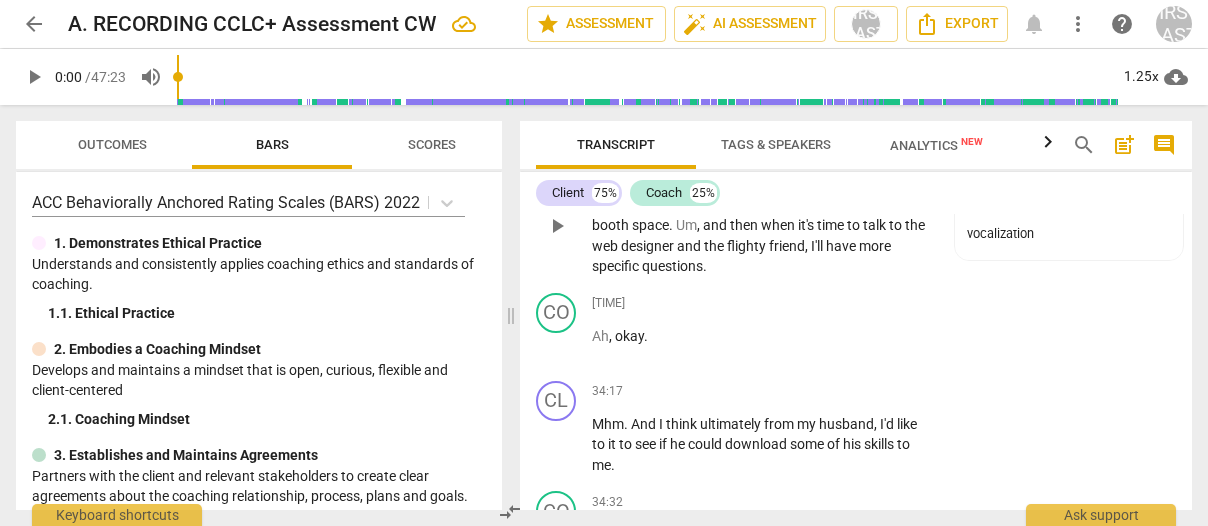 click on "play_arrow" at bounding box center (557, 226) 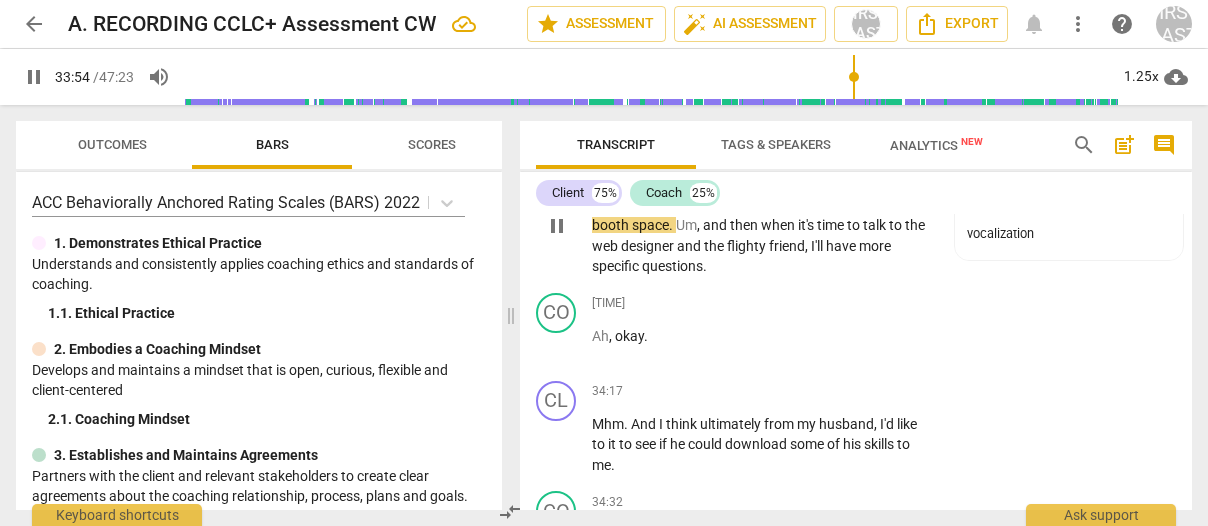 click on "pause" at bounding box center (557, 226) 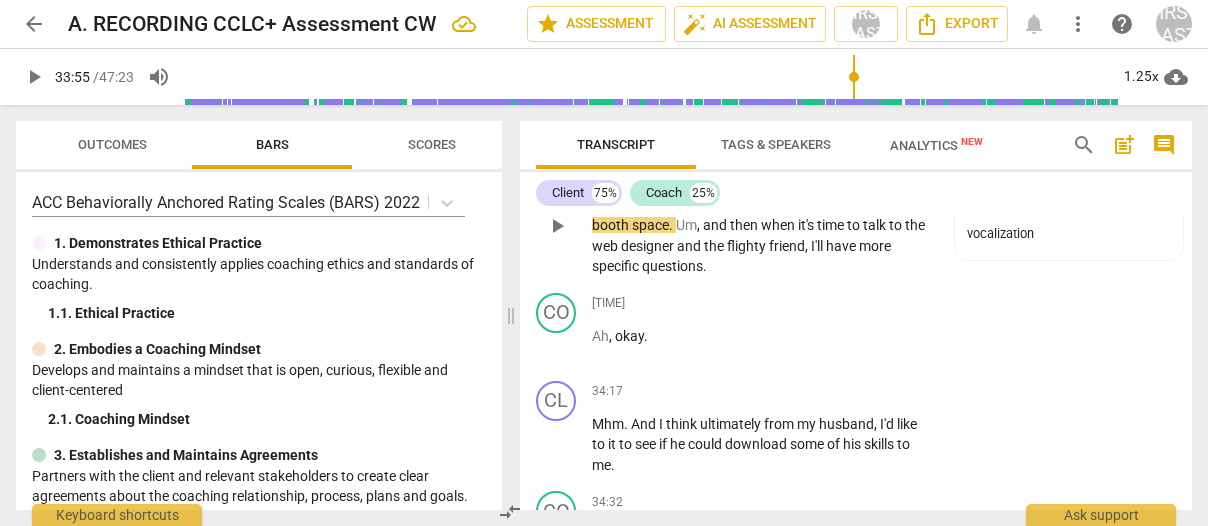 click on "when" at bounding box center (637, 205) 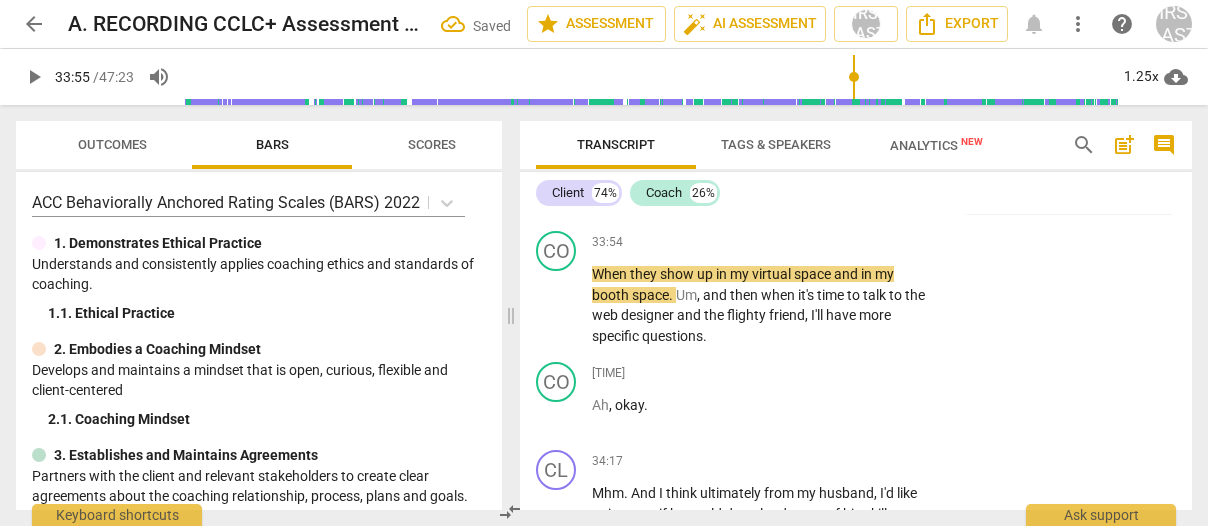 click on "I   can   start   thinking   about   what   I   want   my   audience   to   find ." at bounding box center (762, 194) 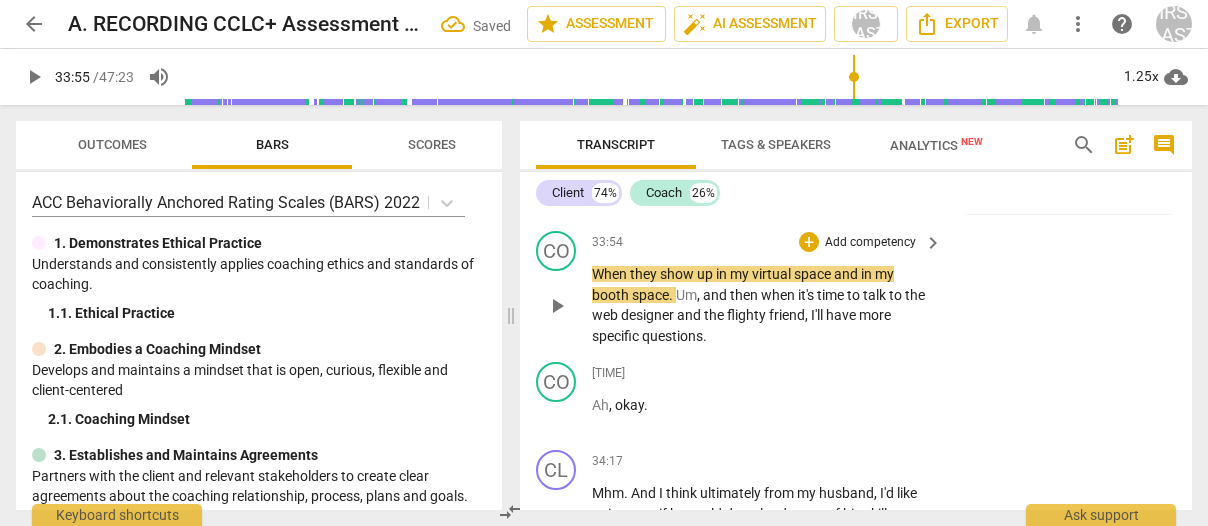 click on "When" at bounding box center (611, 274) 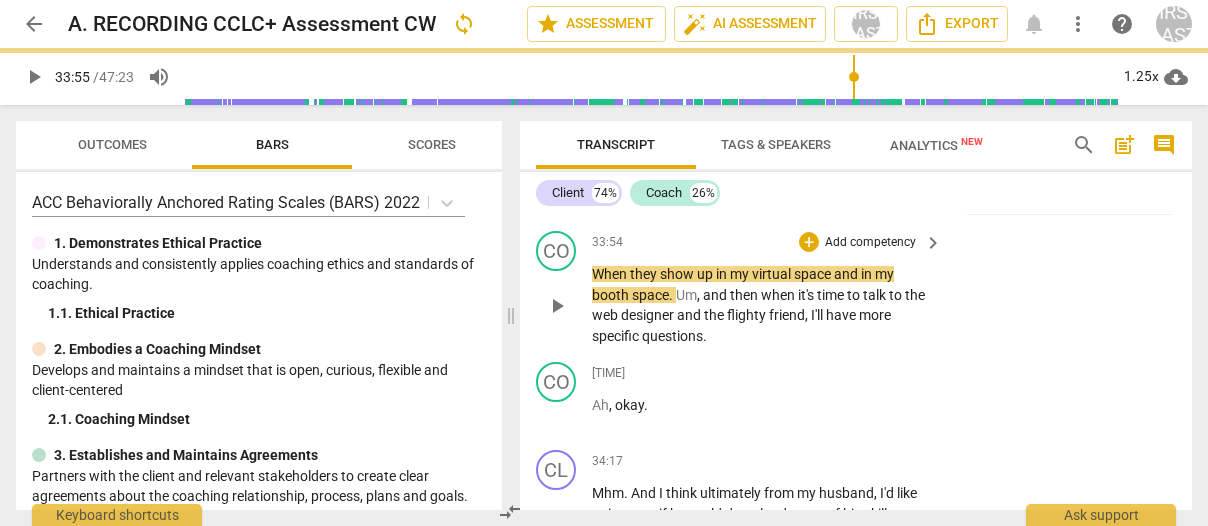 type 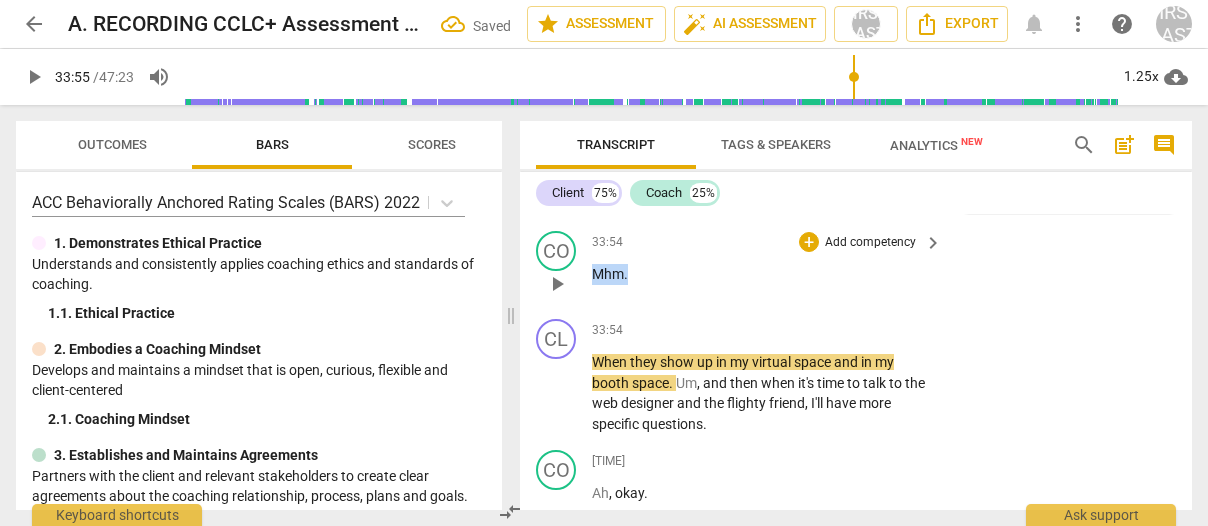 drag, startPoint x: 628, startPoint y: 442, endPoint x: 591, endPoint y: 443, distance: 37.01351 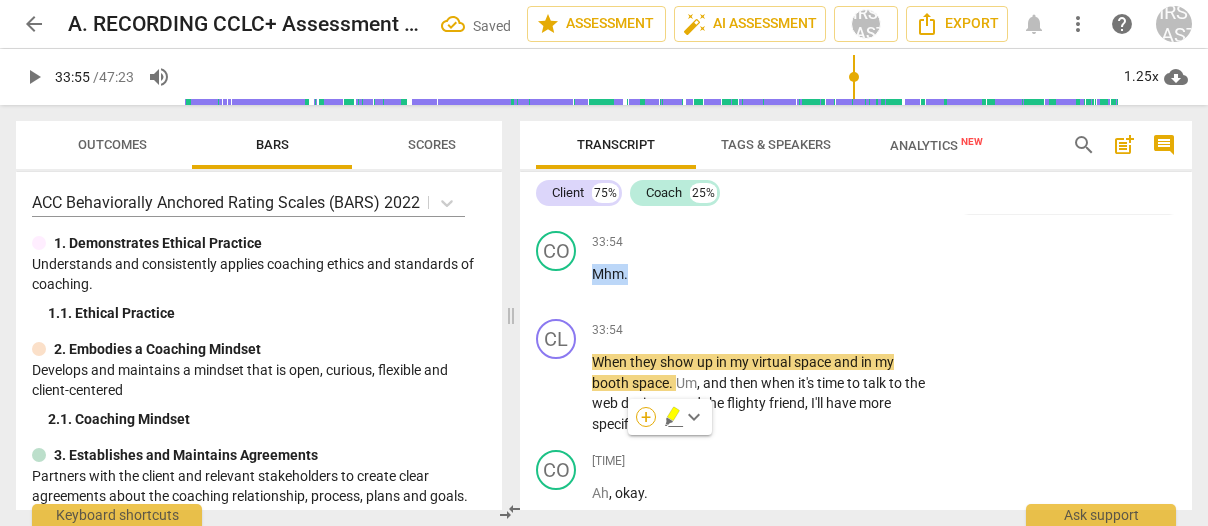 click on "+" at bounding box center (646, 417) 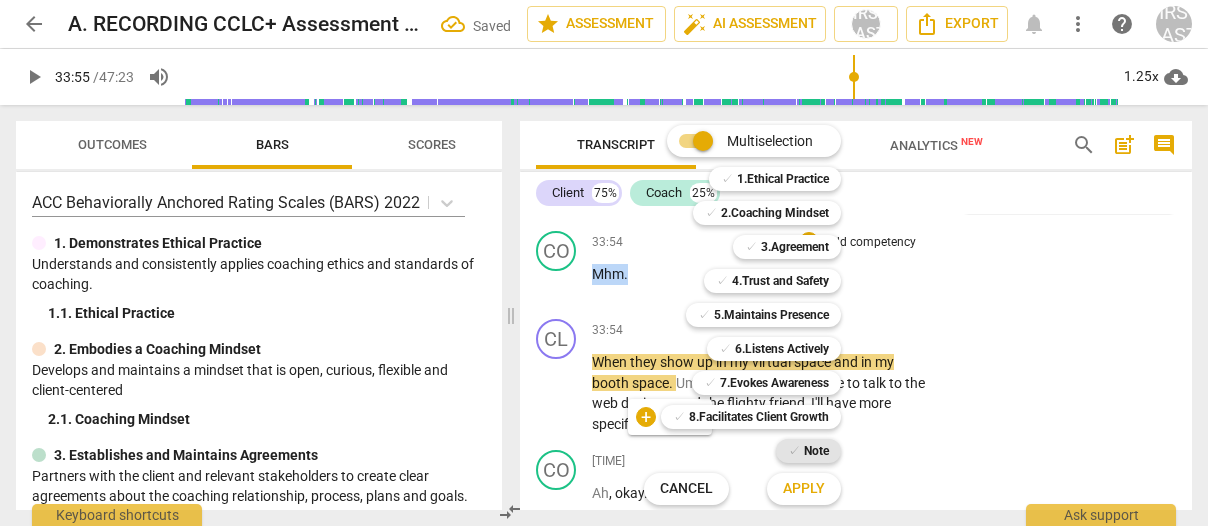 click on "Note" at bounding box center (816, 451) 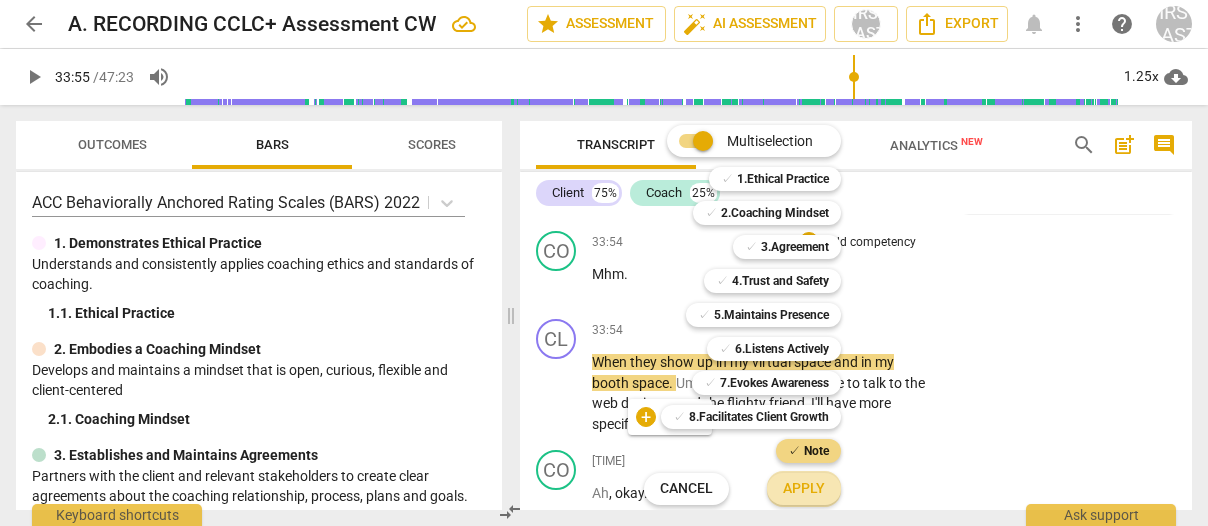 click on "Apply" at bounding box center (804, 489) 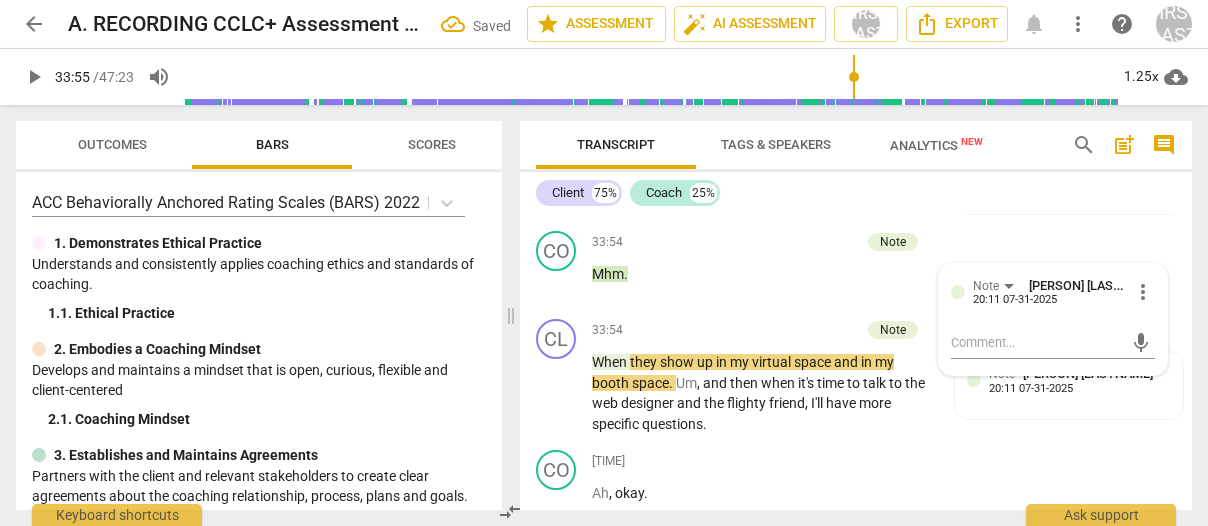 scroll, scrollTop: 15470, scrollLeft: 0, axis: vertical 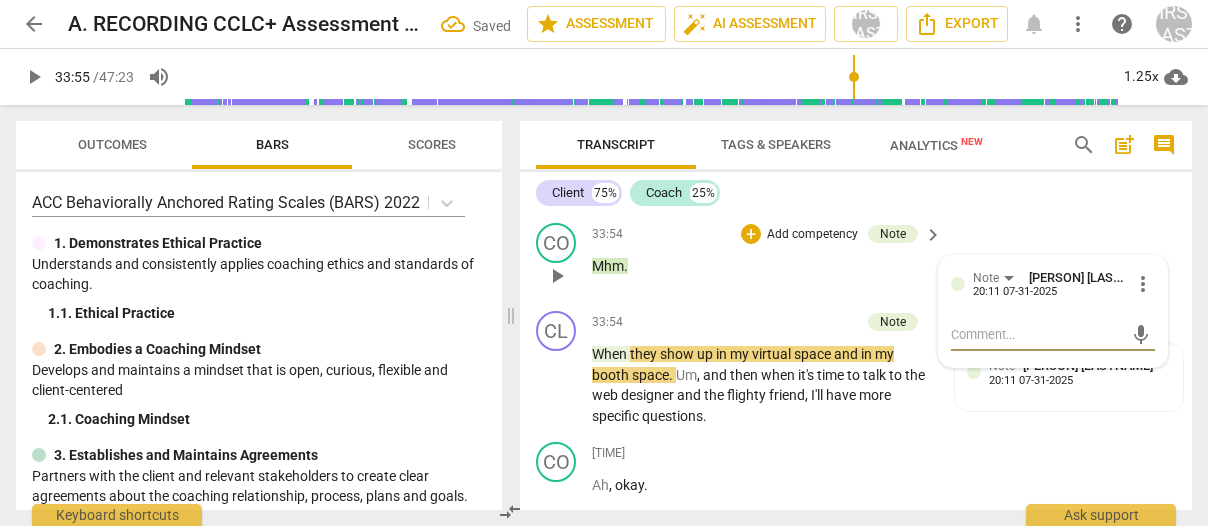 click on "mic" at bounding box center [1053, 333] 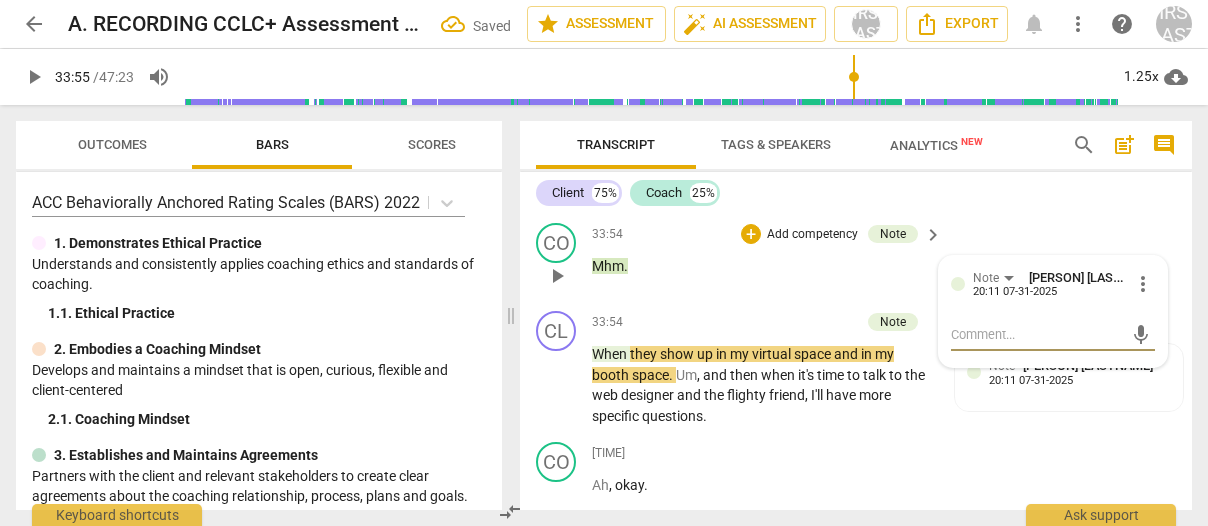 click at bounding box center [1037, 334] 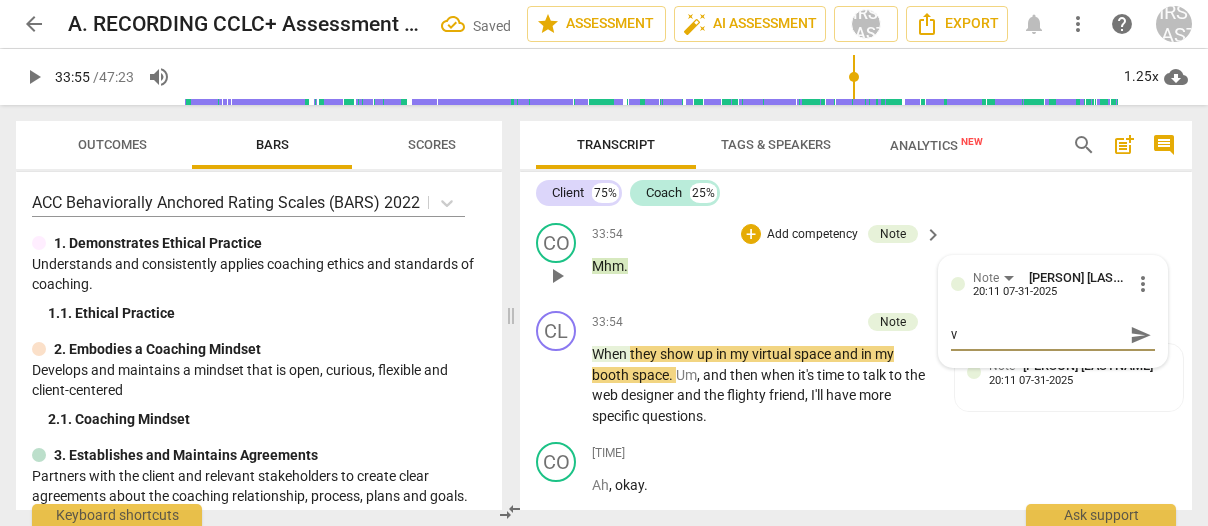 type on "vo" 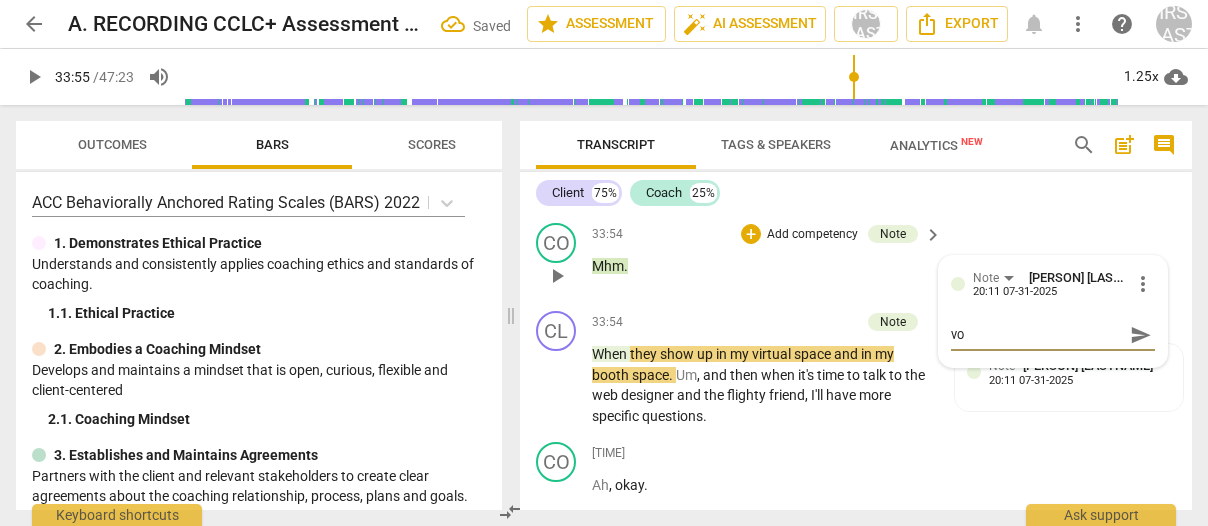 type on "voc" 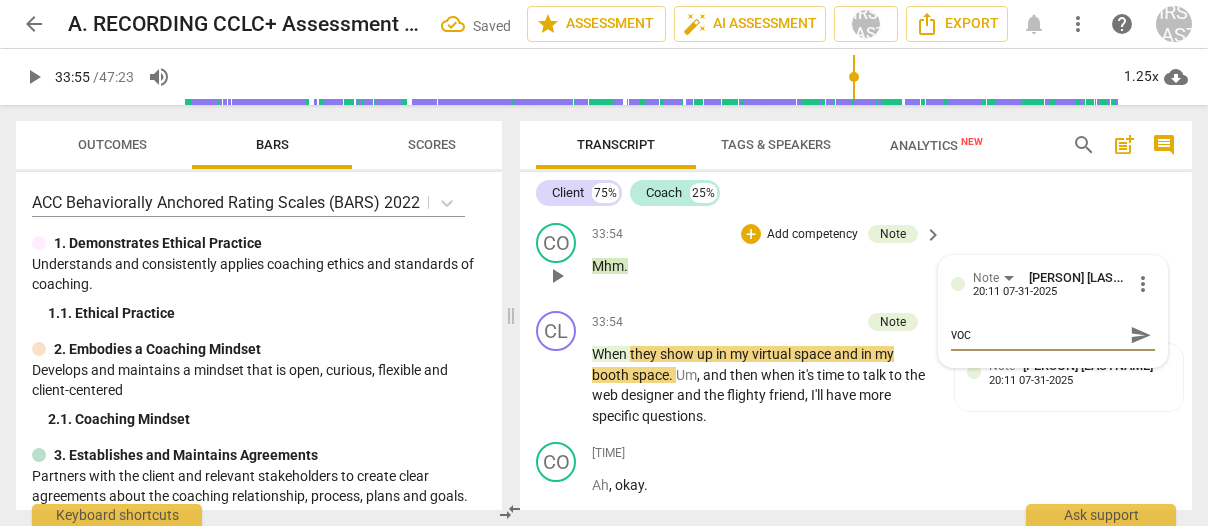 type on "voca" 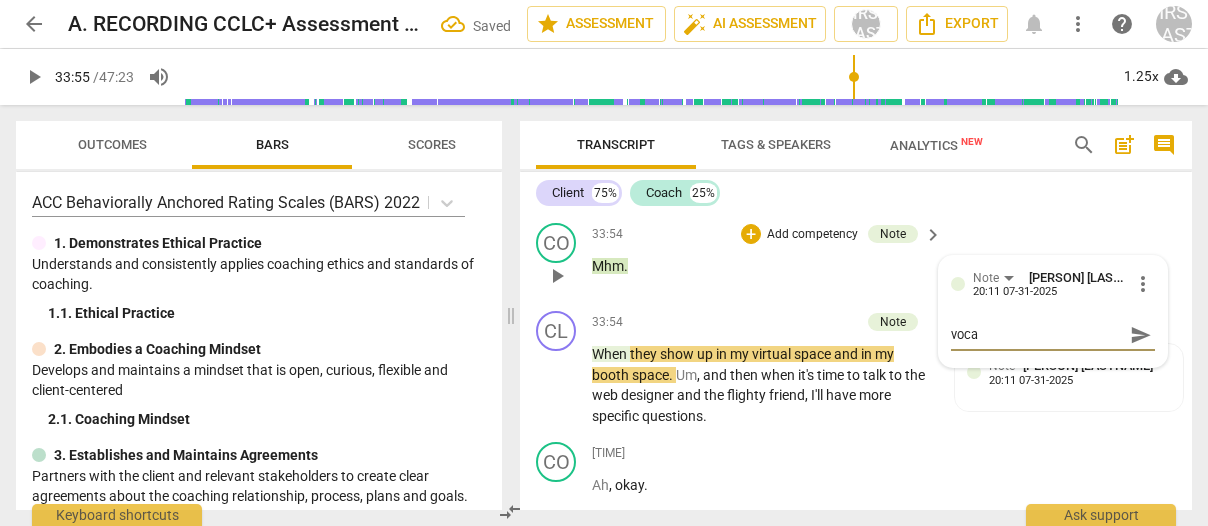 type on "vocal" 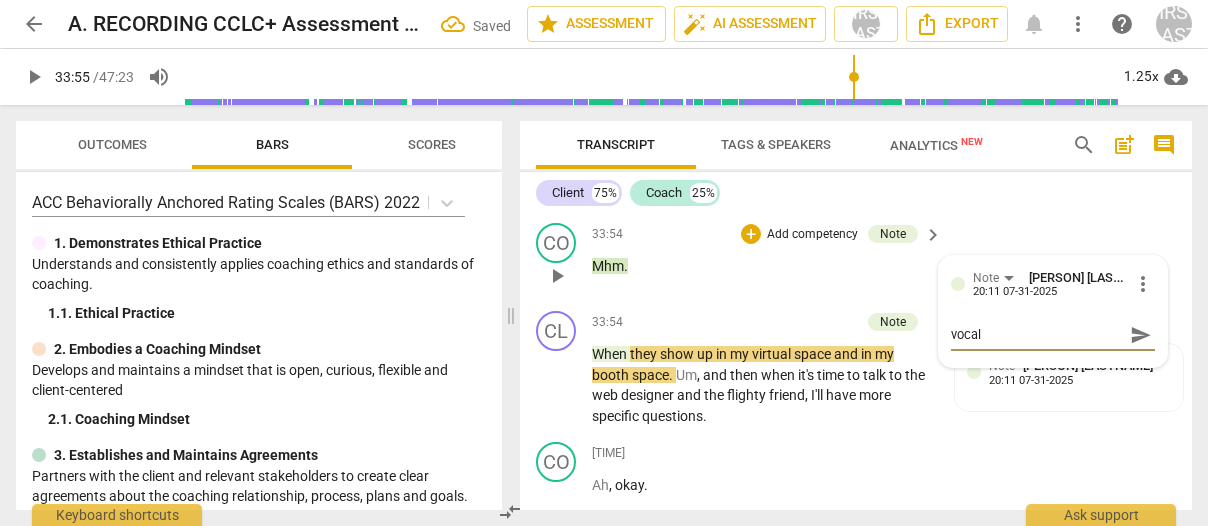 type on "vocali" 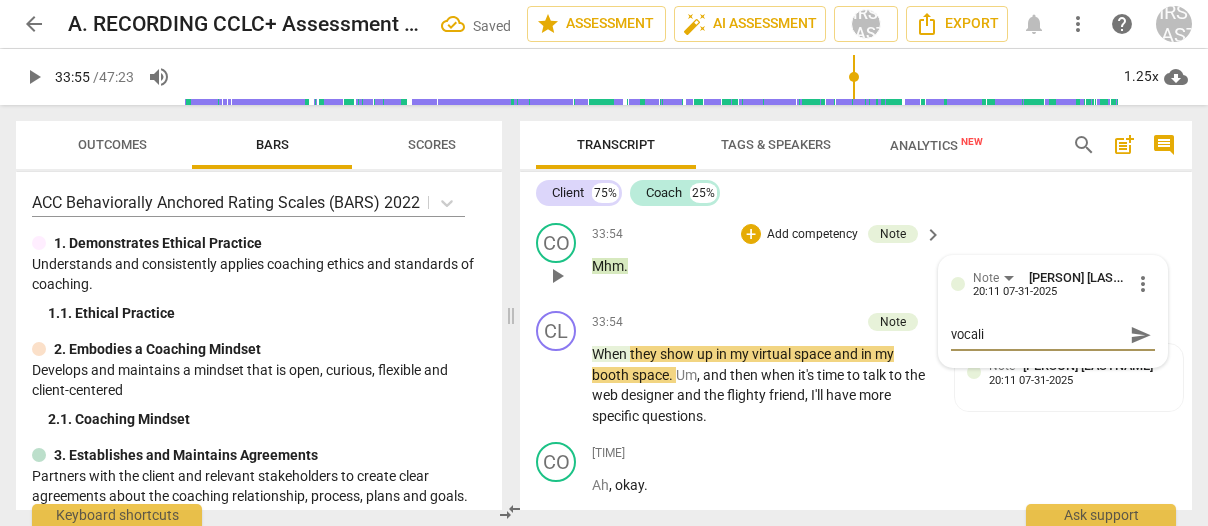 type on "vocaliz" 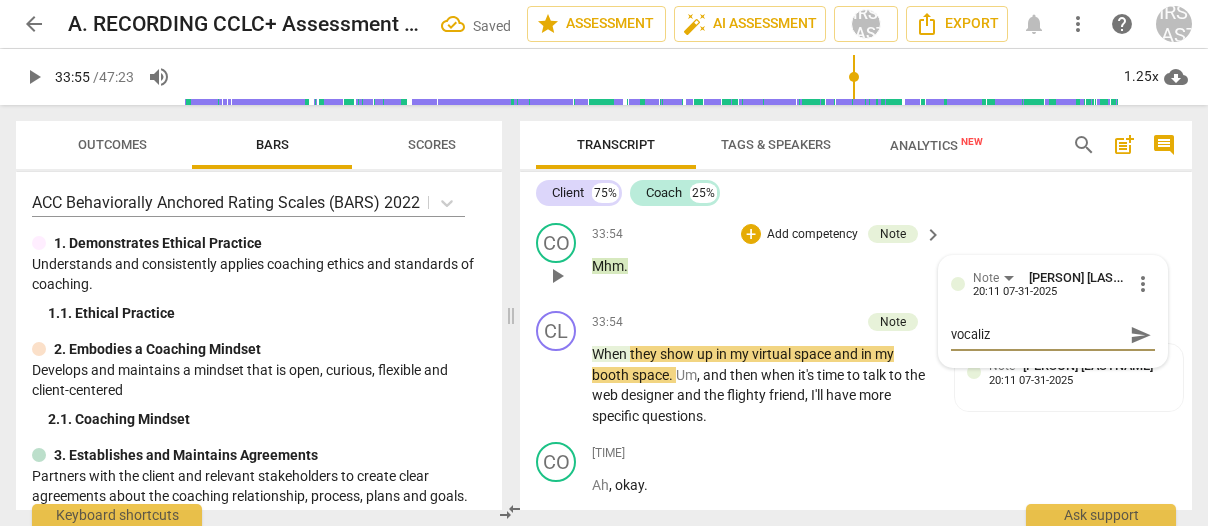 type on "vocaliza" 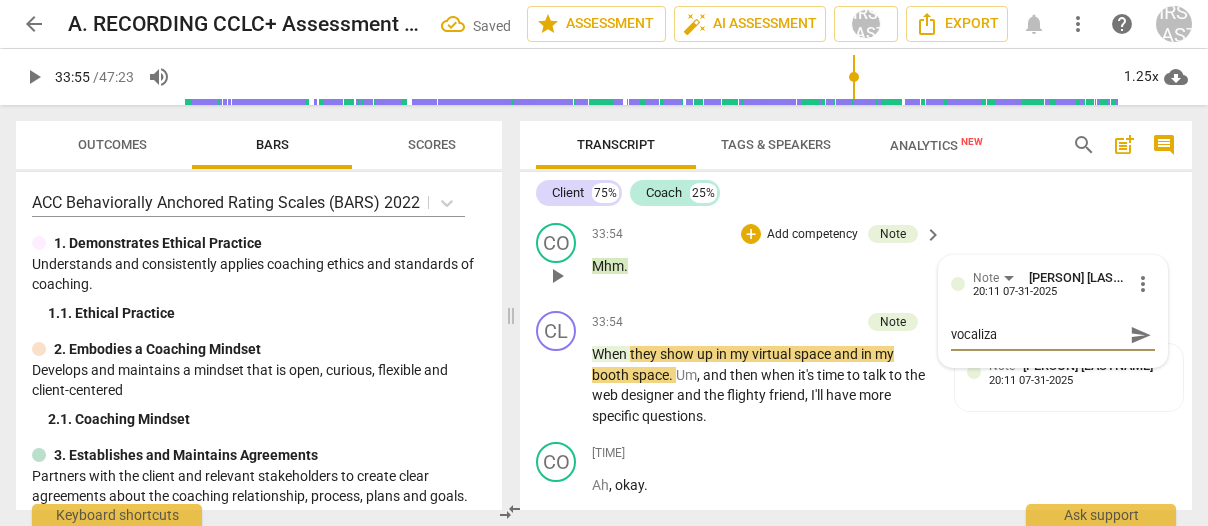 type on "vocalizat" 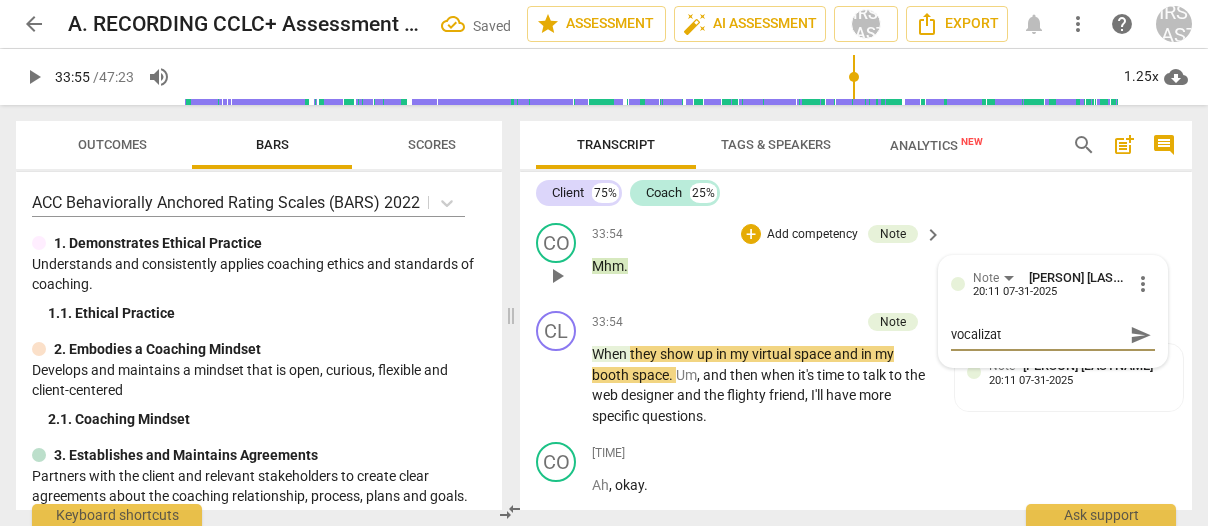 type on "vocalizati" 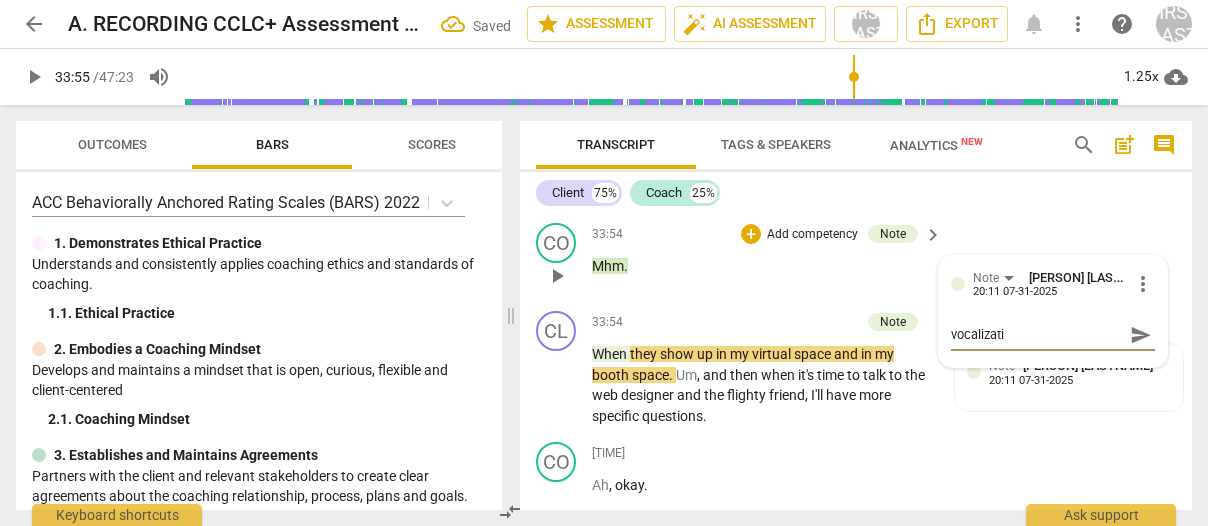 type on "vocalizatio" 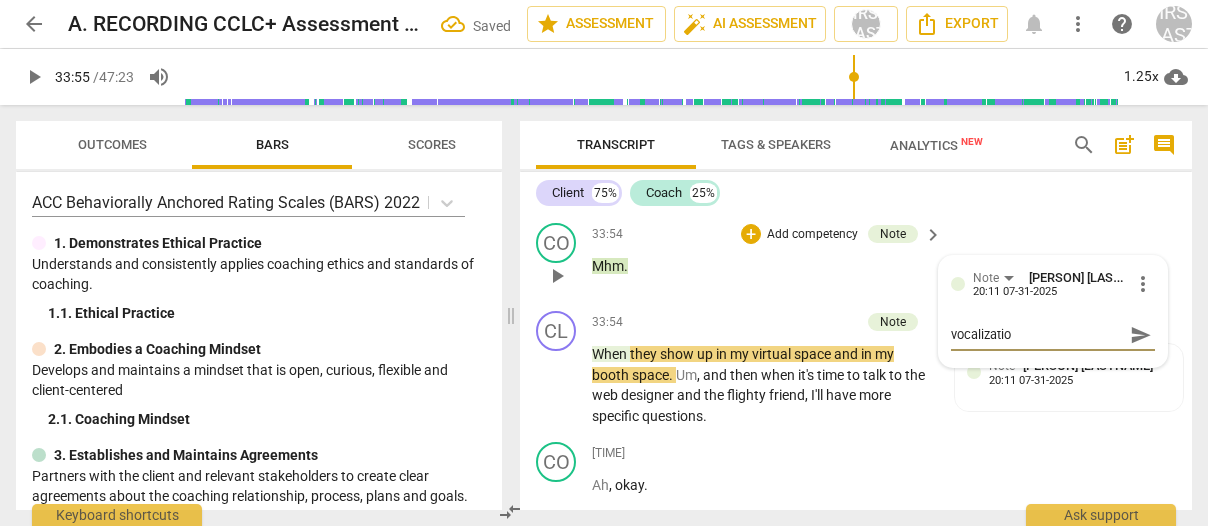 type on "vocalization" 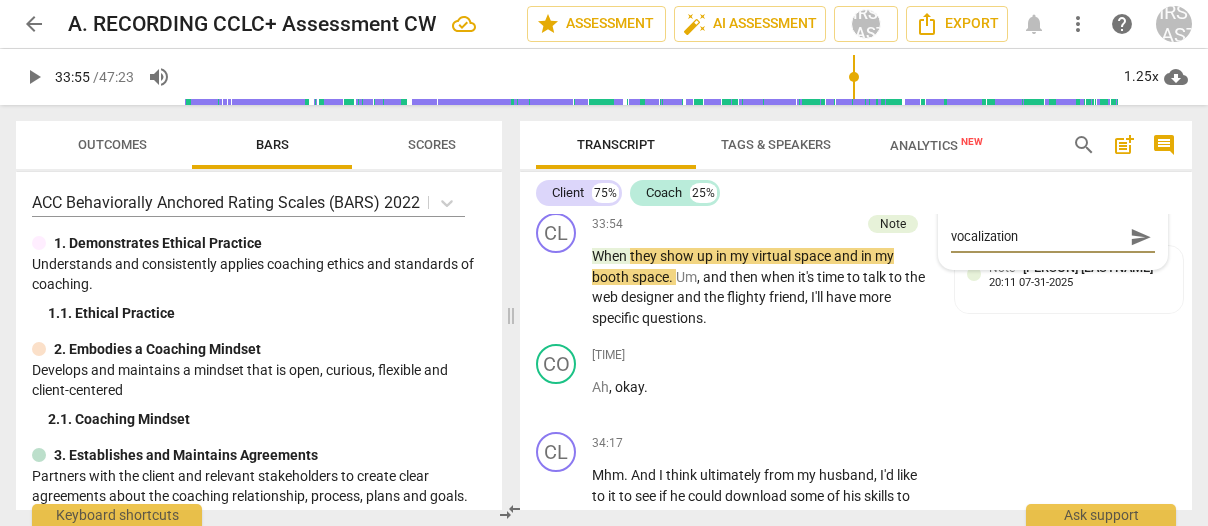 scroll, scrollTop: 15623, scrollLeft: 0, axis: vertical 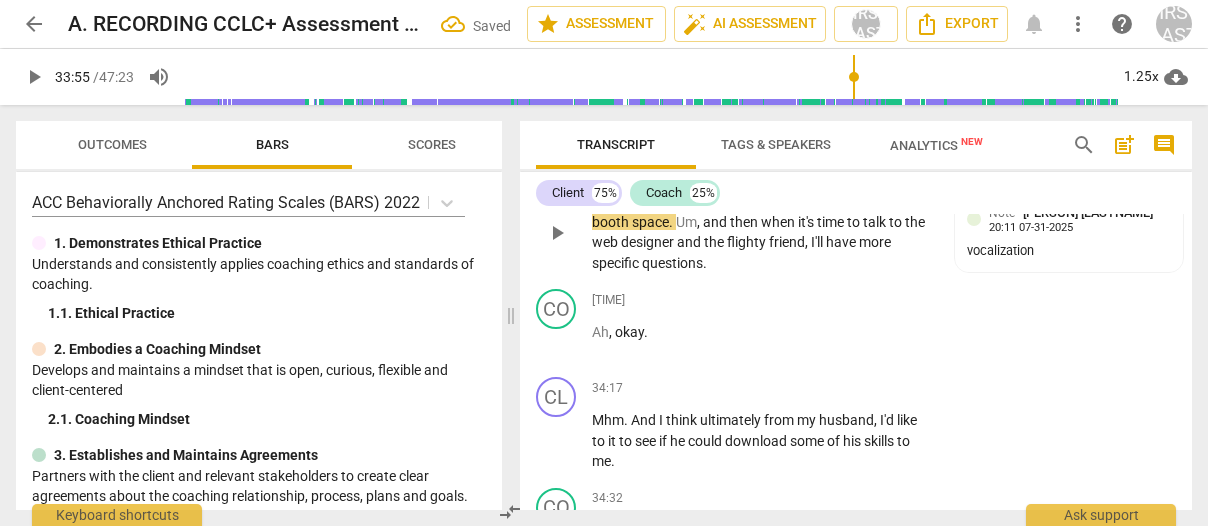 click on "they" at bounding box center (645, 201) 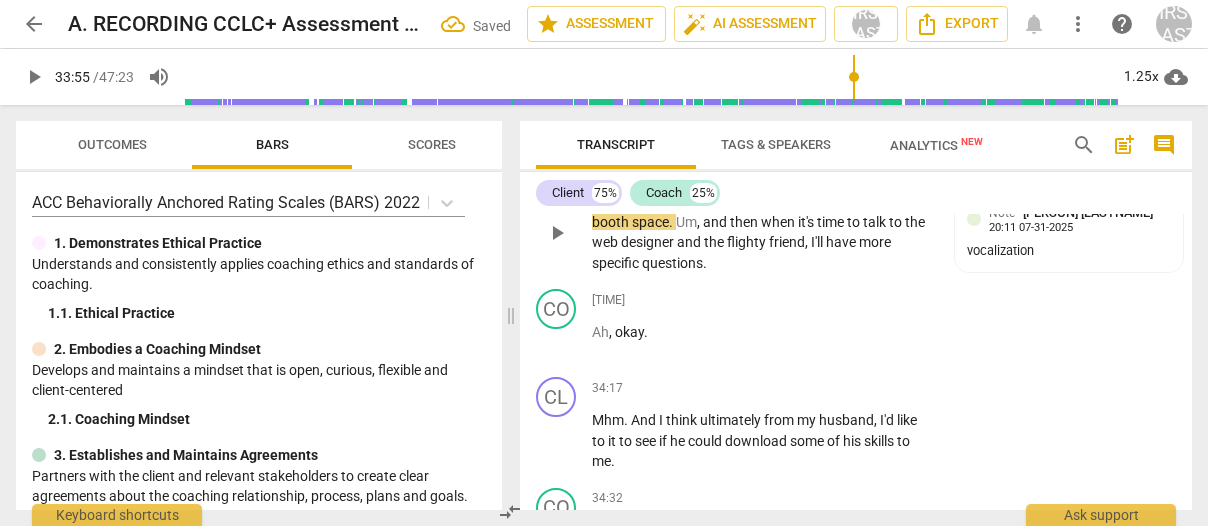 type 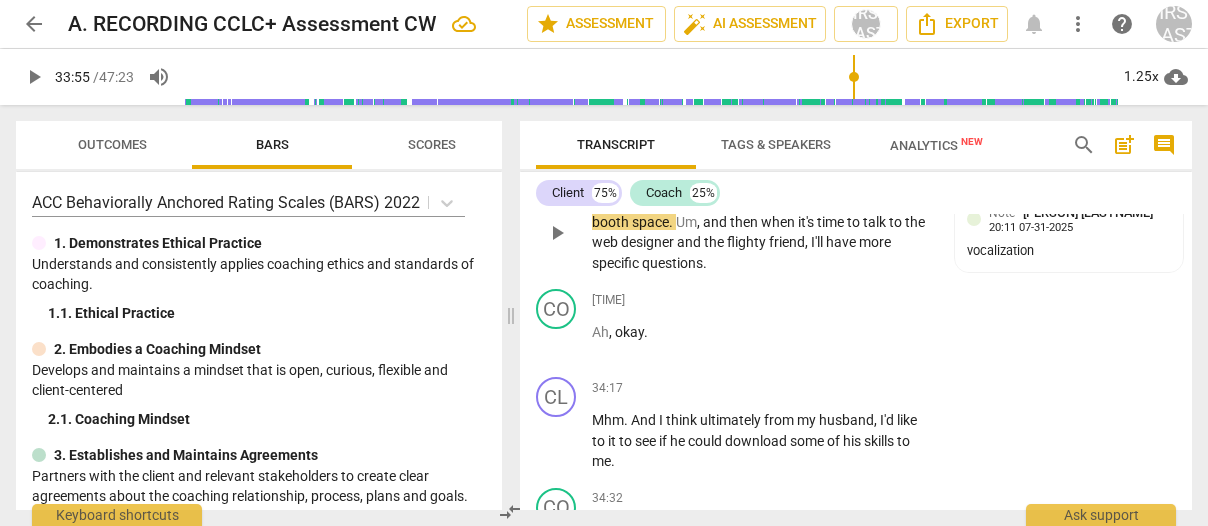 click on "play_arrow" at bounding box center [557, 233] 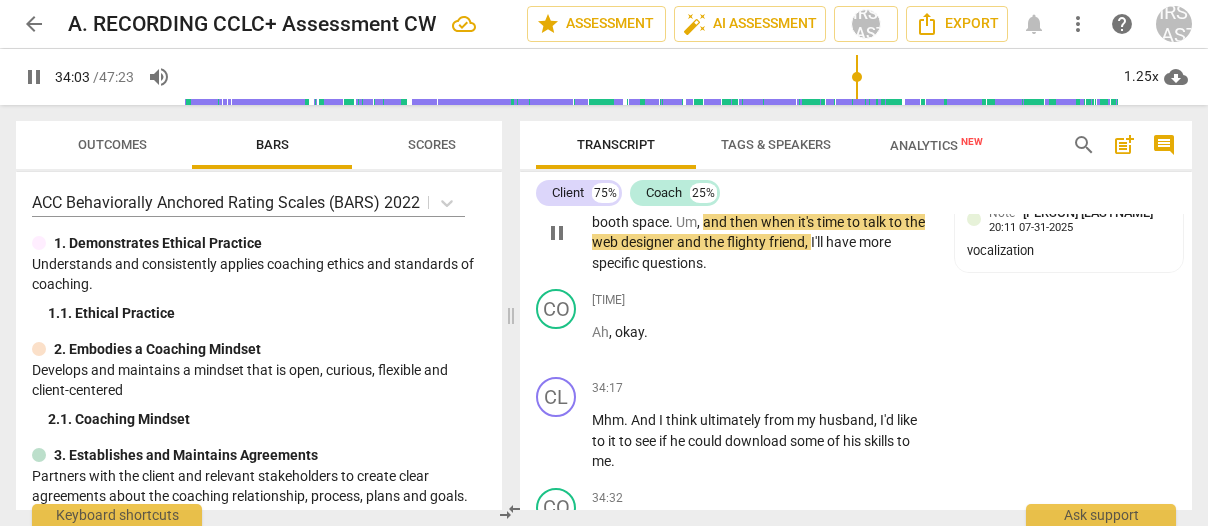 click on "pause" at bounding box center (557, 233) 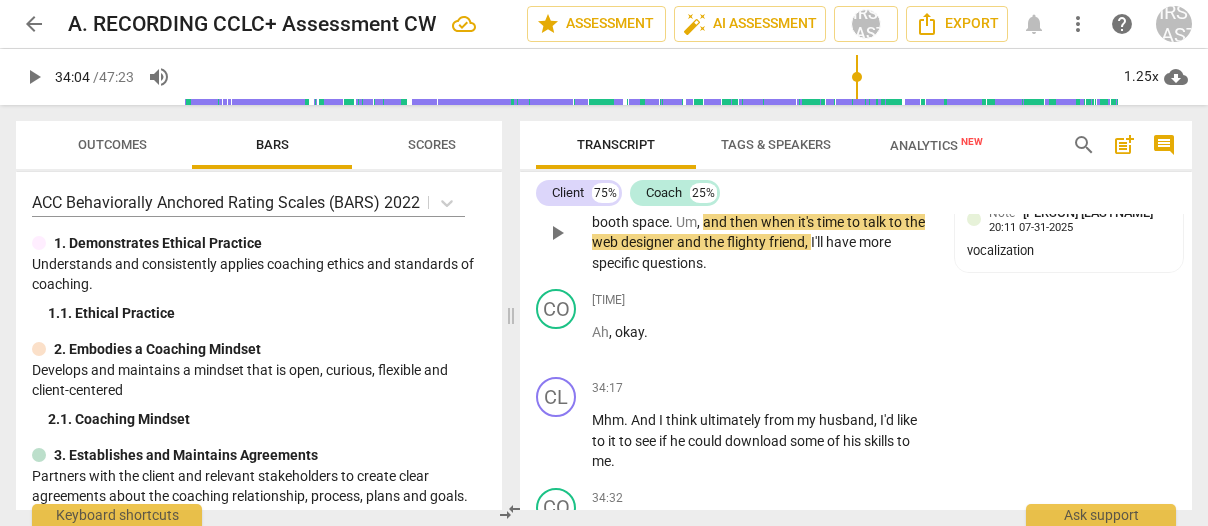 click on "." at bounding box center (672, 222) 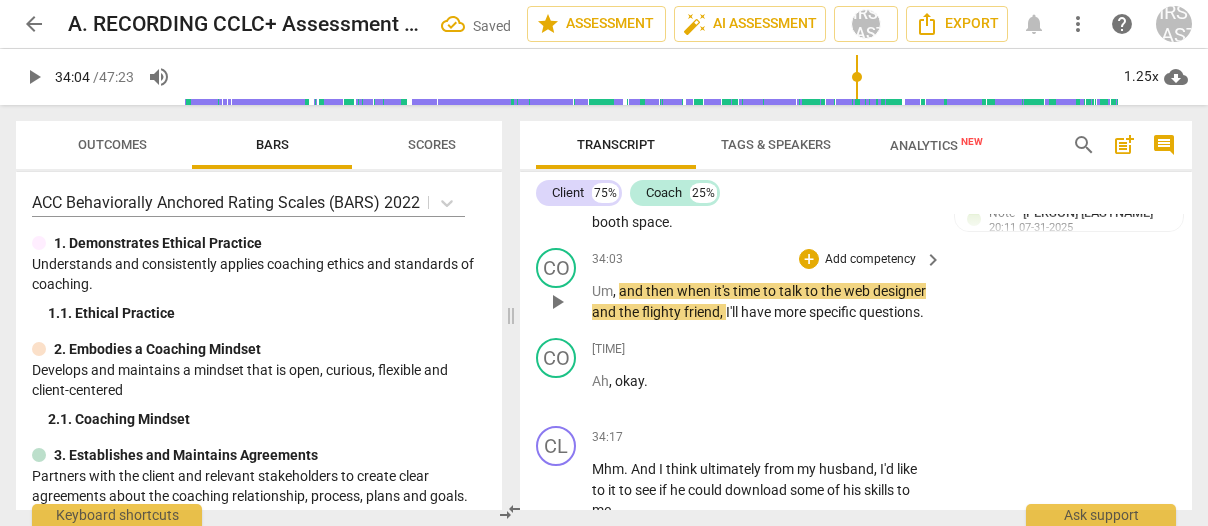 click on "Um" at bounding box center (602, 291) 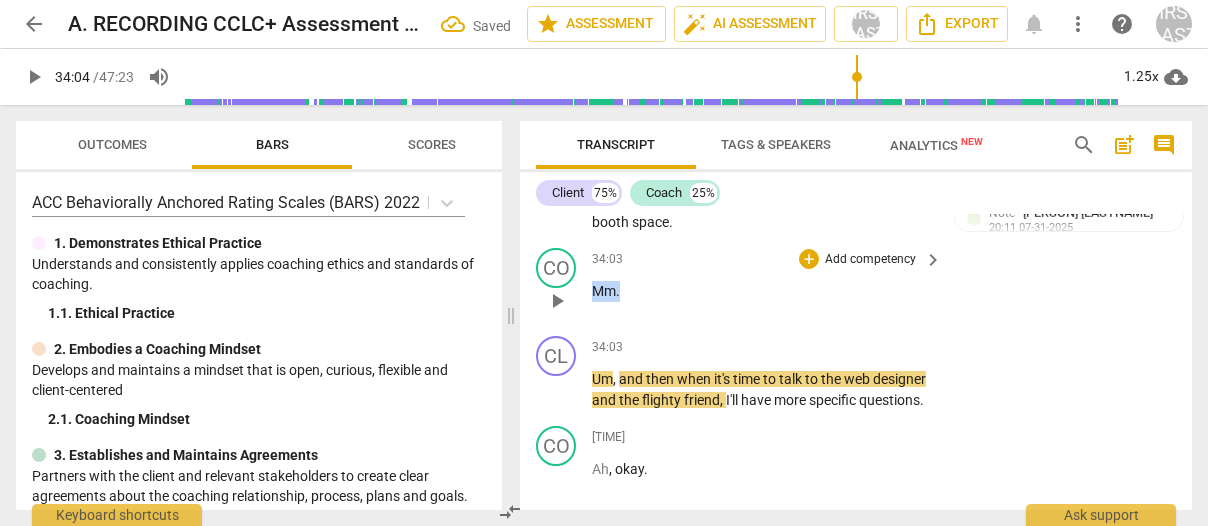 drag, startPoint x: 620, startPoint y: 459, endPoint x: 594, endPoint y: 457, distance: 26.076809 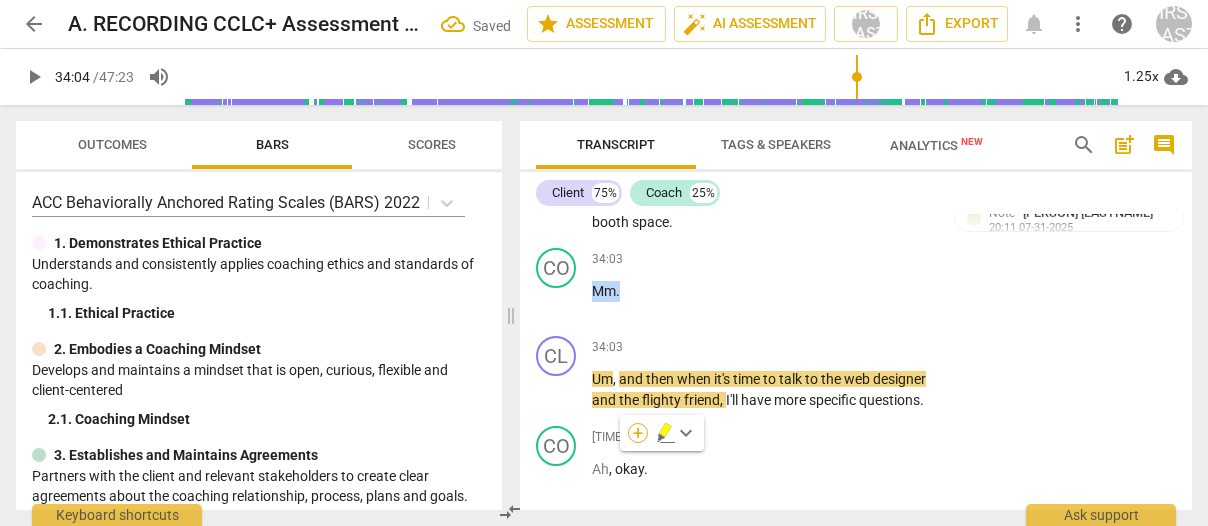 click on "+" at bounding box center [638, 433] 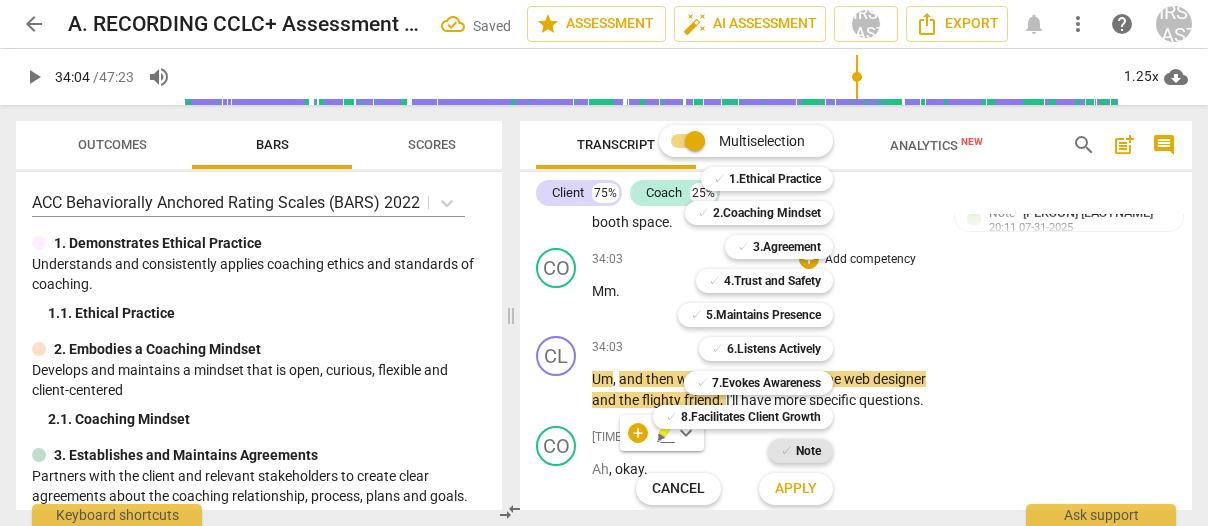 click on "Note" at bounding box center (808, 451) 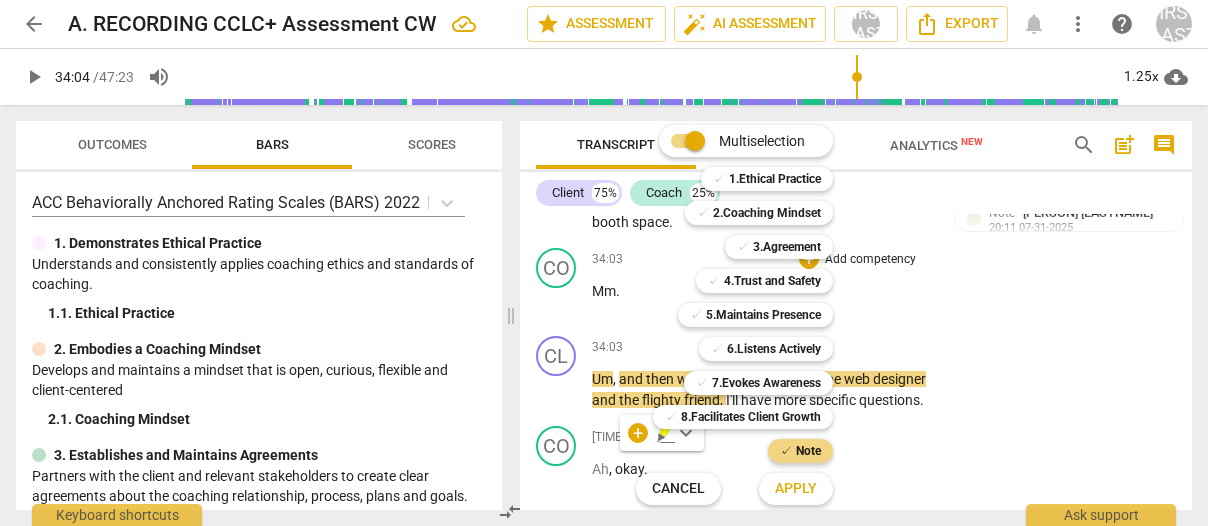 click on "Apply" at bounding box center [796, 489] 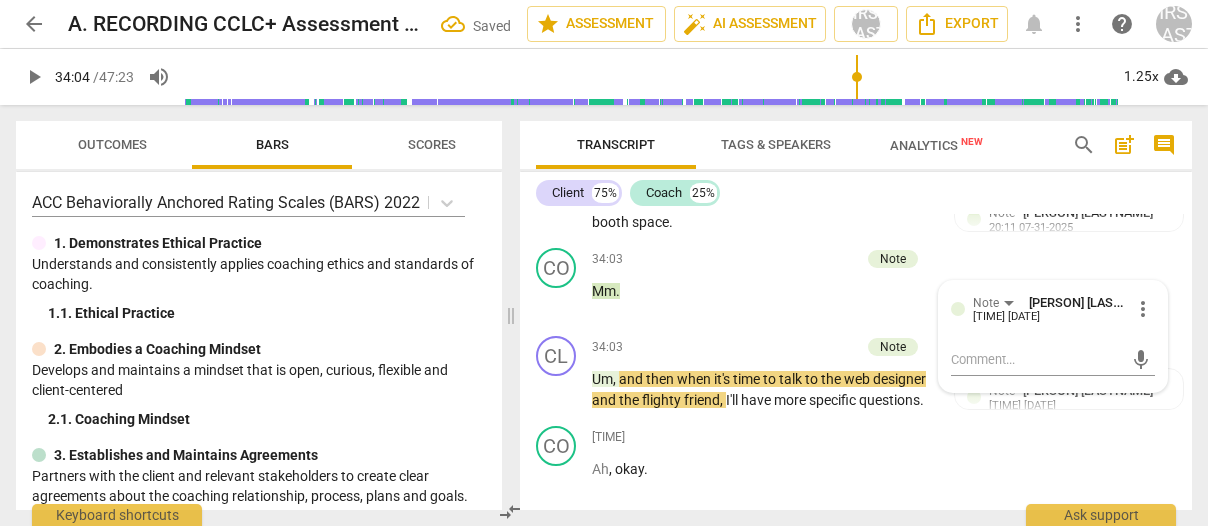 scroll, scrollTop: 15788, scrollLeft: 0, axis: vertical 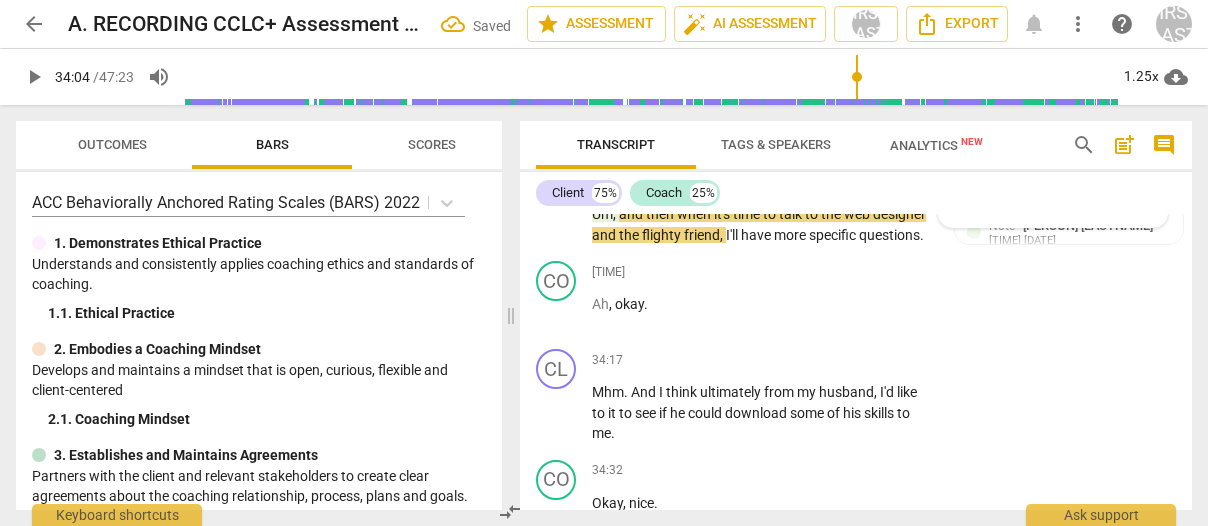 click on "CO play_arrow pause 34:16 + Add competency keyboard_arrow_right Ah ,   okay ." at bounding box center (856, 297) 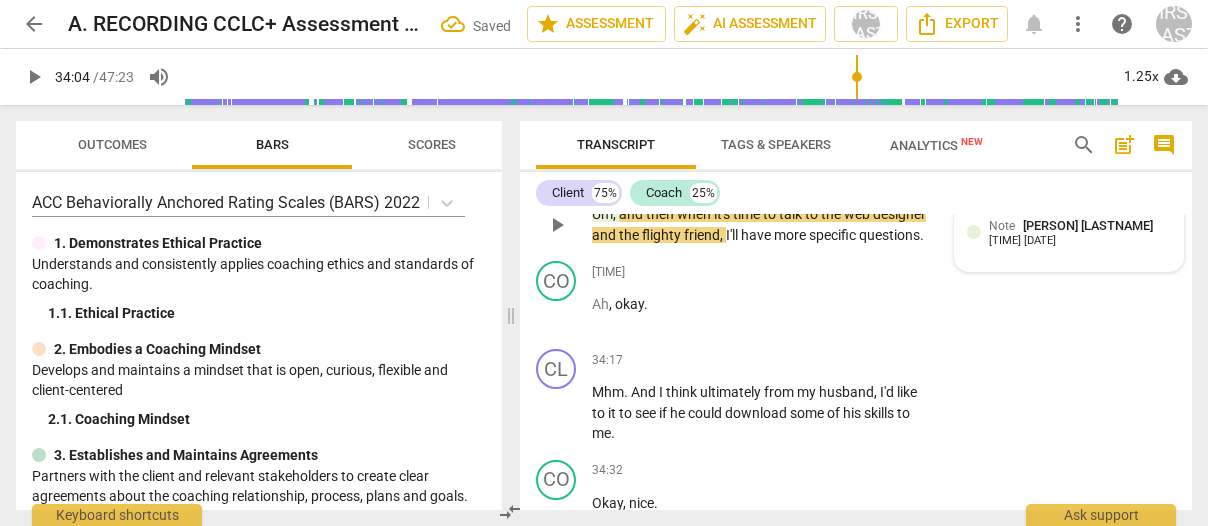 click on "[TIME] [DATE]" at bounding box center (1022, 241) 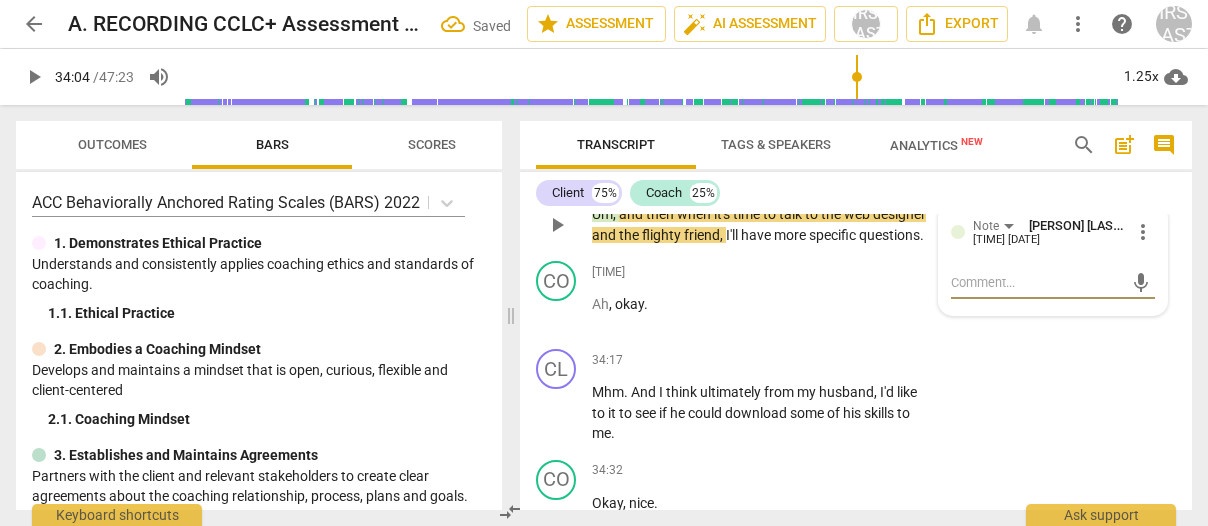 type on "v" 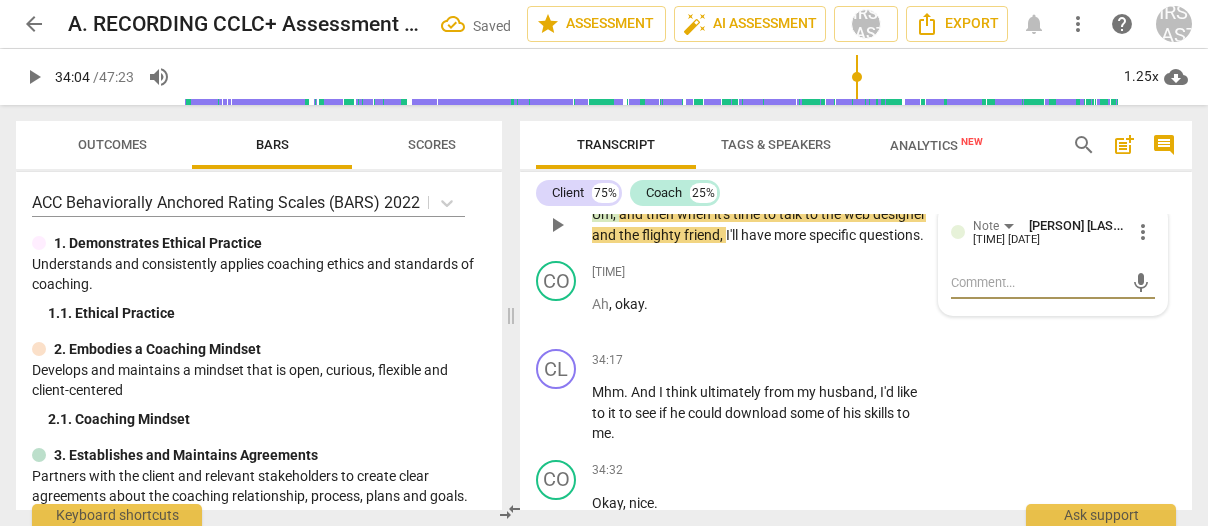 type on "v" 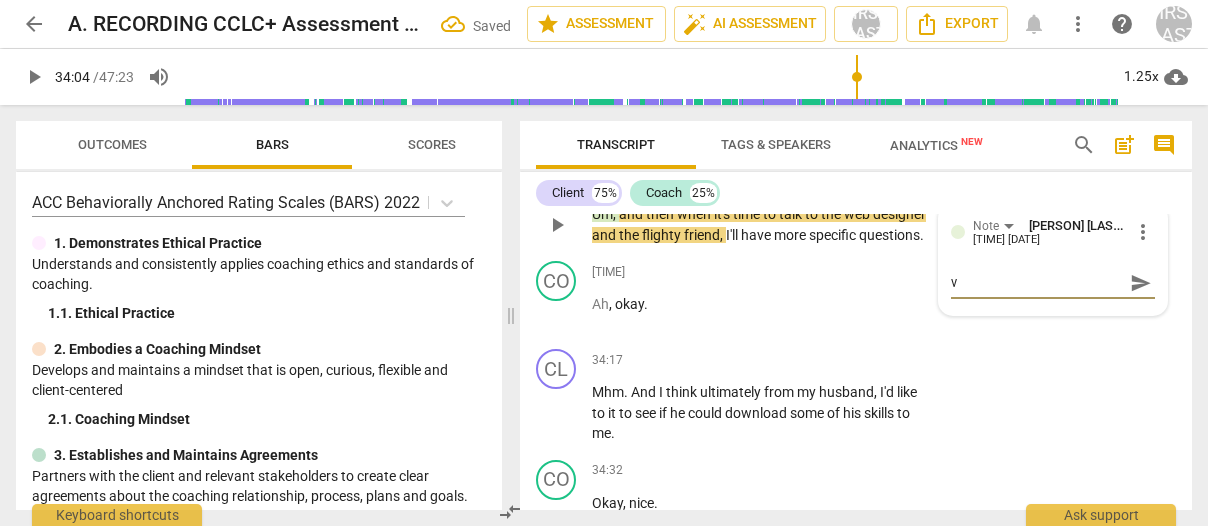 type on "vo" 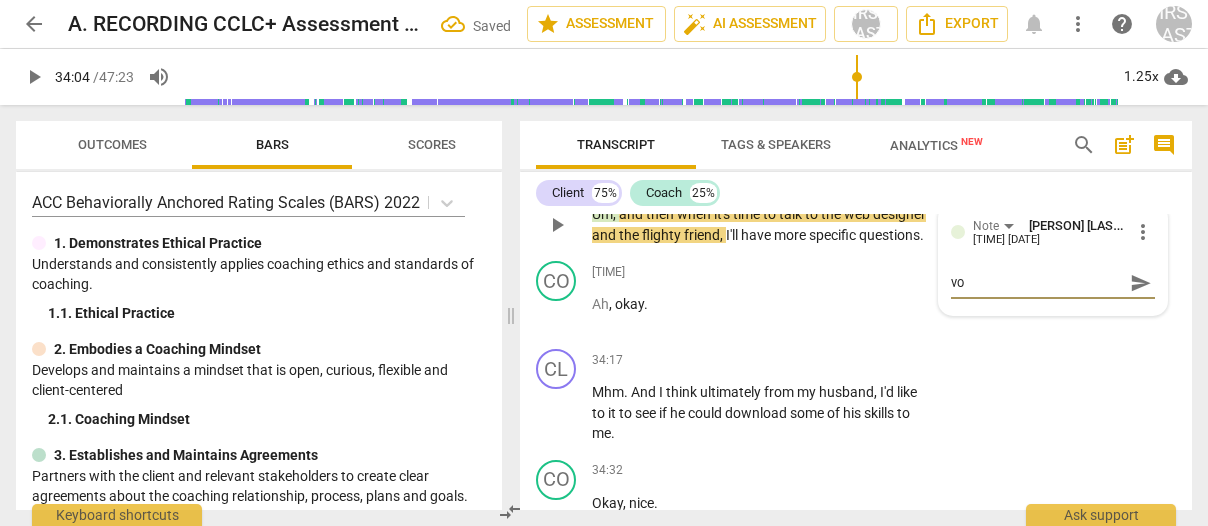 type on "voc" 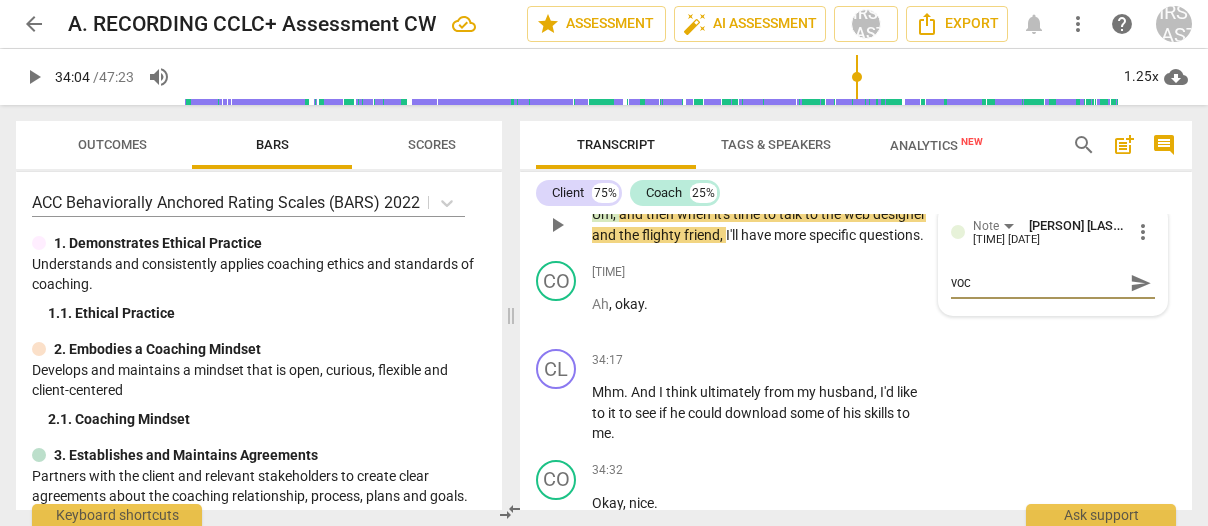 type on "voca" 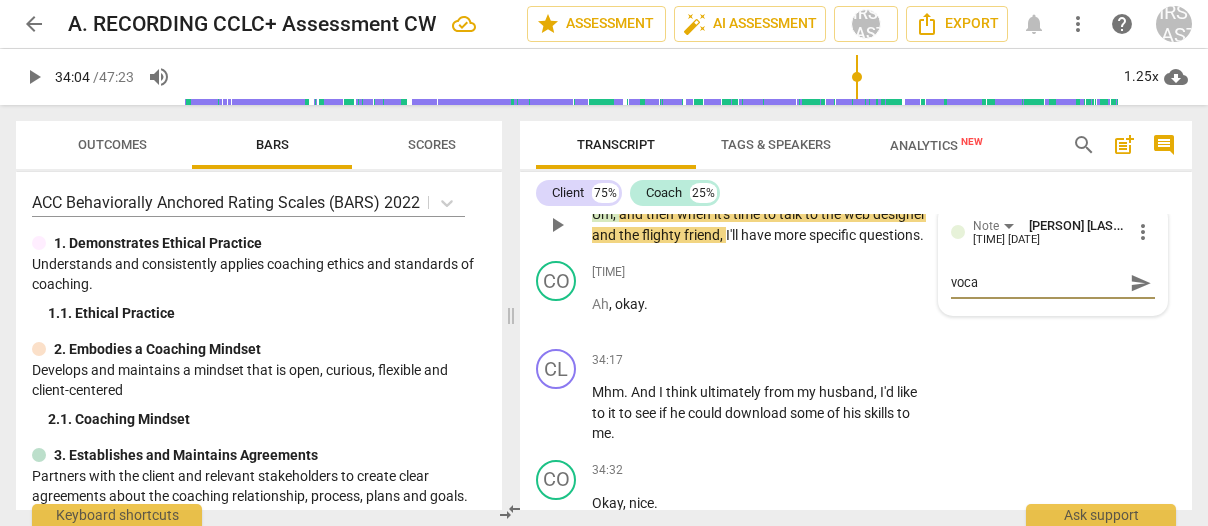 type on "vocal" 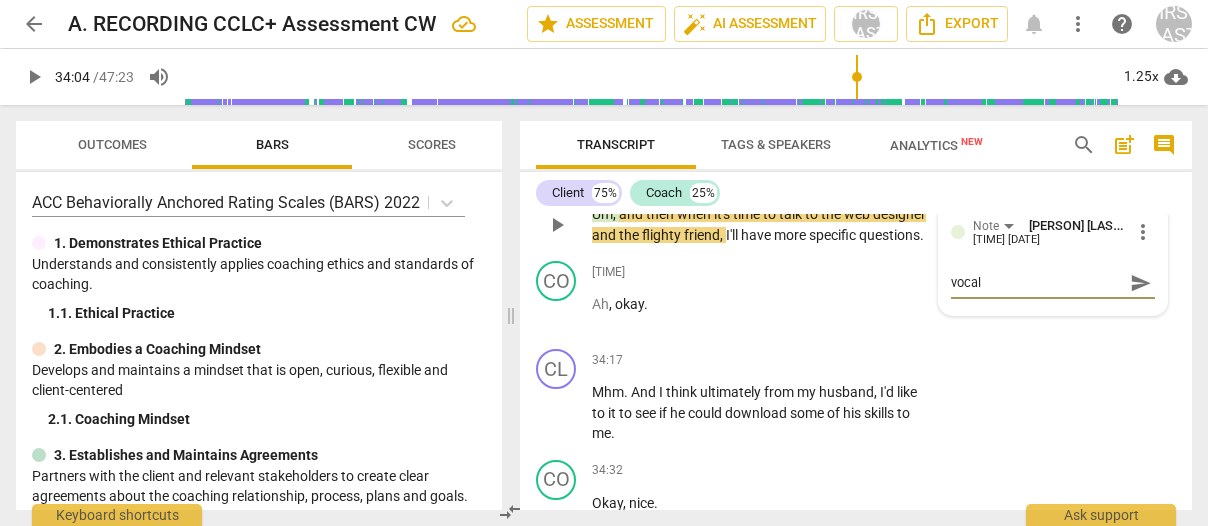 type on "vocali" 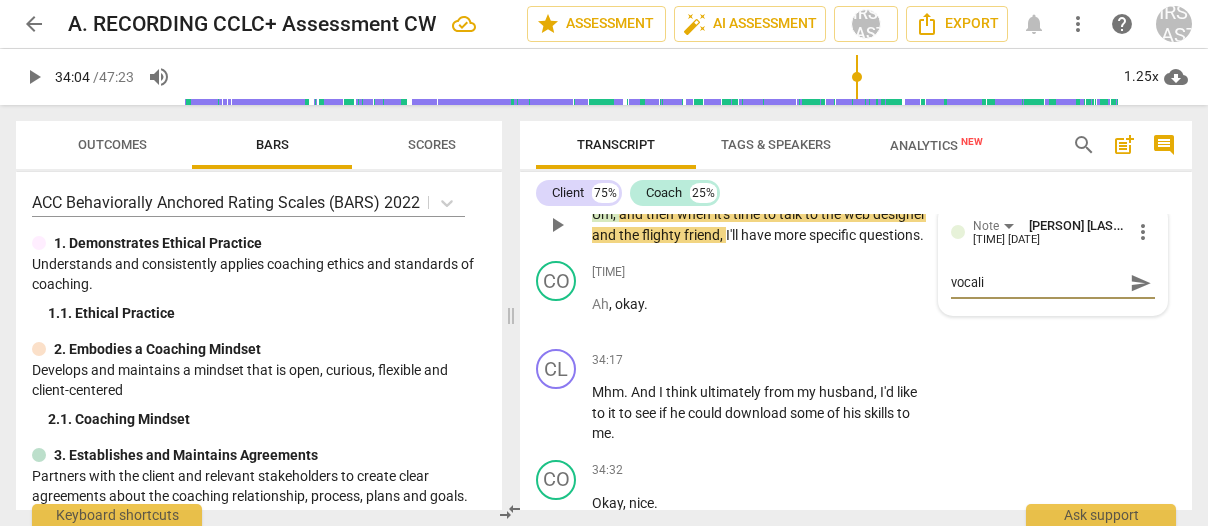 type on "vocaliz" 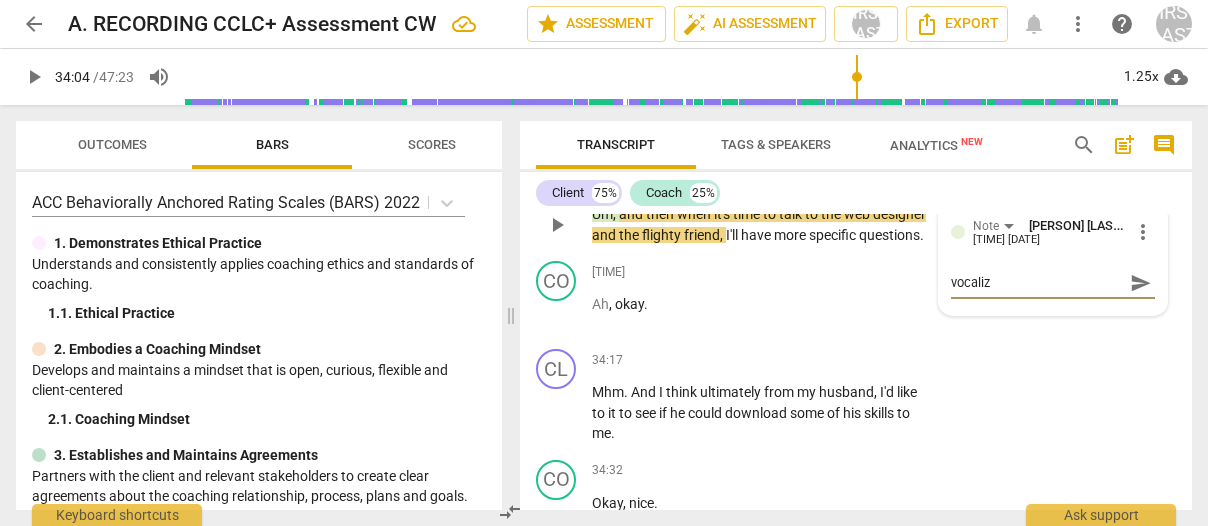 type on "vocaliza" 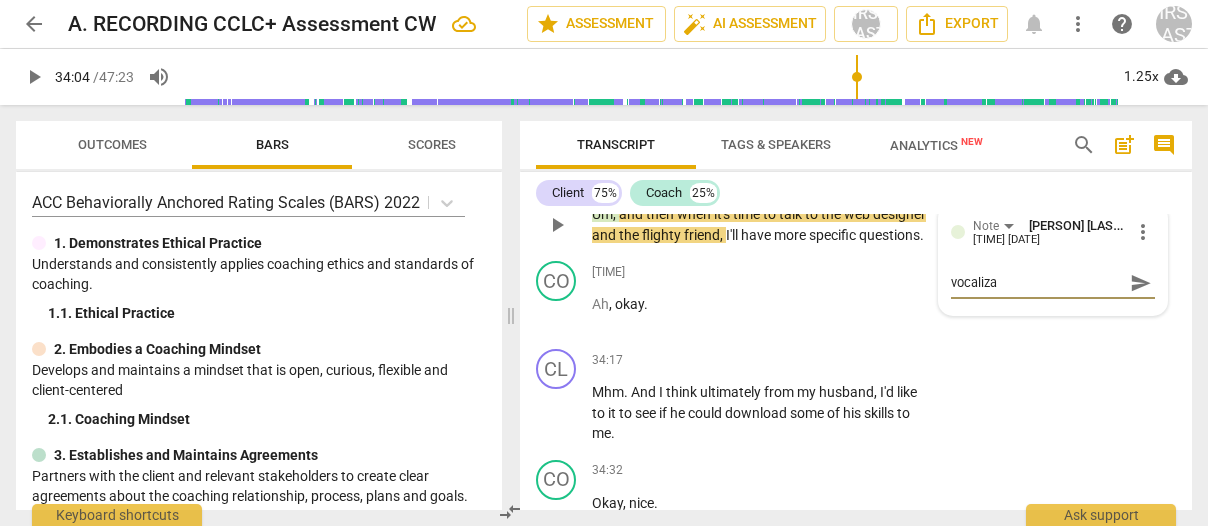 type on "vocalizat" 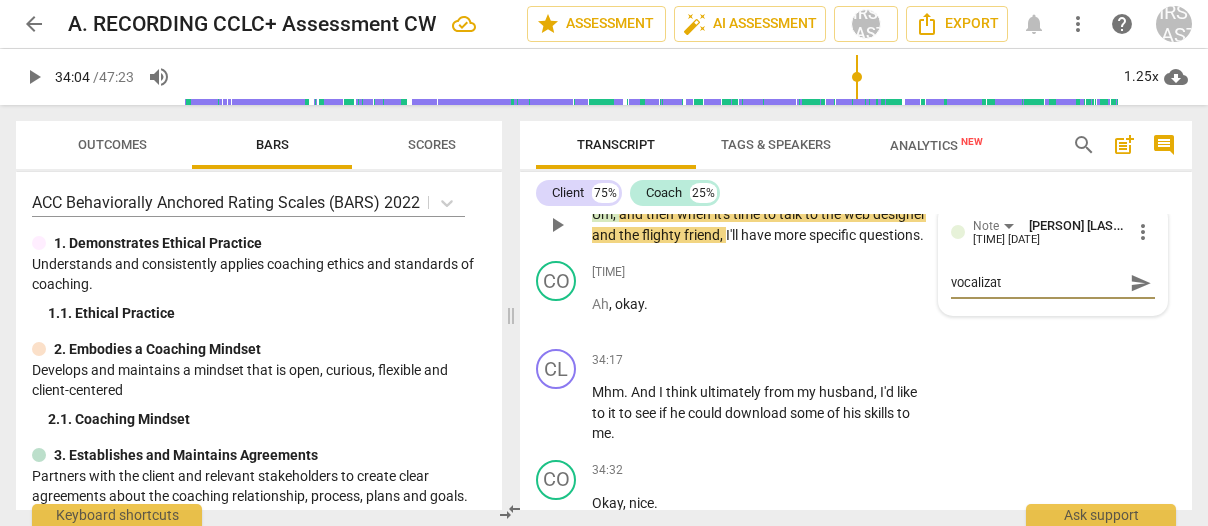 type on "vocalizati" 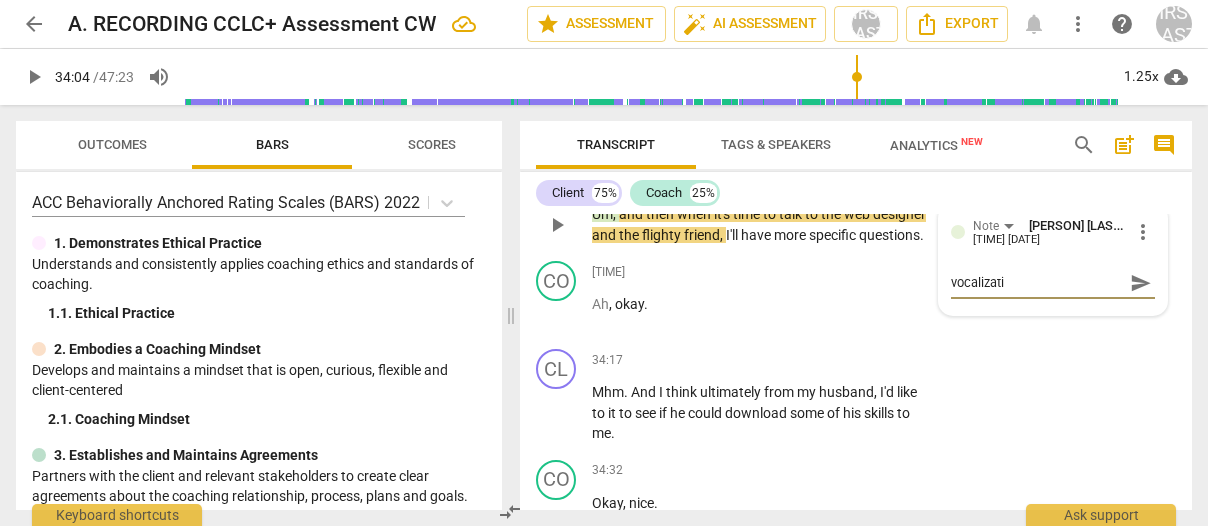 type on "vocalizatio" 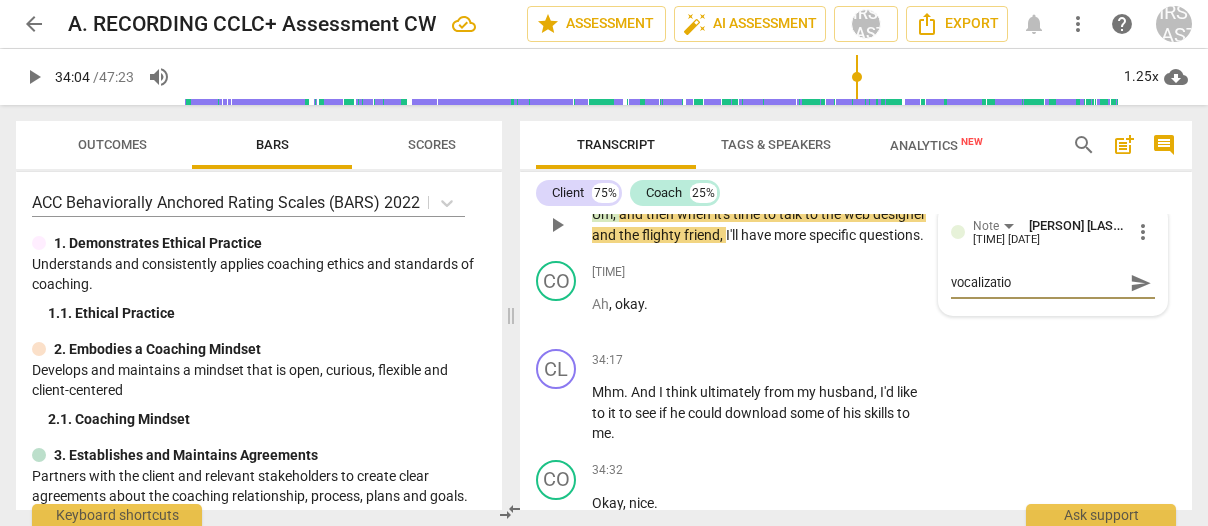type on "vocalization" 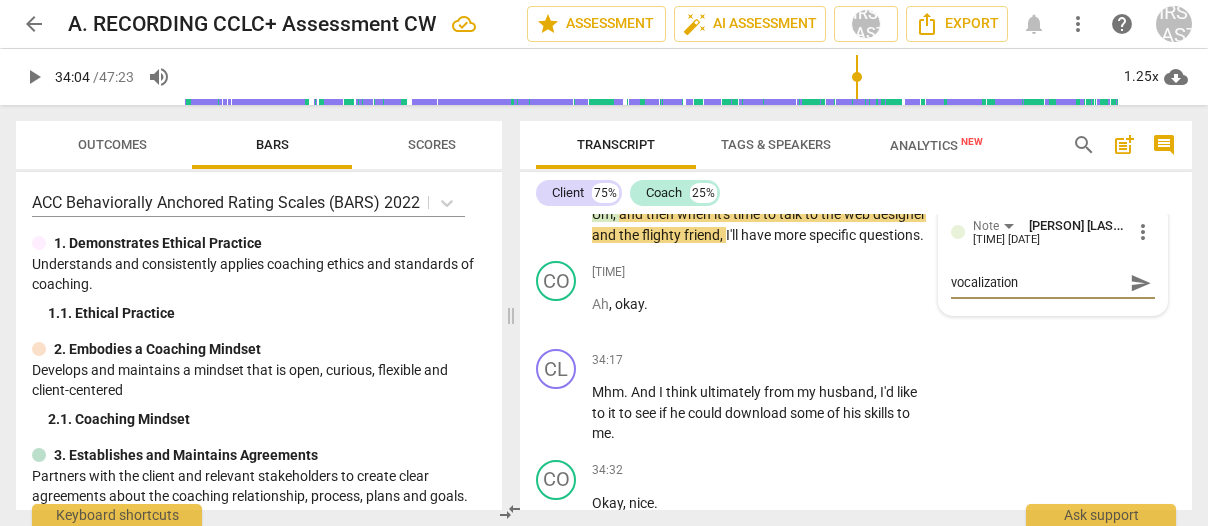 scroll, scrollTop: 15840, scrollLeft: 0, axis: vertical 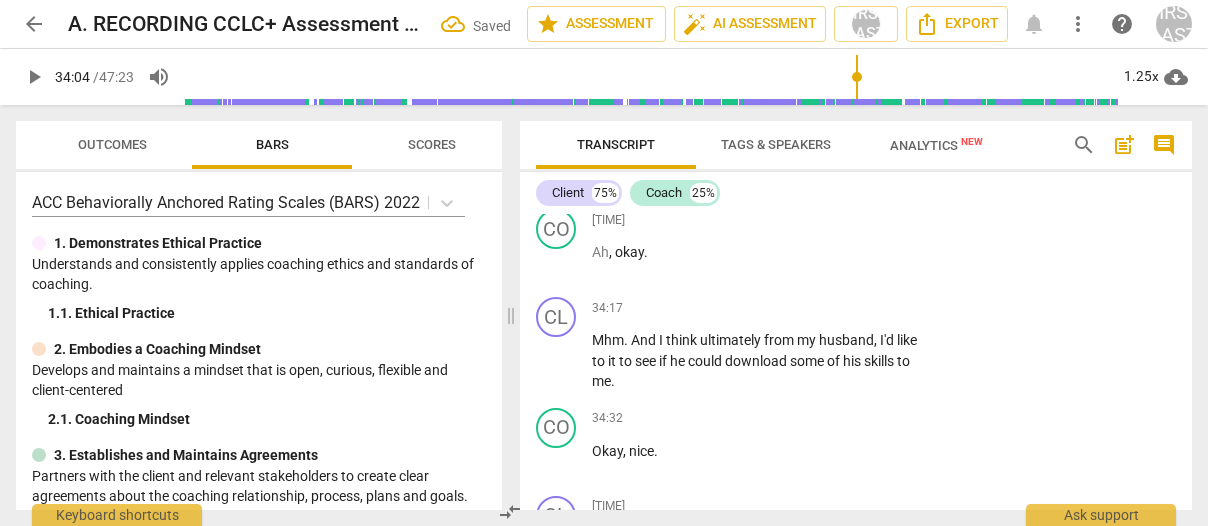 click on "play_arrow" at bounding box center (557, 173) 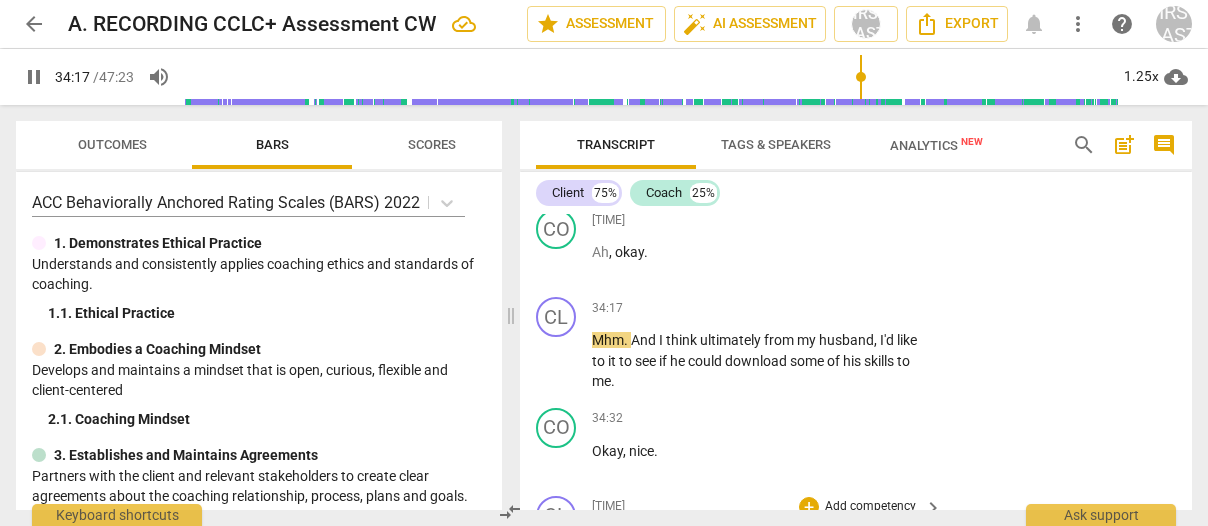 scroll, scrollTop: 16146, scrollLeft: 0, axis: vertical 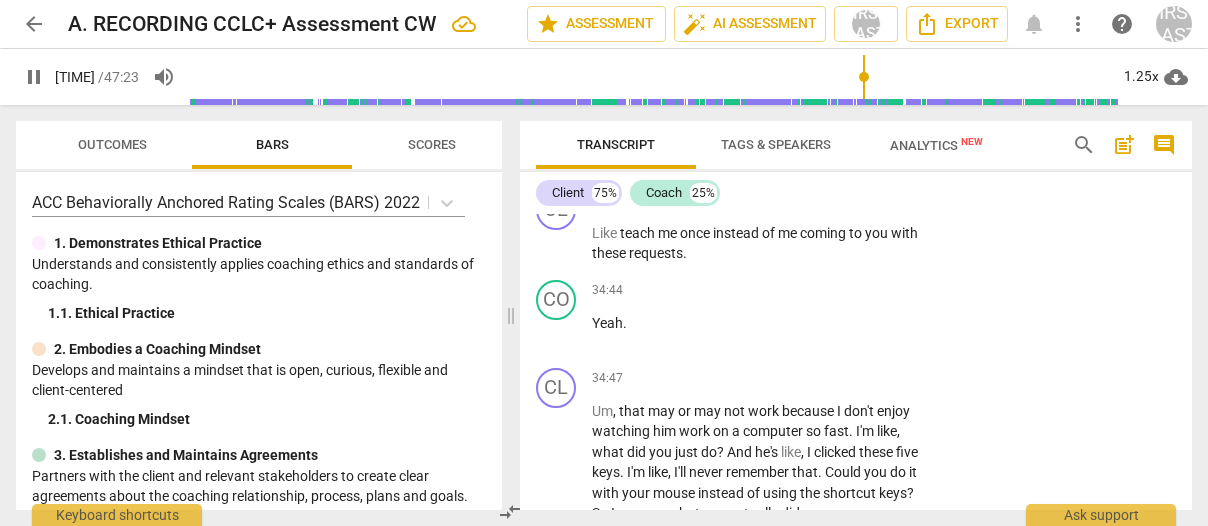 drag, startPoint x: 567, startPoint y: 344, endPoint x: 1152, endPoint y: 278, distance: 588.7113 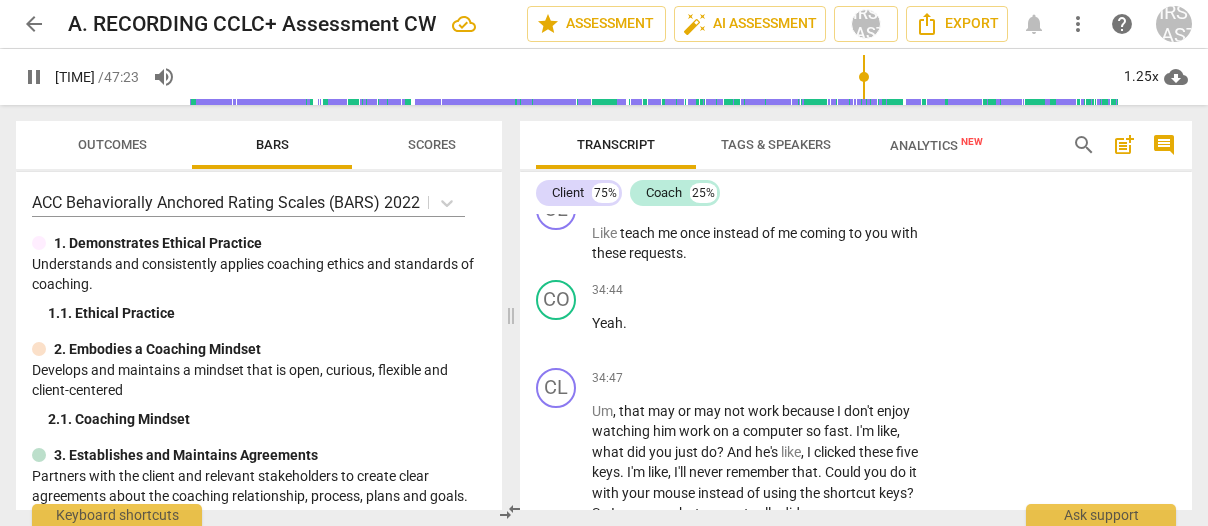 click on "pause" at bounding box center [557, 155] 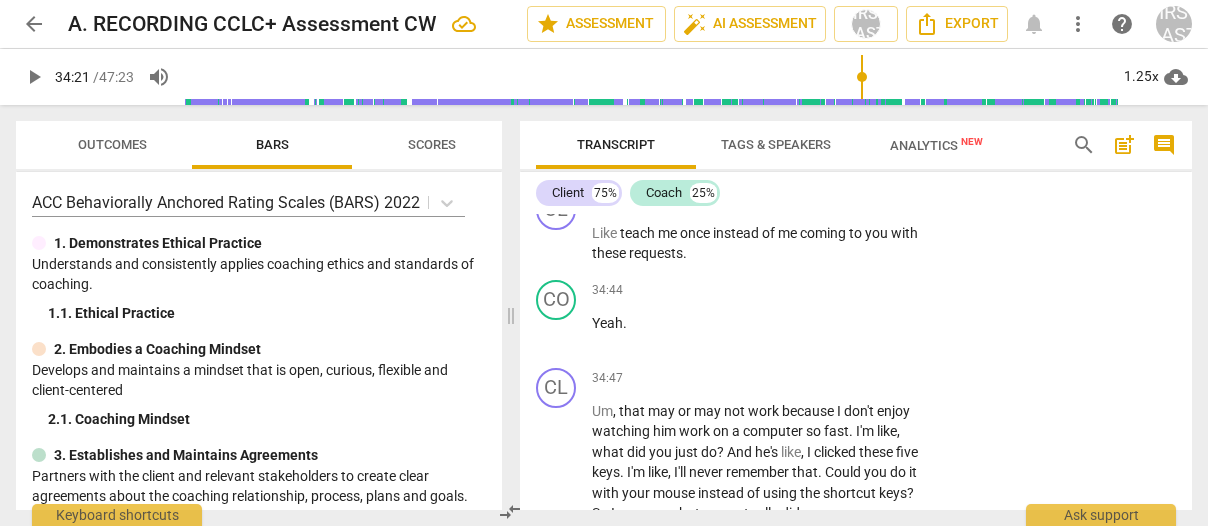 type on "2061" 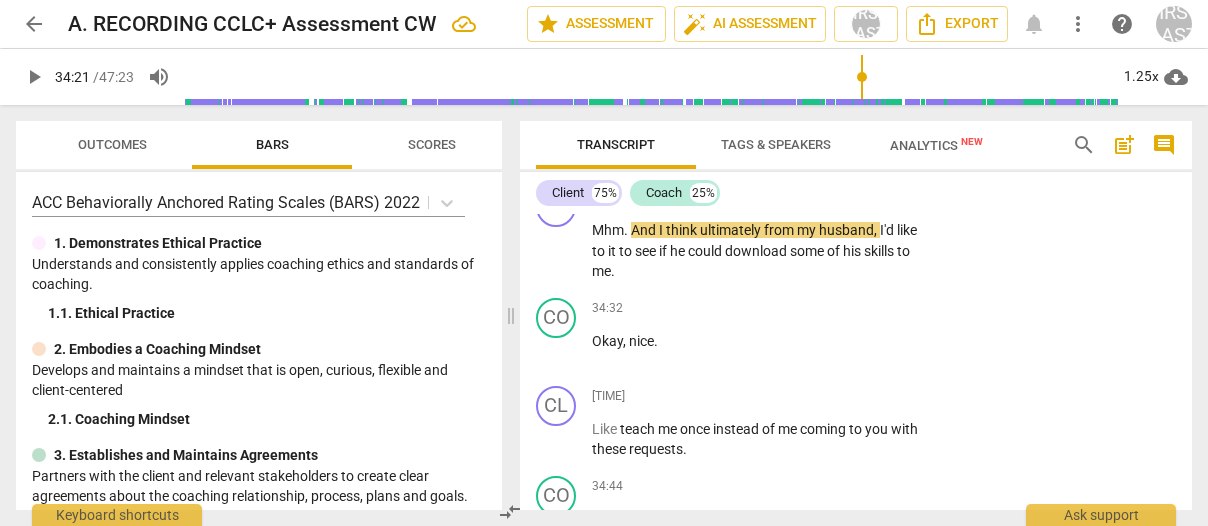 drag, startPoint x: 651, startPoint y: 332, endPoint x: 593, endPoint y: 328, distance: 58.137768 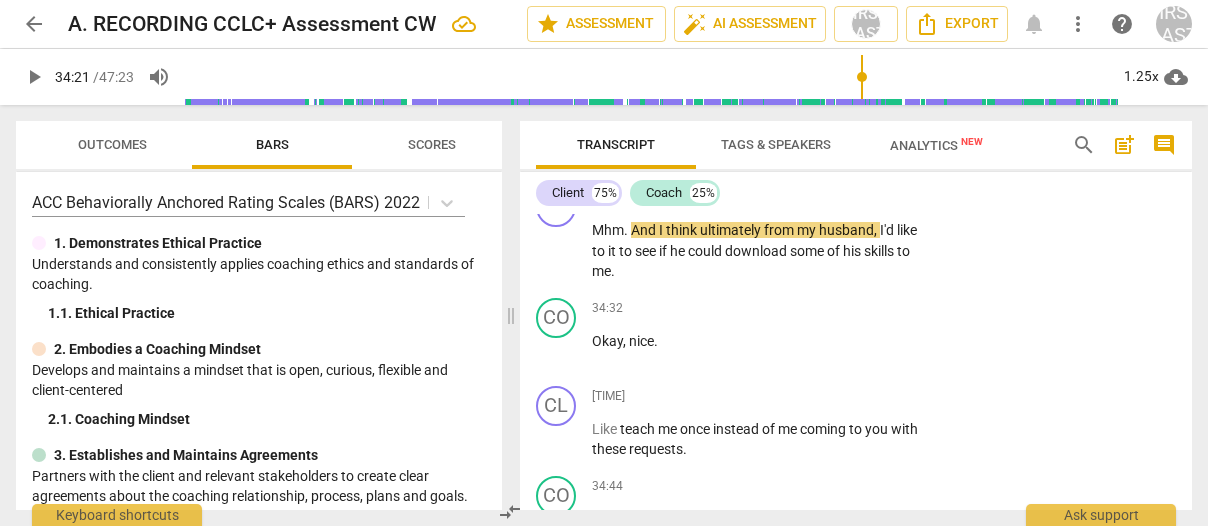 click on "Ah ,   okay ." at bounding box center (762, 142) 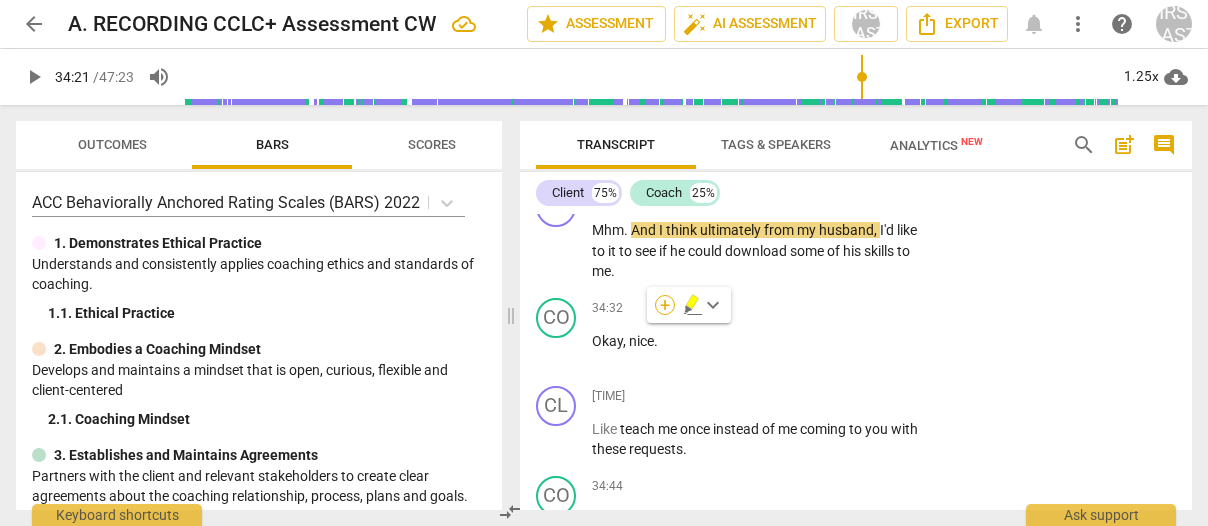click on "+" at bounding box center [665, 305] 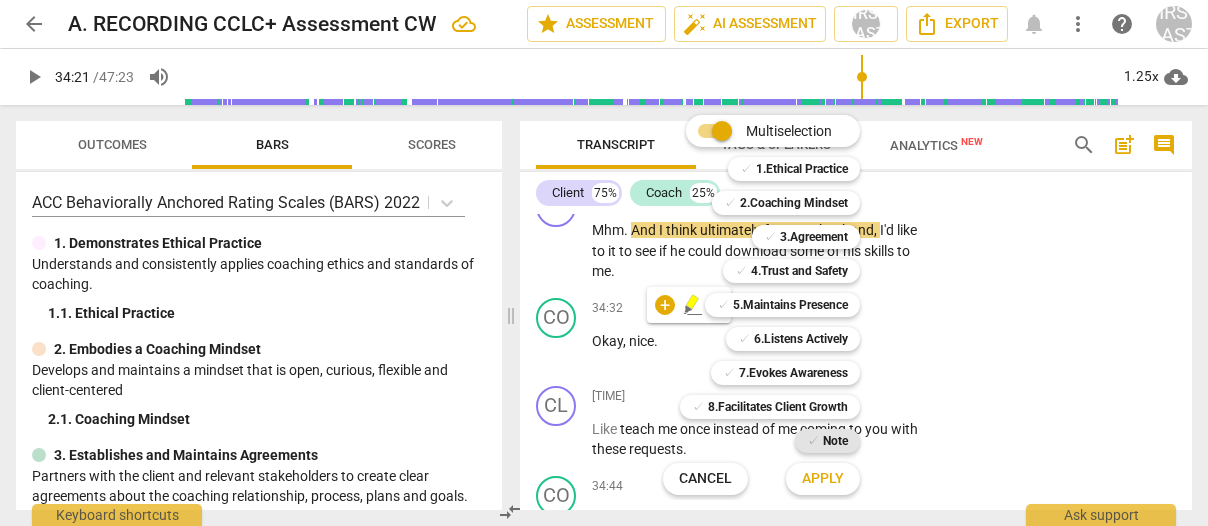 click on "Note" at bounding box center [835, 441] 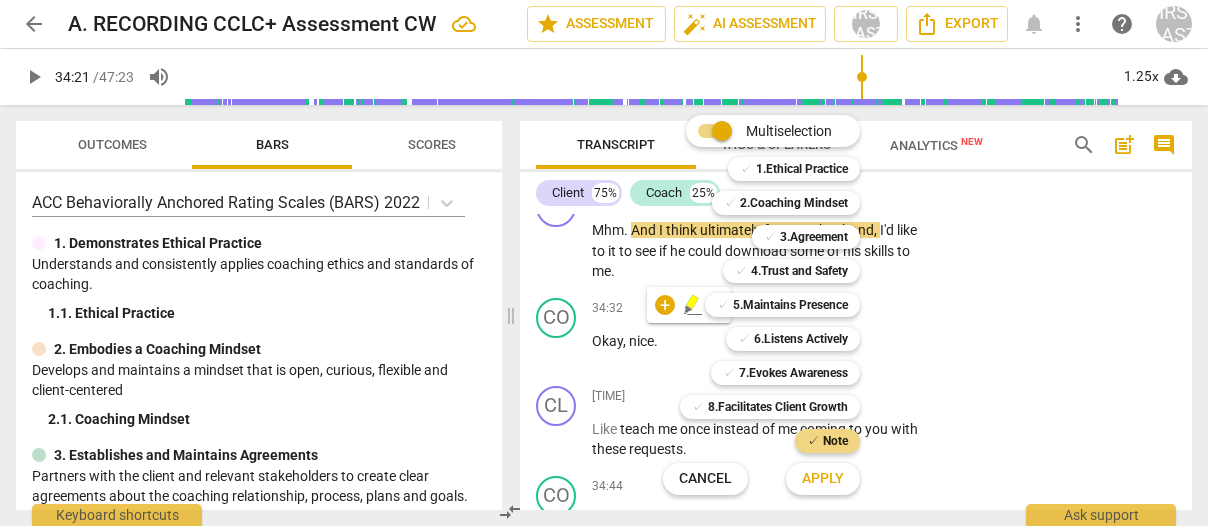 click on "Apply" at bounding box center [823, 479] 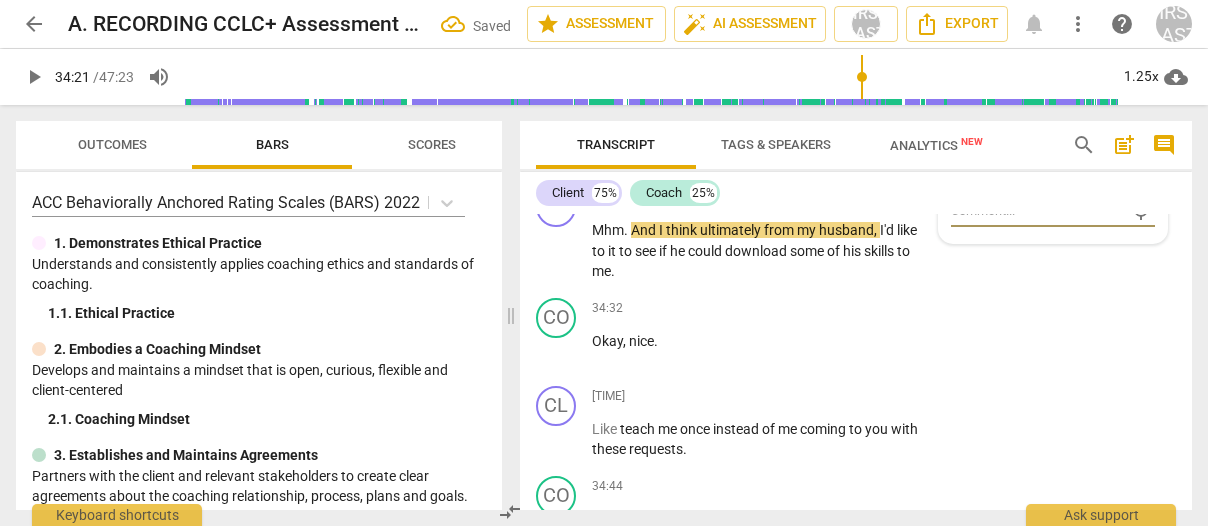 drag, startPoint x: 968, startPoint y: 397, endPoint x: 968, endPoint y: 381, distance: 16 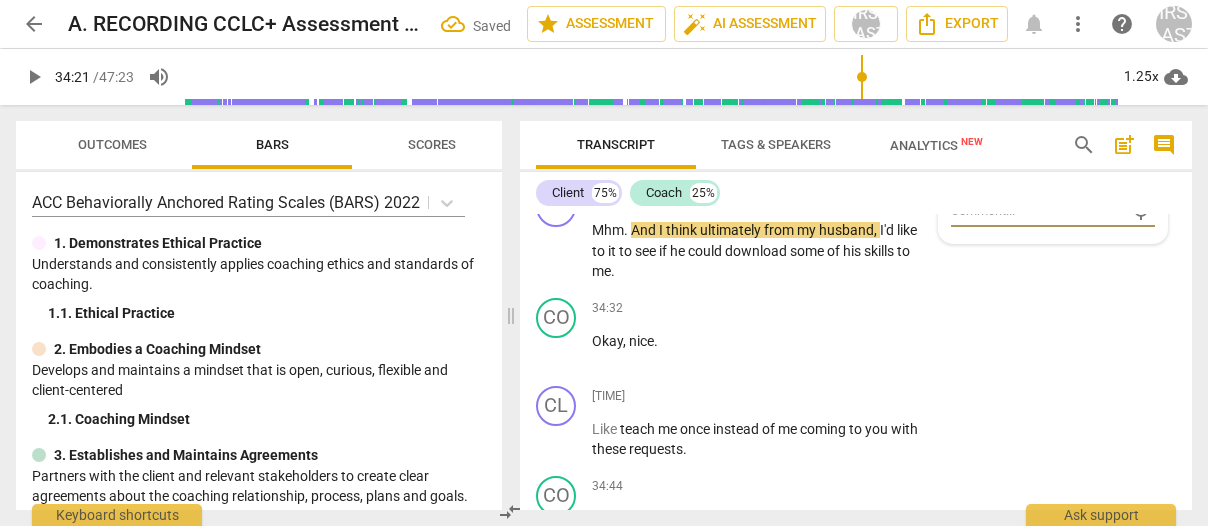 click on "mic" at bounding box center [1053, 209] 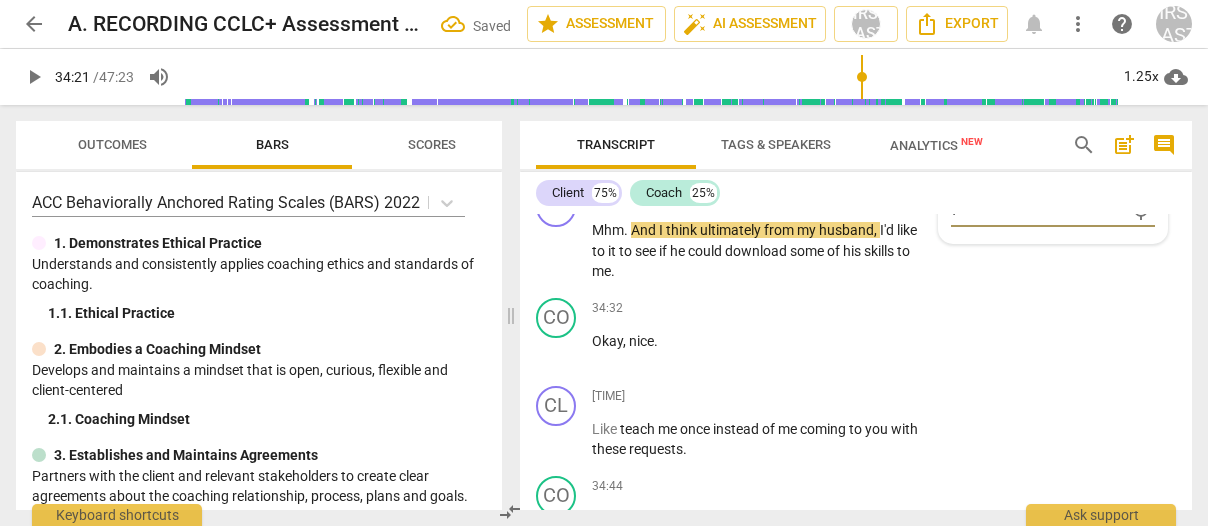type on "vo" 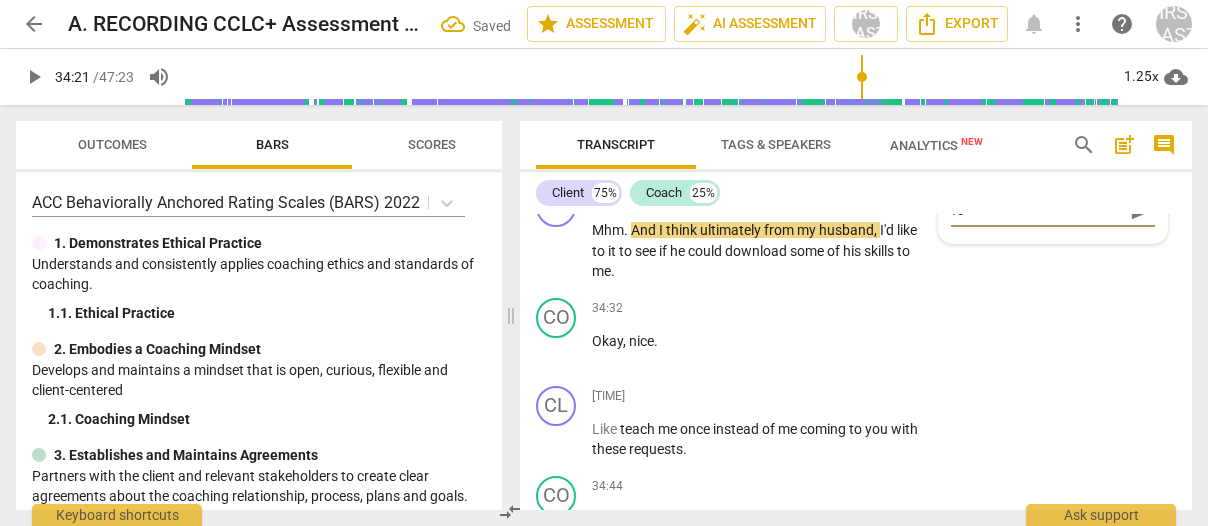 type on "voc" 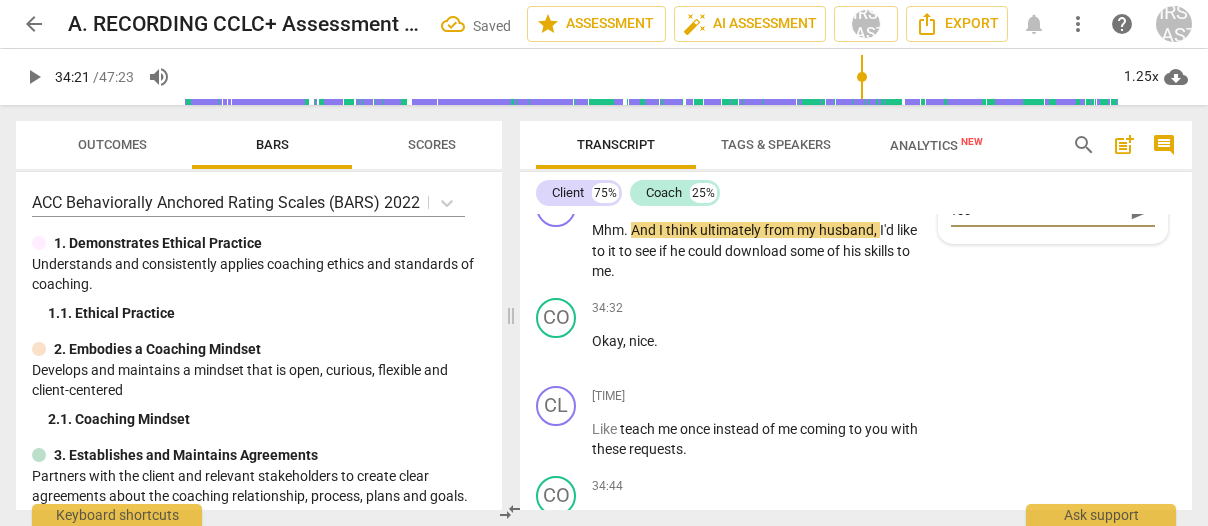 type on "voca" 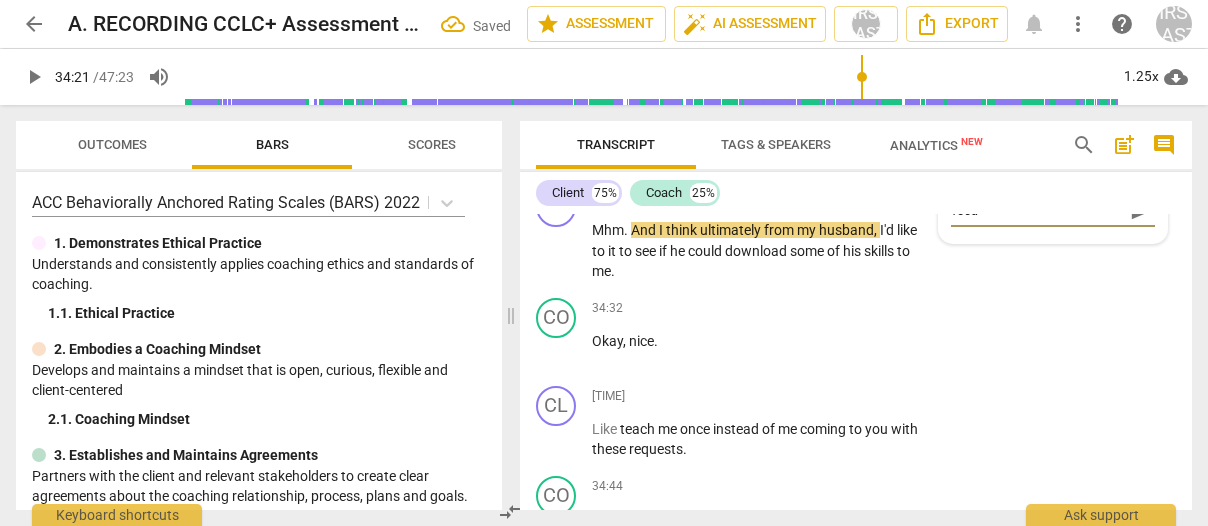 type on "vocal" 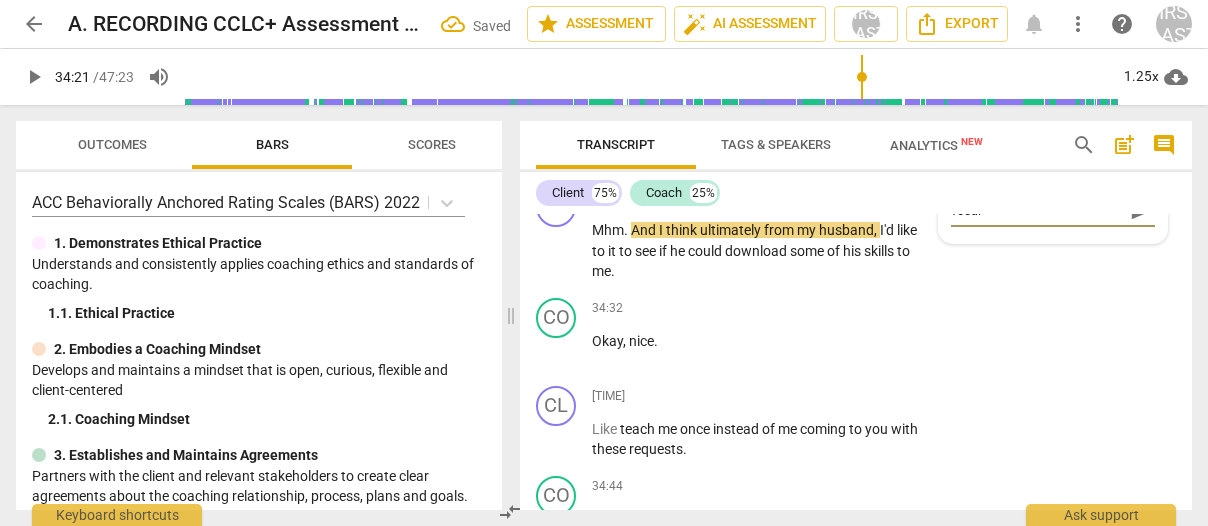 type on "vocali" 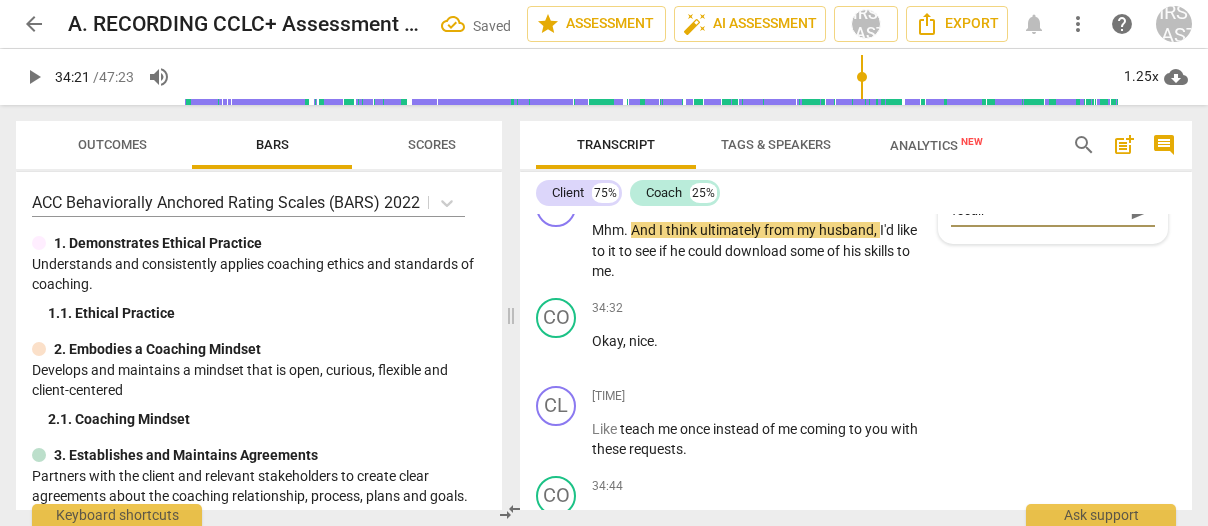 type on "vocaliz" 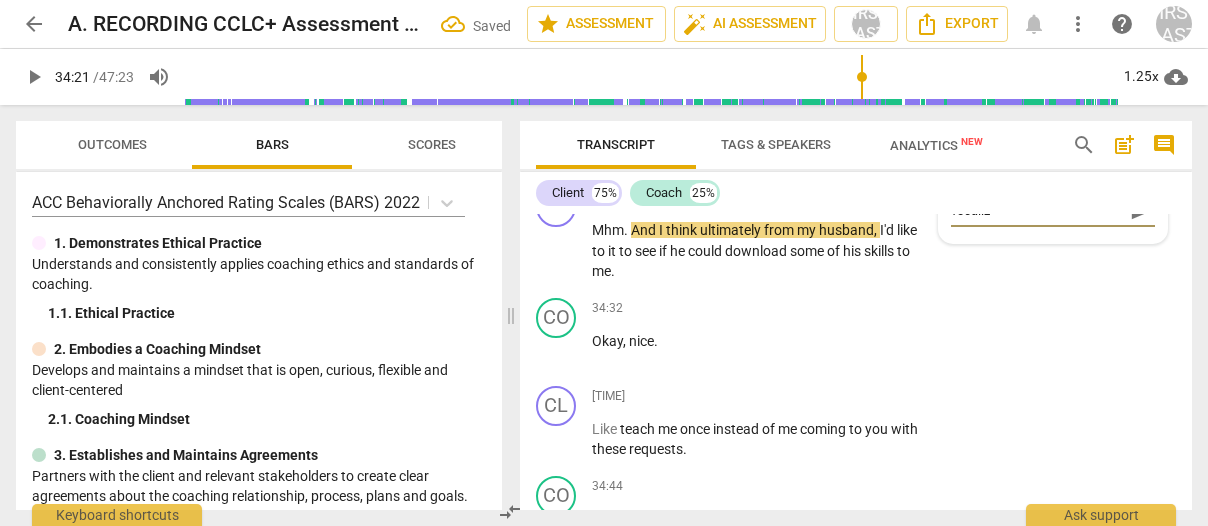 type on "vocaliza" 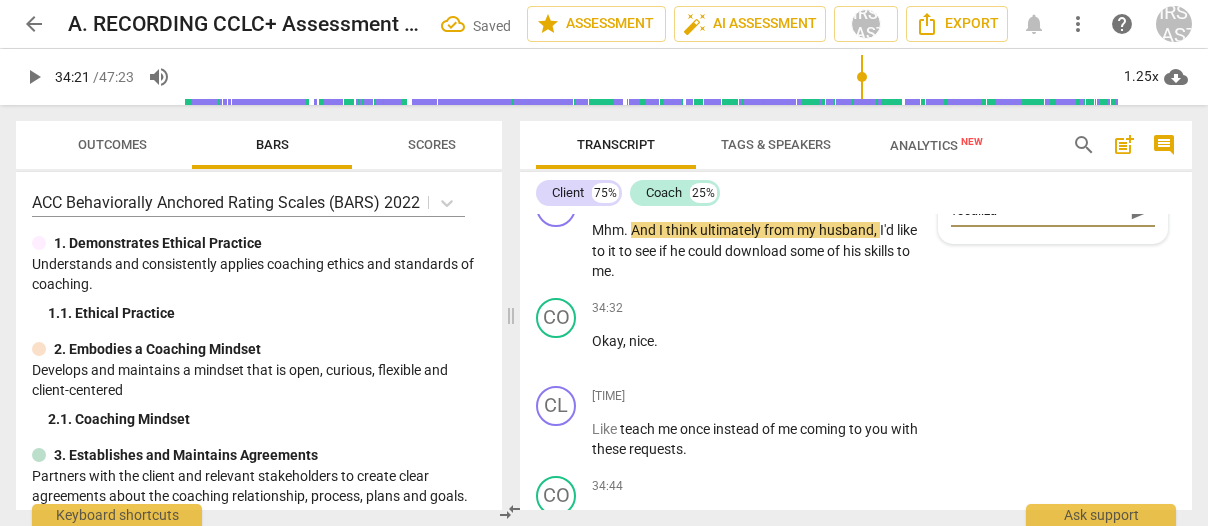 type on "vocalizat" 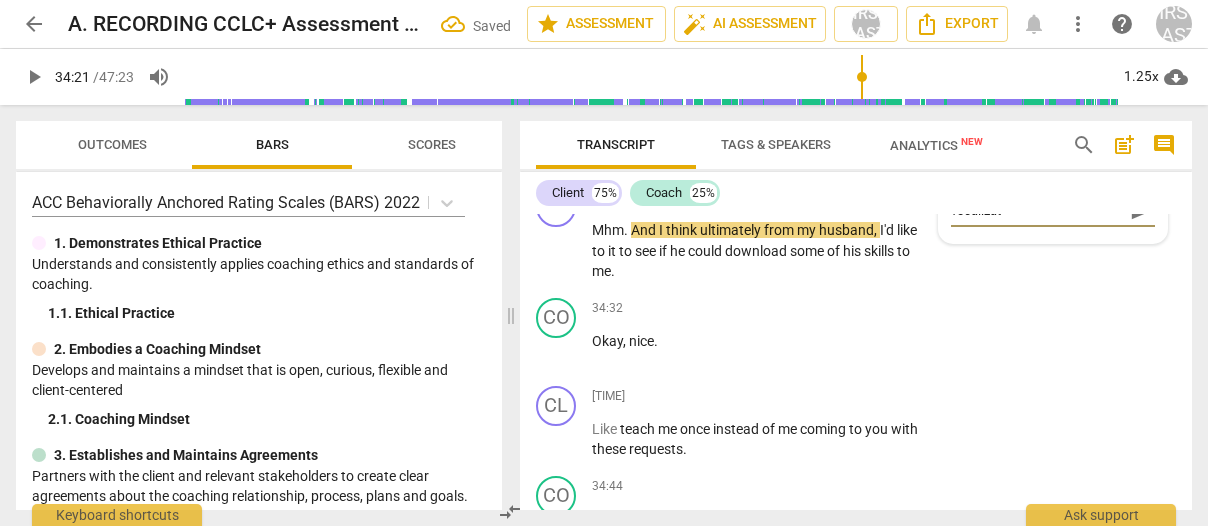 type on "vocalizati" 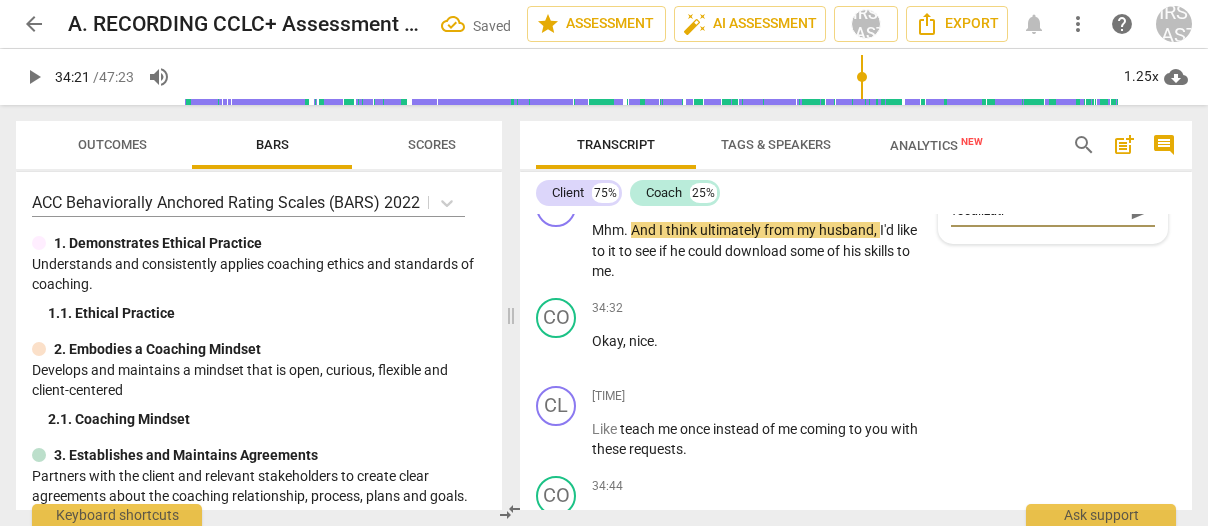 type on "vocalizatio" 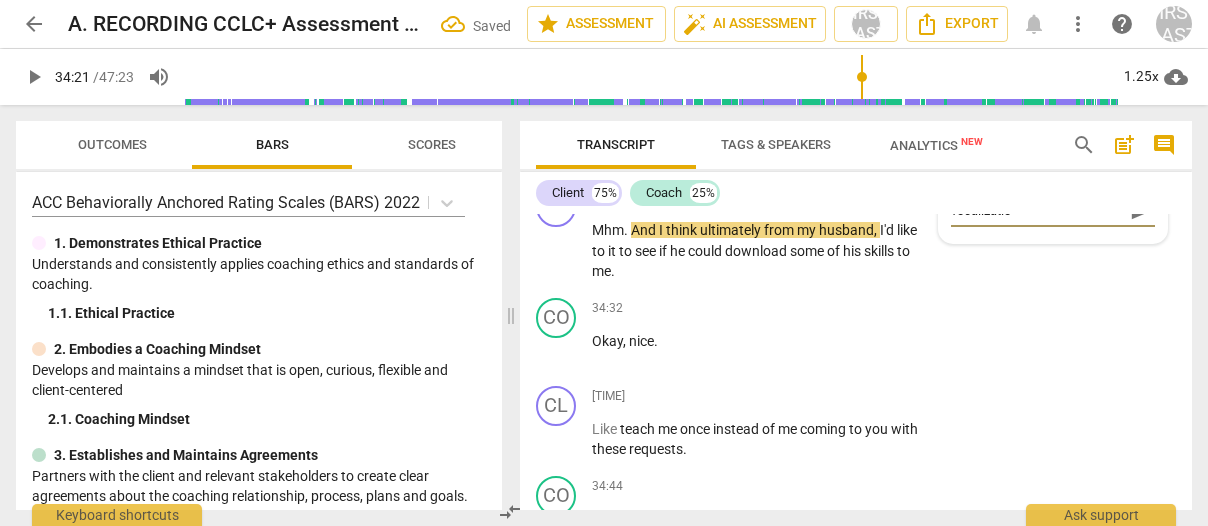 type on "vocalization" 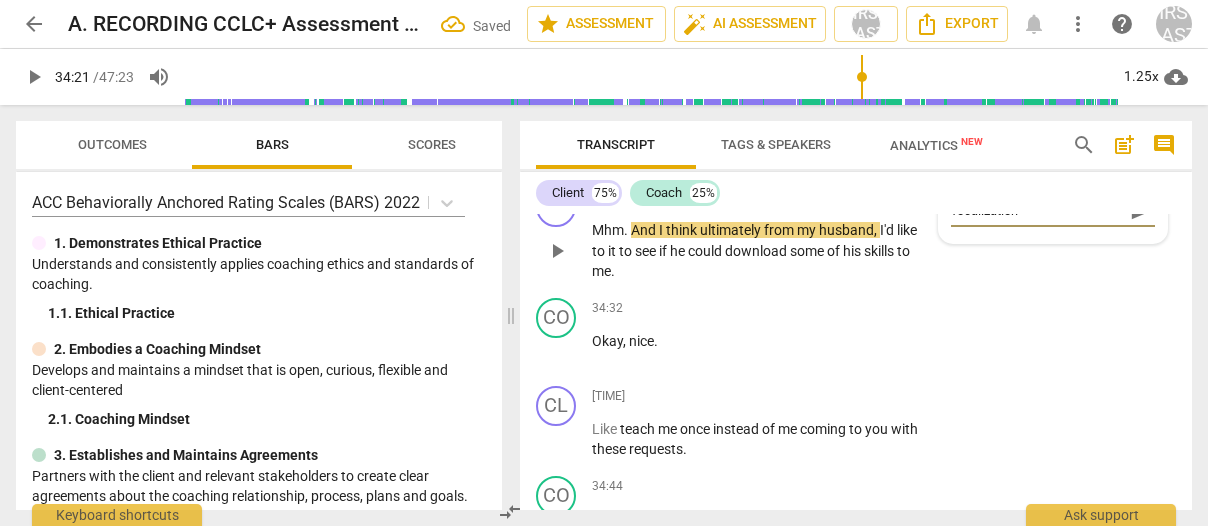 type on "vocalization" 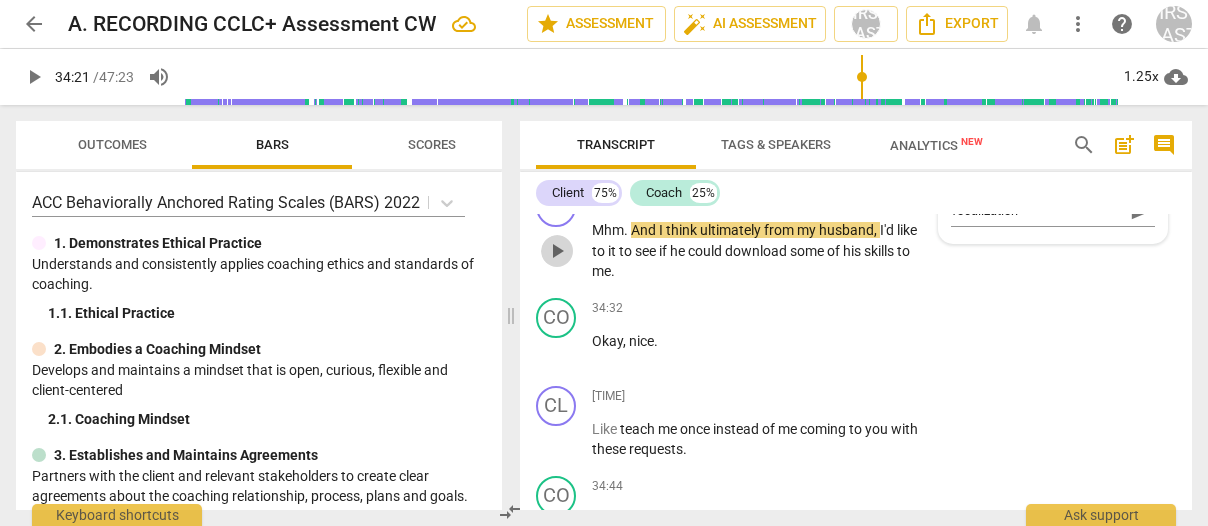click on "play_arrow" at bounding box center (557, 251) 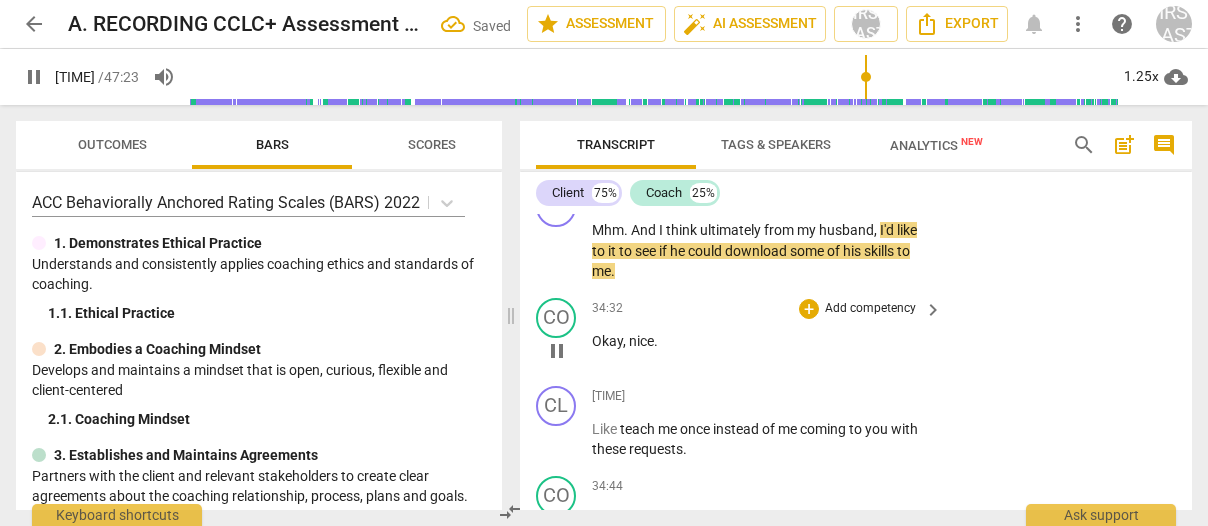 click on "34:32 + Add competency keyboard_arrow_right" at bounding box center (768, 309) 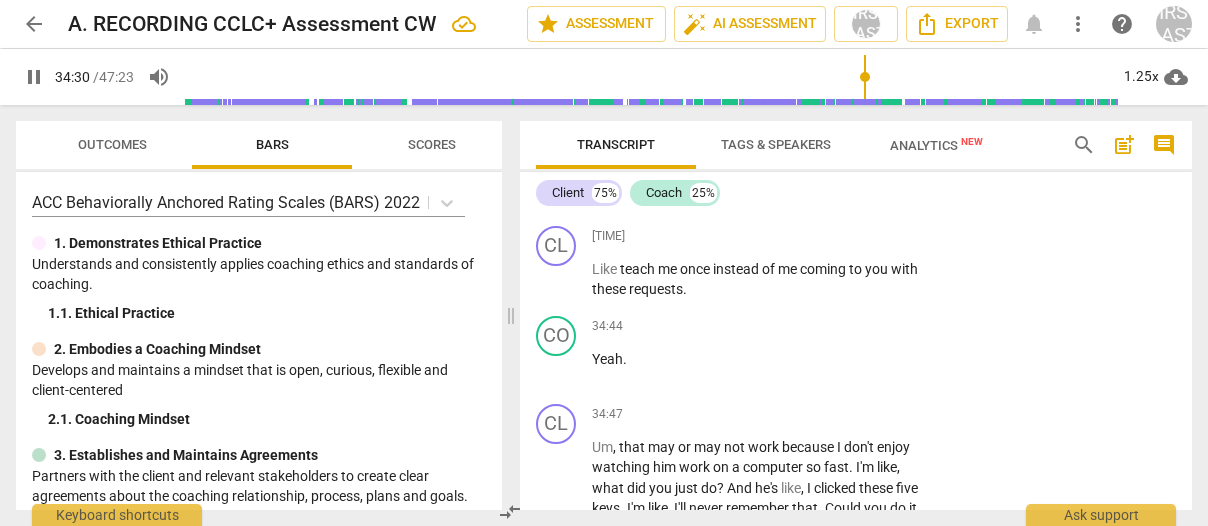 scroll, scrollTop: 16150, scrollLeft: 0, axis: vertical 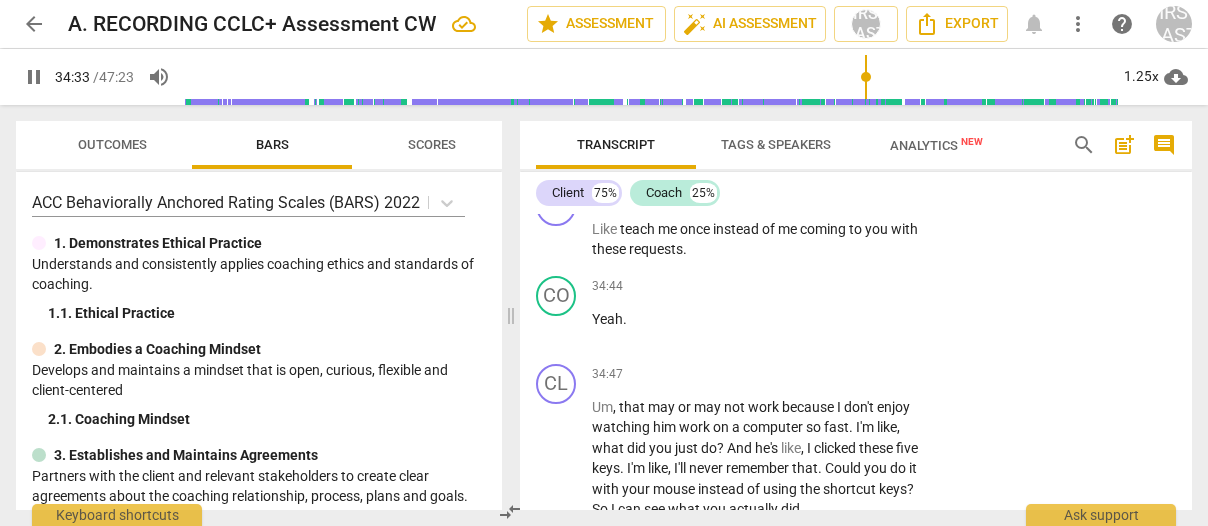 click on "pause" at bounding box center (557, 151) 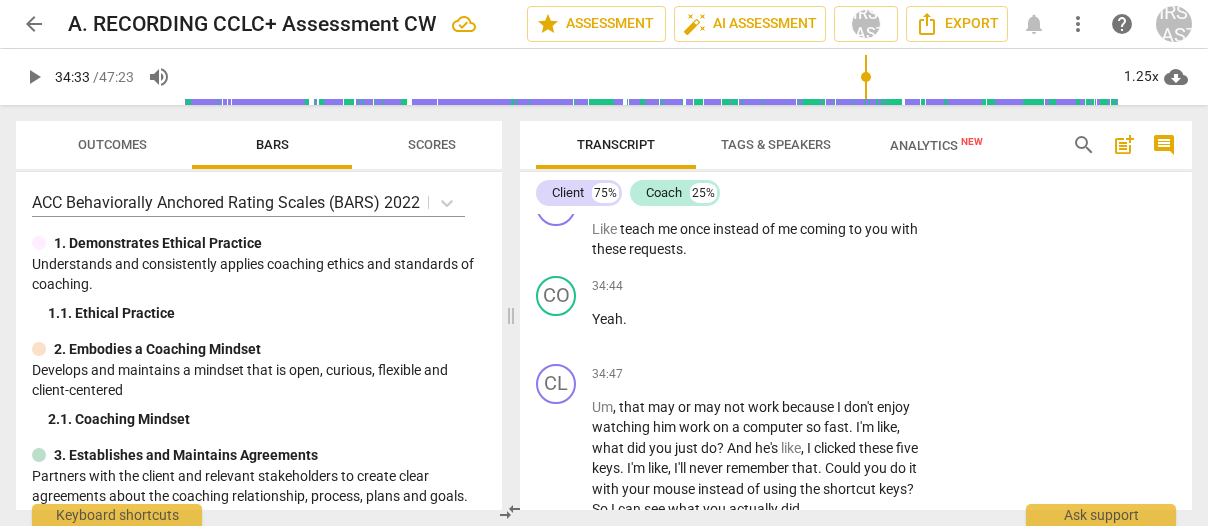 drag, startPoint x: 668, startPoint y: 331, endPoint x: 580, endPoint y: 329, distance: 88.02273 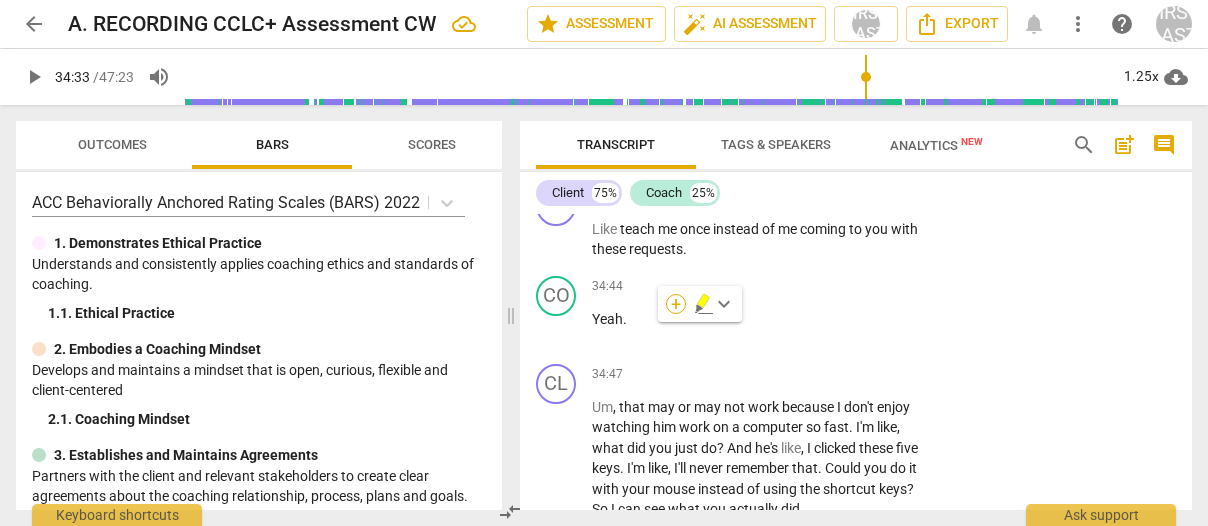 click on "+" at bounding box center [676, 304] 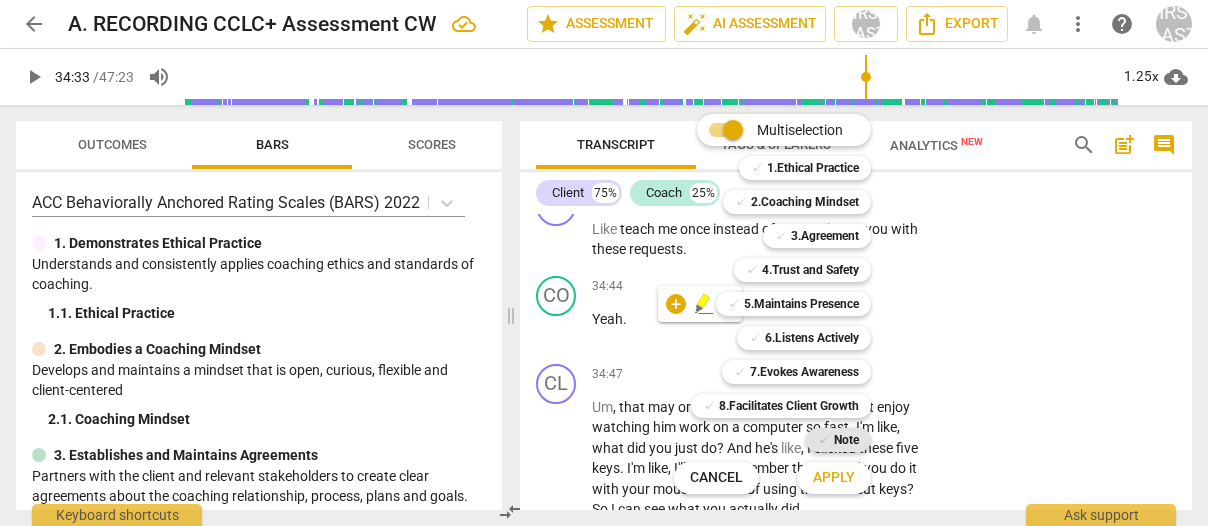click on "Note" at bounding box center [846, 440] 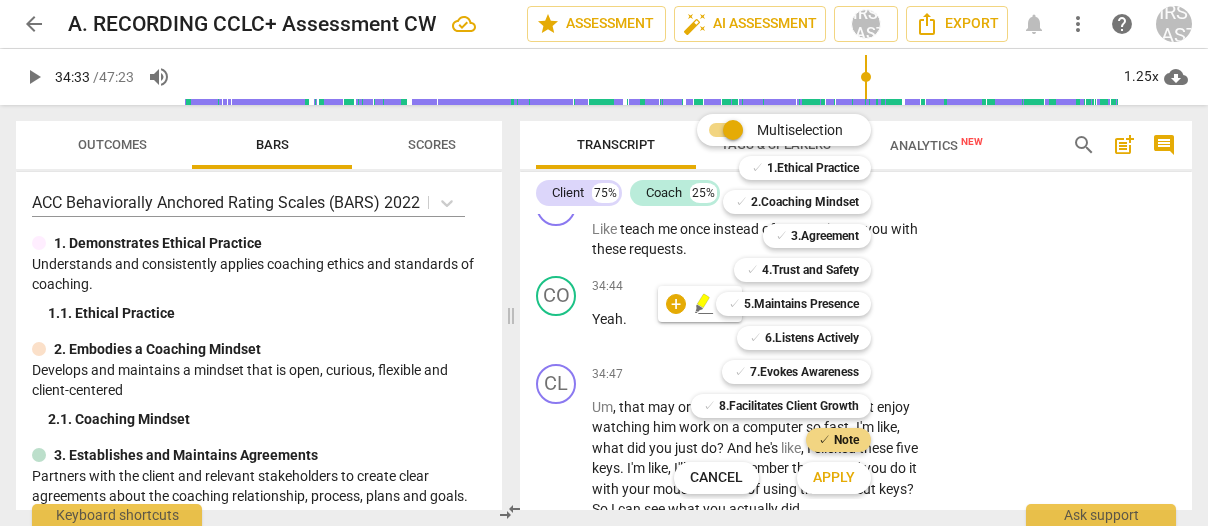 click on "Apply" at bounding box center (834, 478) 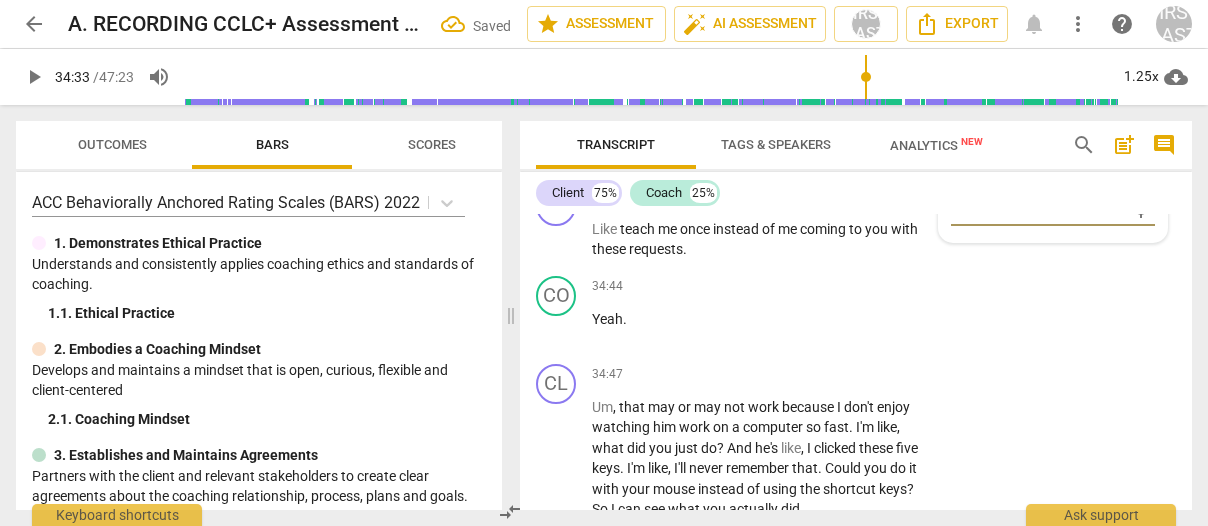 click at bounding box center (1037, 209) 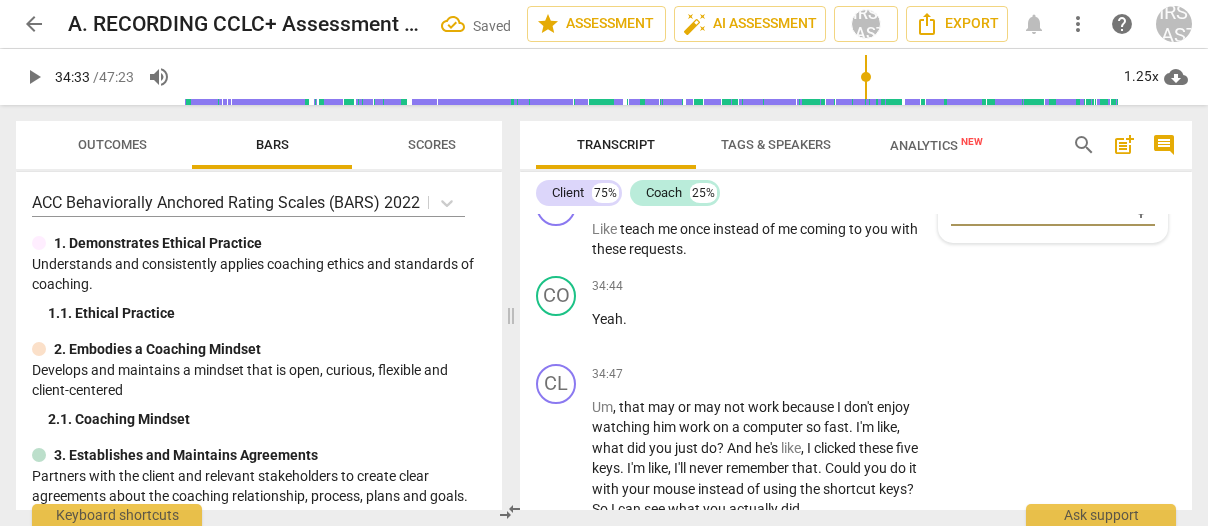type on "v" 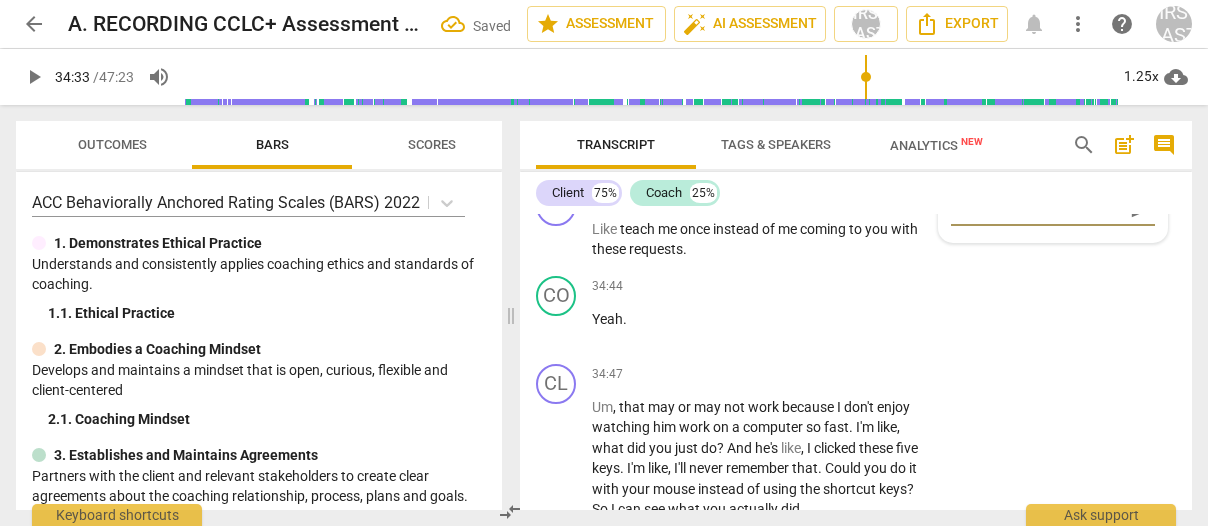 type on "voc" 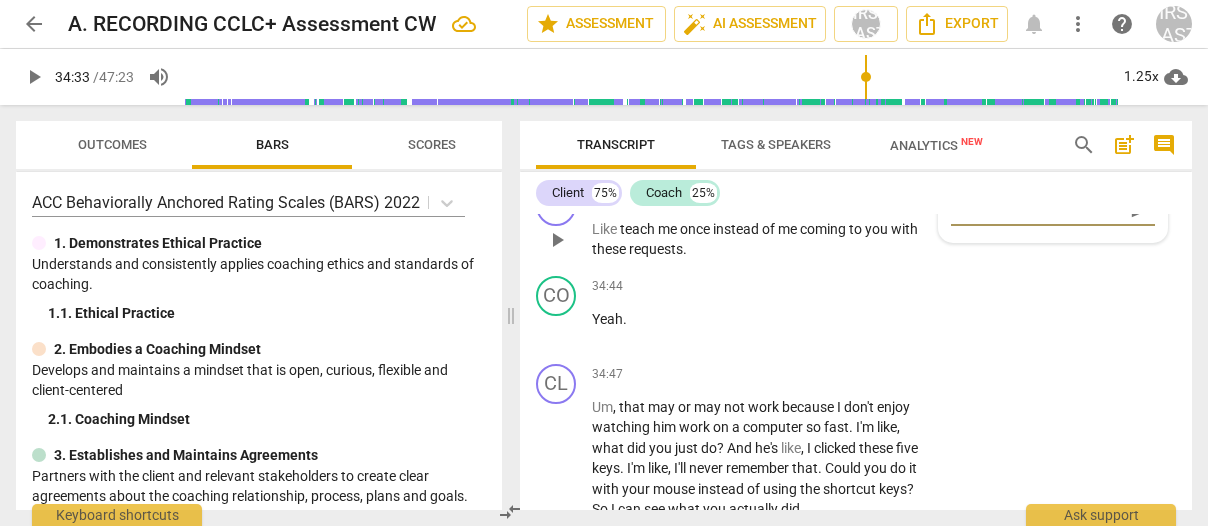 click on "play_arrow" at bounding box center (557, 240) 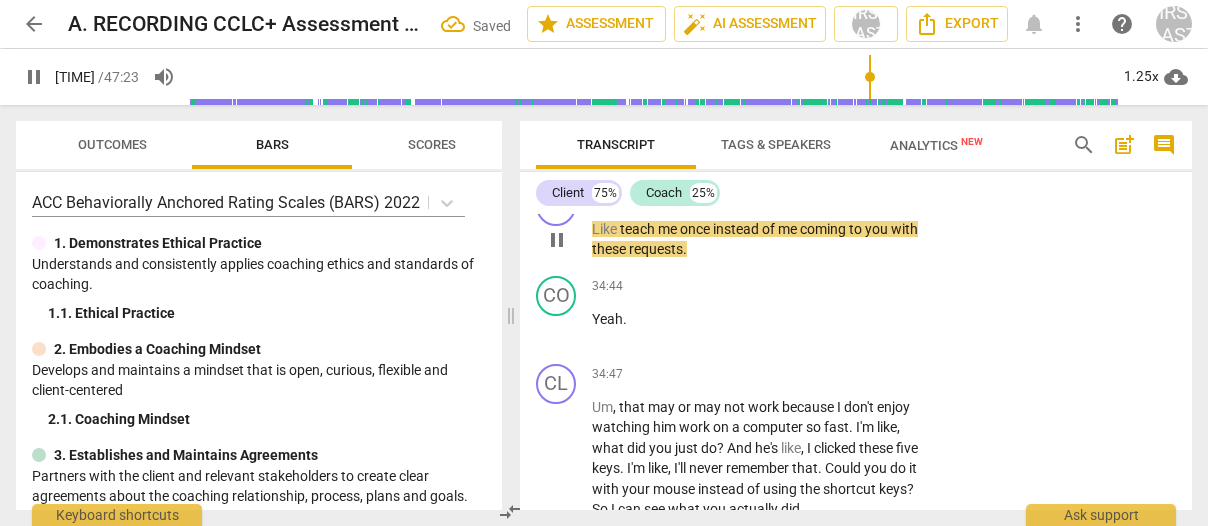 click on "pause" at bounding box center [557, 240] 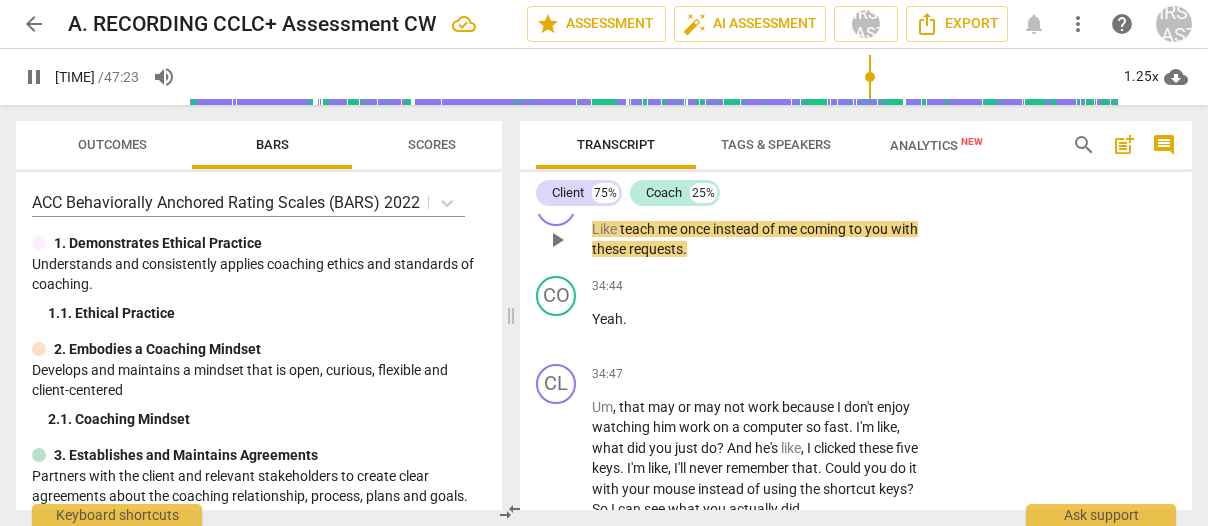 type on "2082" 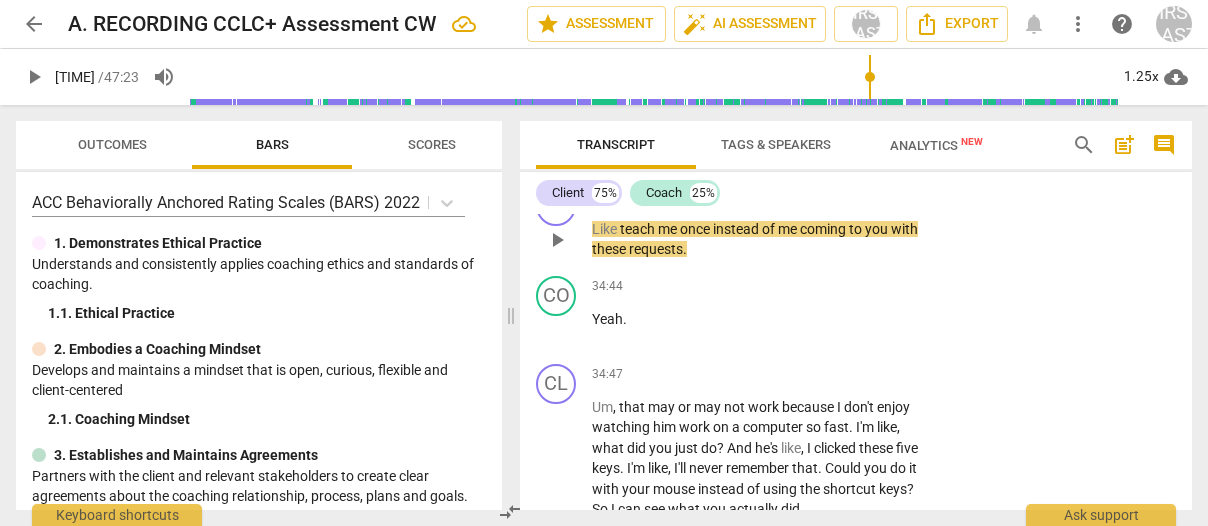click on "instead" at bounding box center (737, 229) 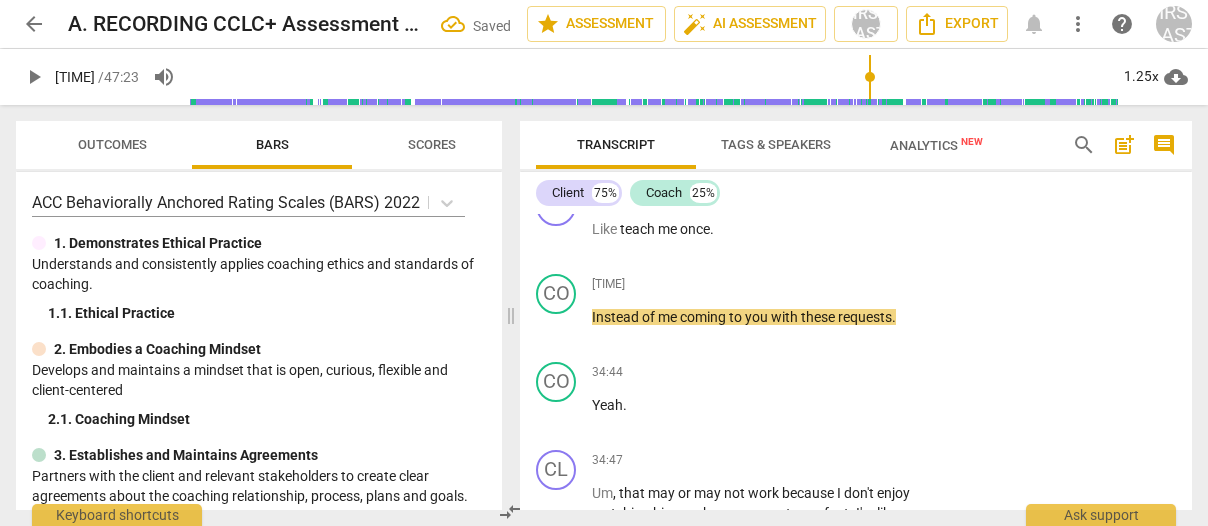 click on "Like   teach   me   once ." at bounding box center (762, 229) 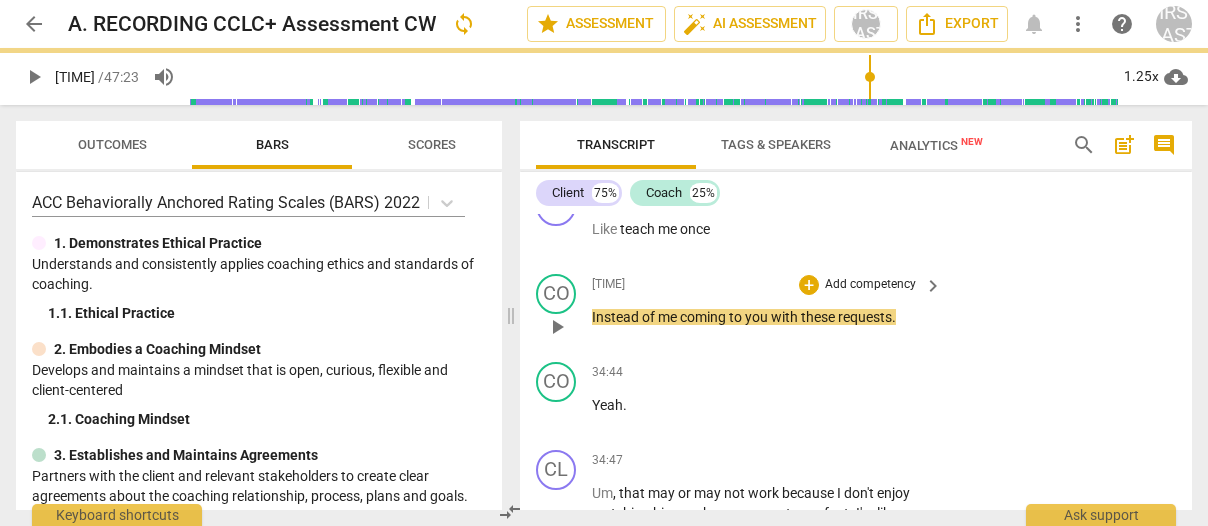 click on "Instead" at bounding box center [617, 317] 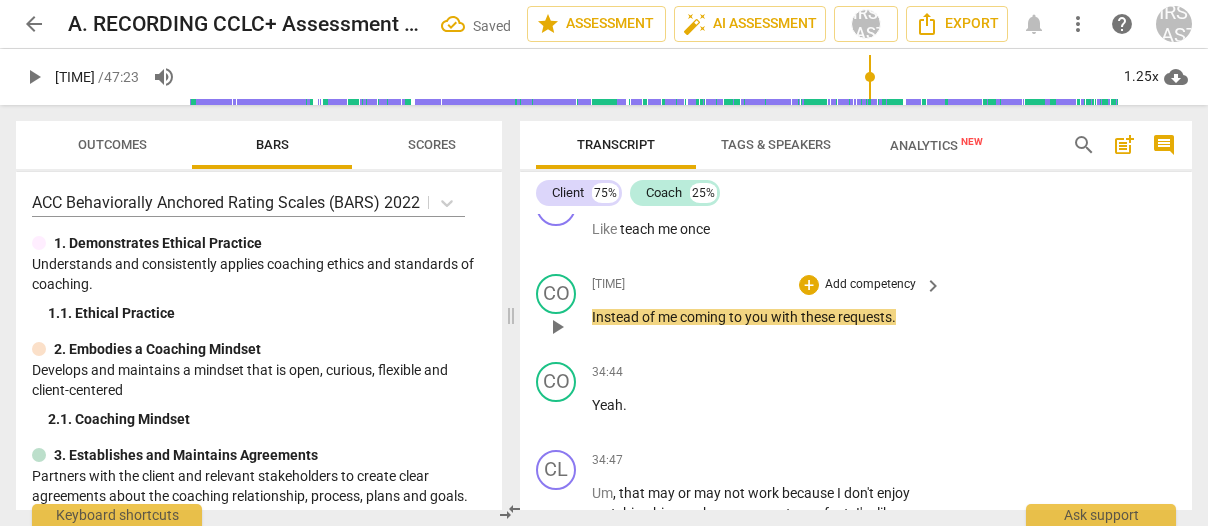 type 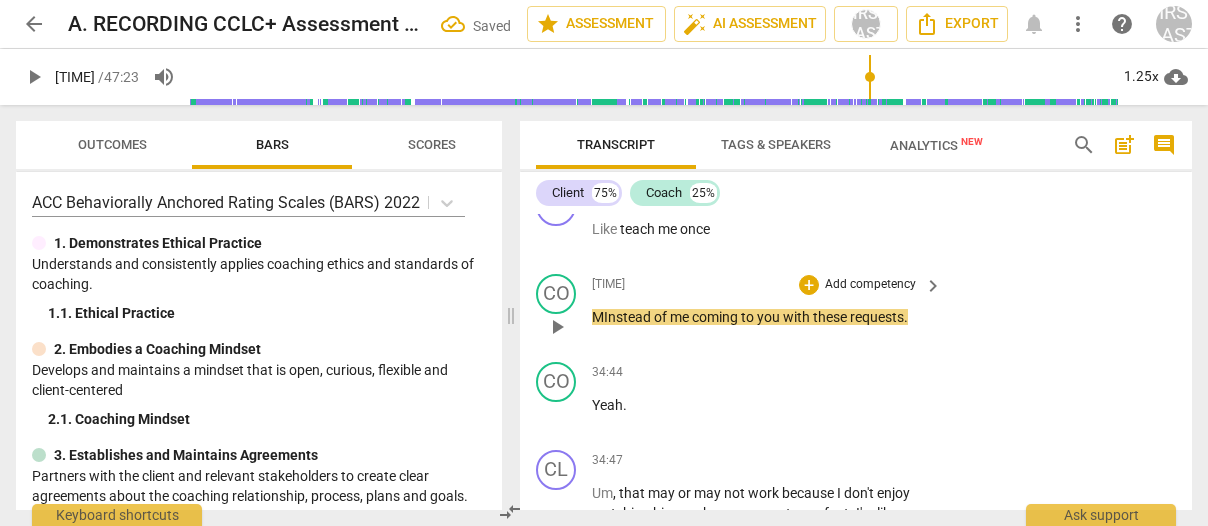 scroll, scrollTop: 16154, scrollLeft: 0, axis: vertical 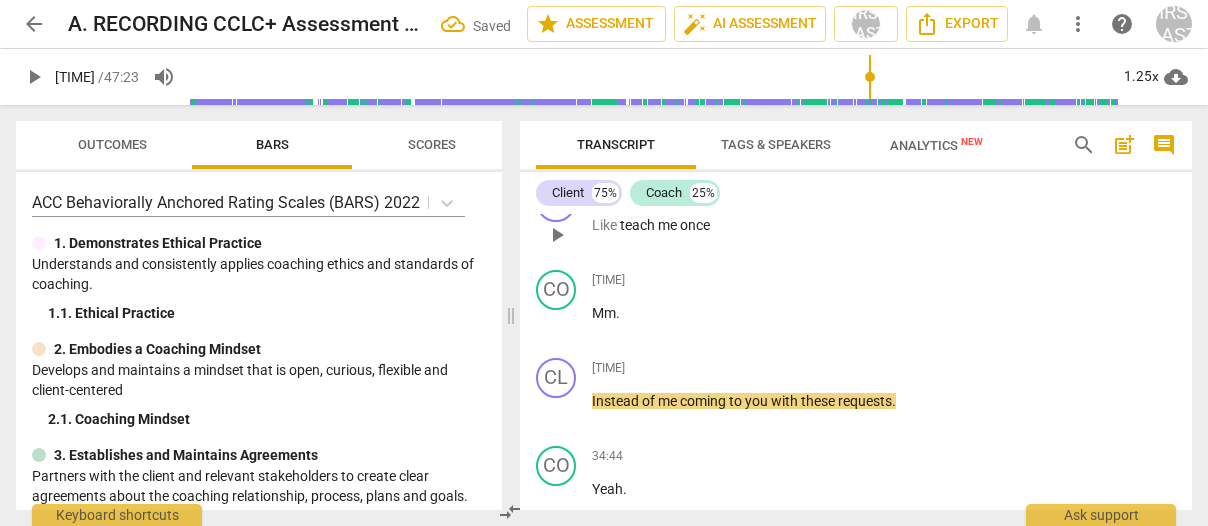 drag, startPoint x: 1191, startPoint y: 415, endPoint x: 1172, endPoint y: 445, distance: 35.510563 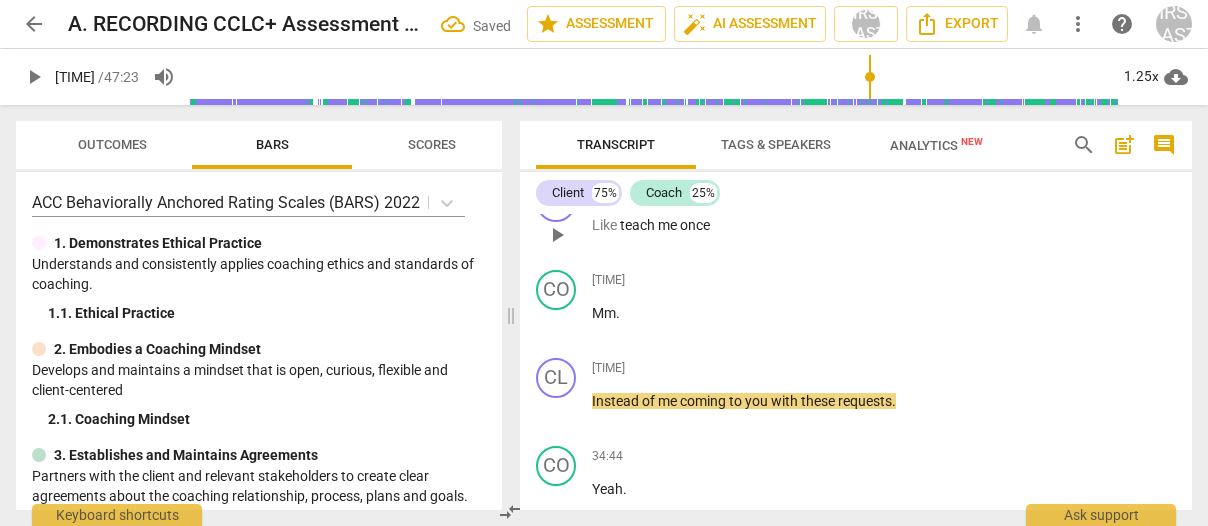 click on "CL play_arrow pause 34:35 + Add competency keyboard_arrow_right Like   teach   me   once" at bounding box center [856, 218] 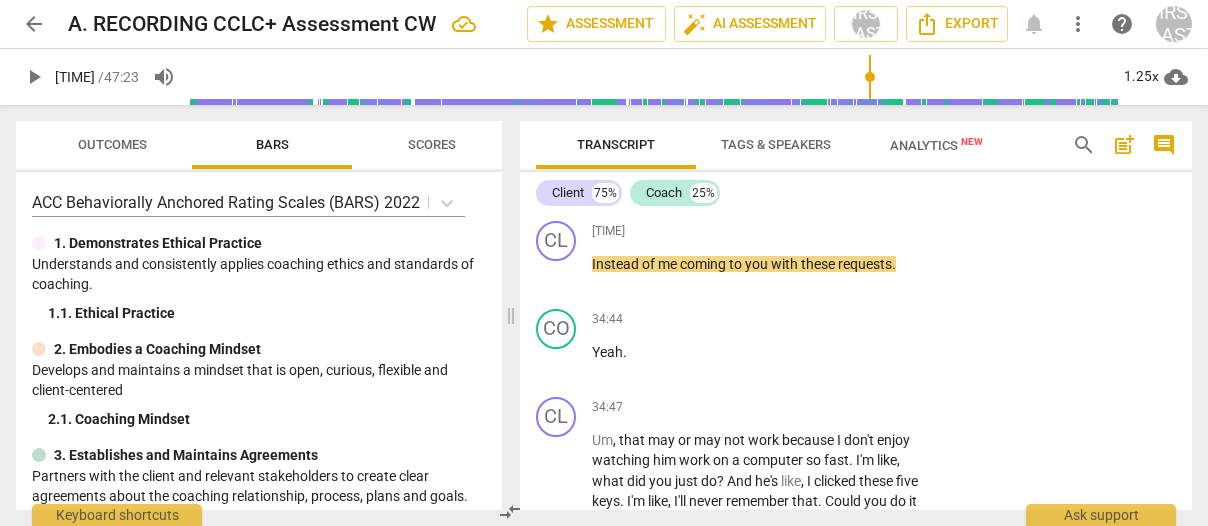 scroll, scrollTop: 16347, scrollLeft: 0, axis: vertical 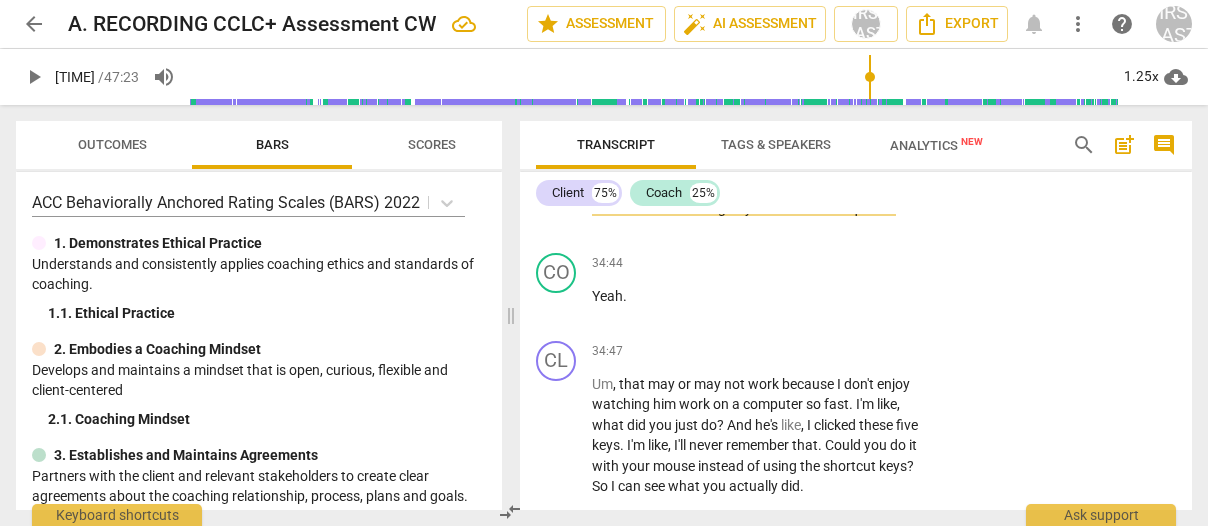 drag, startPoint x: 622, startPoint y: 309, endPoint x: 589, endPoint y: 309, distance: 33 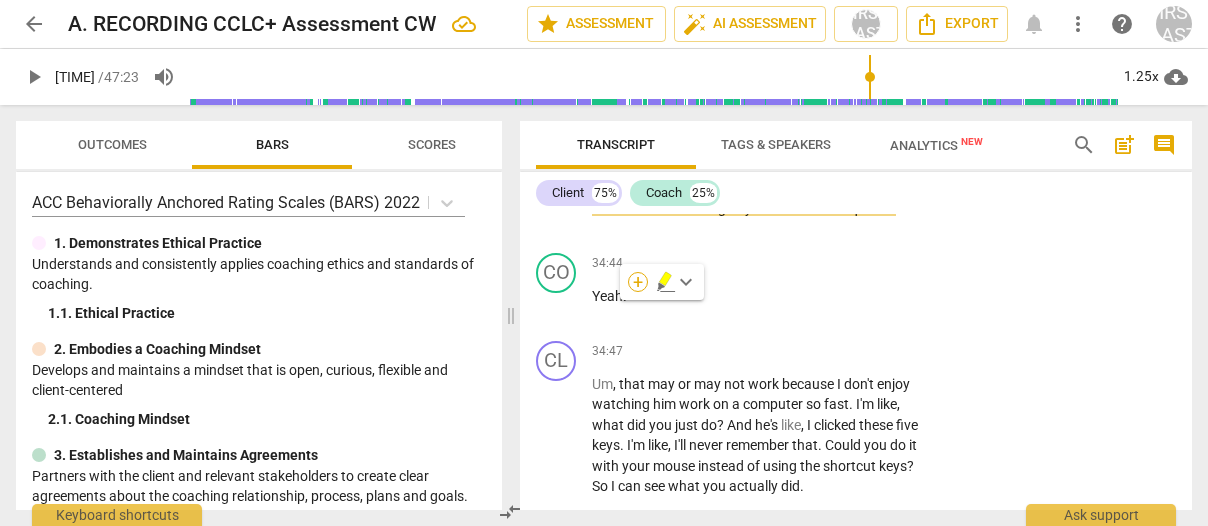 click on "+" at bounding box center [638, 282] 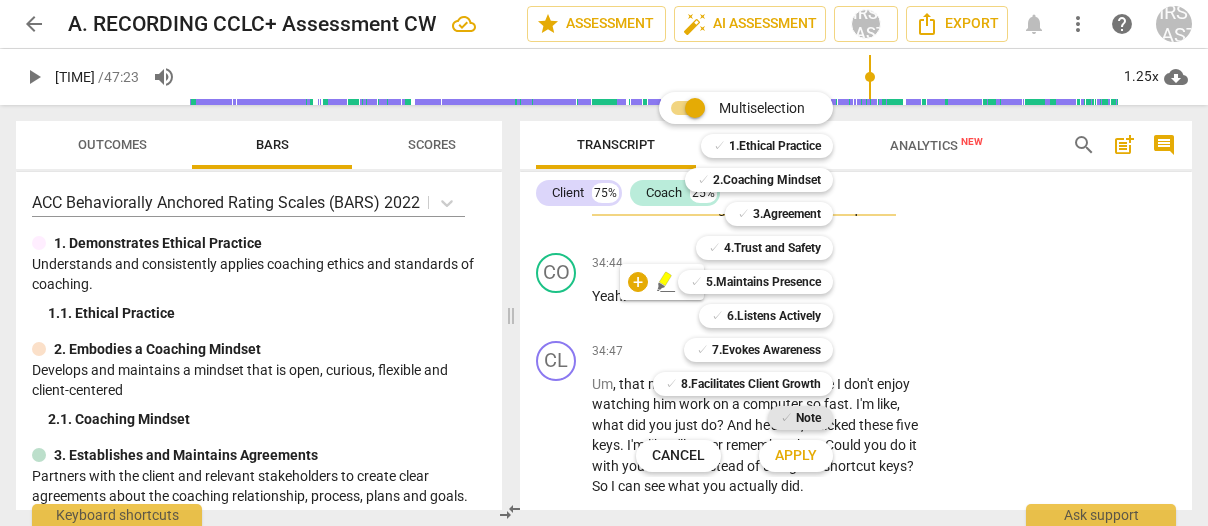 click on "✓ Note" at bounding box center [800, 418] 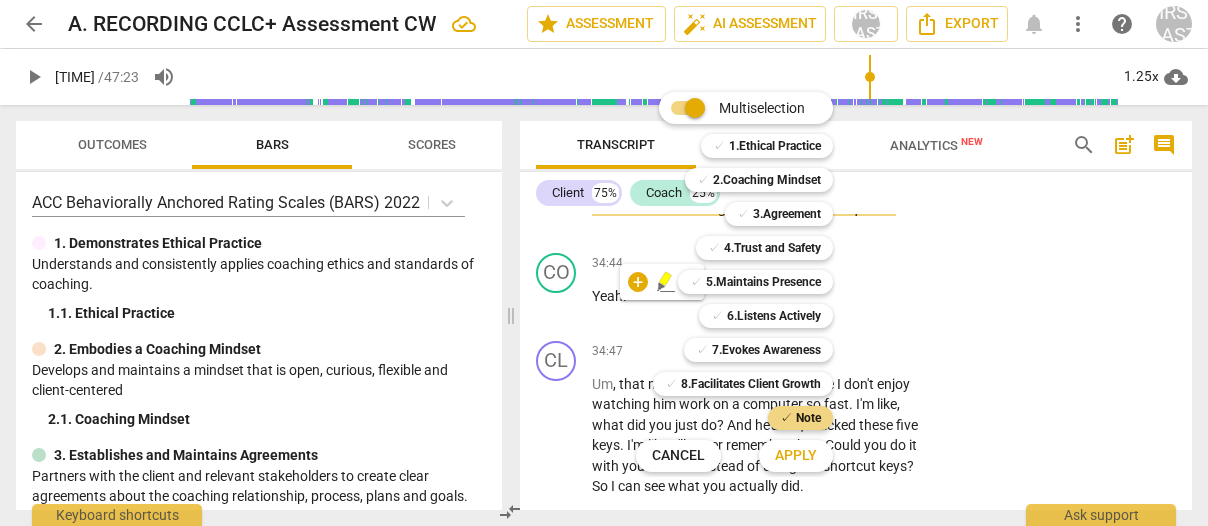 click on "Apply" at bounding box center (796, 456) 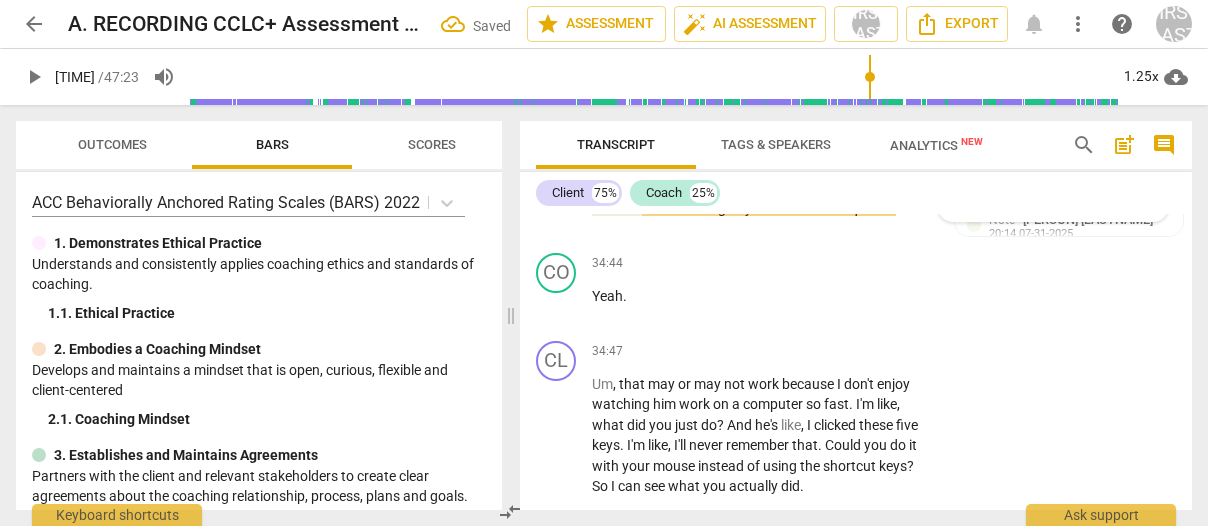 click at bounding box center [1037, 188] 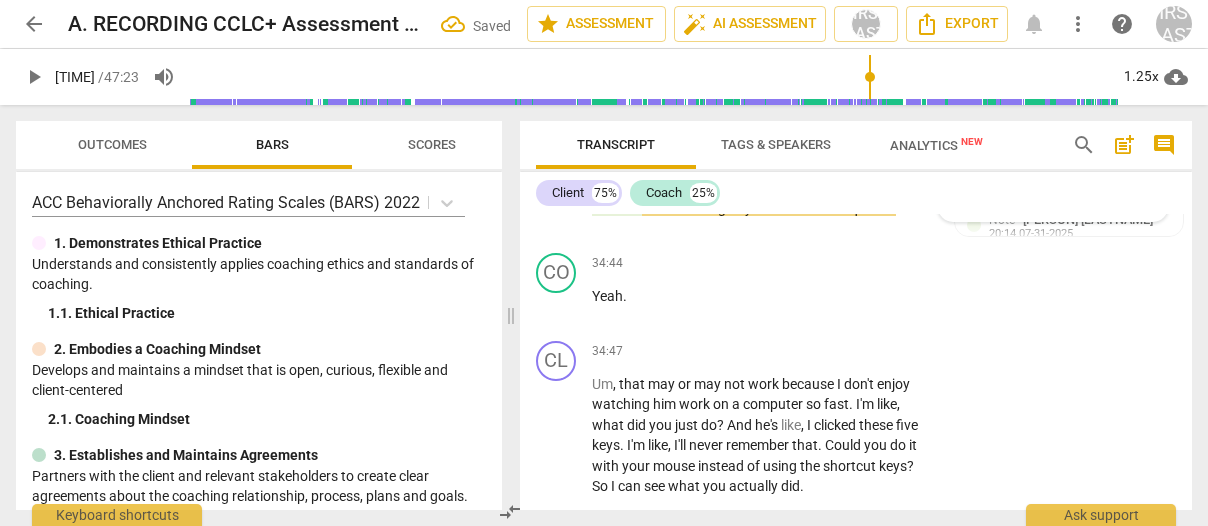 type on "v" 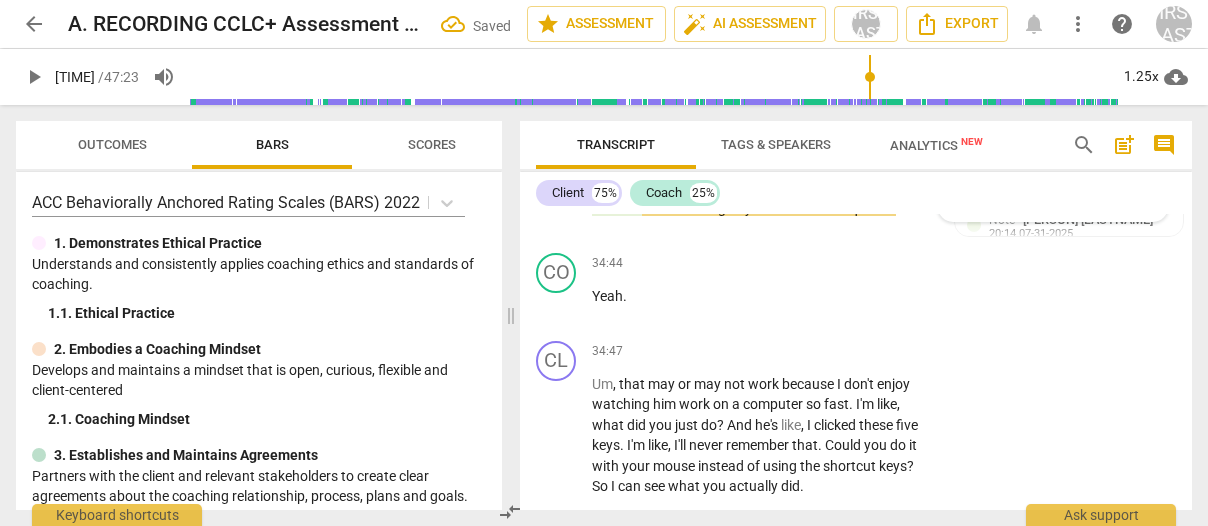 type on "vo" 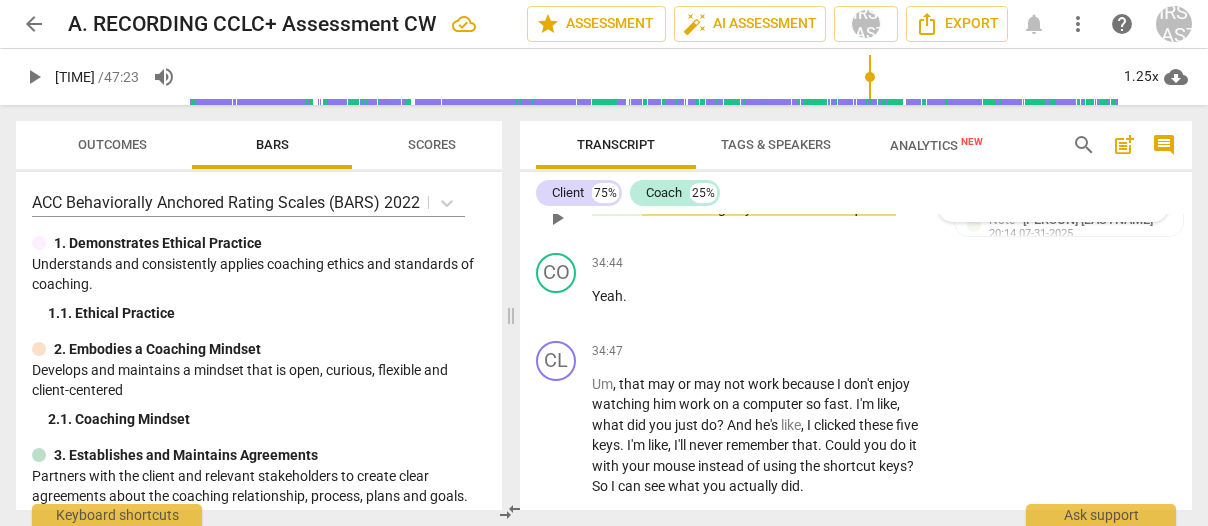 type on "vocalization" 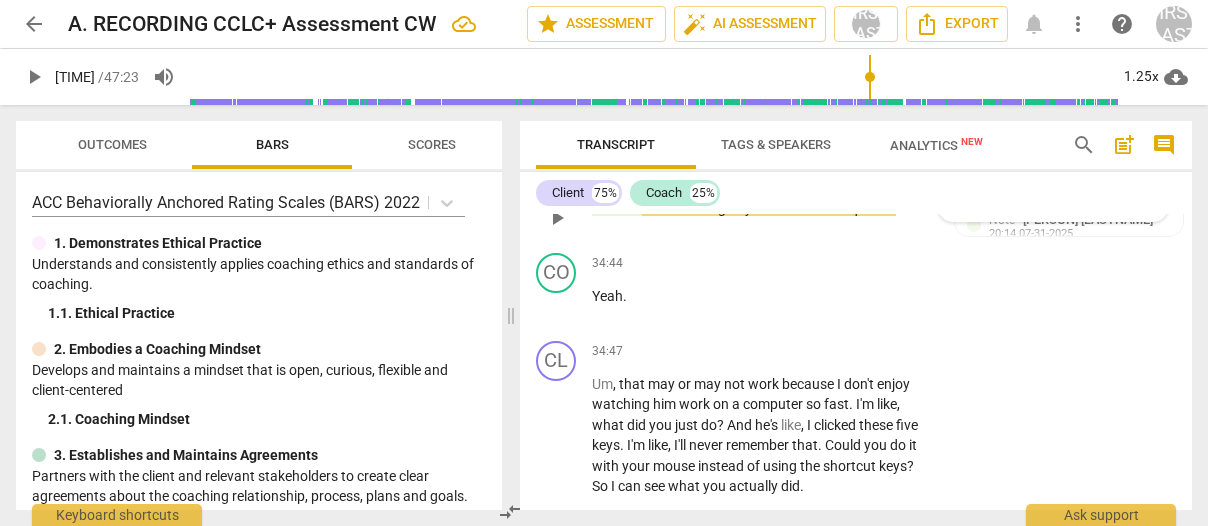 click on "of" at bounding box center (650, 208) 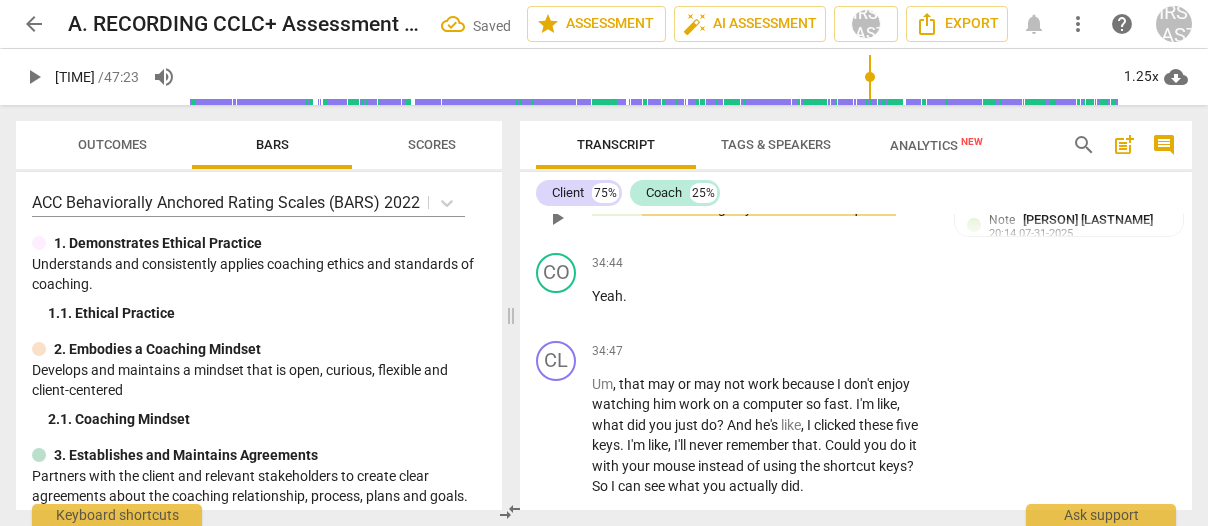 type 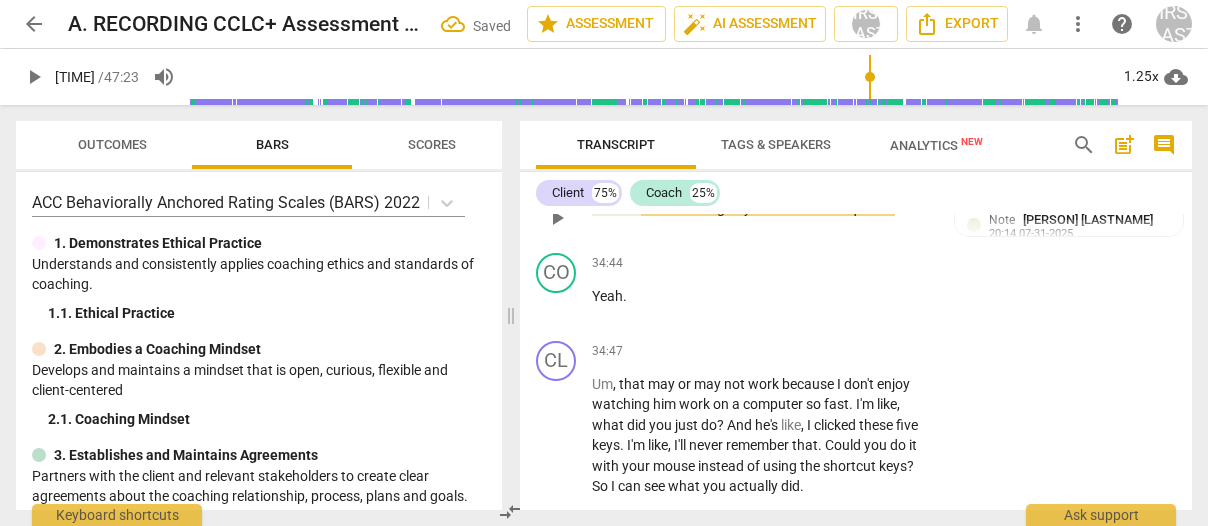 click on "play_arrow" at bounding box center (557, 218) 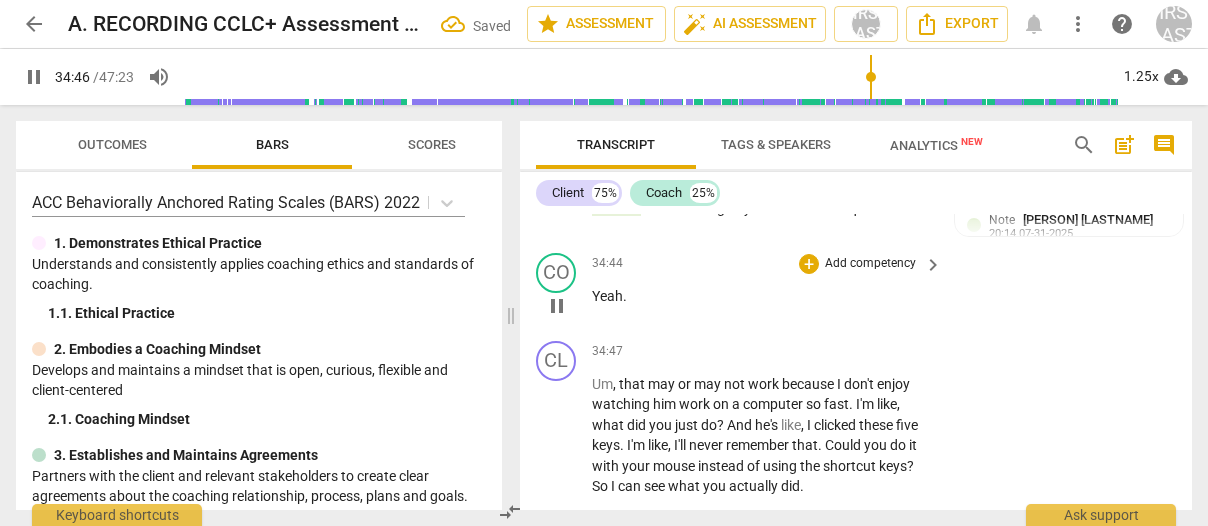click on "pause" at bounding box center (557, 306) 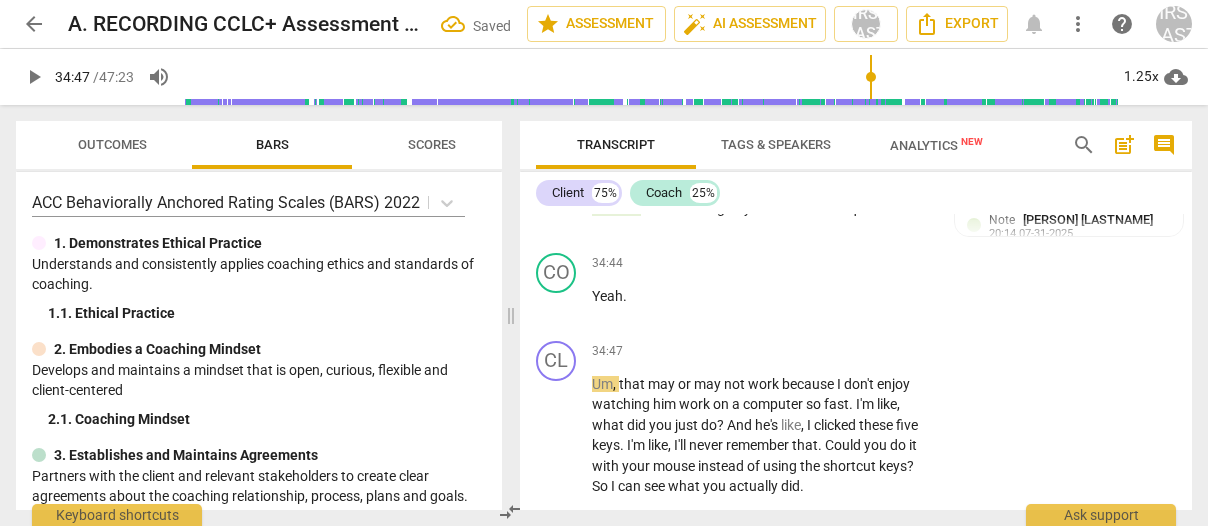 type on "2087" 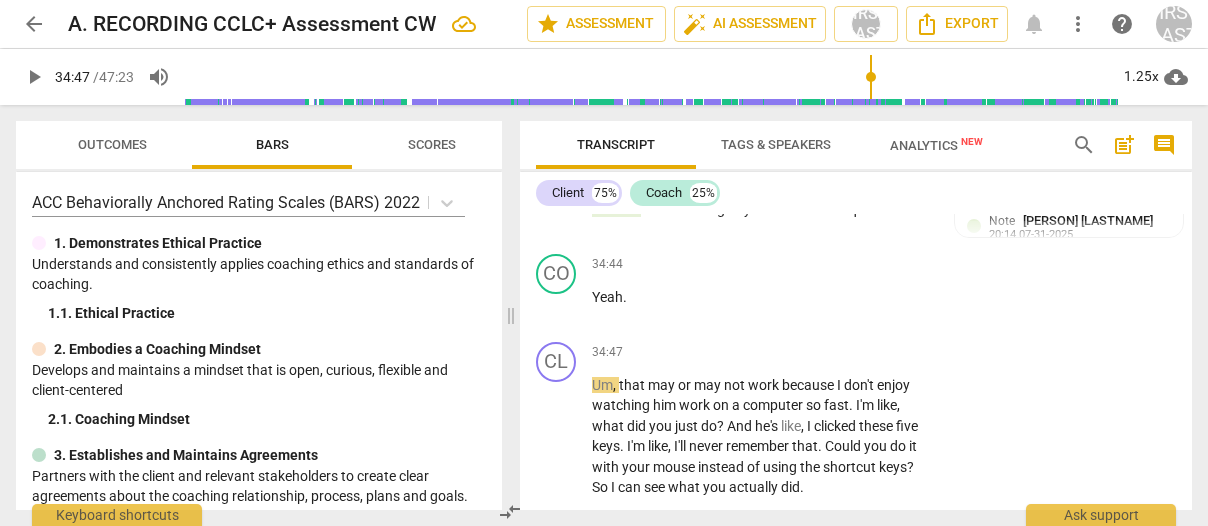 scroll, scrollTop: 16513, scrollLeft: 0, axis: vertical 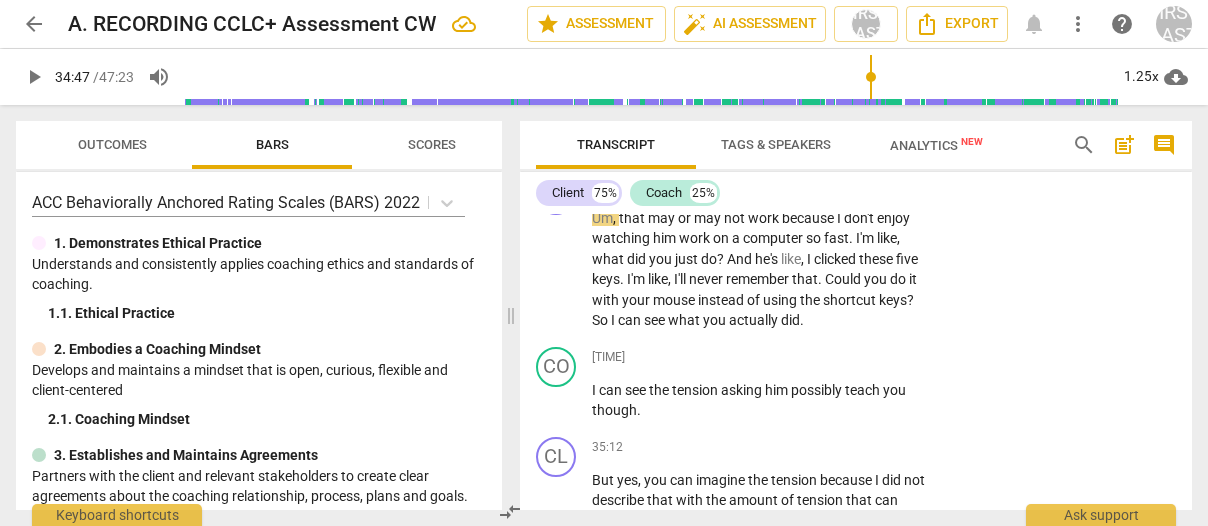 drag, startPoint x: 626, startPoint y: 321, endPoint x: 592, endPoint y: 319, distance: 34.058773 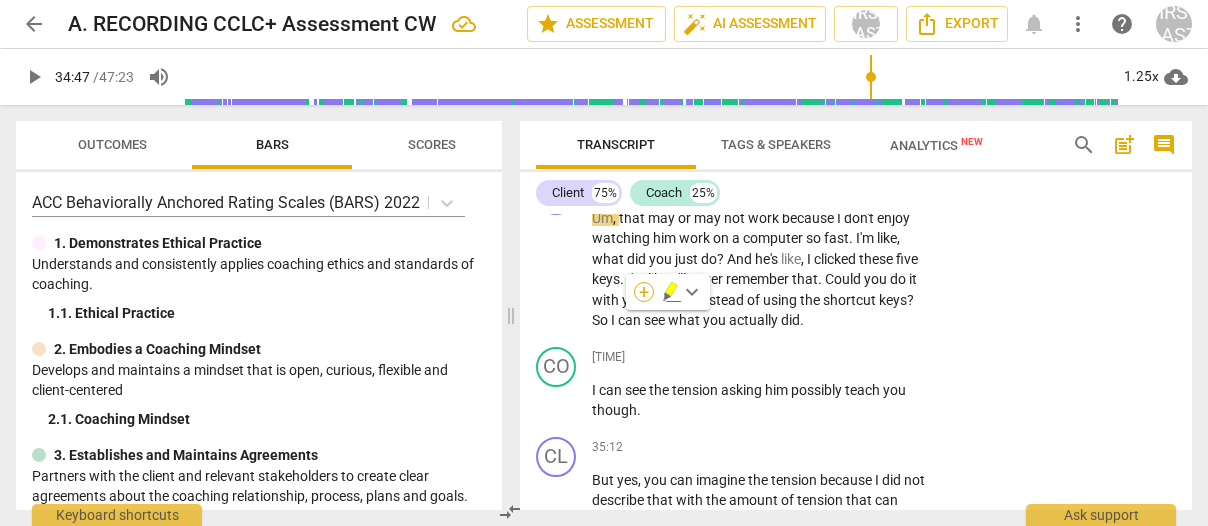 click on "+" at bounding box center [644, 292] 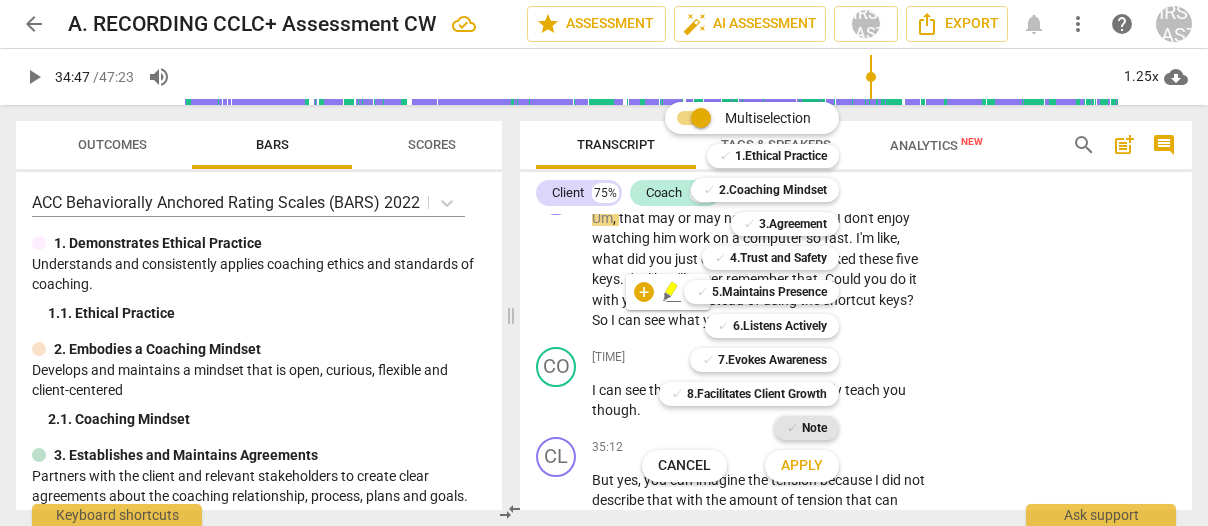 click on "Note" at bounding box center (814, 428) 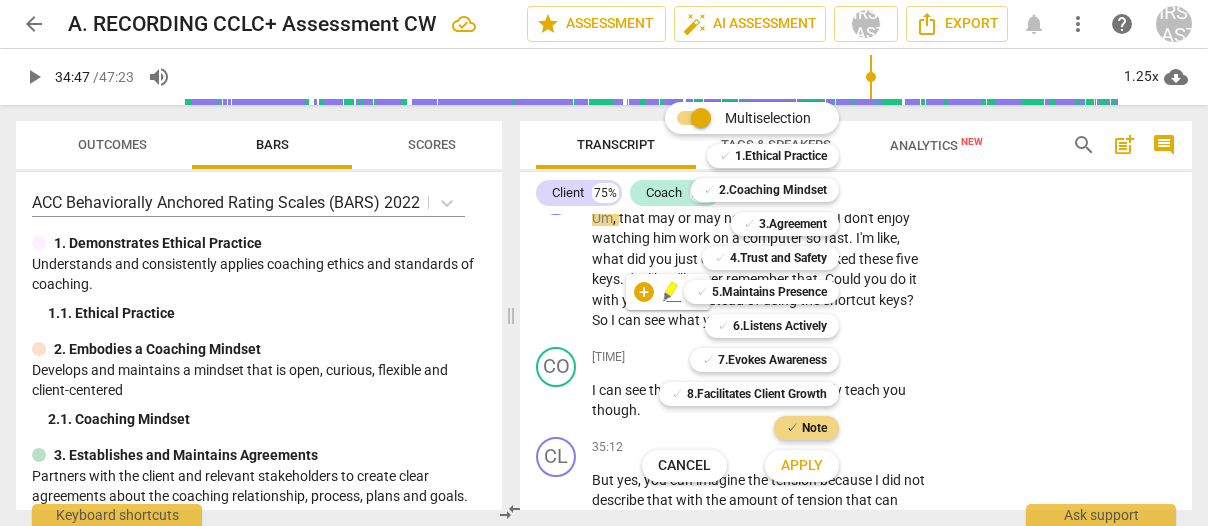 click on "Apply" at bounding box center (802, 466) 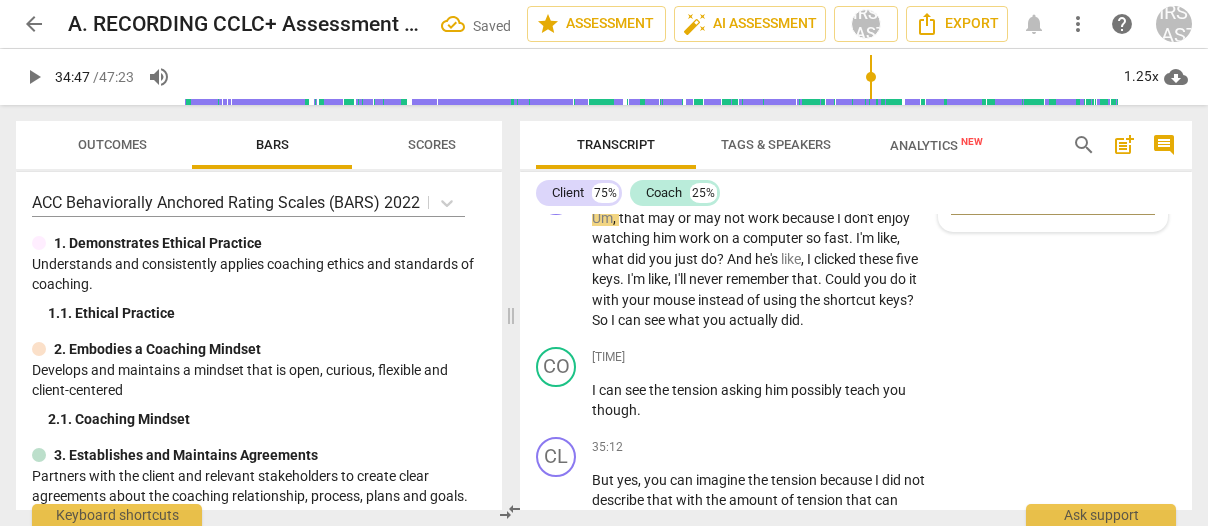 click at bounding box center [1037, 198] 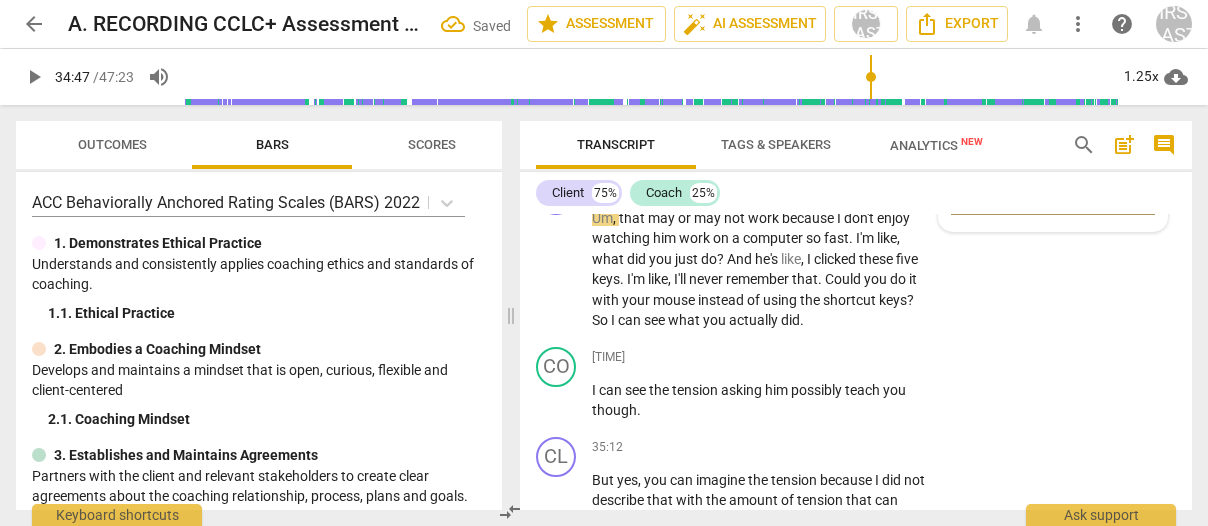 type on "v" 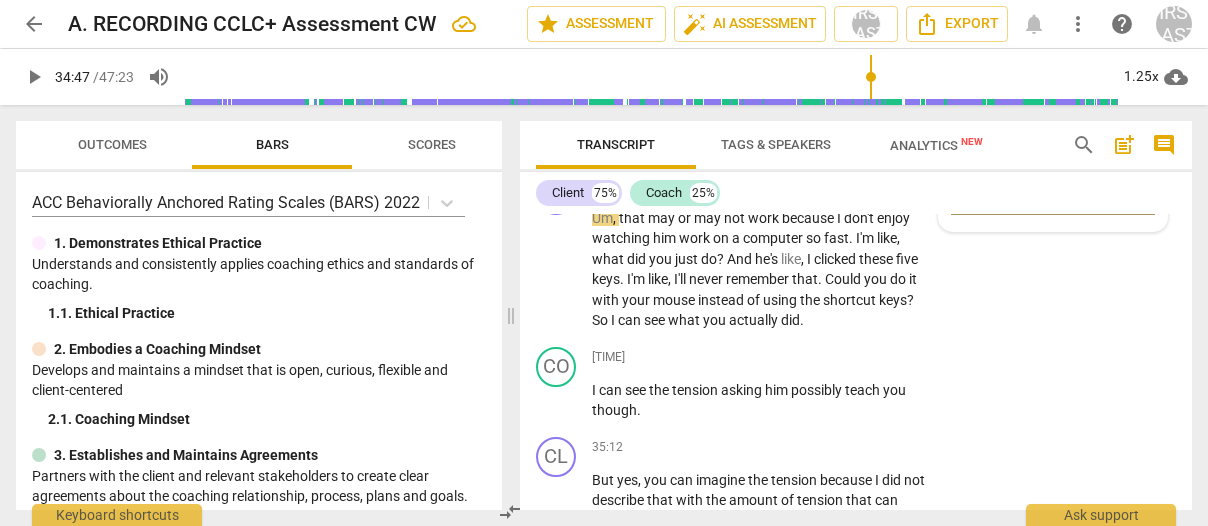 drag, startPoint x: 1018, startPoint y: 387, endPoint x: 998, endPoint y: 386, distance: 20.024984 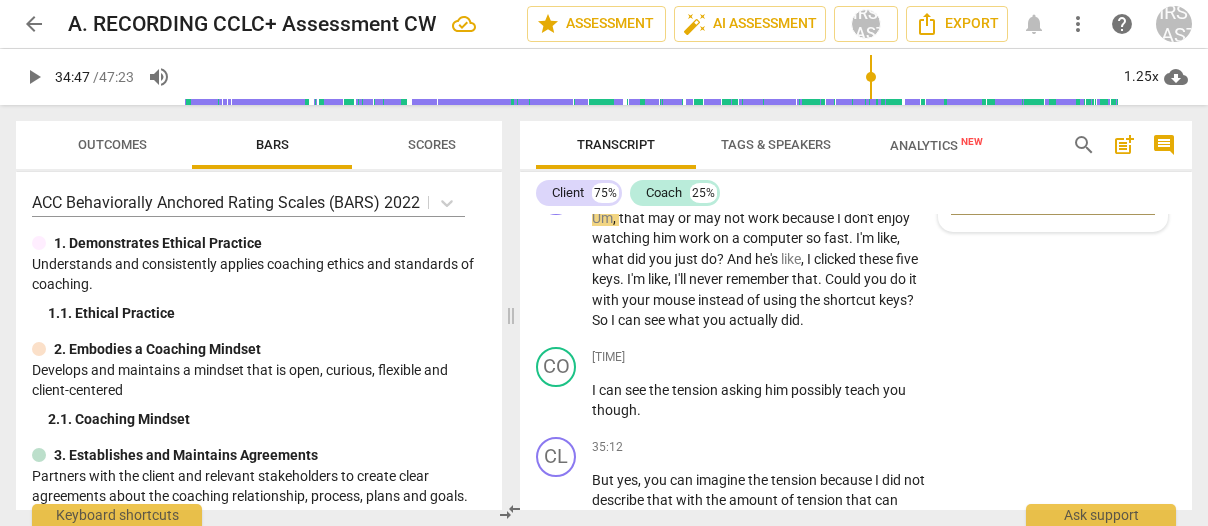 click on "vocalizatoin" at bounding box center [1037, 198] 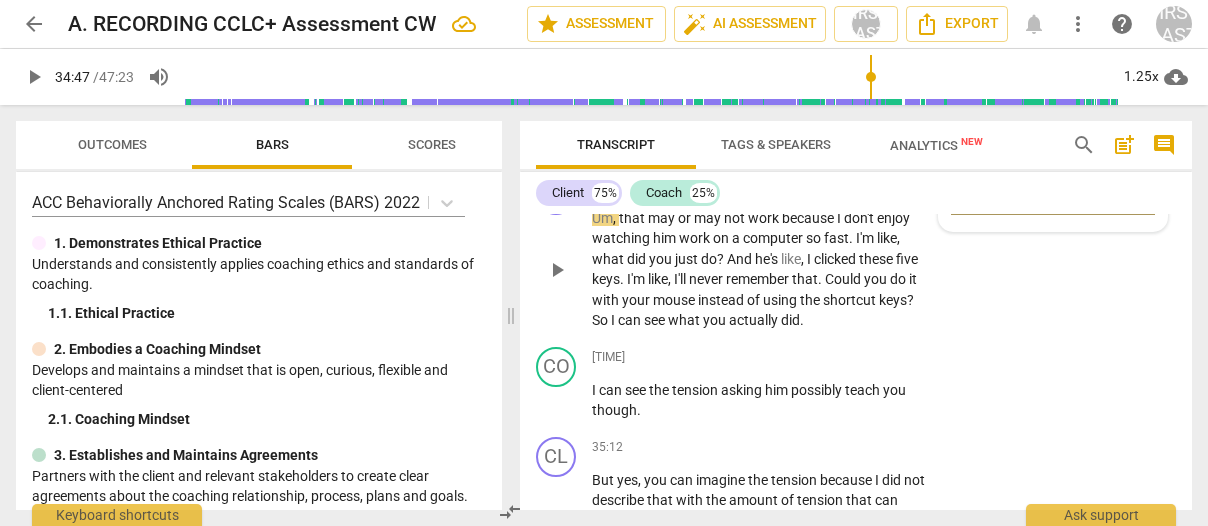 type on "vocalization" 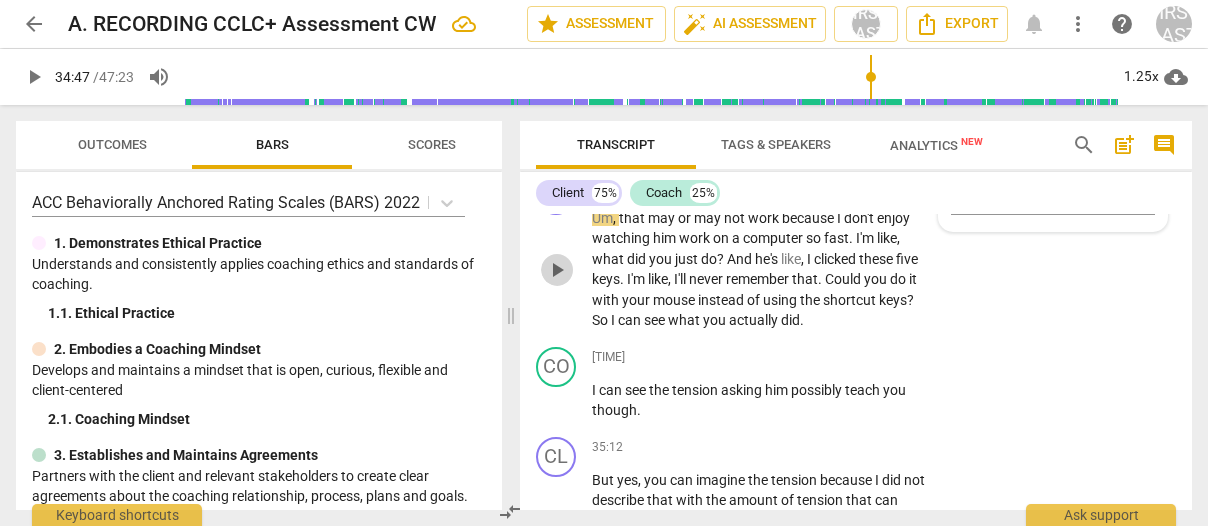 click on "play_arrow" at bounding box center [557, 270] 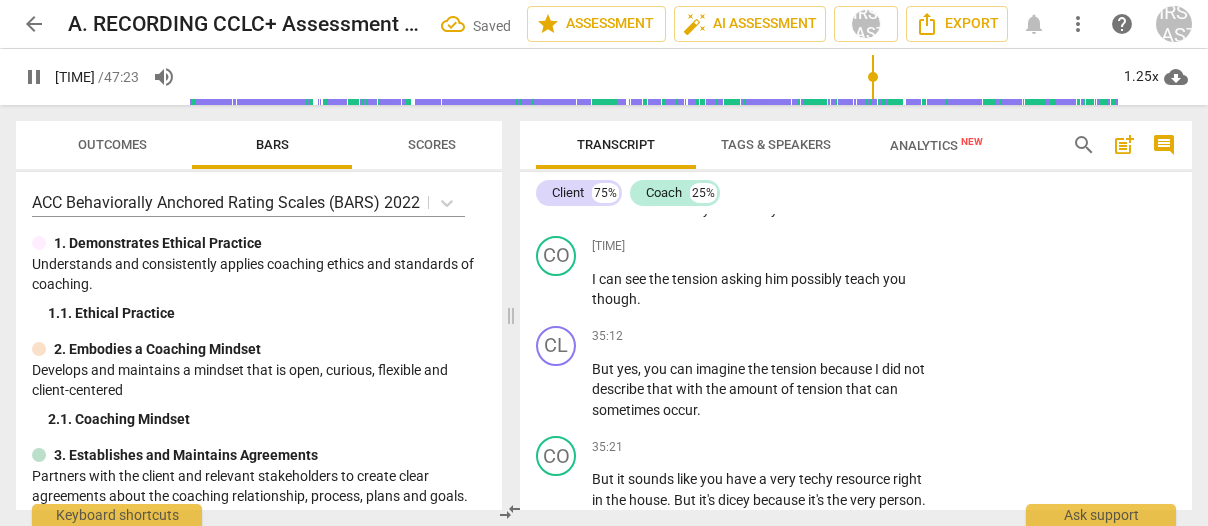 scroll, scrollTop: 16680, scrollLeft: 0, axis: vertical 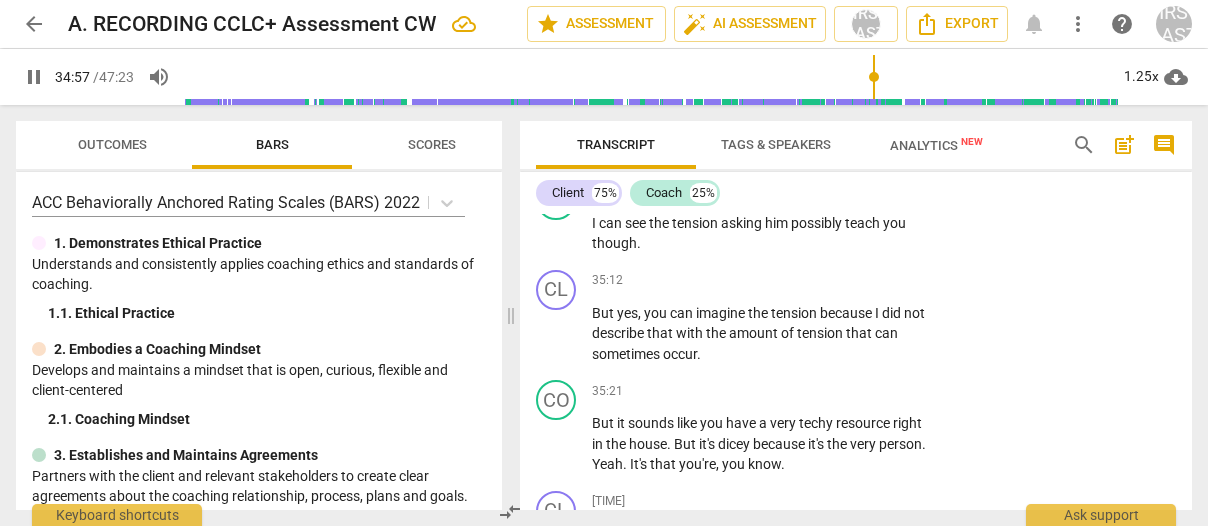 click on "pause" at bounding box center [557, 103] 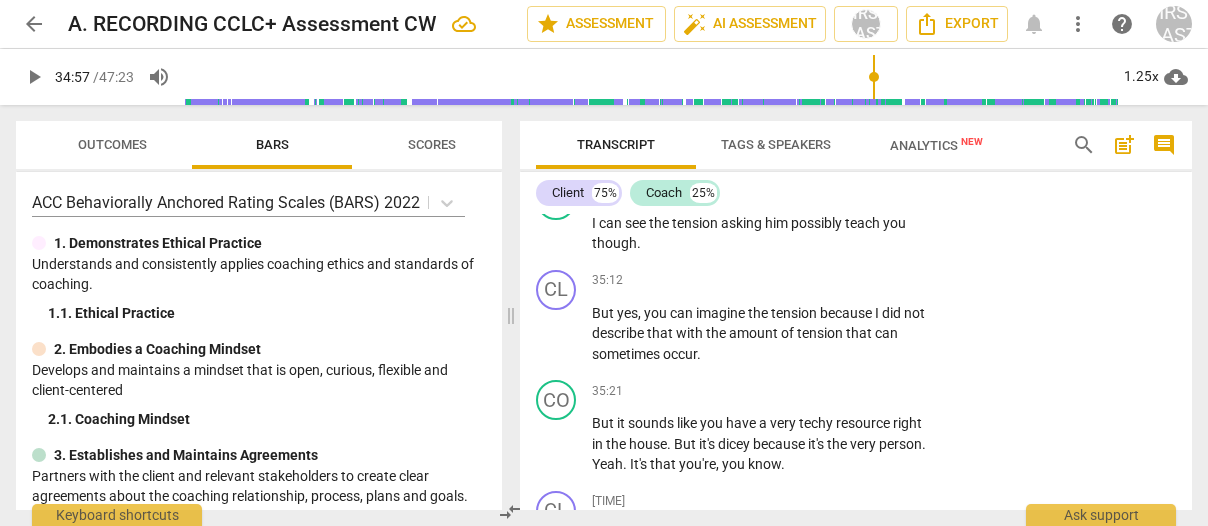 click on "computer" at bounding box center [774, 71] 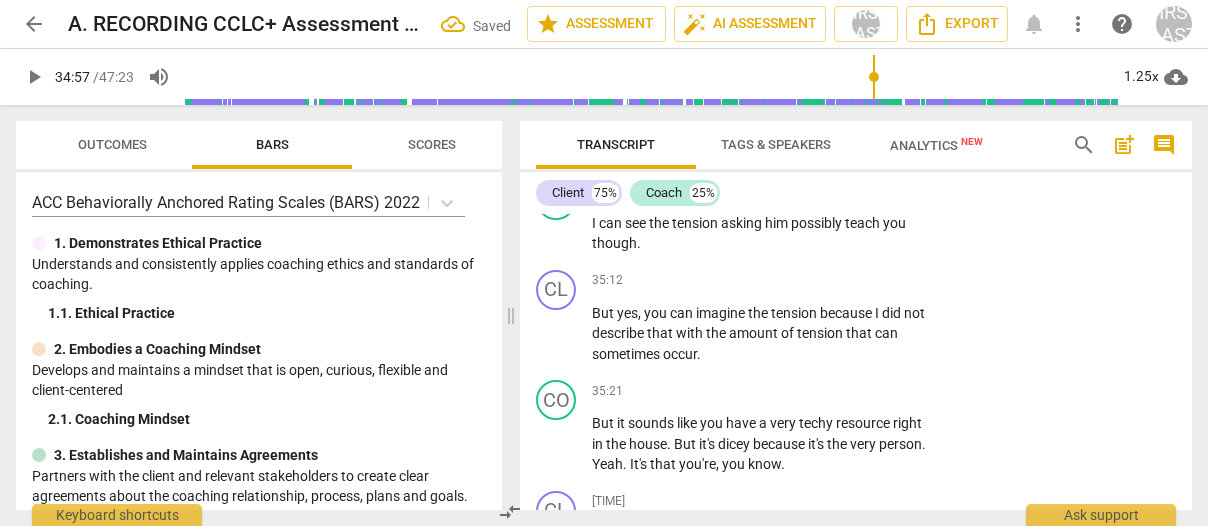 click on "what" at bounding box center (609, 92) 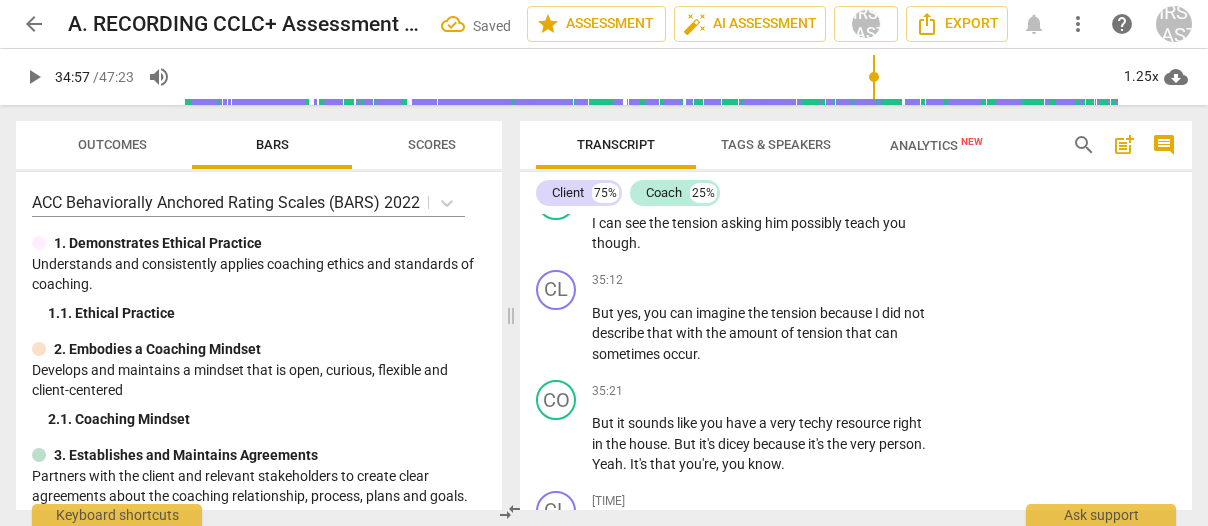 click on "play_arrow" at bounding box center (557, 103) 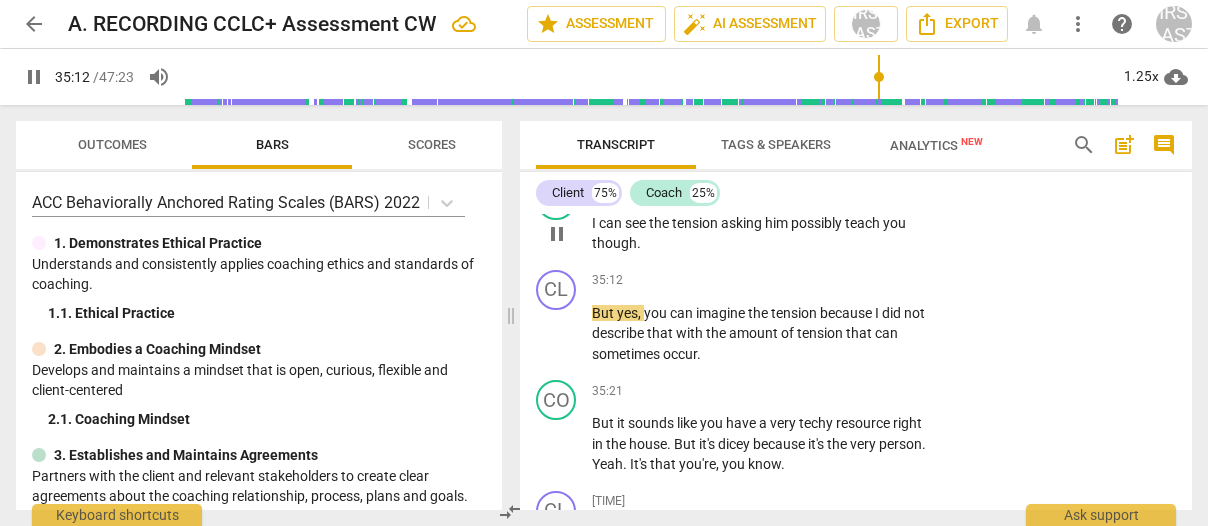 click on "pause" at bounding box center [557, 234] 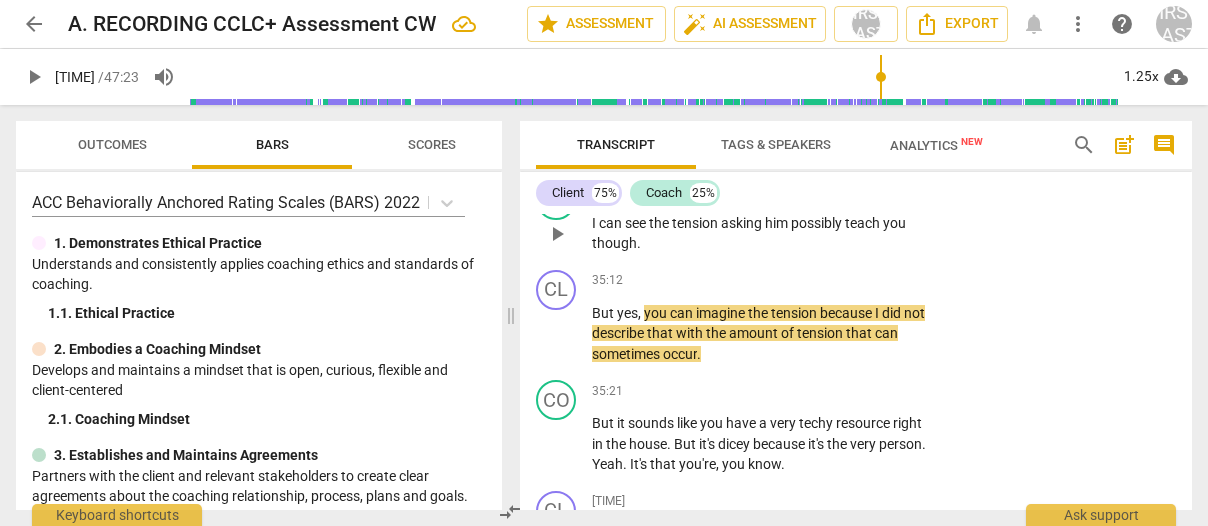 type on "[NUMBER]" 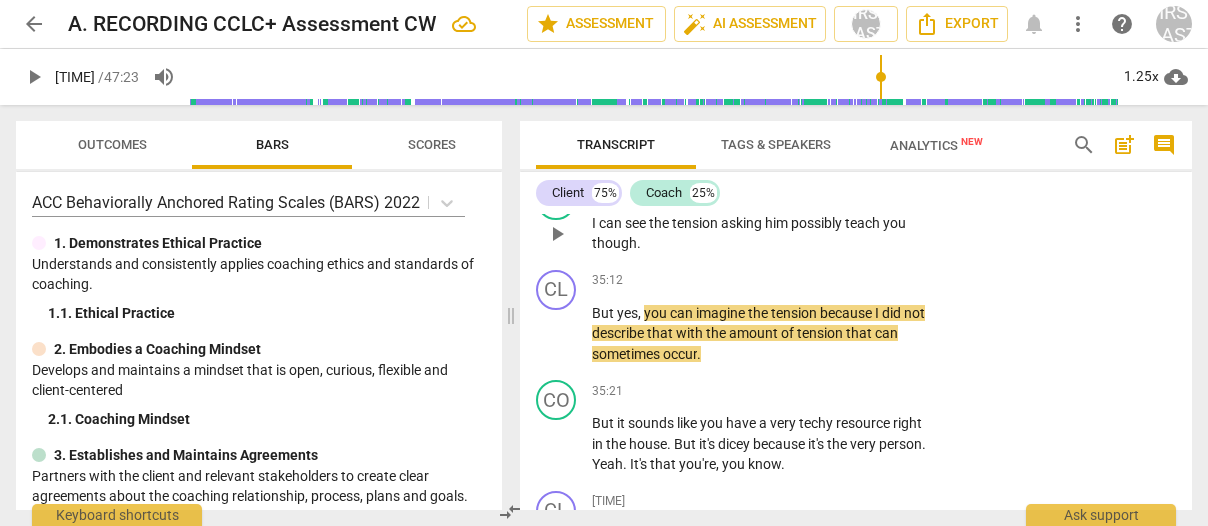 click on "him" at bounding box center [778, 223] 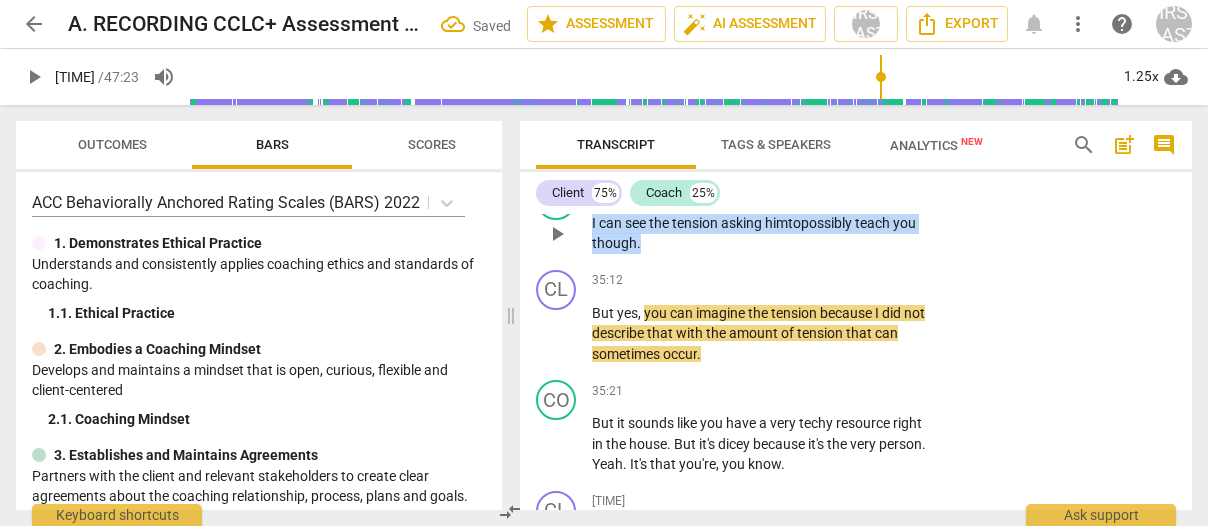 drag, startPoint x: 647, startPoint y: 434, endPoint x: 591, endPoint y: 413, distance: 59.808025 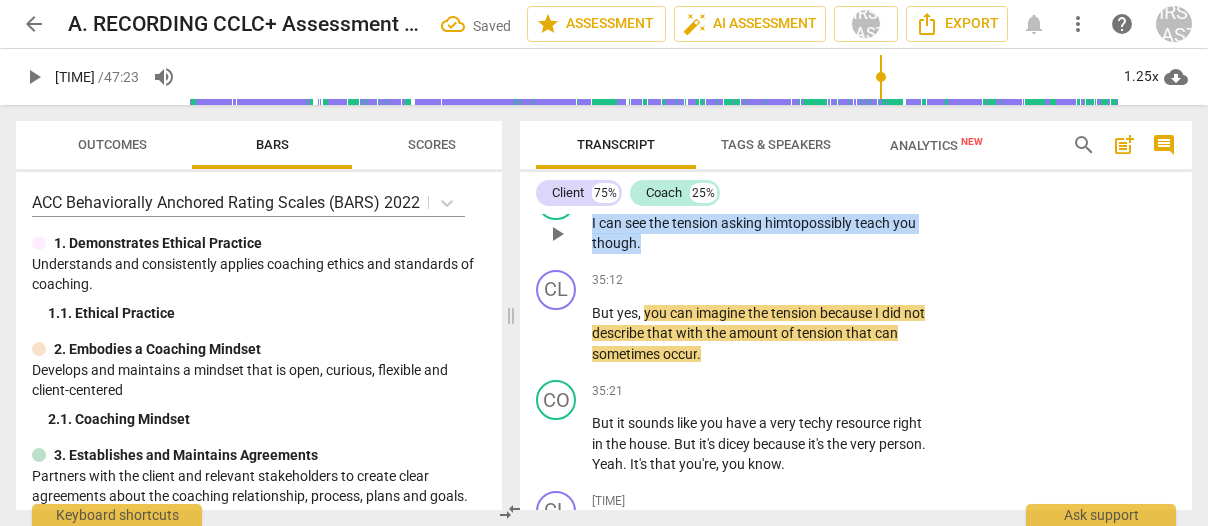 click on "CO play_arrow pause 35:07 + Add competency keyboard_arrow_right I   can   see   the   tension   asking   him  to  possibly   teach   you   though ." at bounding box center (856, 217) 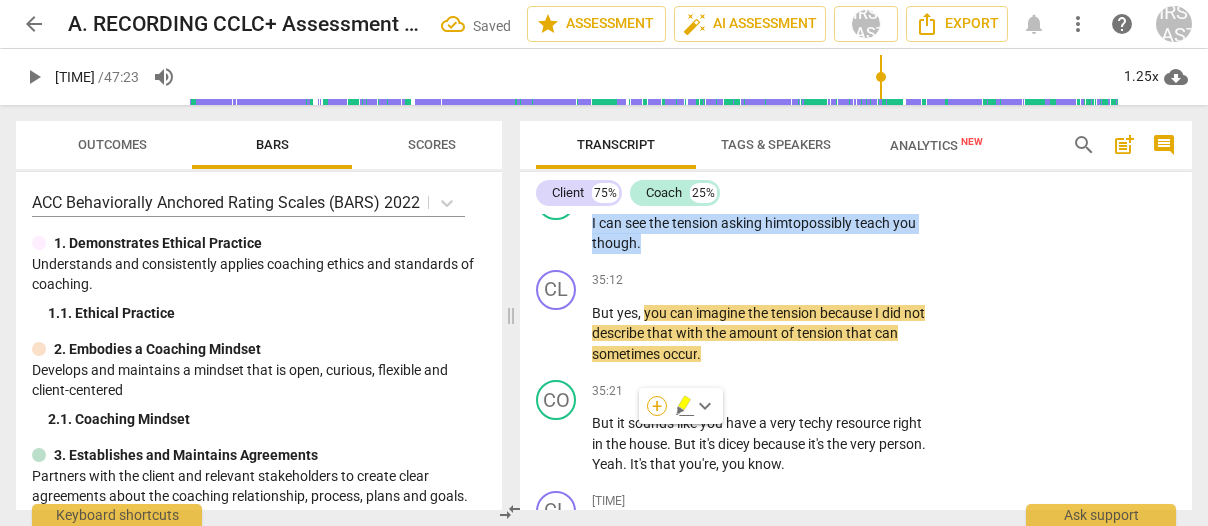 click on "+" at bounding box center [657, 406] 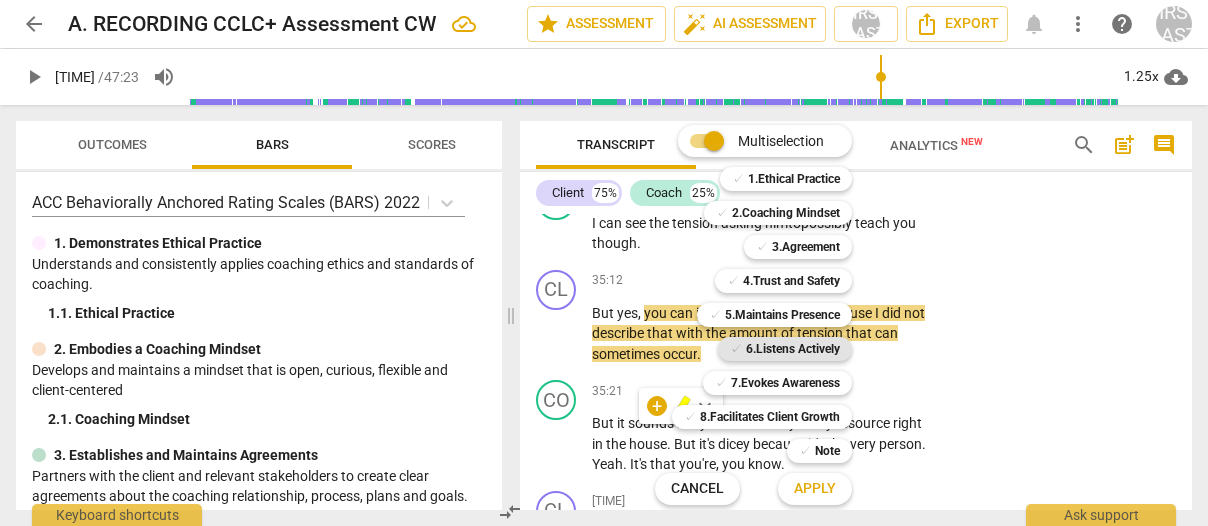 click on "6.Listens Actively" at bounding box center (793, 349) 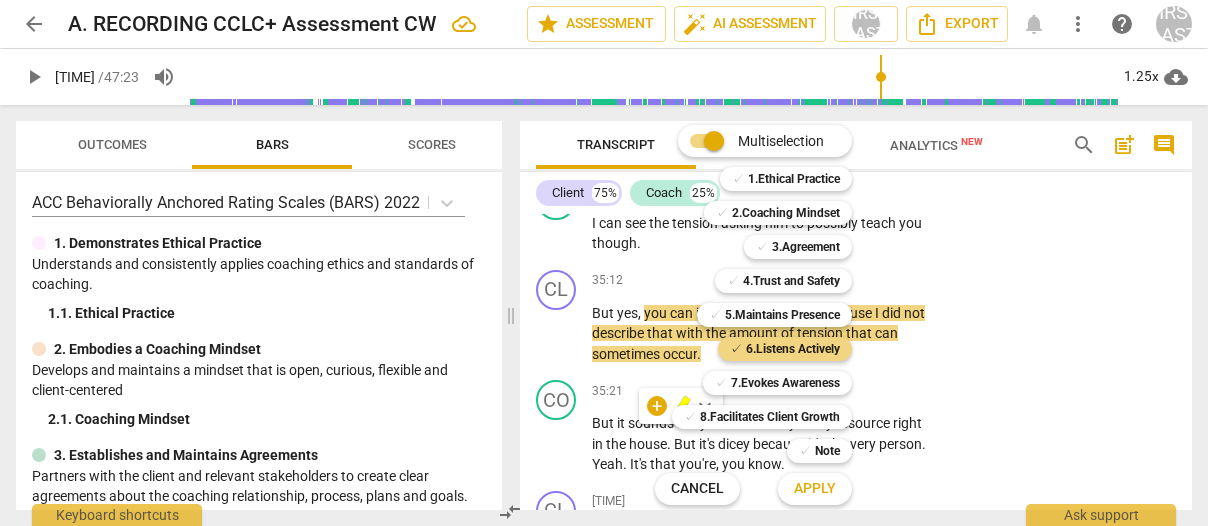 click on "Apply" at bounding box center (815, 489) 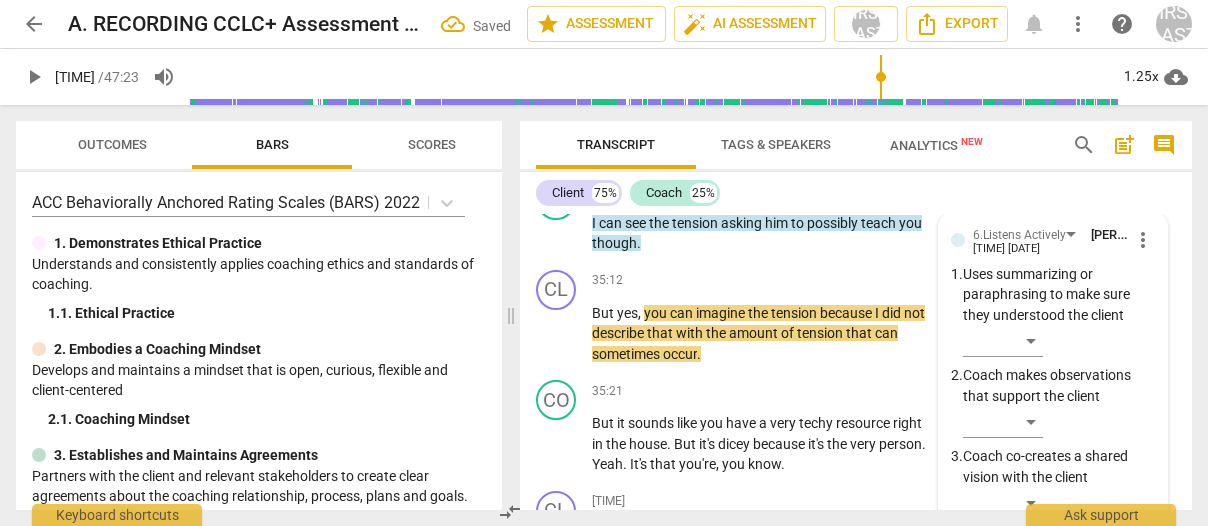 scroll, scrollTop: 17067, scrollLeft: 0, axis: vertical 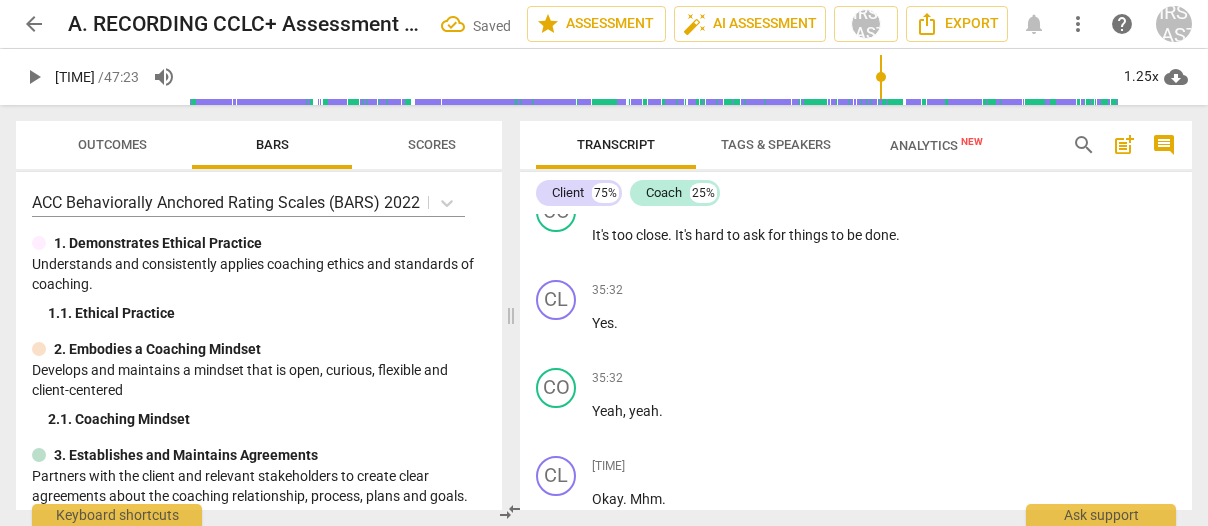 click on "Coach co-creates a shared vision with the client" at bounding box center [1059, 79] 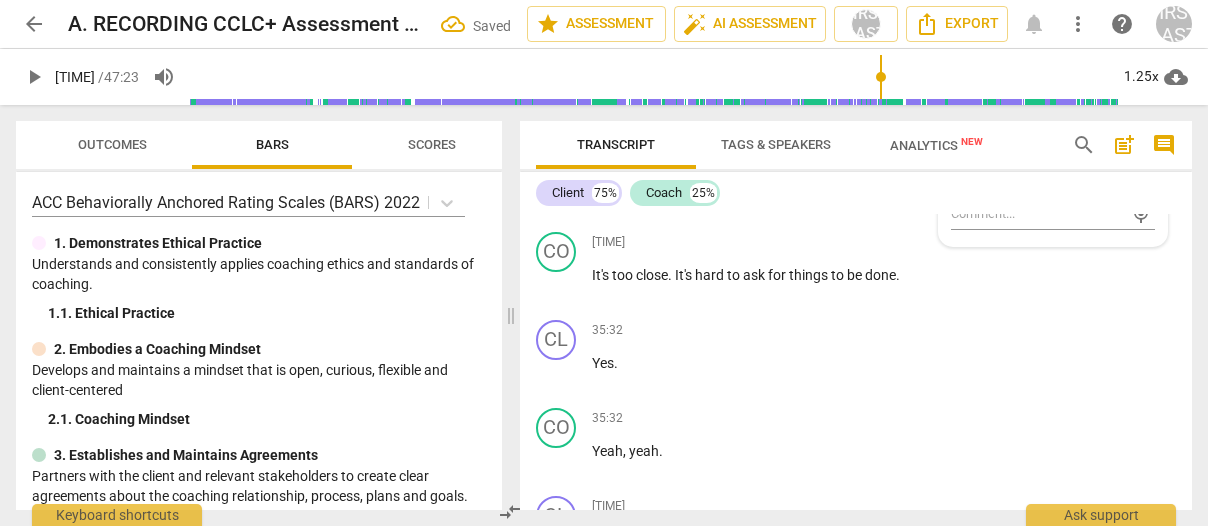scroll, scrollTop: 16987, scrollLeft: 0, axis: vertical 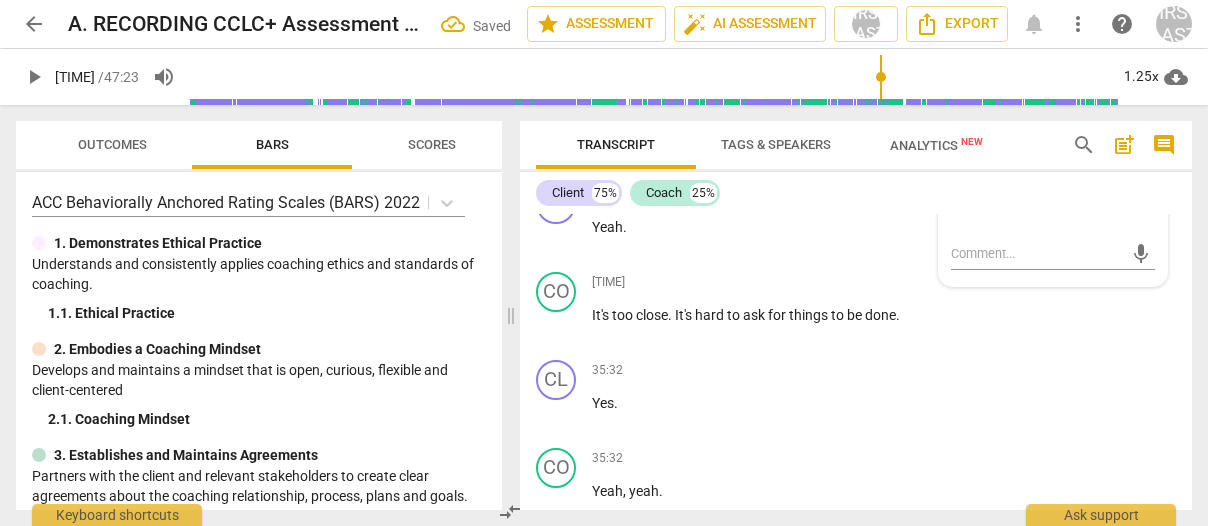click on "​" at bounding box center (1003, 115) 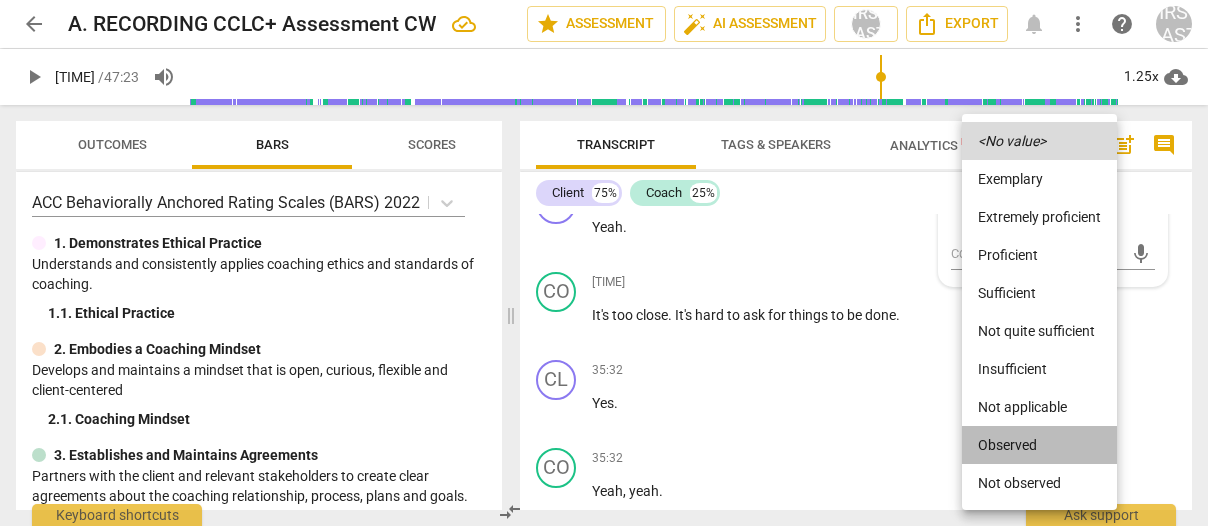 click on "Observed" at bounding box center (1039, 445) 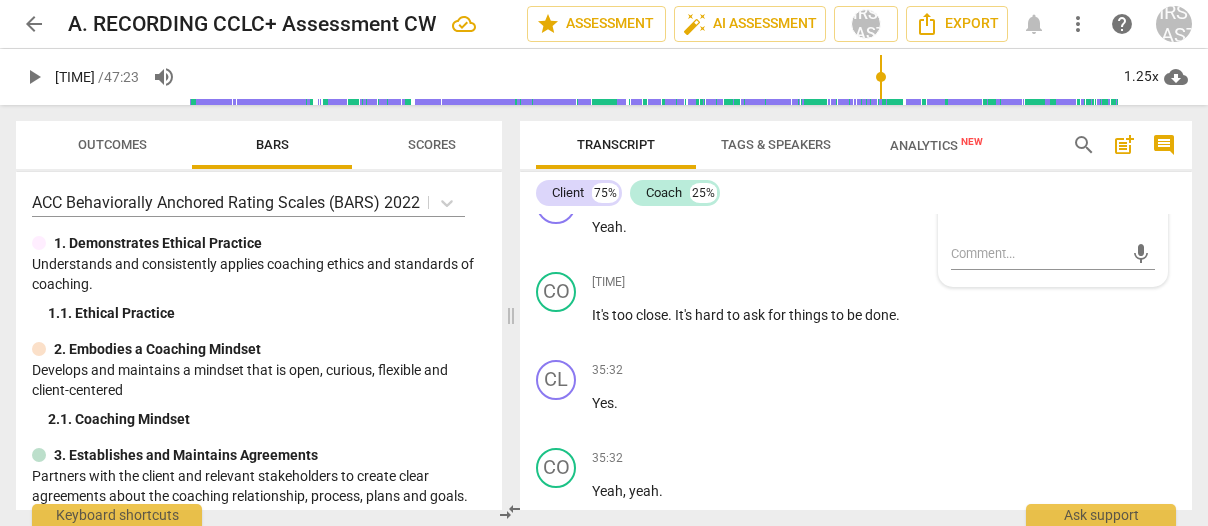 click on "play_arrow" at bounding box center (557, 137) 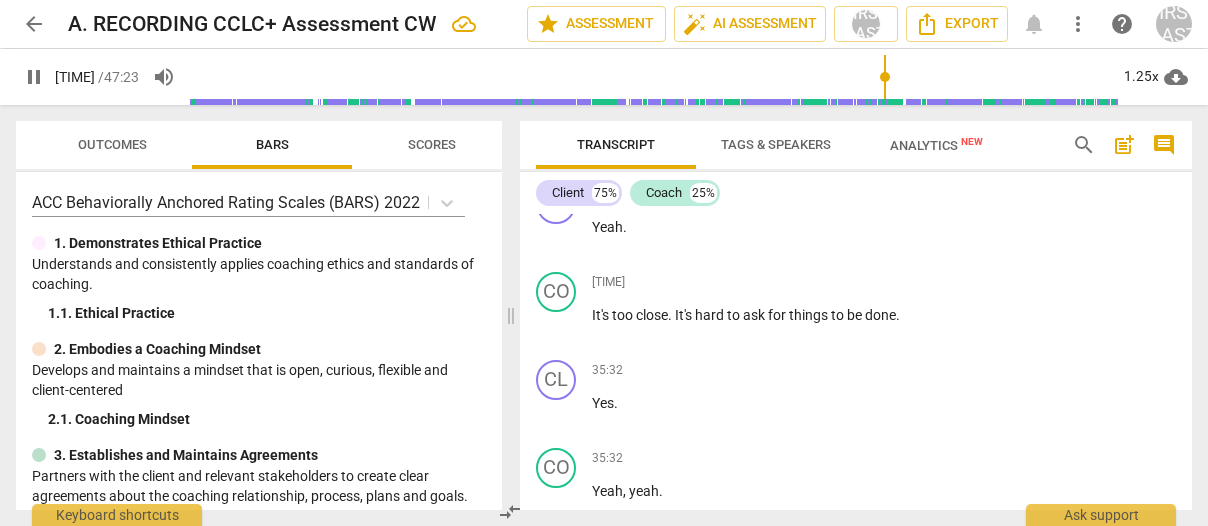 drag, startPoint x: 558, startPoint y: 323, endPoint x: 584, endPoint y: 323, distance: 26 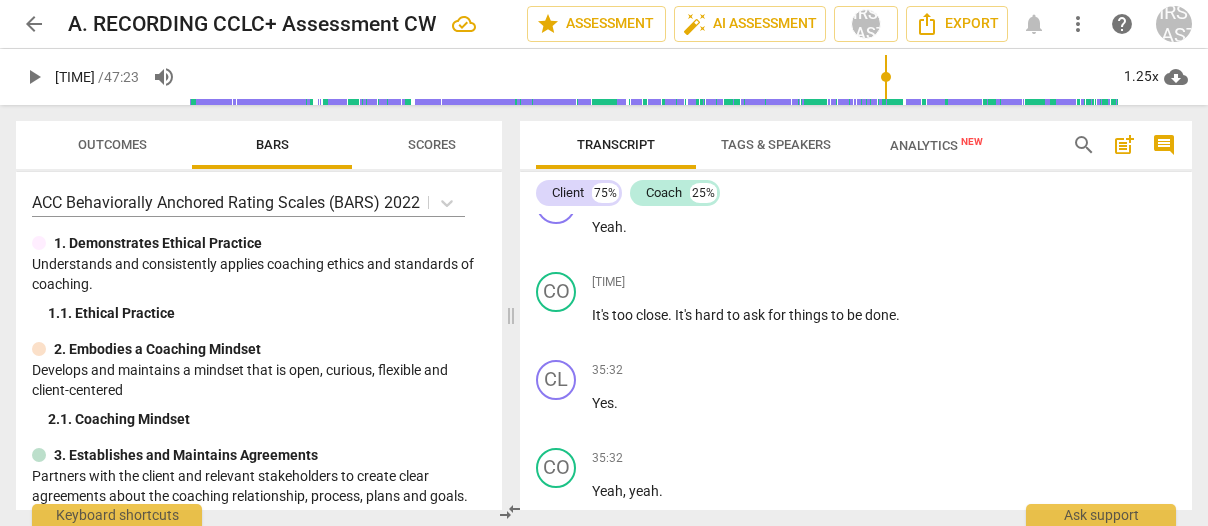 type on "2129" 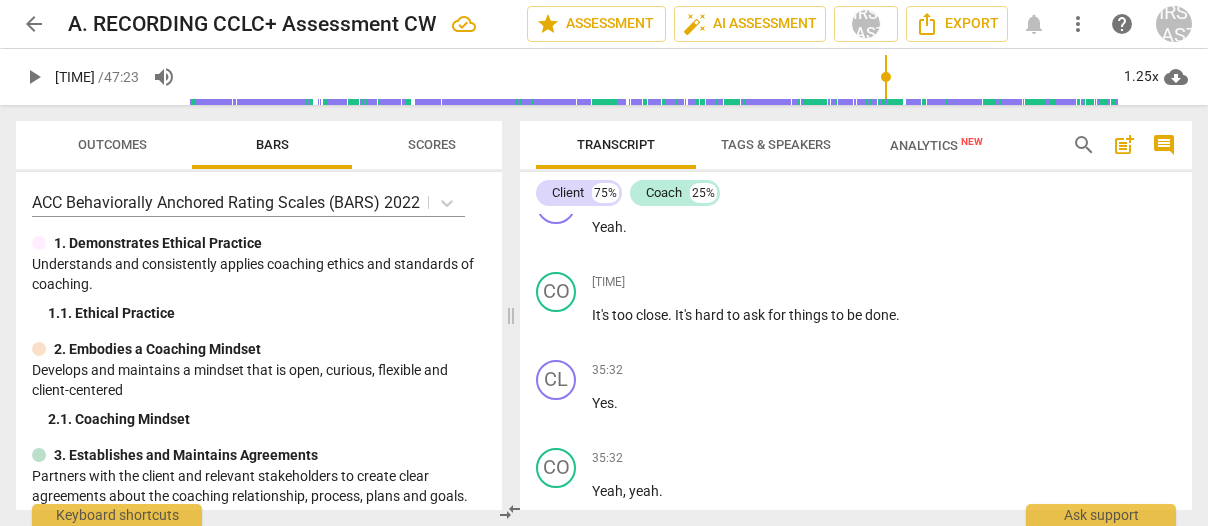 click on "Yeah" at bounding box center [607, 157] 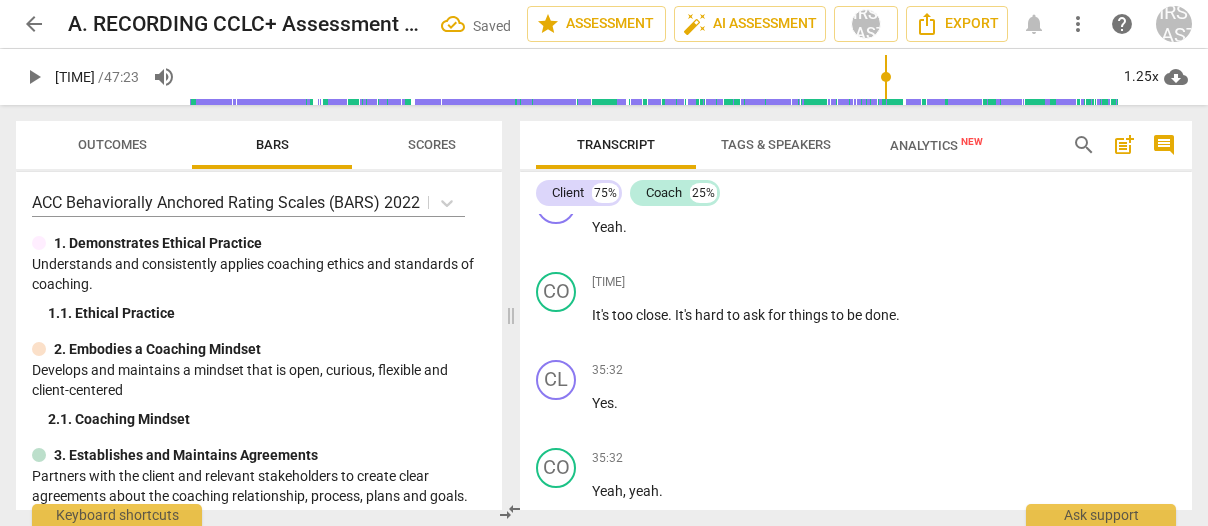 click on "." at bounding box center (669, 157) 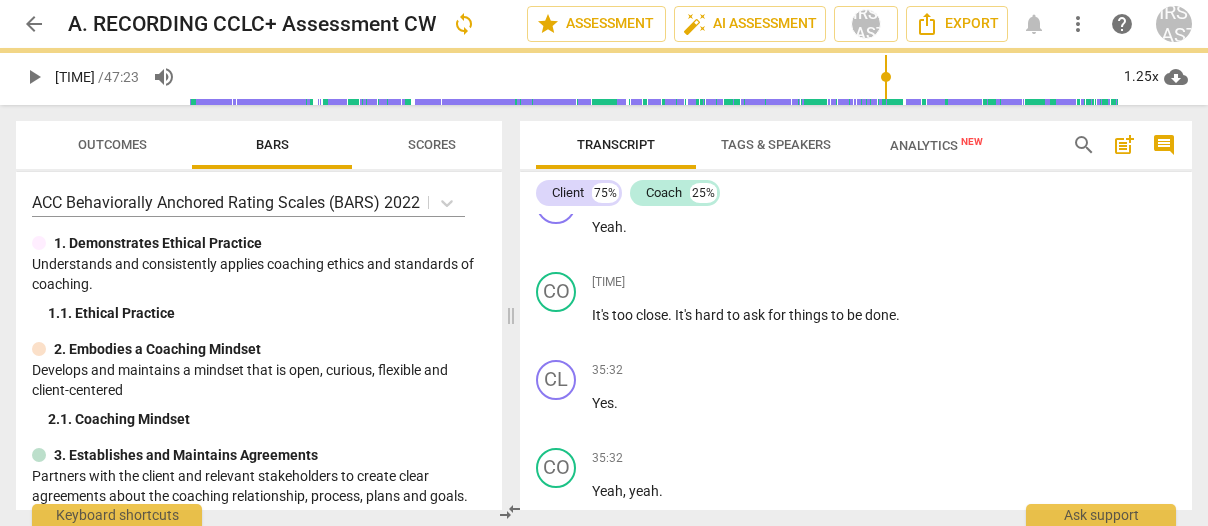 click on ".  (Client:" at bounding box center [759, 147] 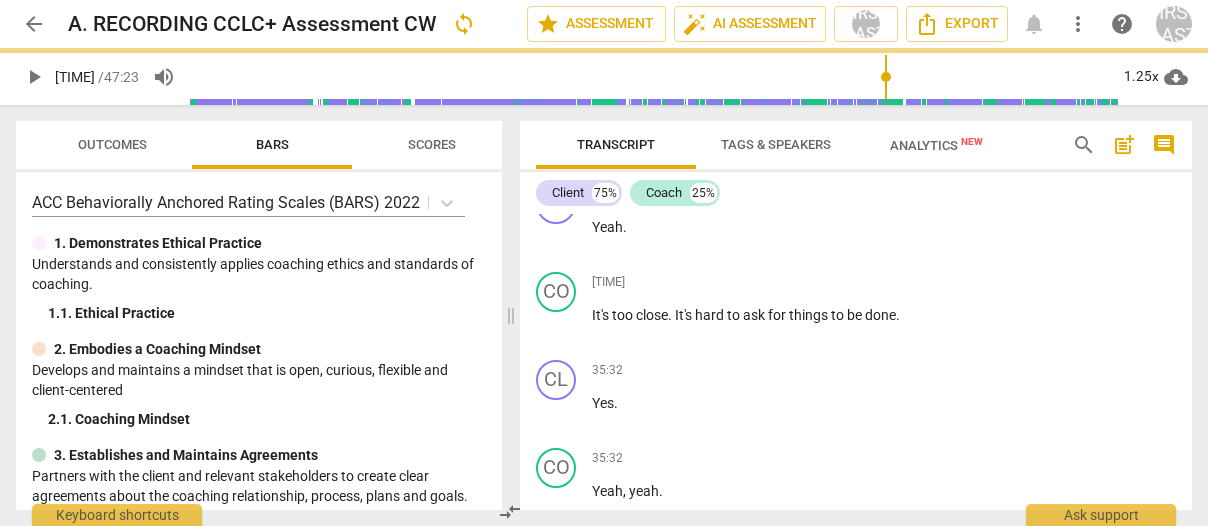 click on "But" at bounding box center (604, 116) 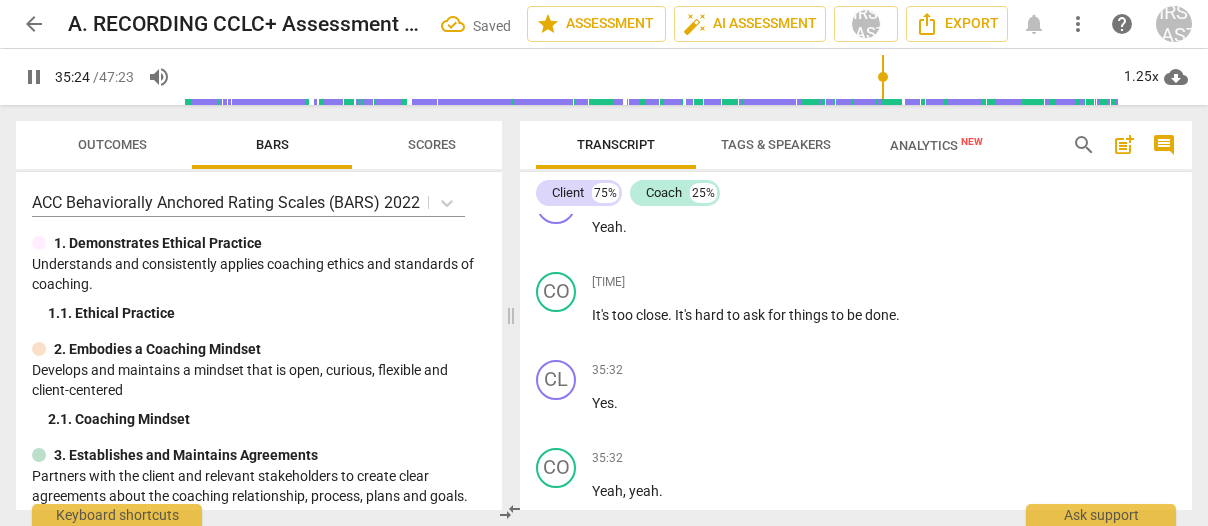 click on "pause" at bounding box center [557, 137] 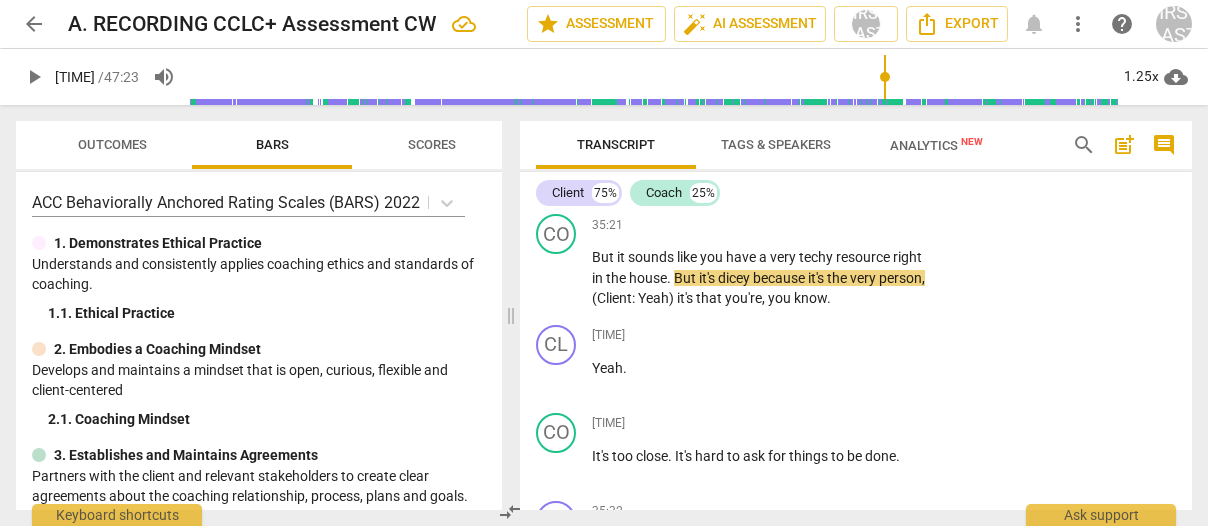 scroll, scrollTop: 16901, scrollLeft: 0, axis: vertical 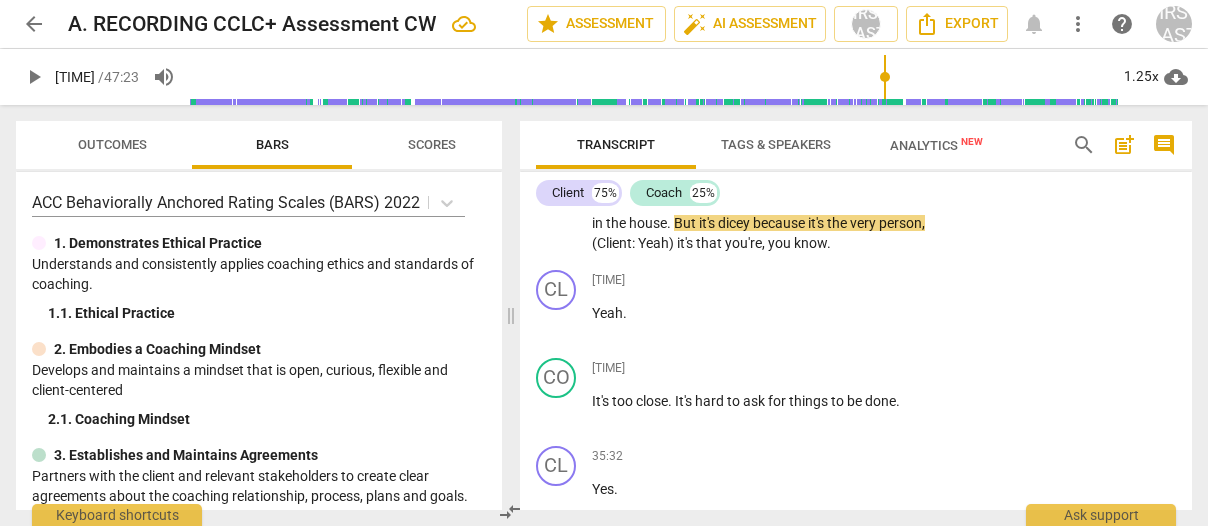 click on "play_arrow" at bounding box center [557, 113] 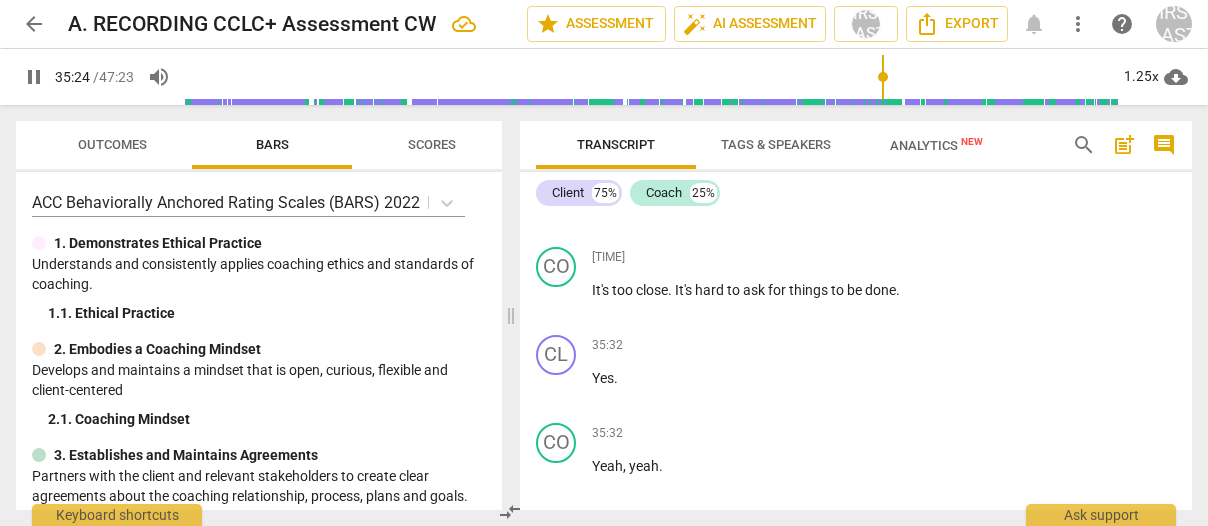 scroll, scrollTop: 17067, scrollLeft: 0, axis: vertical 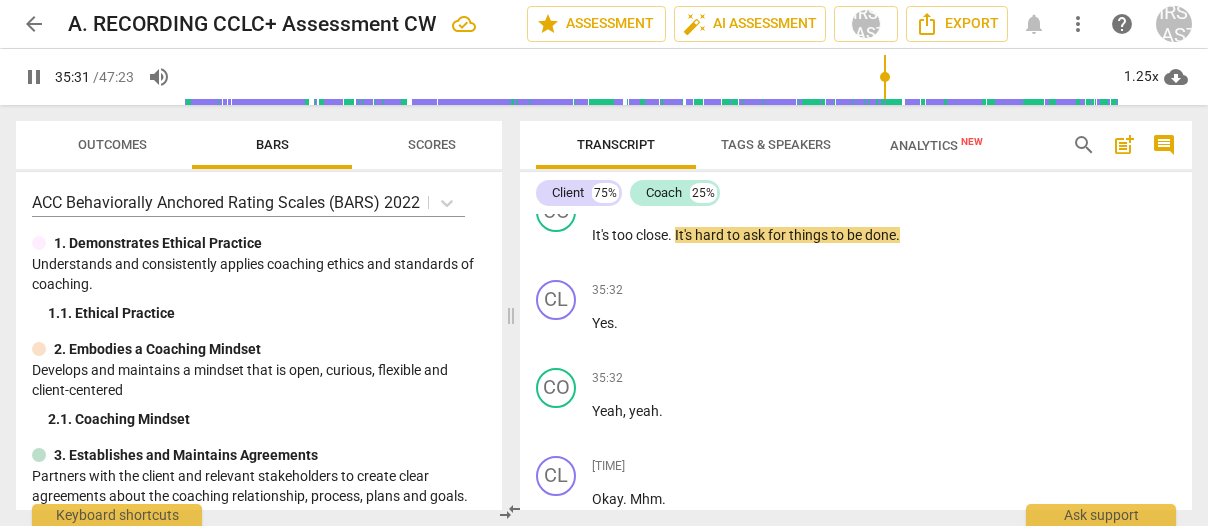 click on "pause" at bounding box center (557, 157) 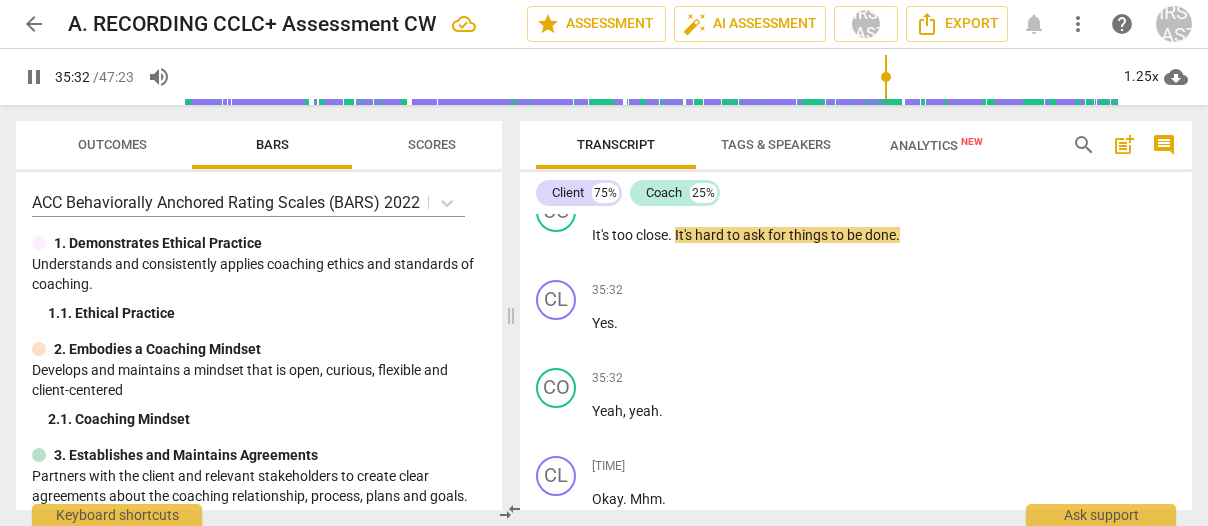 type on "[NUMBER]" 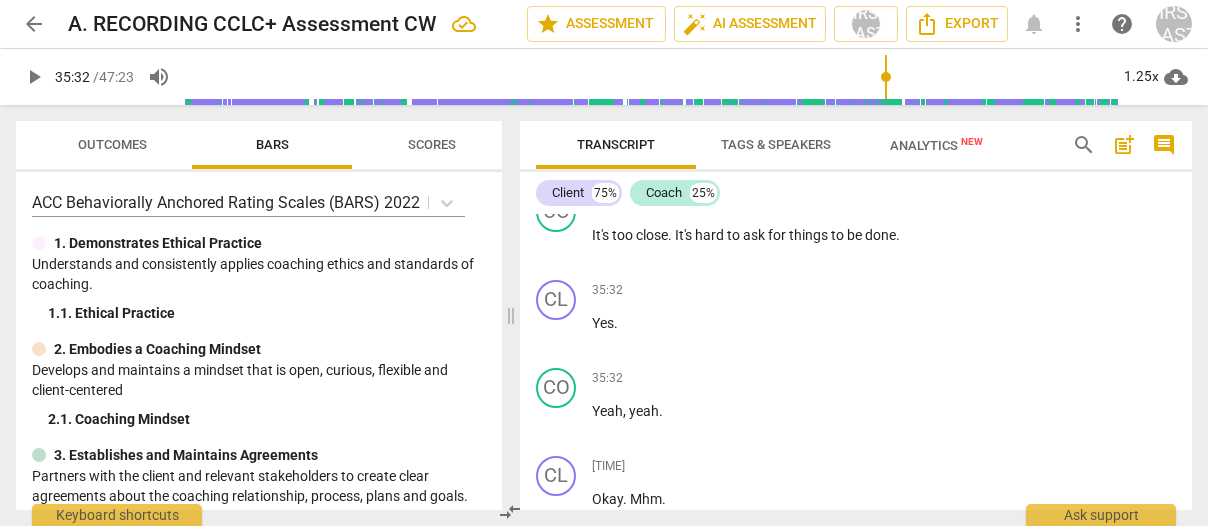 click on "Yeah" at bounding box center (607, 147) 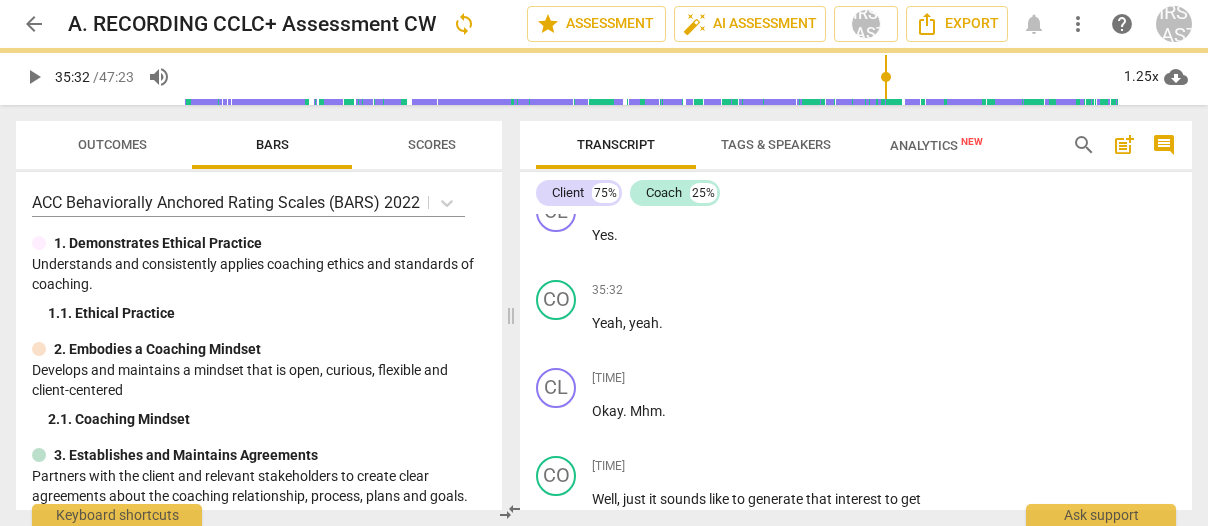 scroll, scrollTop: 16979, scrollLeft: 0, axis: vertical 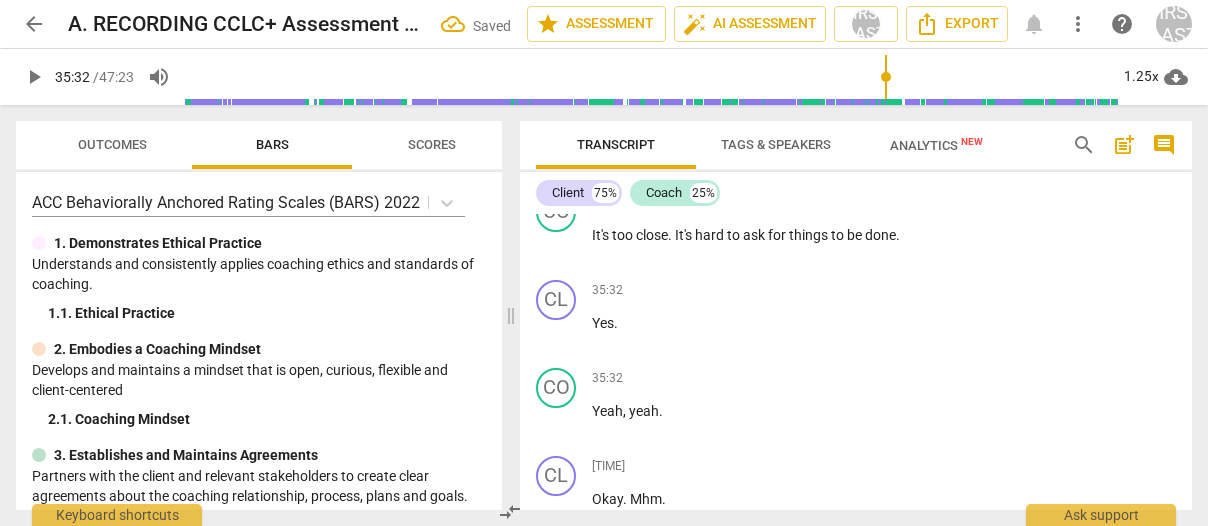 click on "Yeah" at bounding box center (849, 165) 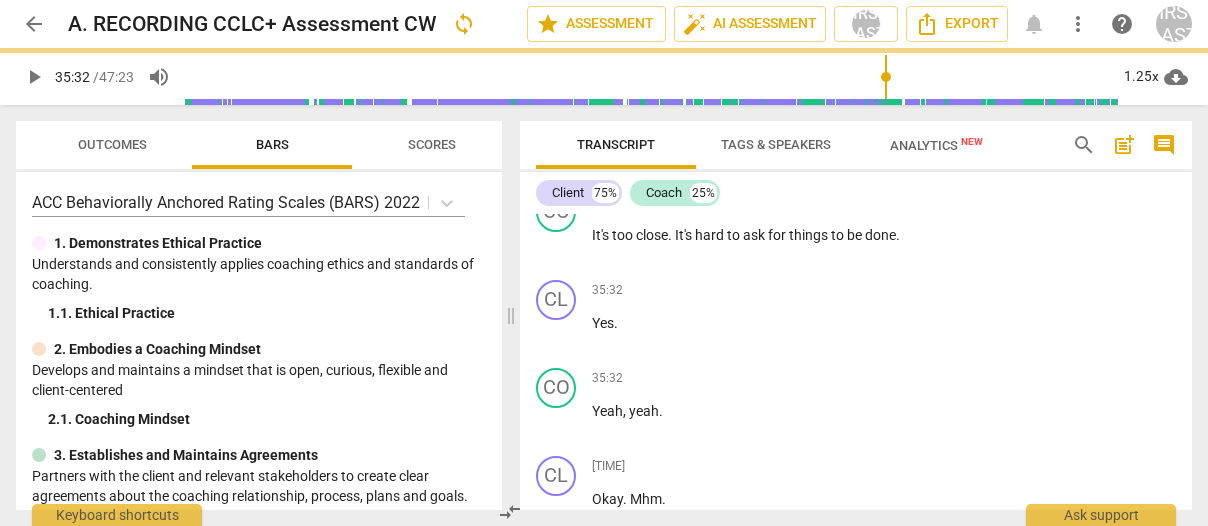 click on "But it sounds like you have a very techy resource right in the house . But it's dicey because it's the very person , (Client : Yeah) it's that you're , you know . Yeah ." at bounding box center (762, 145) 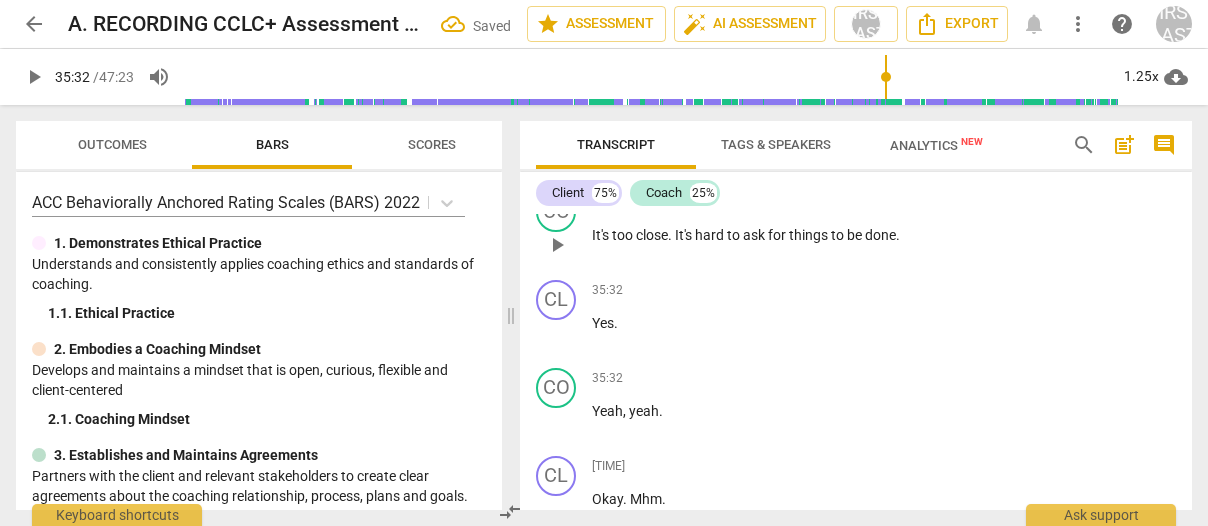 click on "It's" at bounding box center [602, 235] 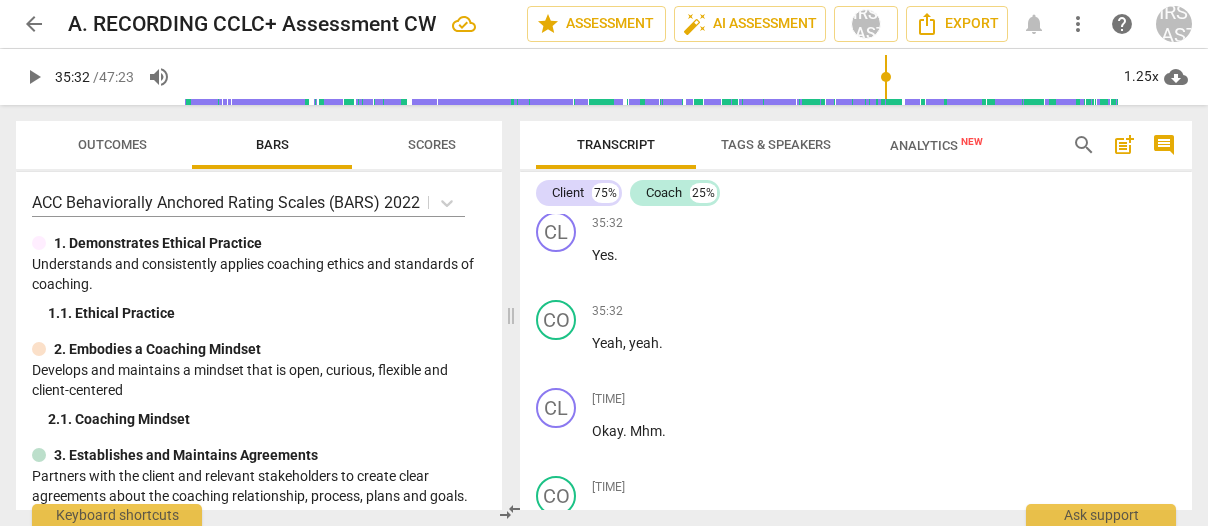 drag, startPoint x: 668, startPoint y: 397, endPoint x: 592, endPoint y: 319, distance: 108.903625 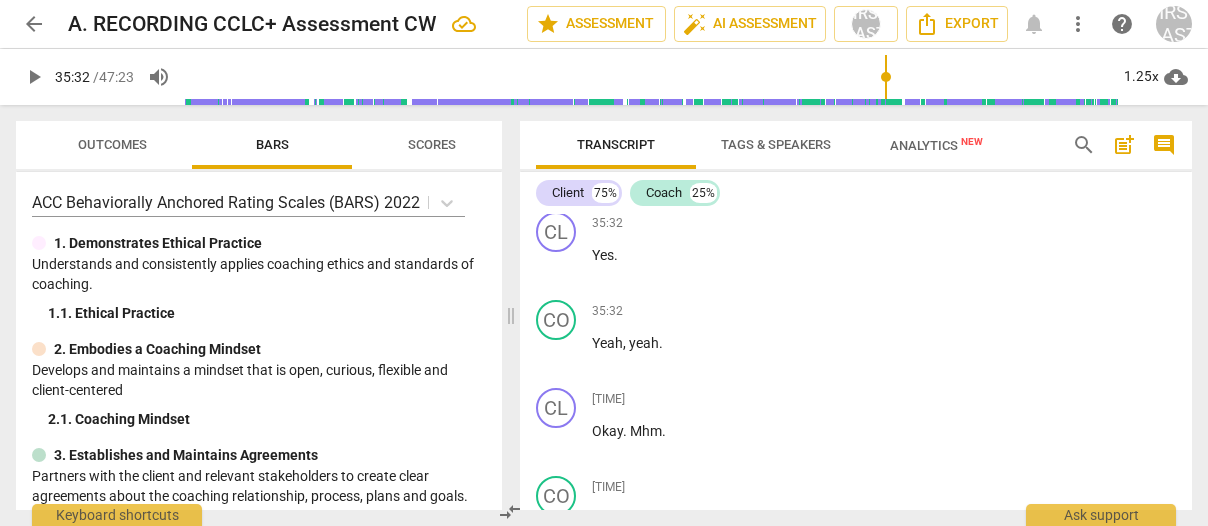 click on "But it sounds like you have a very techy resource right in the house . But it's dicey because it's the very person , (Client : Yeah) it's that you're , you know . (Client : Yeah) It's too close . It's hard to ask for things to be done ." at bounding box center (762, 155) 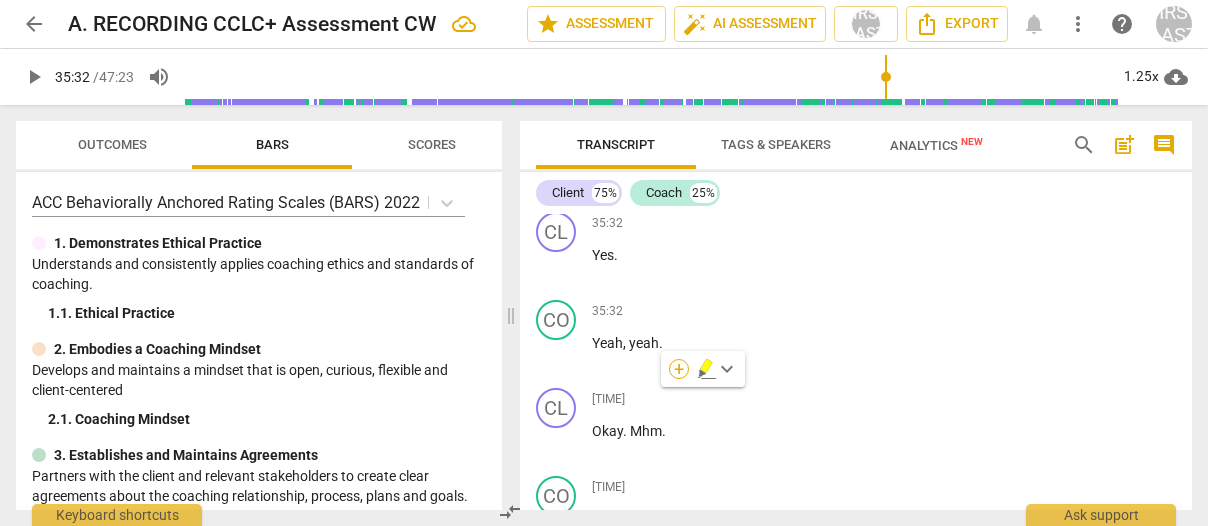 click on "+" at bounding box center (679, 369) 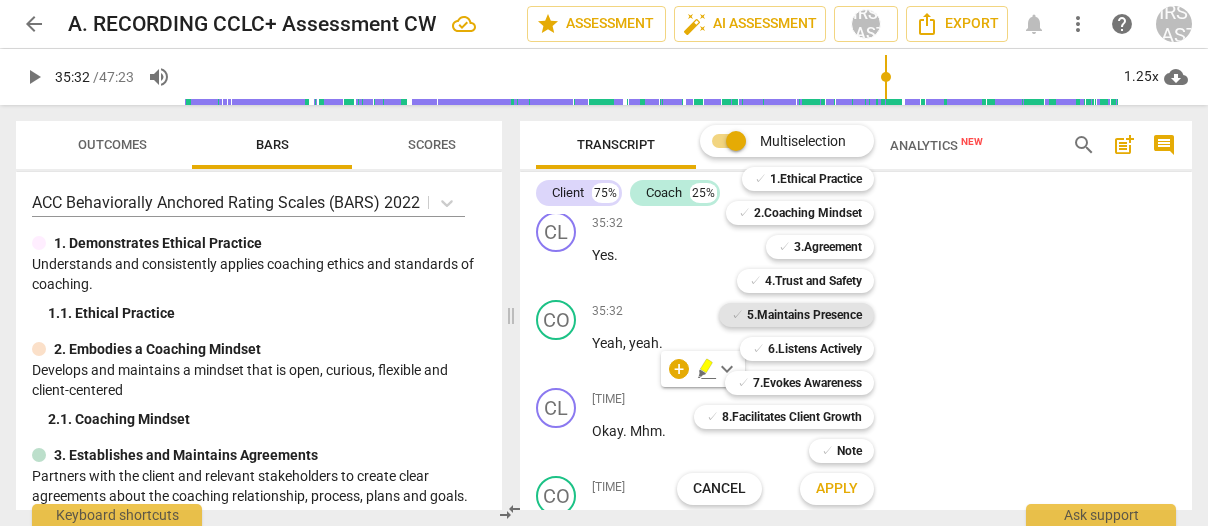 click on "5.Maintains Presence" at bounding box center [804, 315] 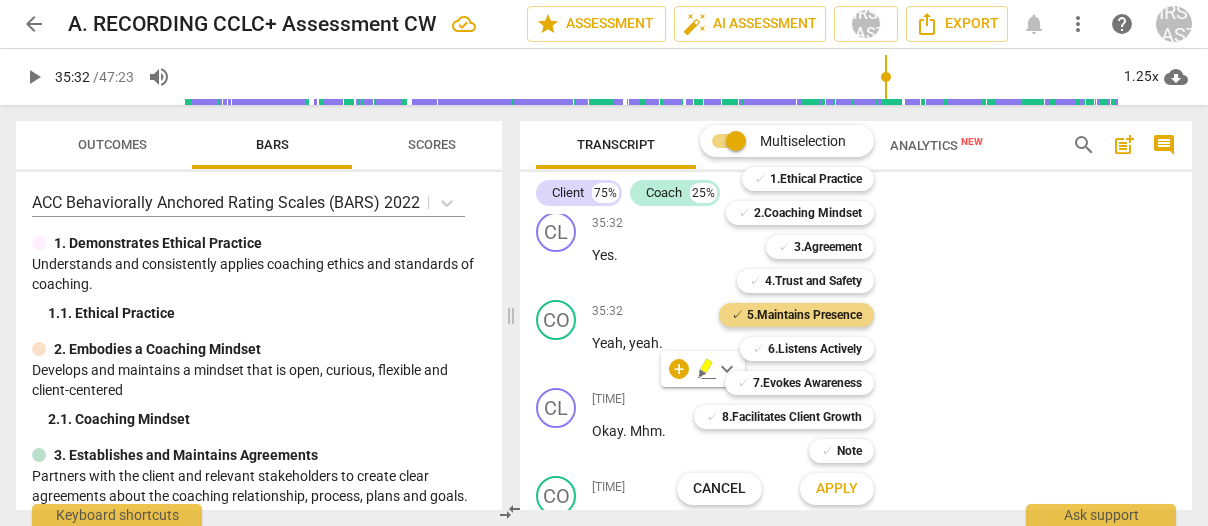 click on "Apply" at bounding box center [837, 489] 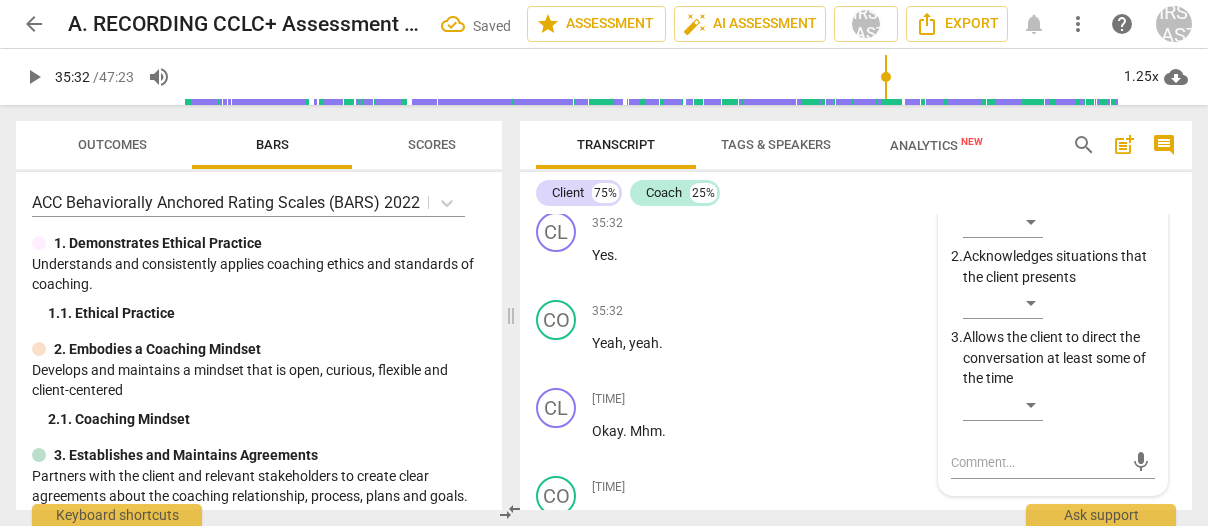 scroll, scrollTop: 17268, scrollLeft: 0, axis: vertical 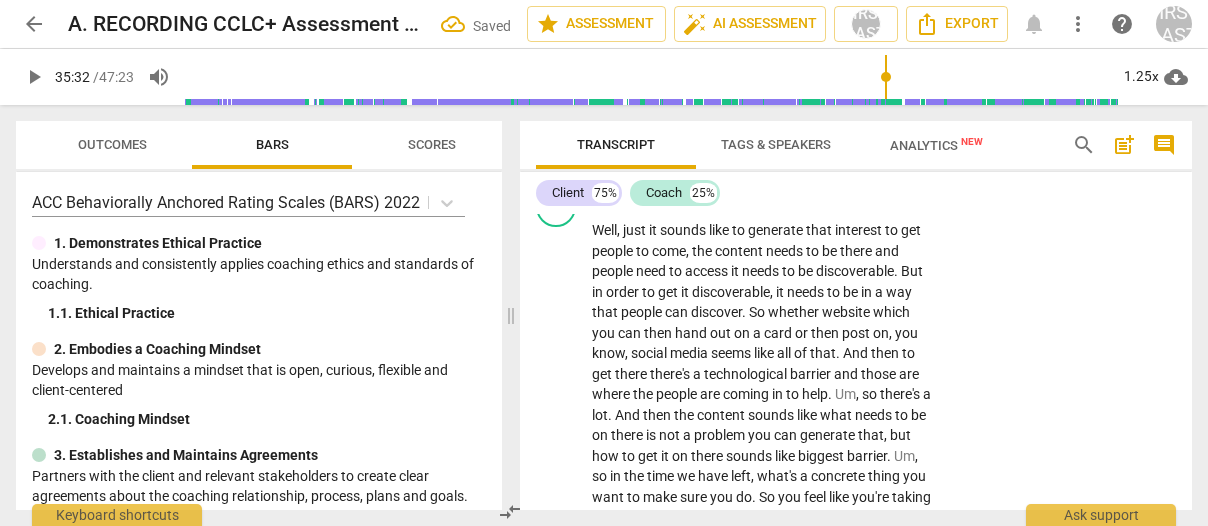 click on "Allows the client to direct the conversation at least some of the time" at bounding box center [1059, 69] 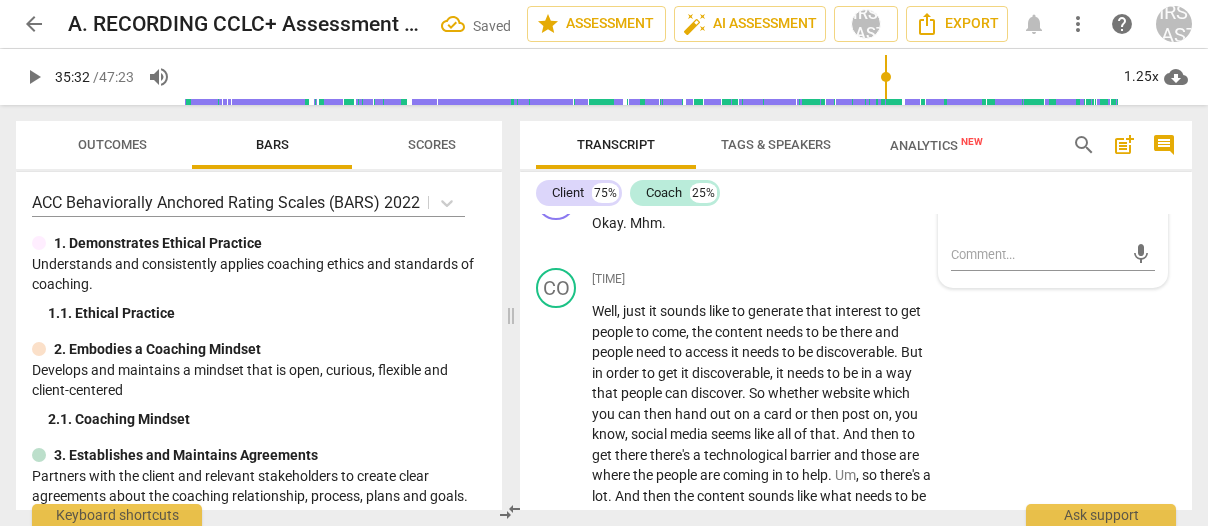 scroll, scrollTop: 17148, scrollLeft: 0, axis: vertical 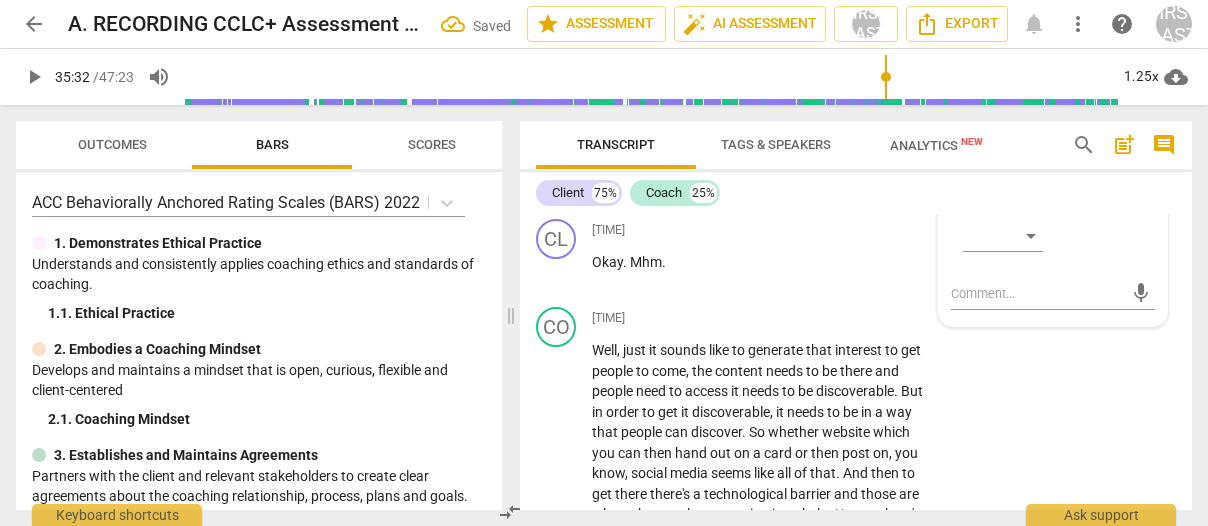 click on "​" at bounding box center [1003, 134] 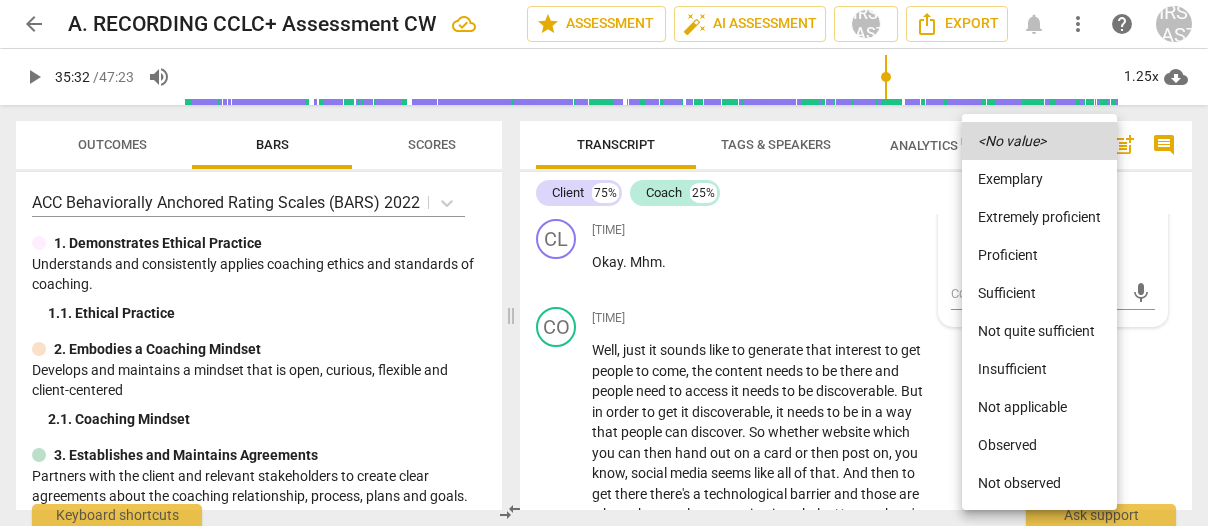 click on "Observed" at bounding box center [1039, 445] 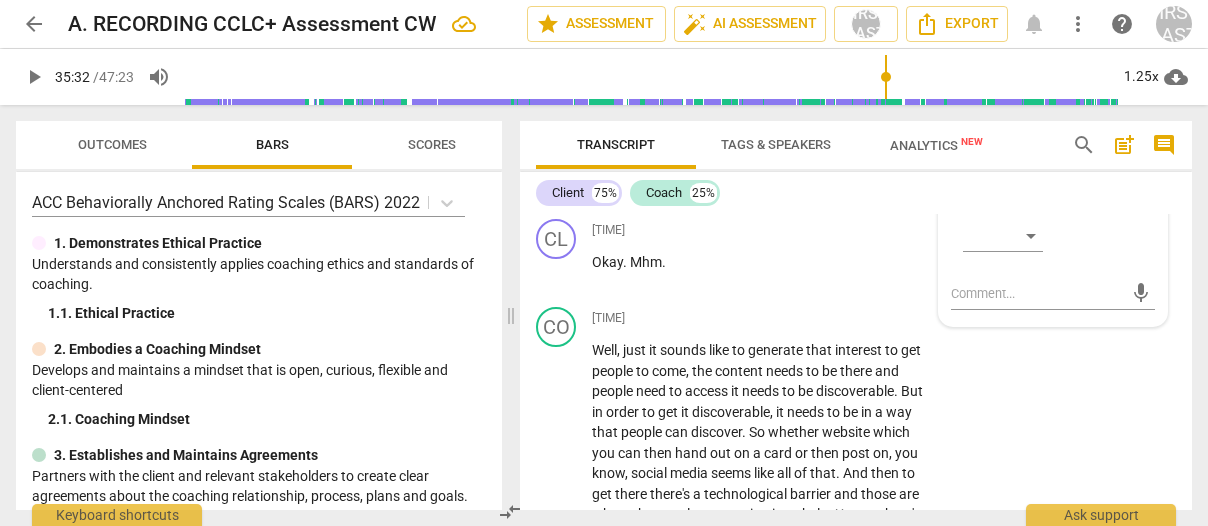 click on "Transcript" at bounding box center (616, 145) 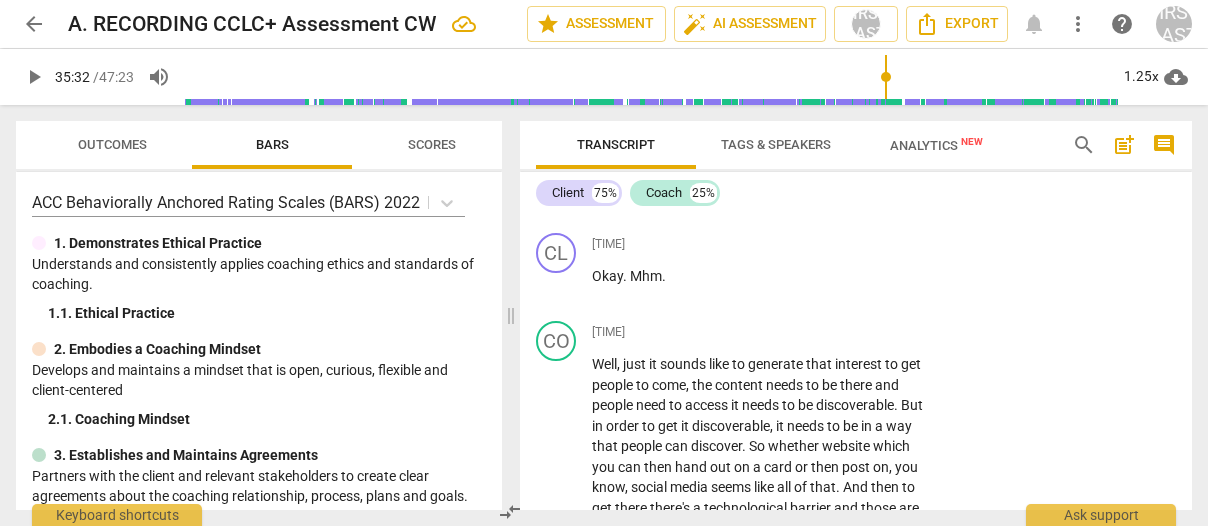 scroll, scrollTop: 17024, scrollLeft: 0, axis: vertical 